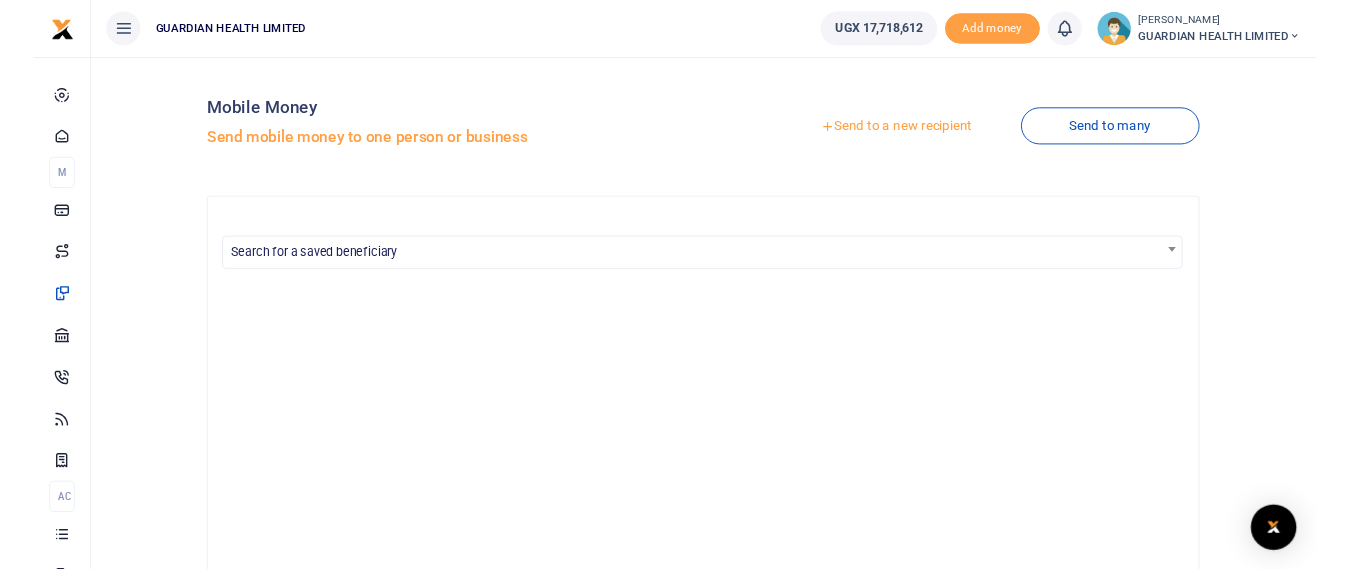 scroll, scrollTop: 0, scrollLeft: 0, axis: both 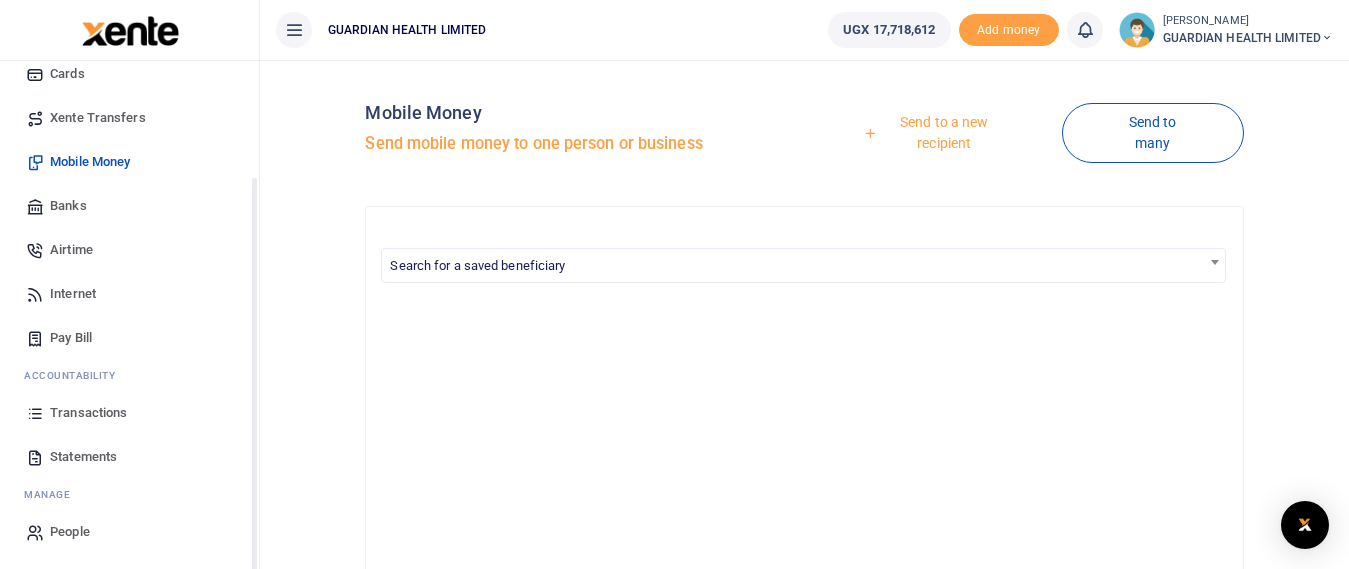 click on "Transactions" at bounding box center [88, 413] 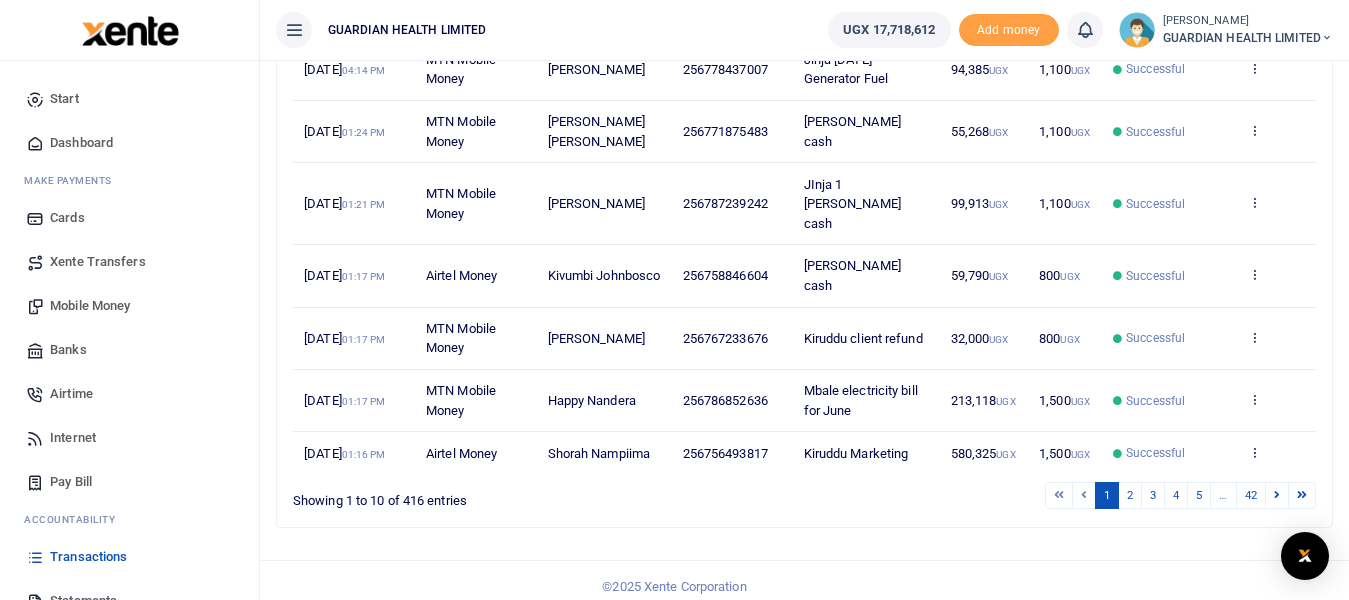scroll, scrollTop: 534, scrollLeft: 0, axis: vertical 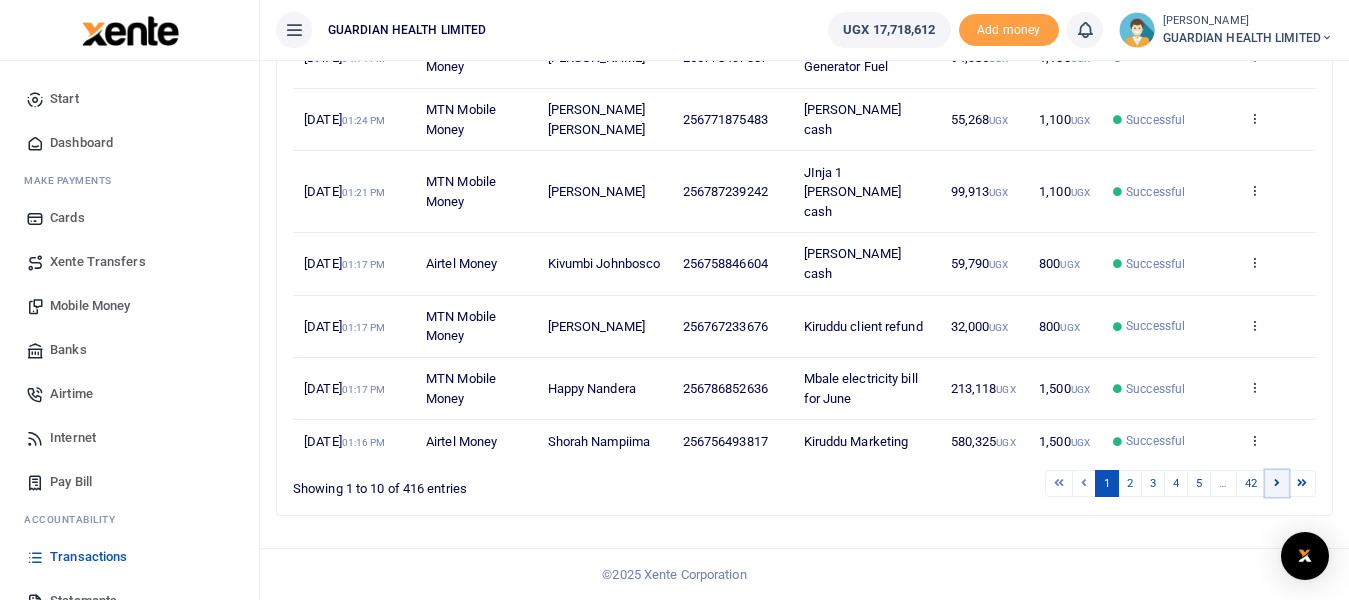 click at bounding box center [1277, 482] 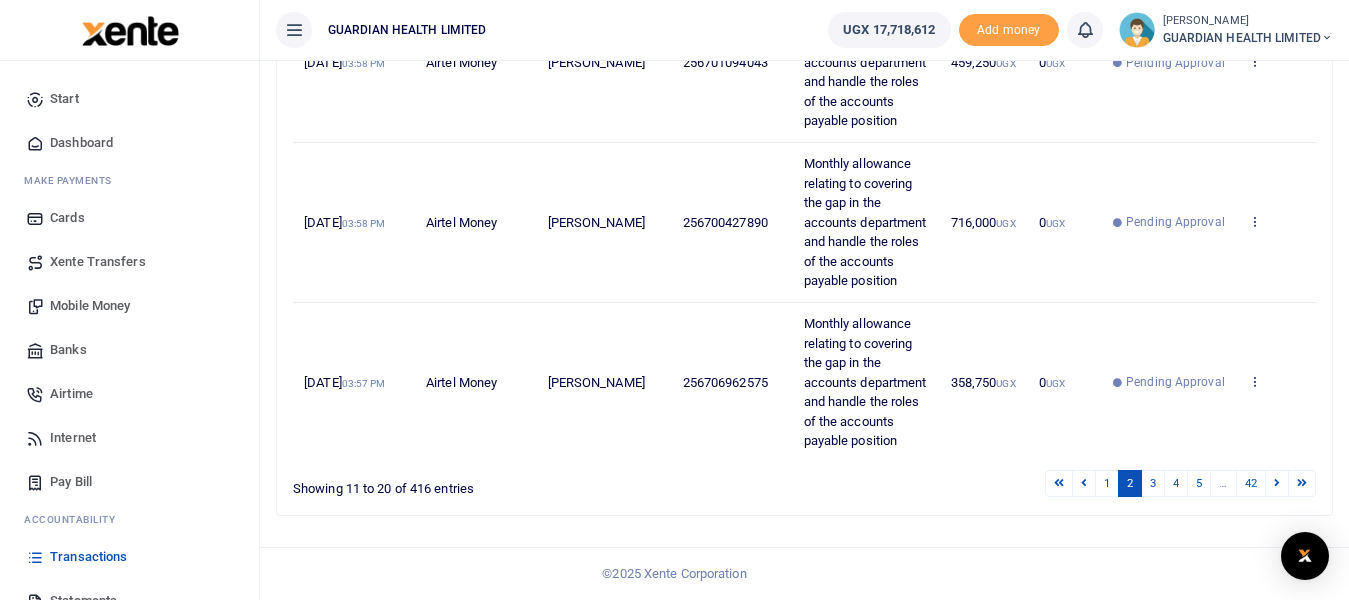 scroll, scrollTop: 1002, scrollLeft: 0, axis: vertical 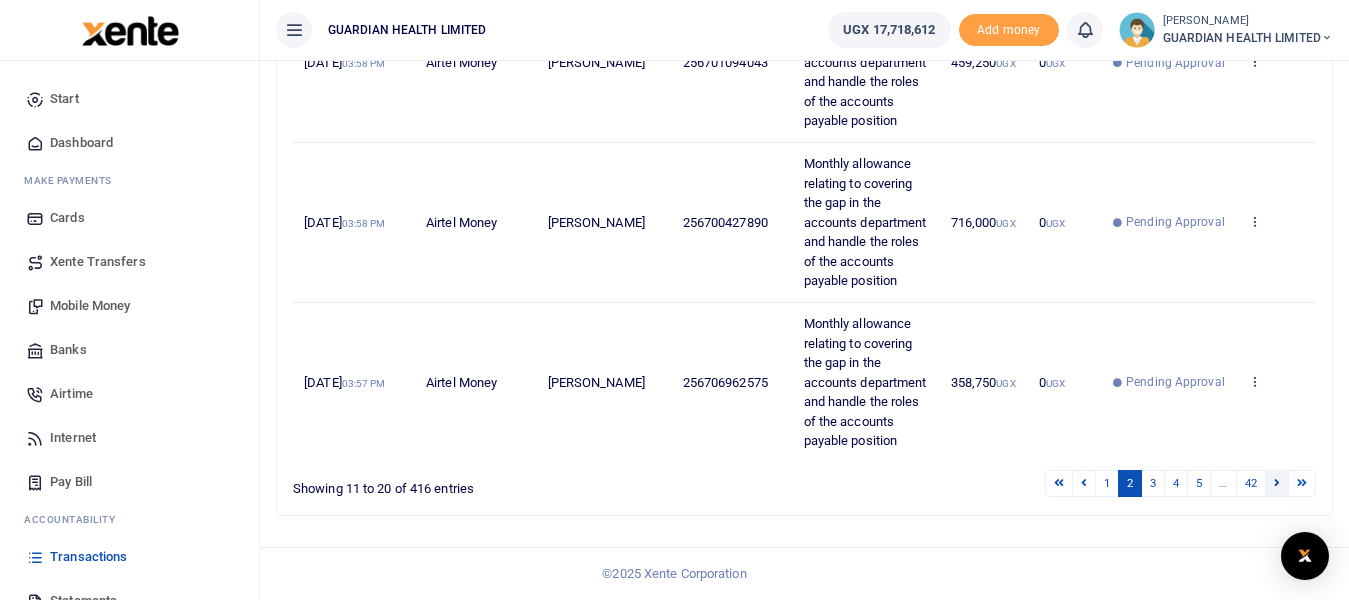 click at bounding box center (1277, 482) 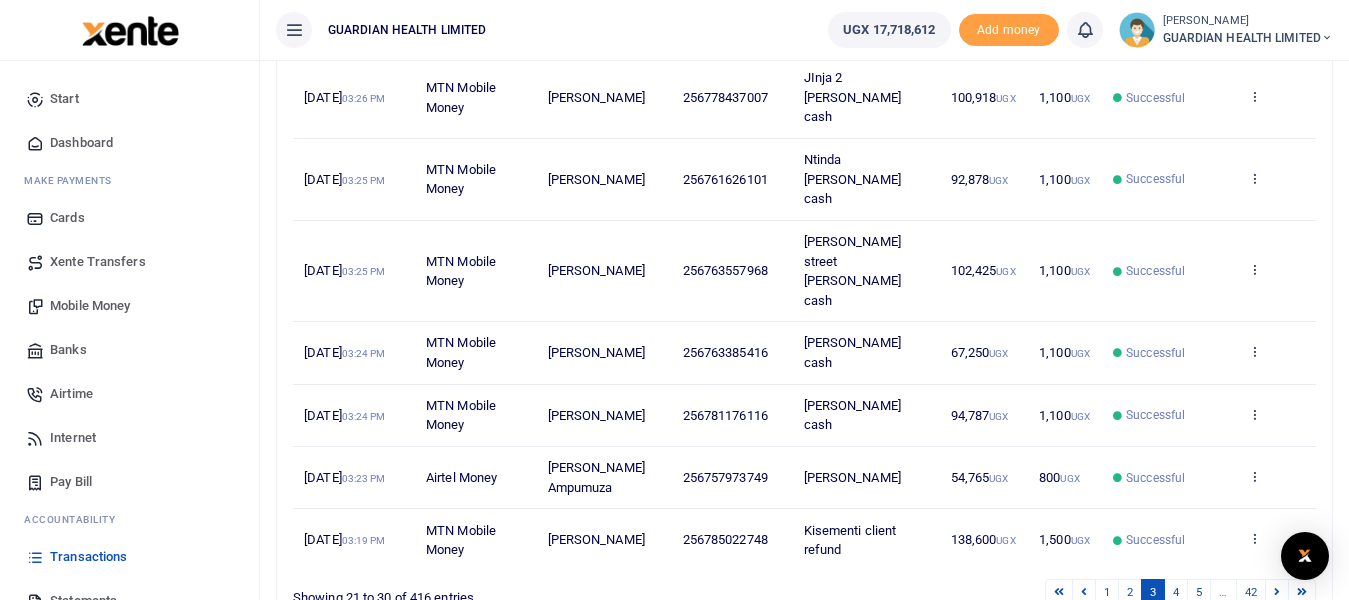 scroll, scrollTop: 573, scrollLeft: 0, axis: vertical 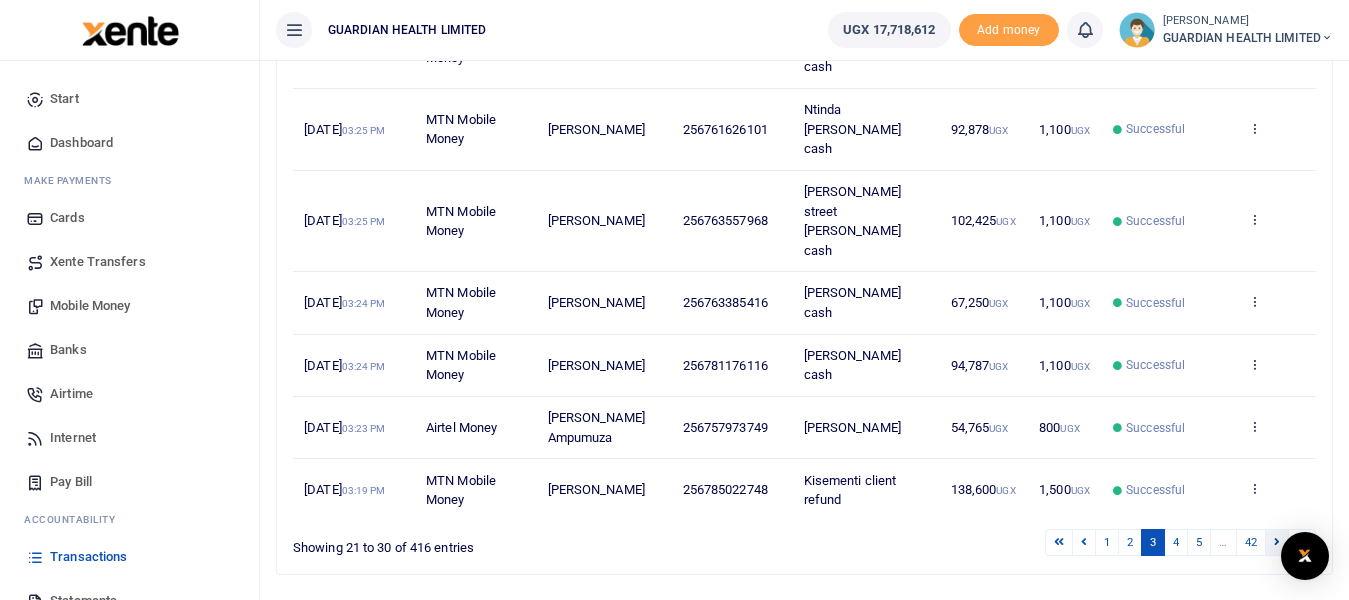 click at bounding box center (1277, 541) 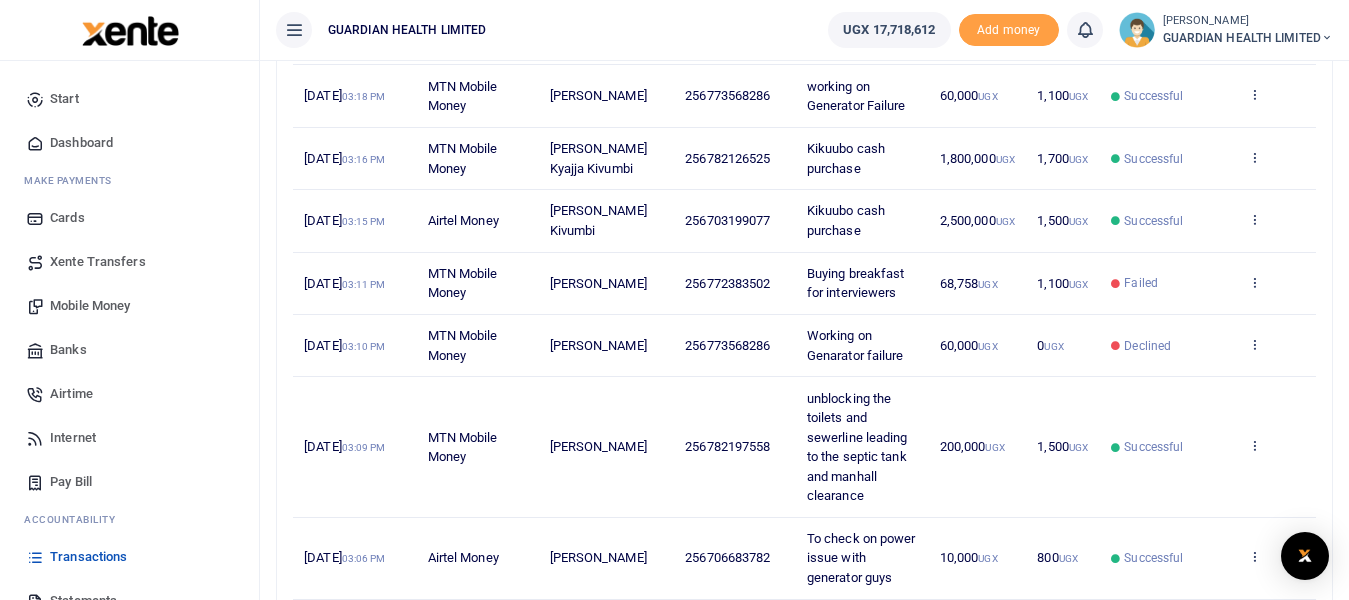 scroll, scrollTop: 273, scrollLeft: 0, axis: vertical 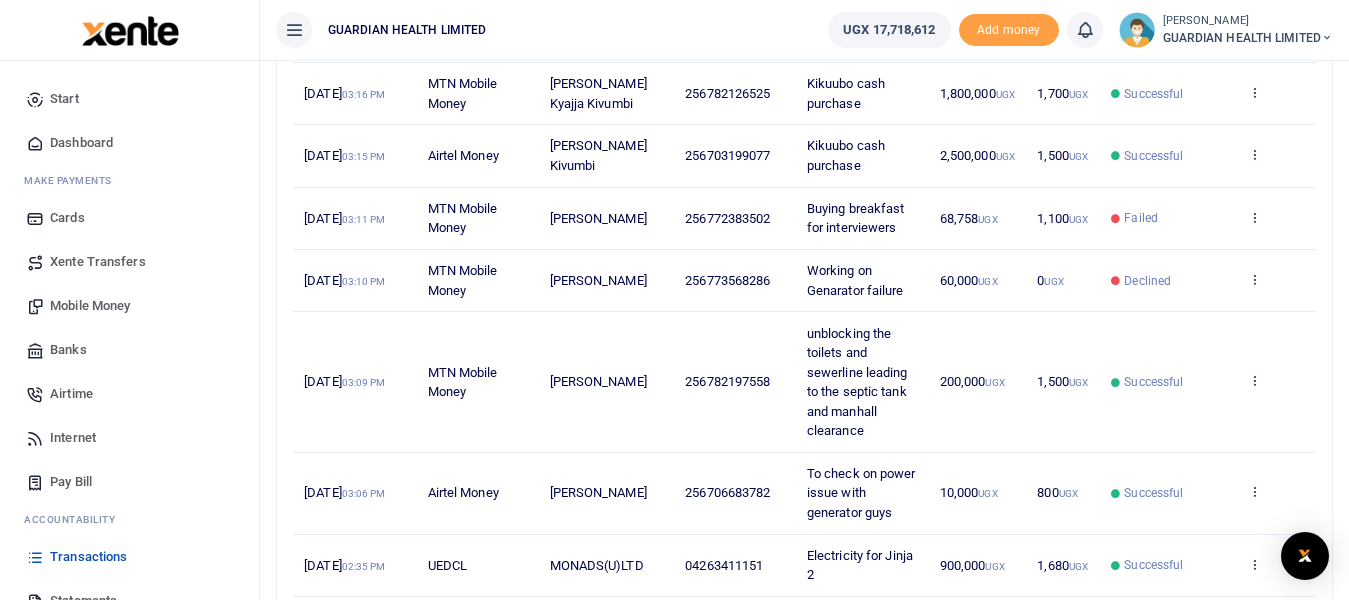 drag, startPoint x: 899, startPoint y: 226, endPoint x: 804, endPoint y: 214, distance: 95.7549 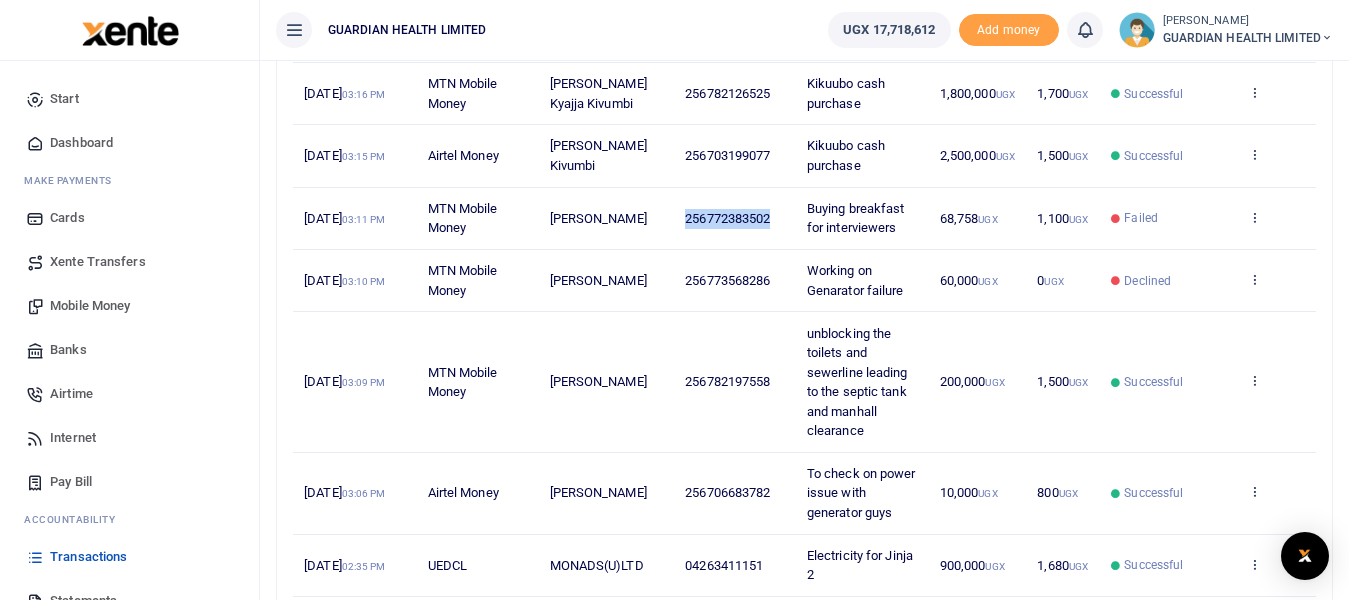 drag, startPoint x: 771, startPoint y: 213, endPoint x: 668, endPoint y: 212, distance: 103.00485 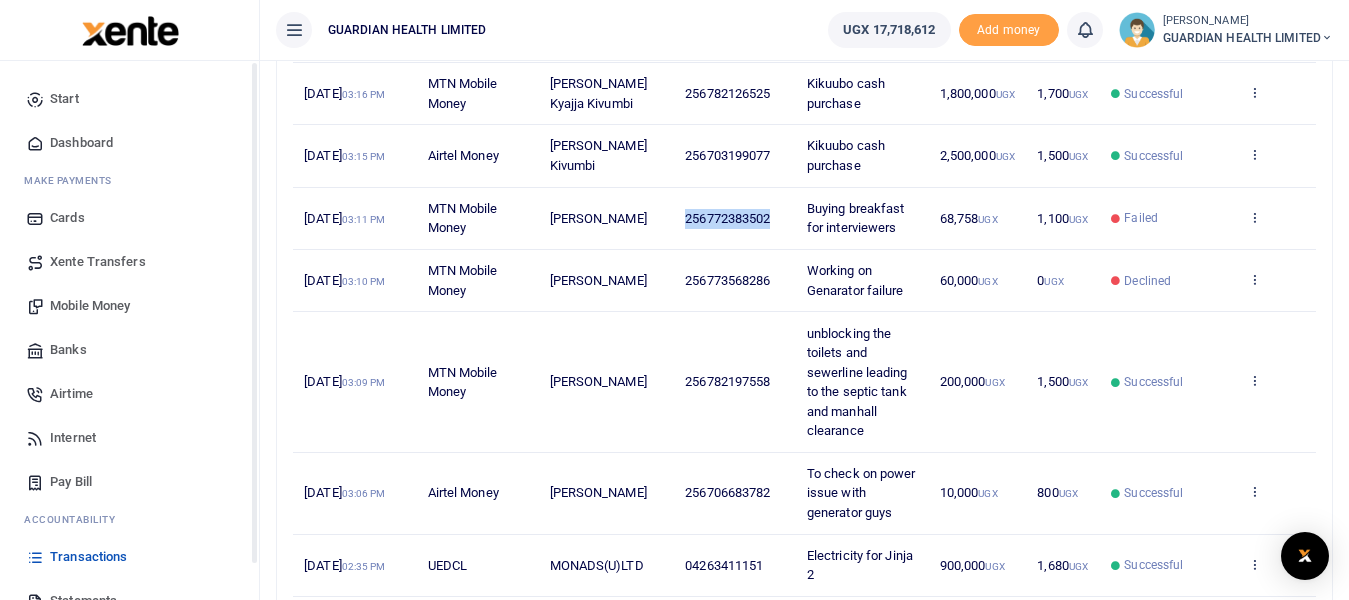 click on "Mobile Money" at bounding box center (129, 306) 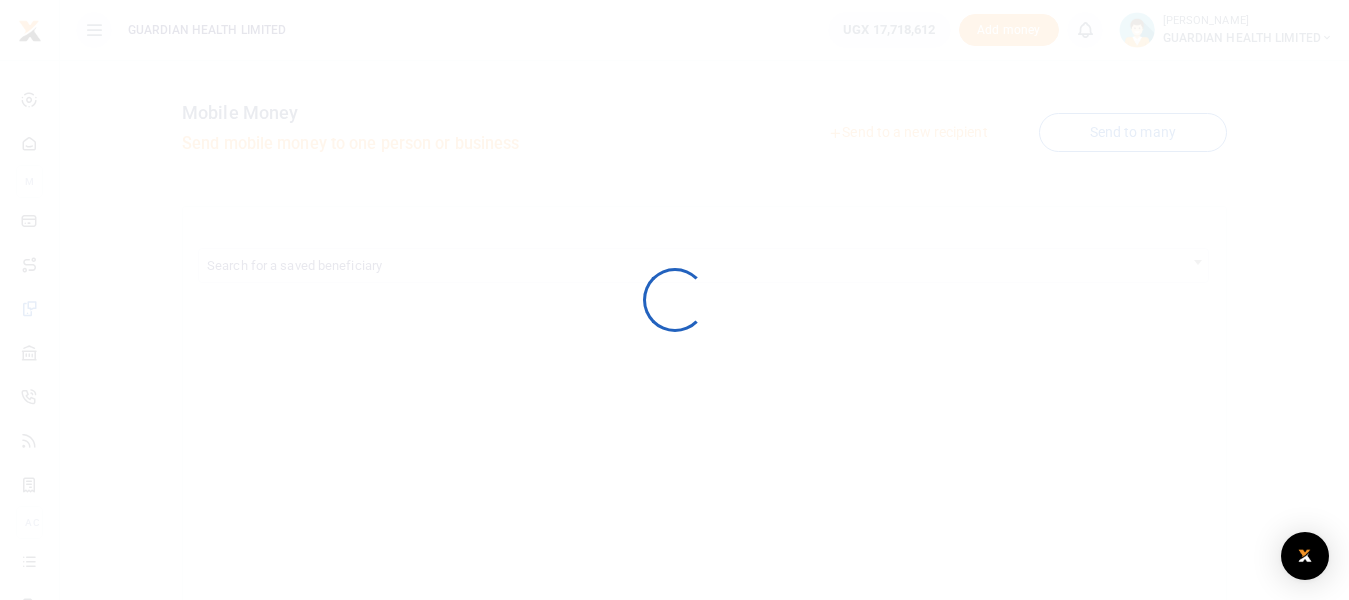 scroll, scrollTop: 0, scrollLeft: 0, axis: both 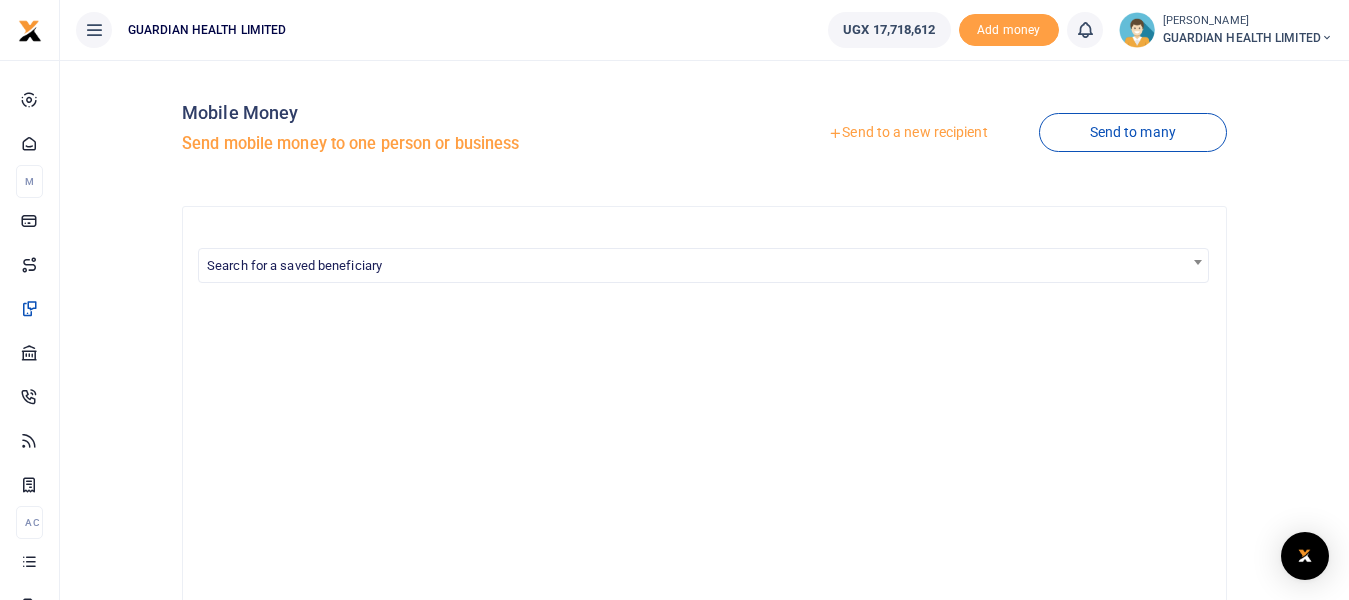click on "Send to a new recipient" at bounding box center [907, 133] 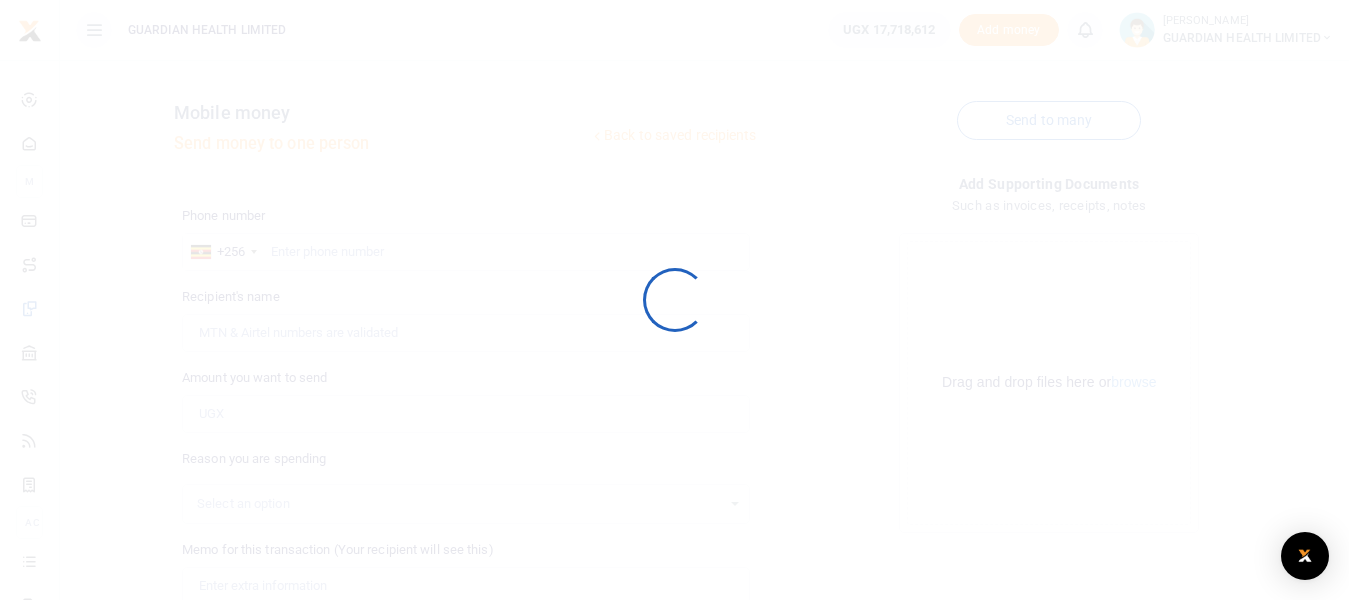 scroll, scrollTop: 0, scrollLeft: 0, axis: both 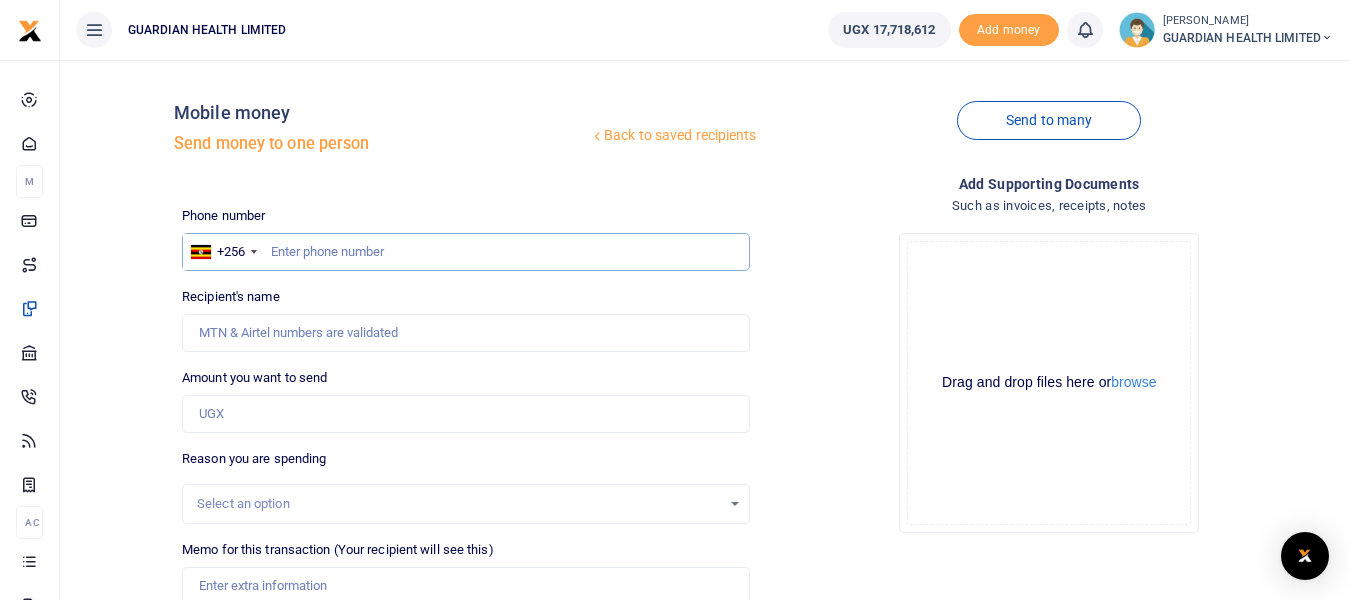 click at bounding box center (465, 252) 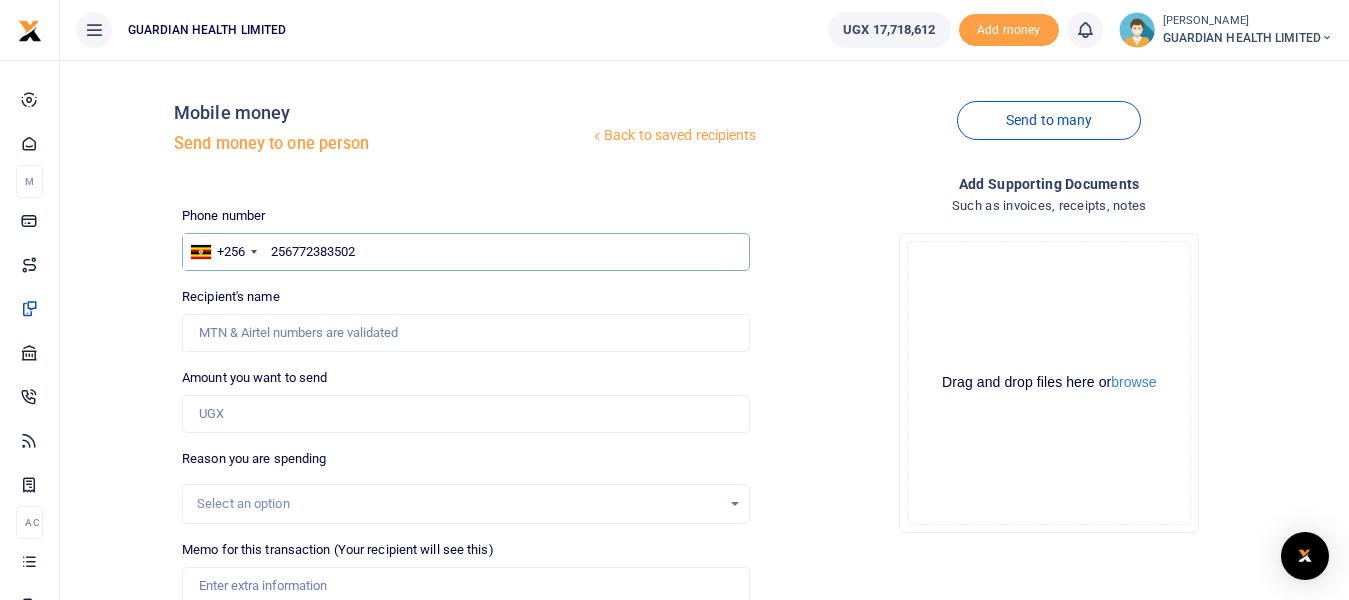 click on "256772383502" at bounding box center (465, 252) 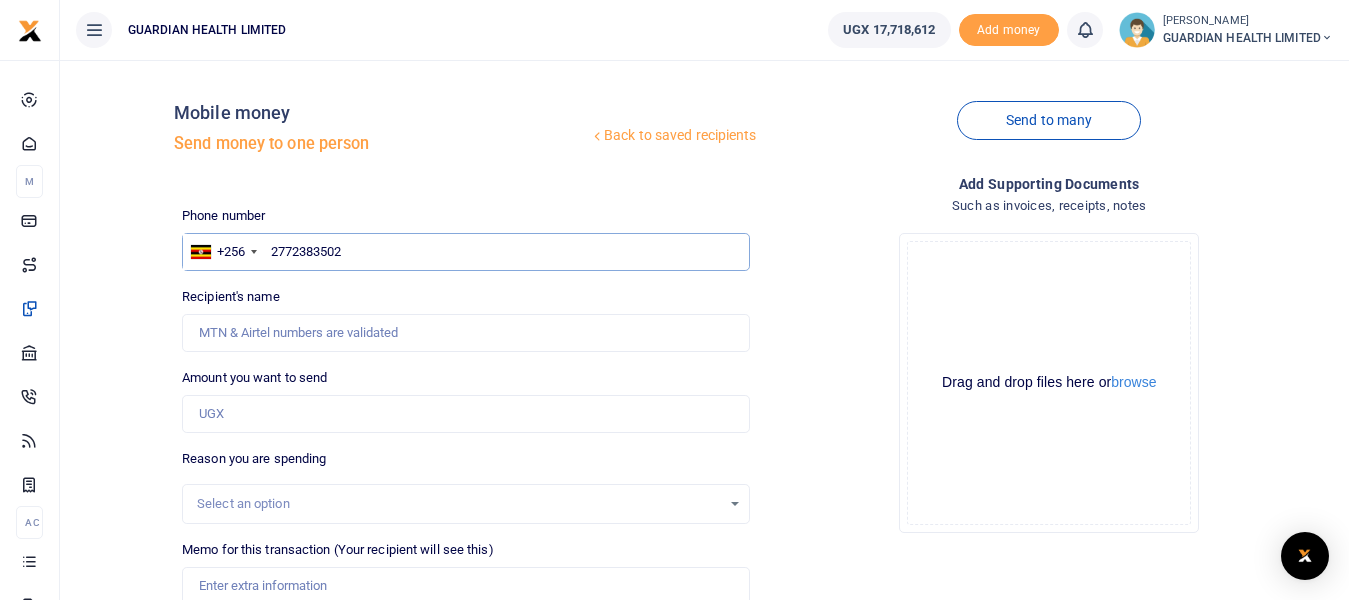 type on "772383502" 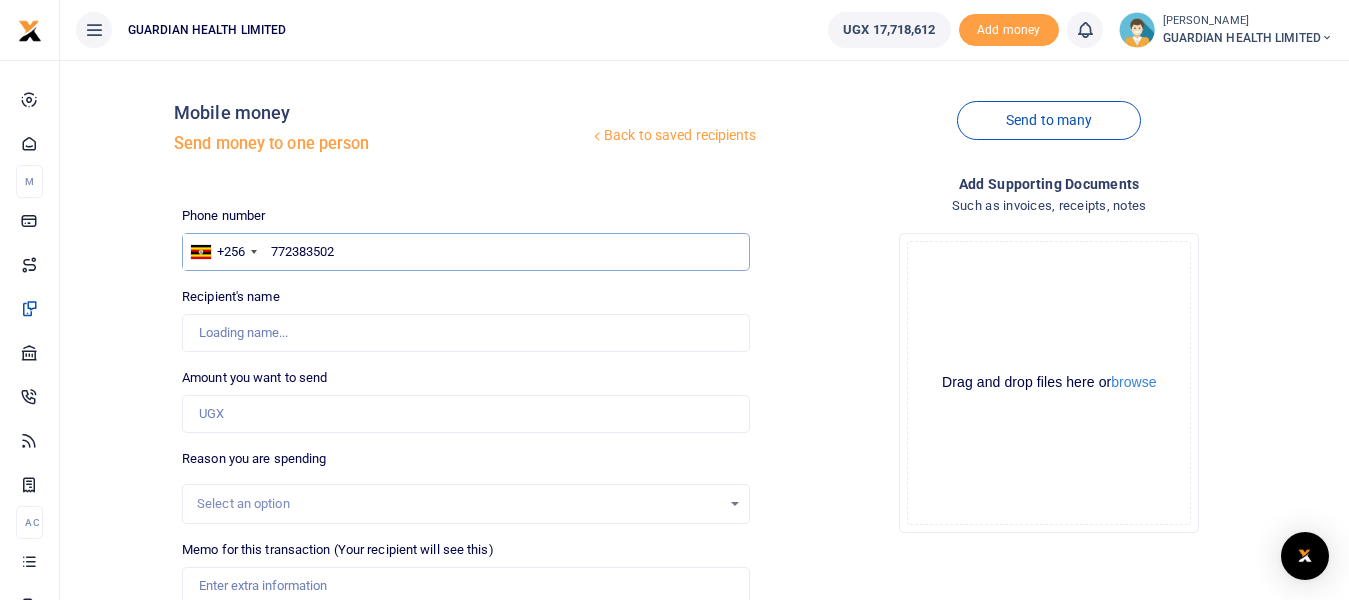 type on "David Rwabwogo" 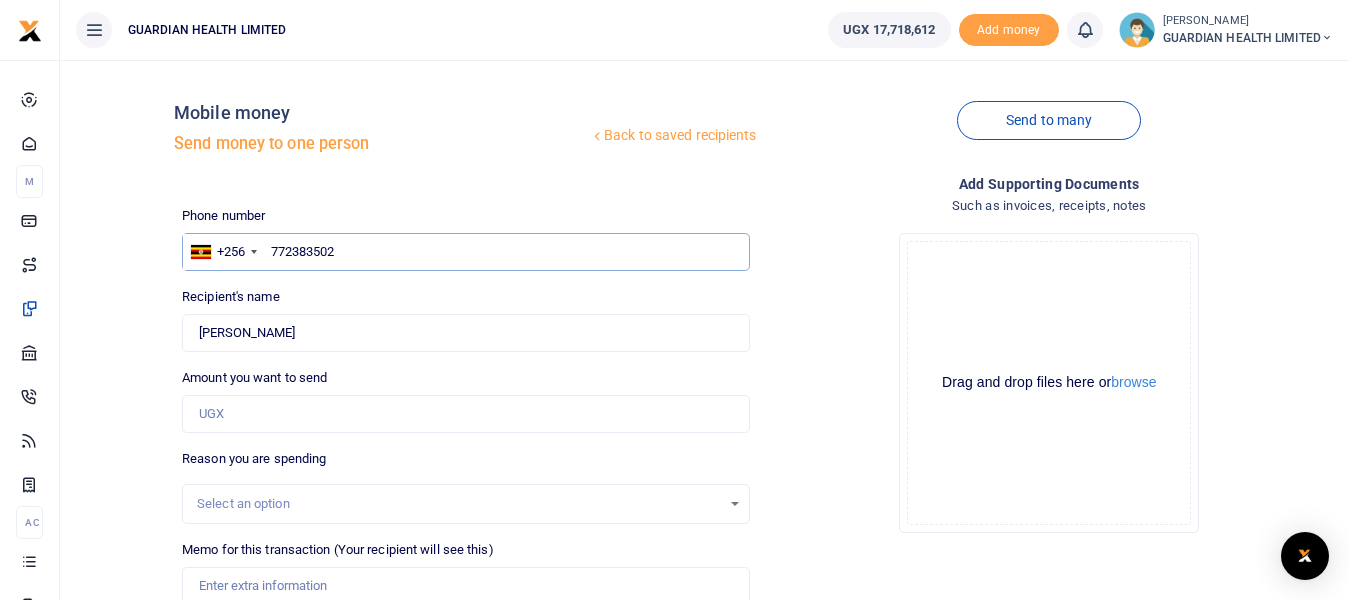 type on "772383502" 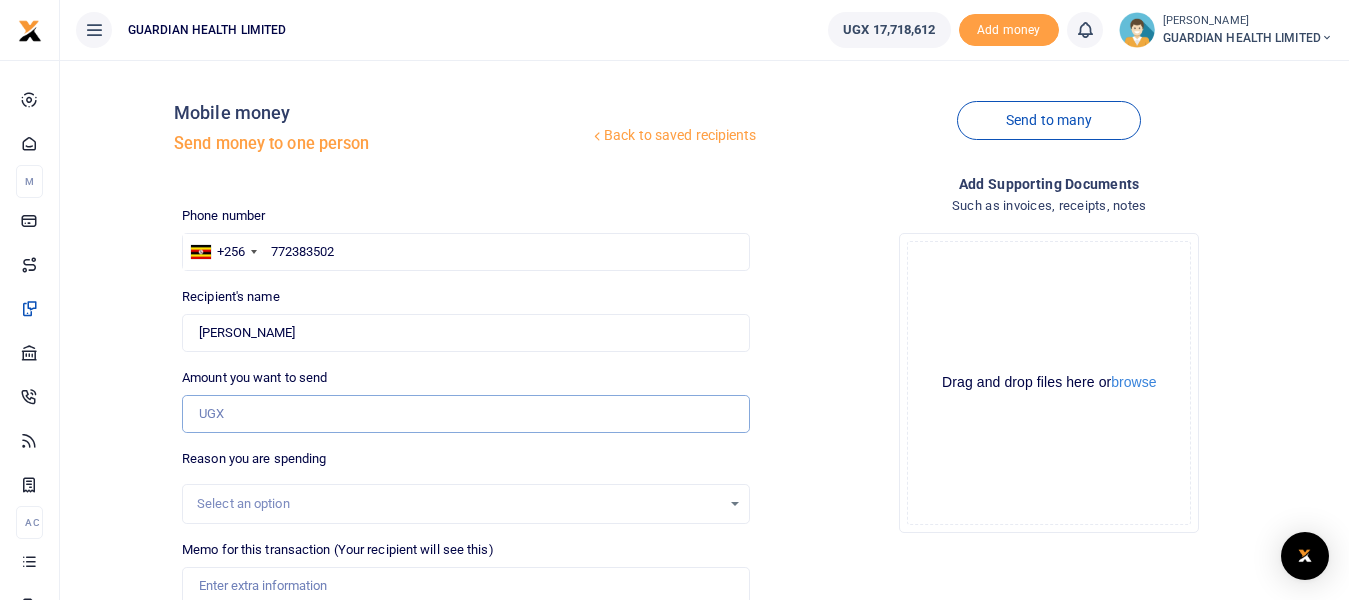 click on "Amount you want to send" at bounding box center [465, 414] 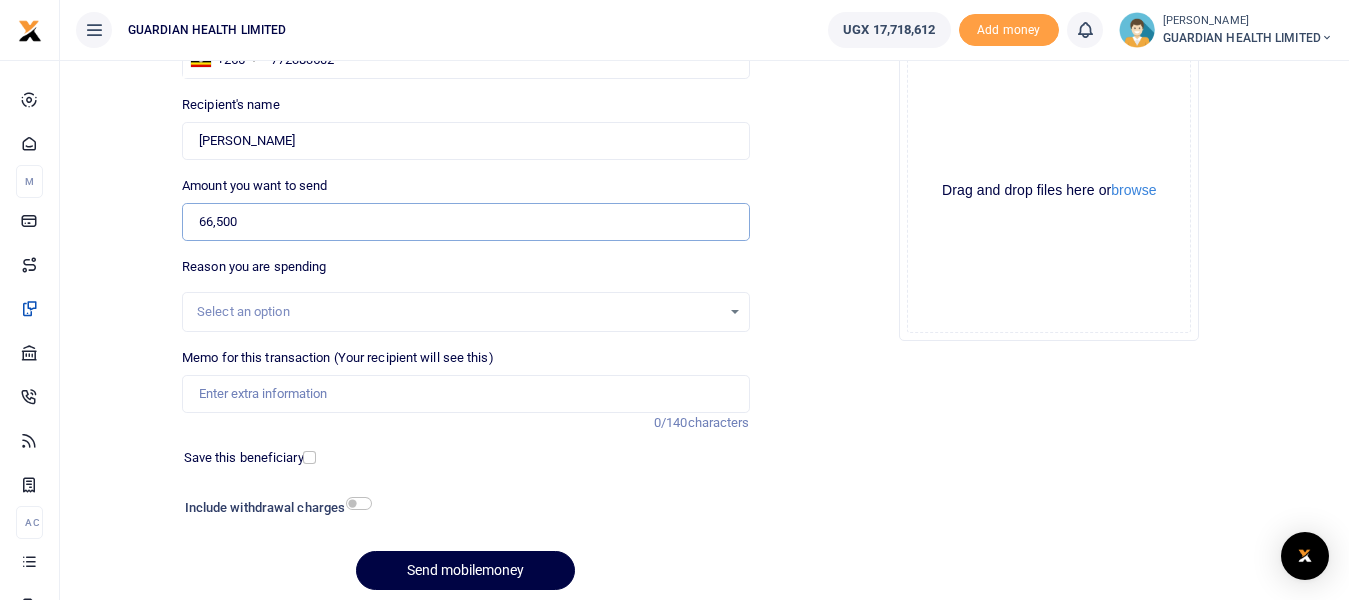 scroll, scrollTop: 200, scrollLeft: 0, axis: vertical 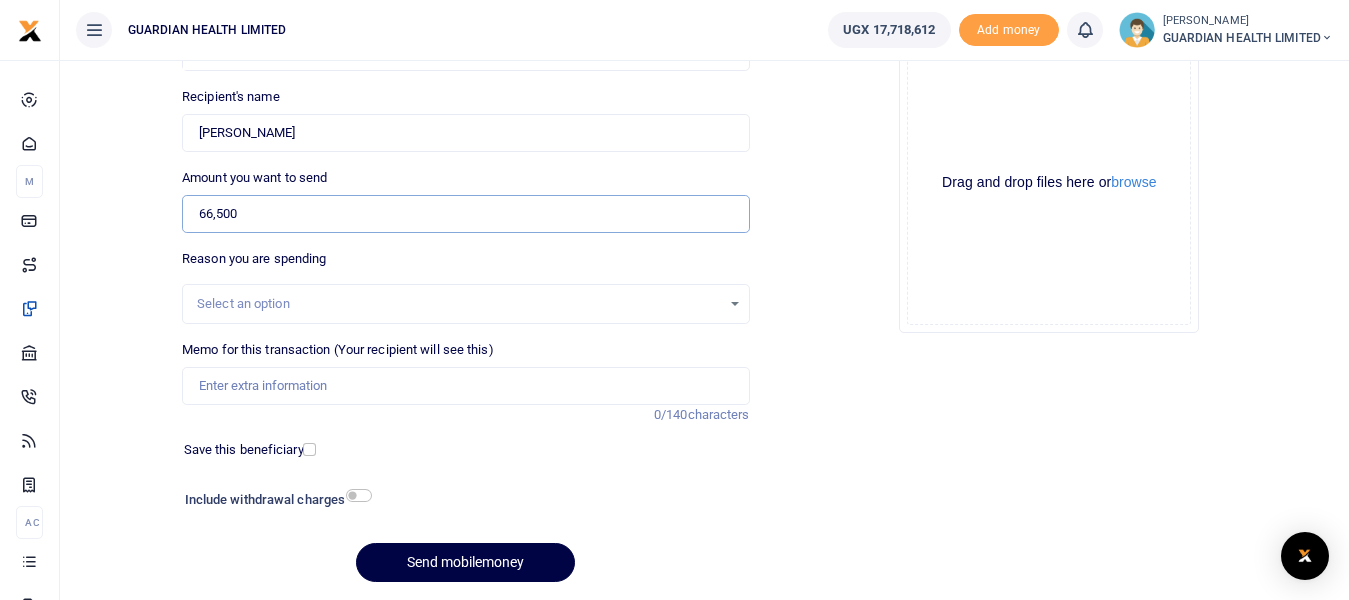 type on "66,500" 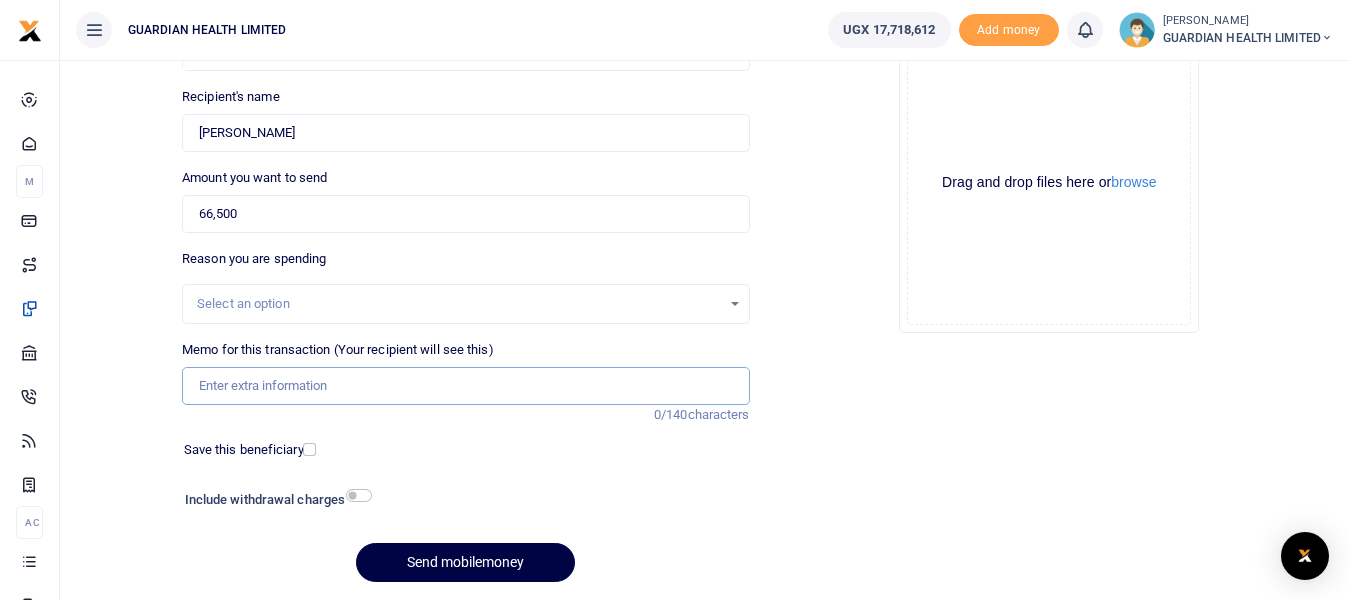 click on "Memo for this transaction (Your recipient will see this)" at bounding box center (465, 386) 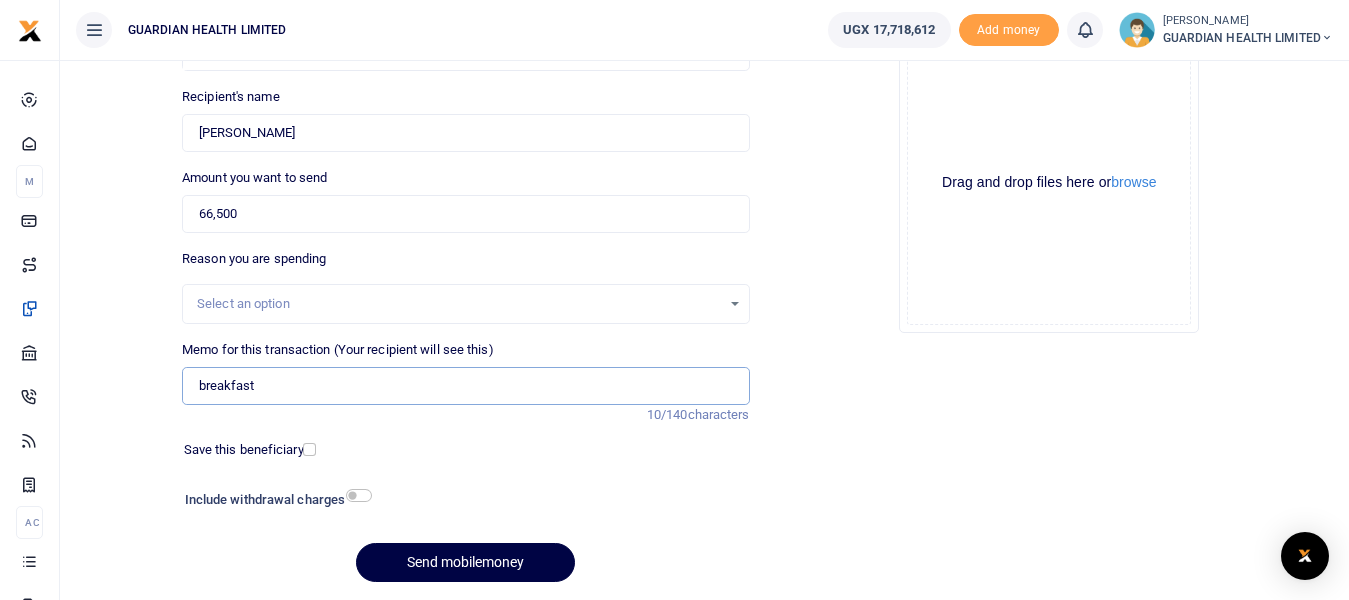 click on "breakfast" at bounding box center [465, 386] 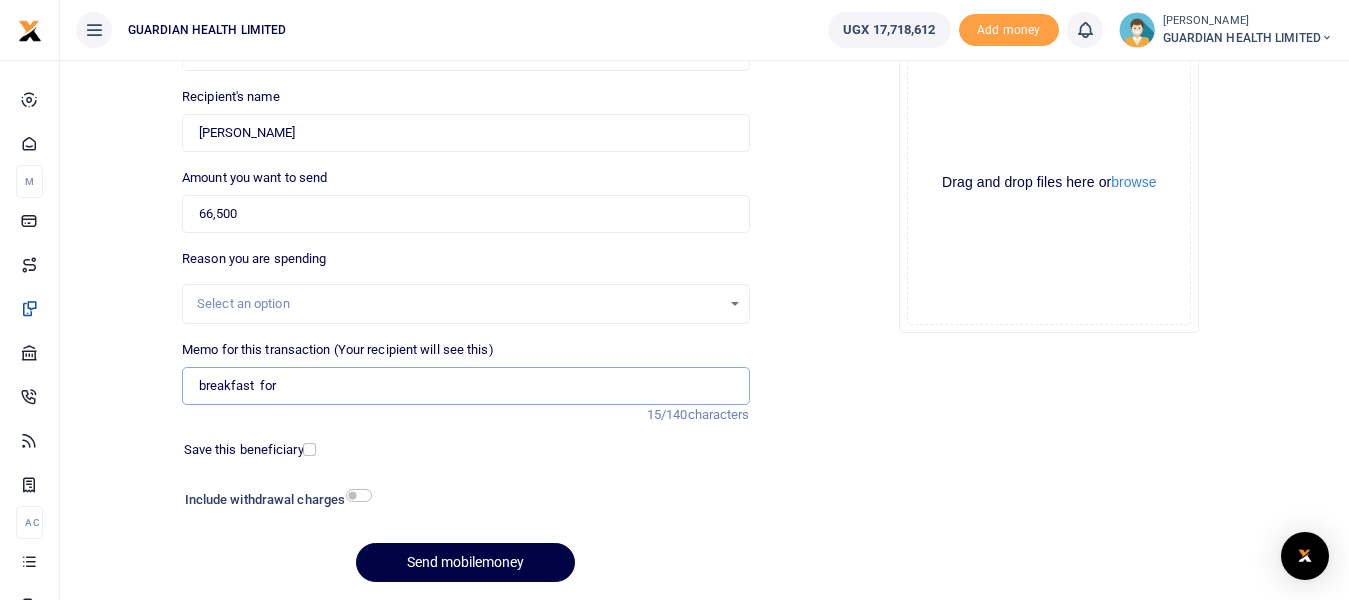 click on "breakfast  for" at bounding box center [465, 386] 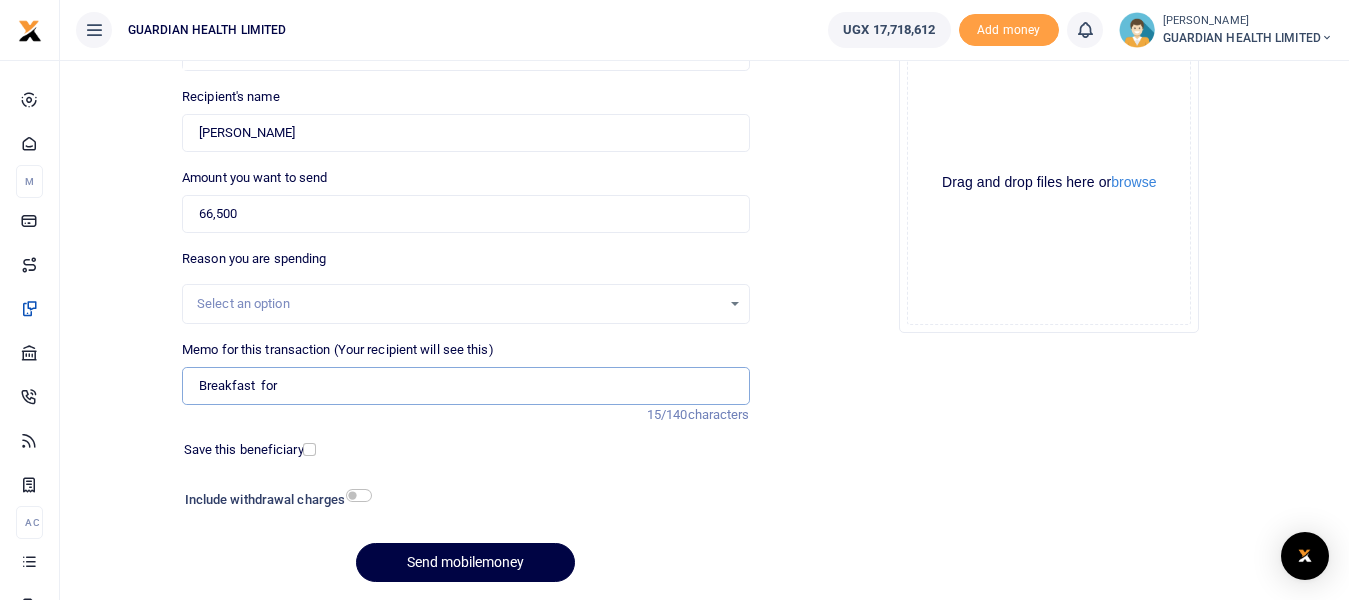 click on "Breakfast  for" at bounding box center (465, 386) 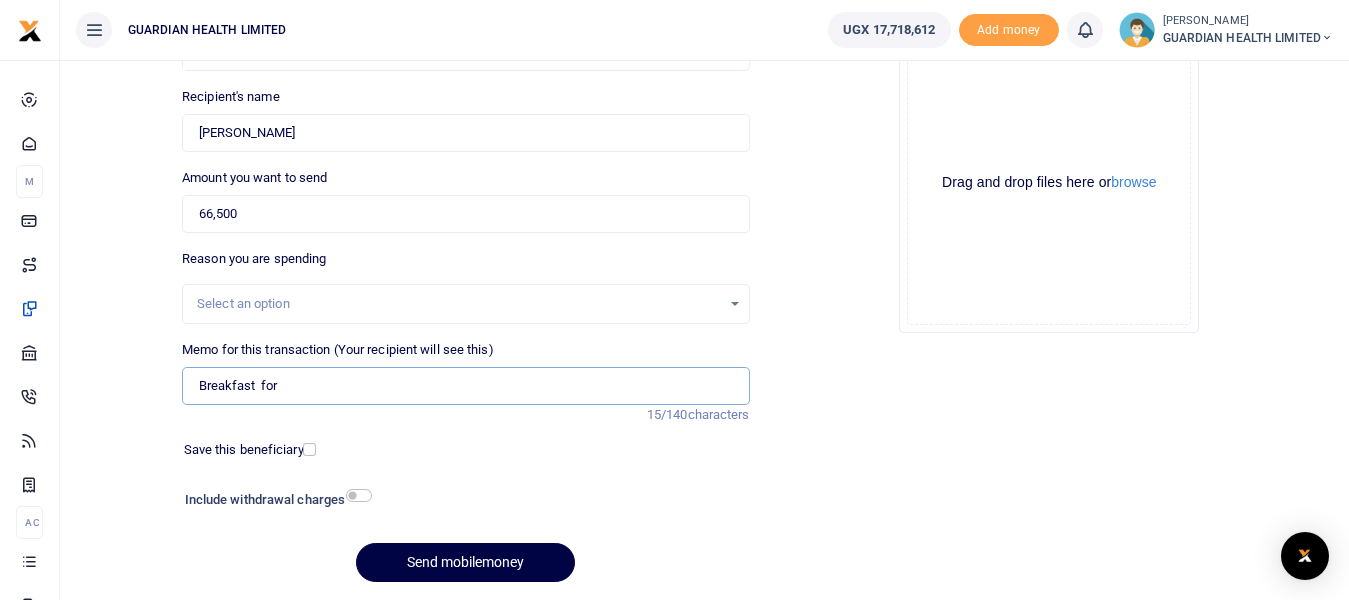 click on "Breakfast  for" at bounding box center (465, 386) 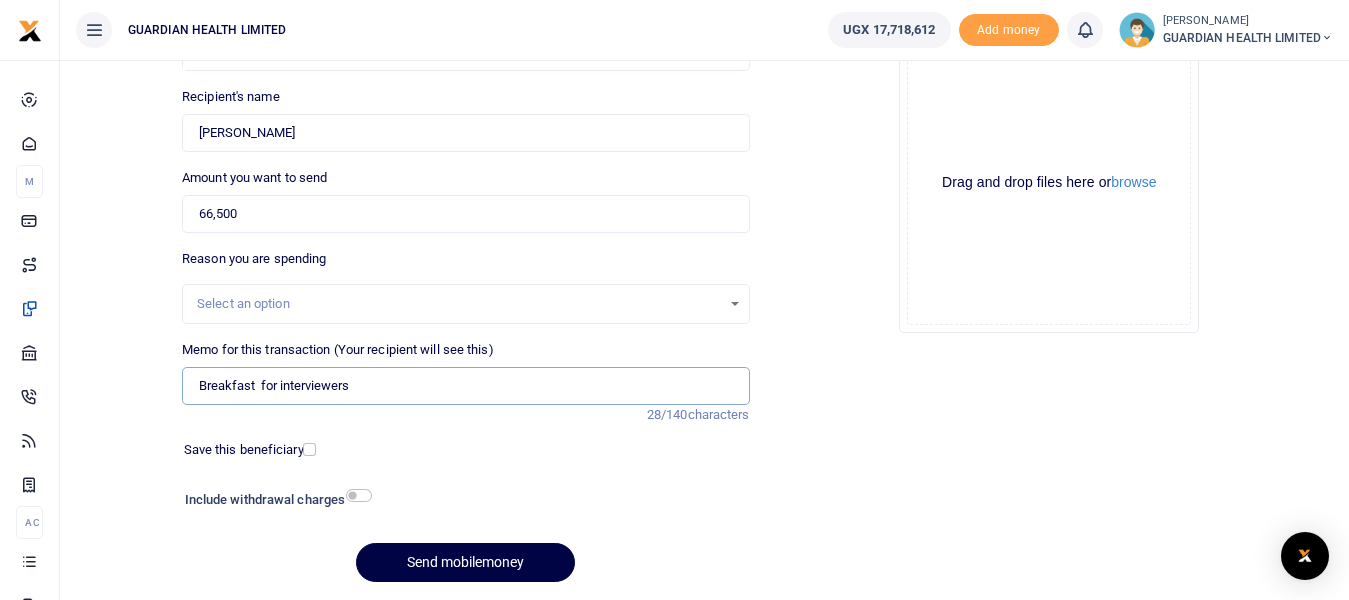 type on "Breakfast  for interviewers" 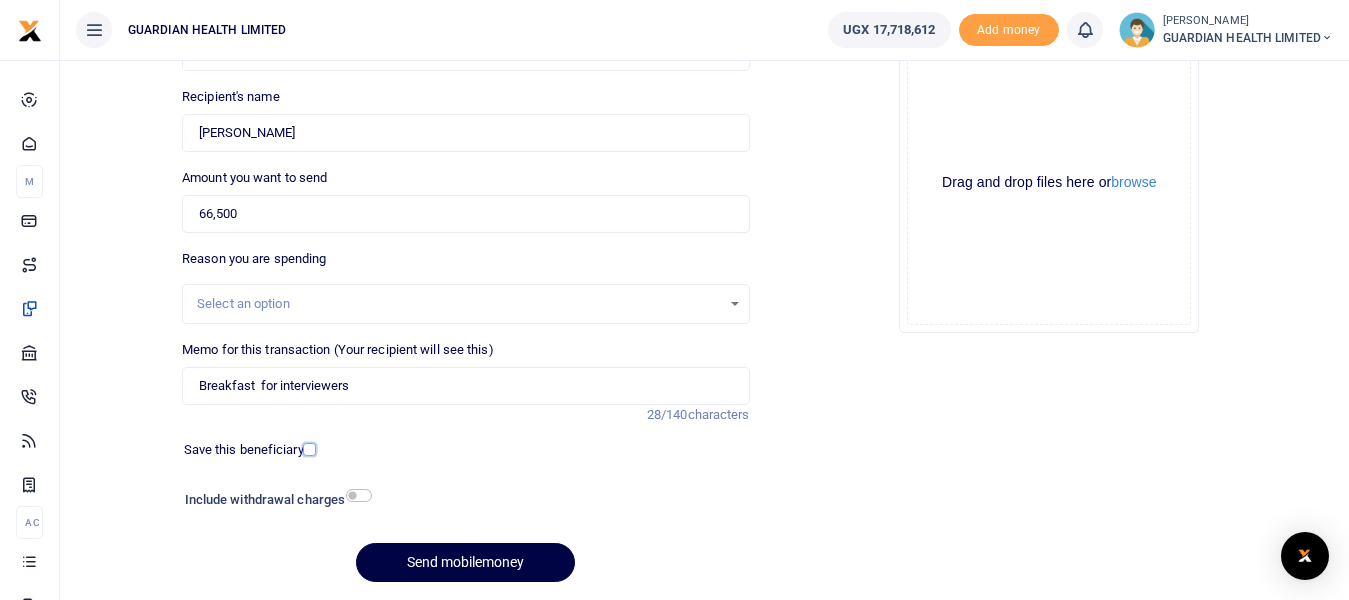 click at bounding box center [309, 449] 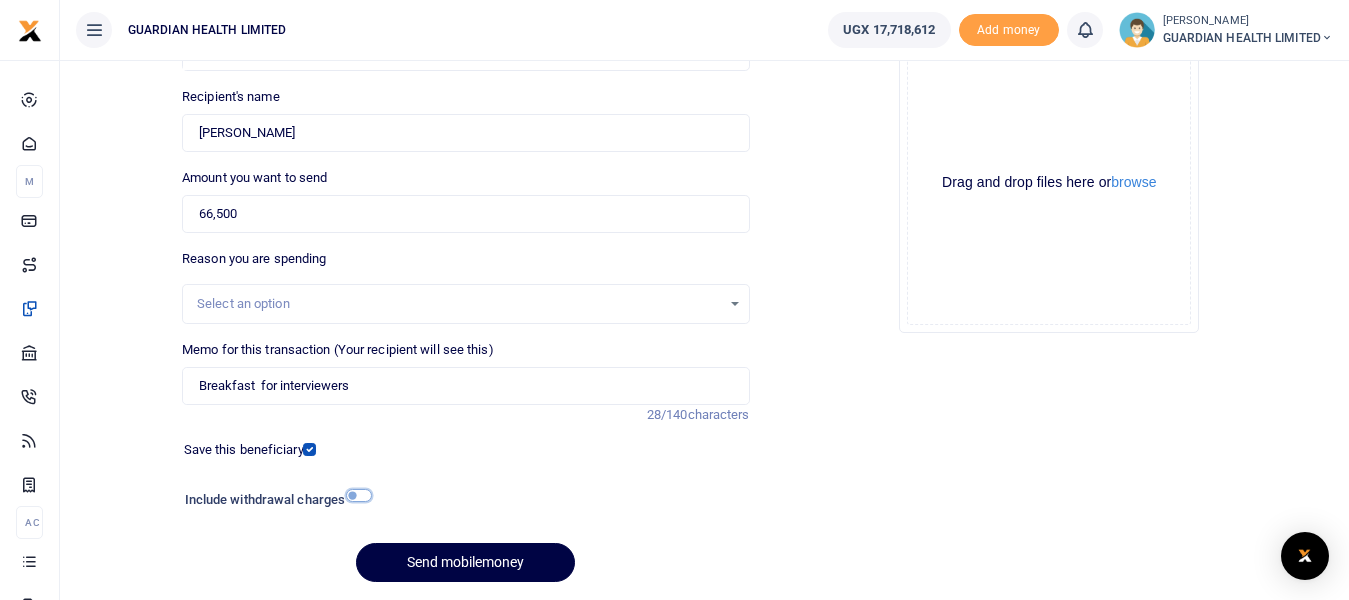 click at bounding box center [359, 495] 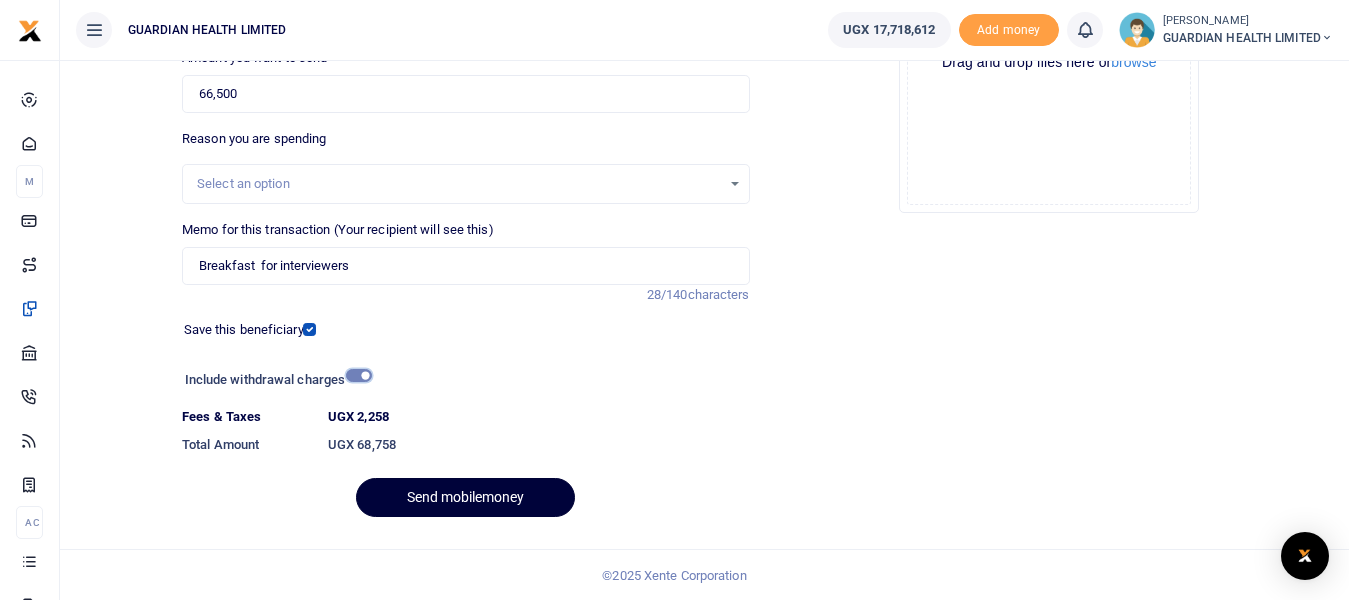 scroll, scrollTop: 321, scrollLeft: 0, axis: vertical 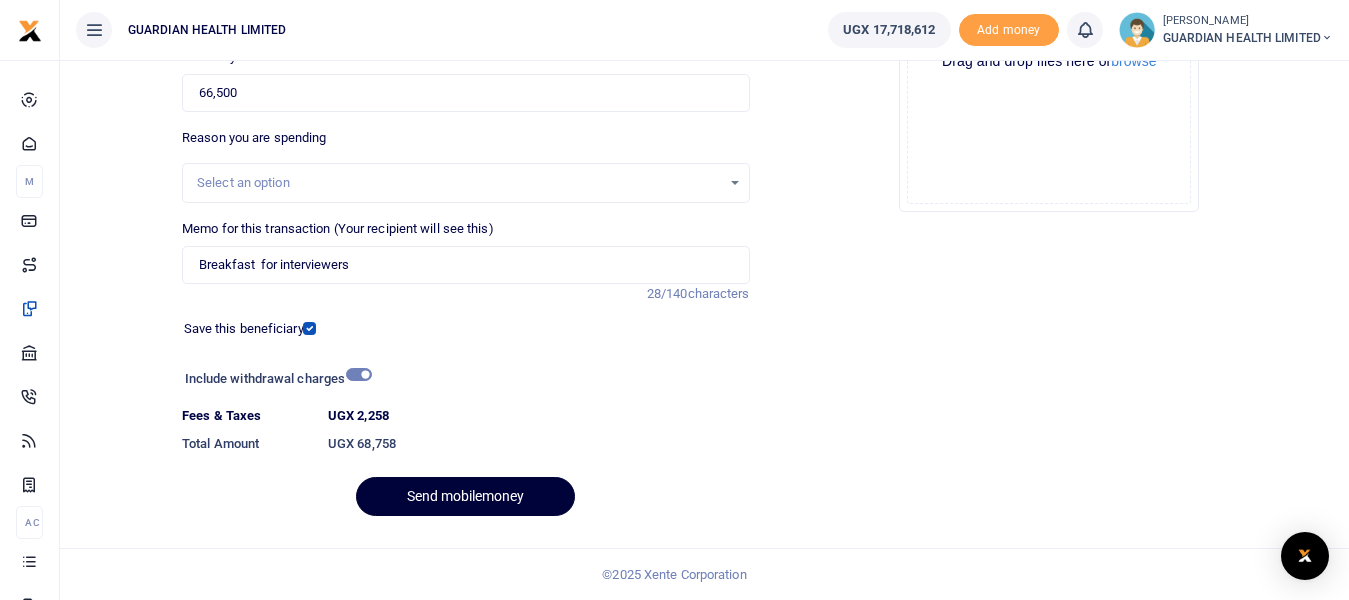click on "Send mobilemoney" at bounding box center (465, 496) 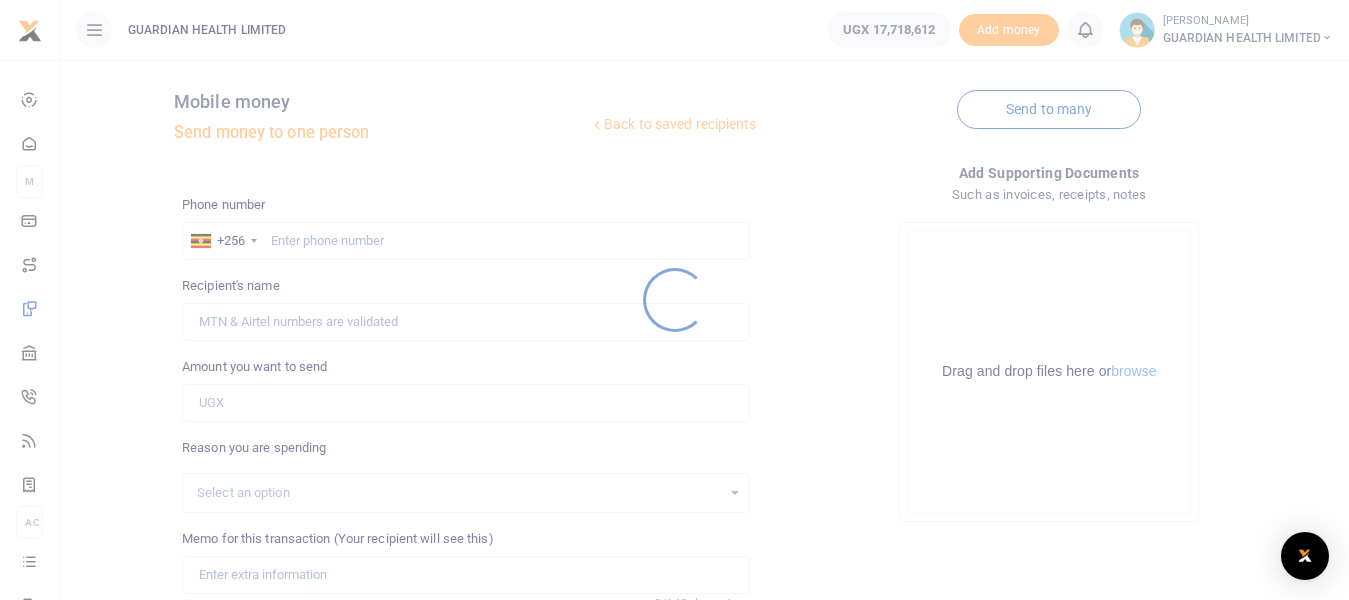 scroll, scrollTop: 0, scrollLeft: 0, axis: both 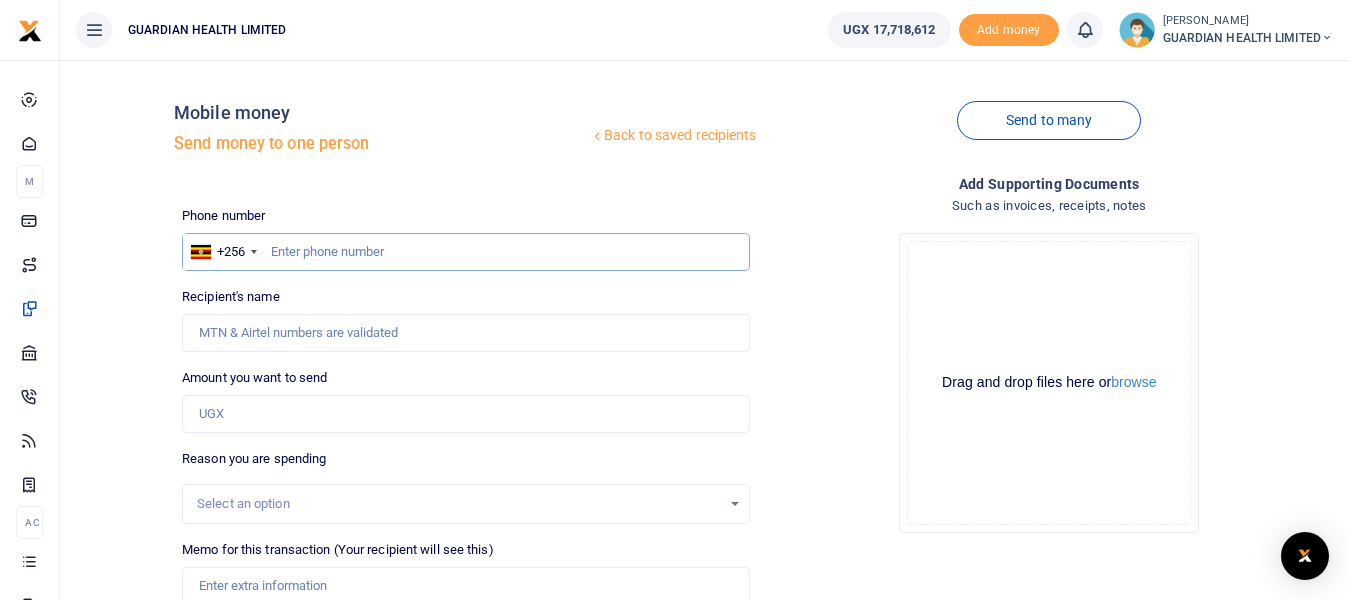 click at bounding box center [465, 252] 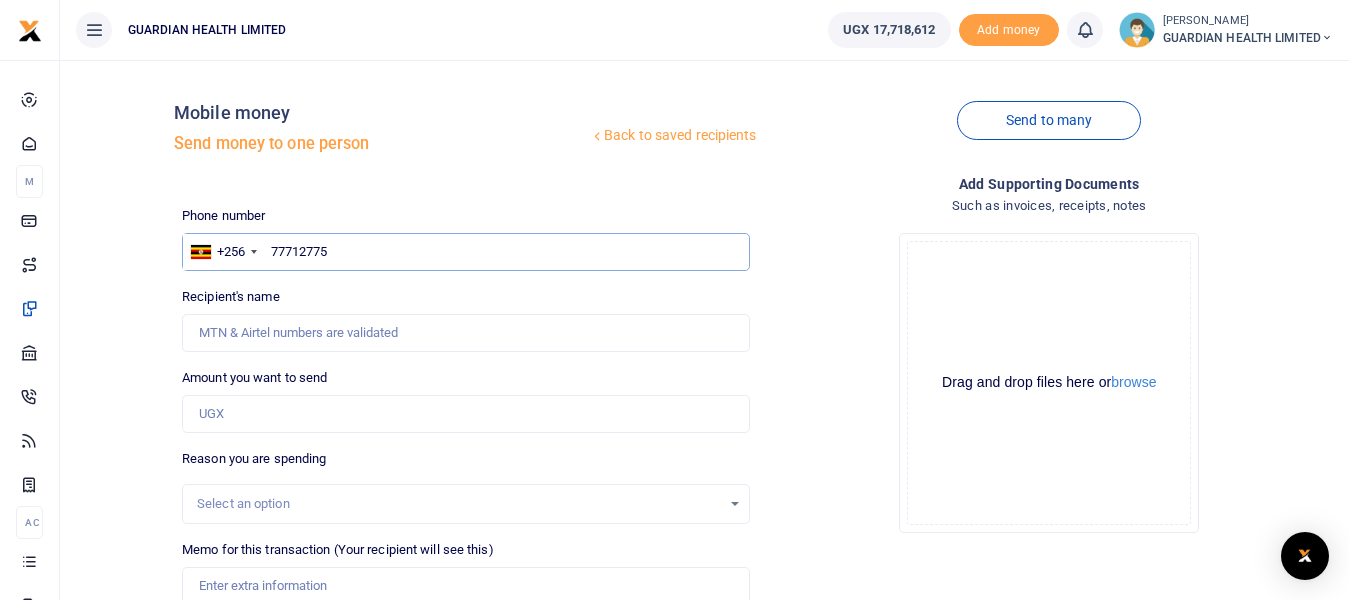 type on "777127759" 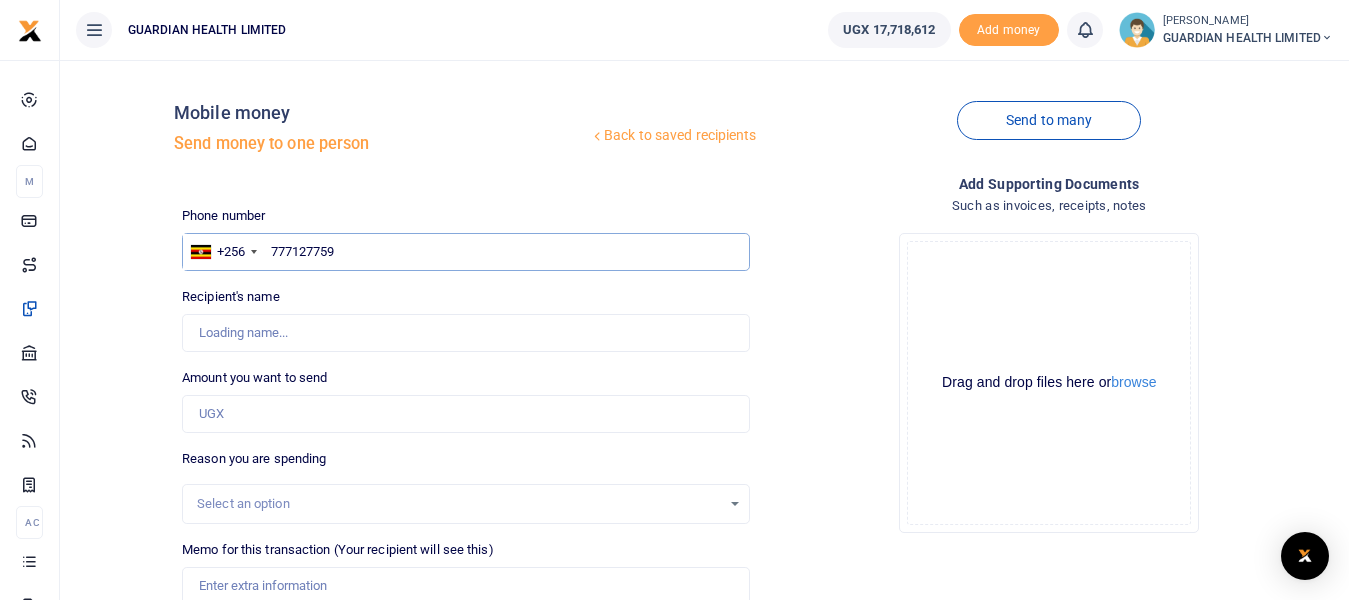 type on "Isaac Cherop" 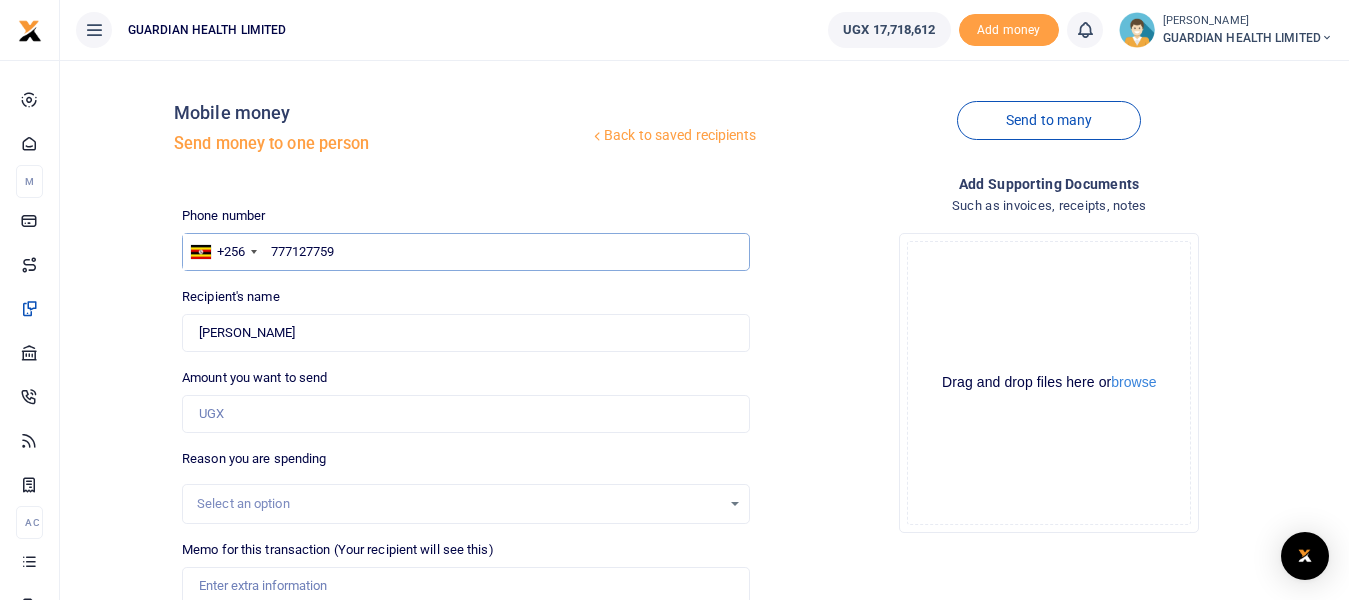 type on "777127759" 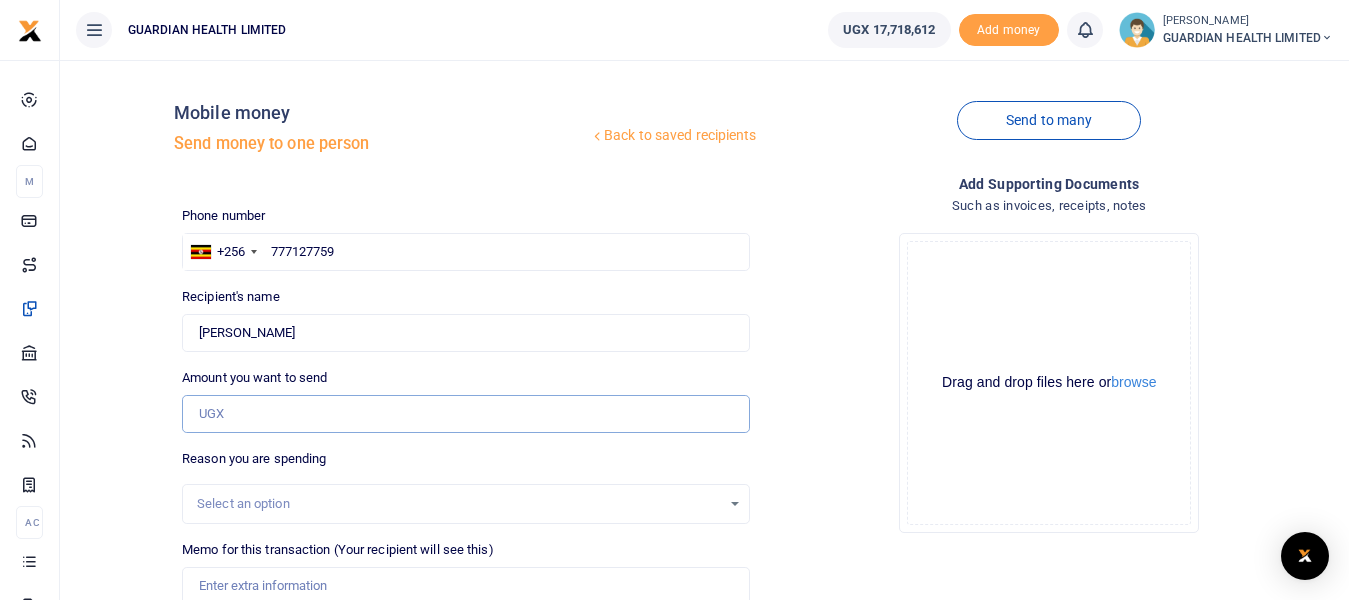 click on "Amount you want to send" at bounding box center (465, 414) 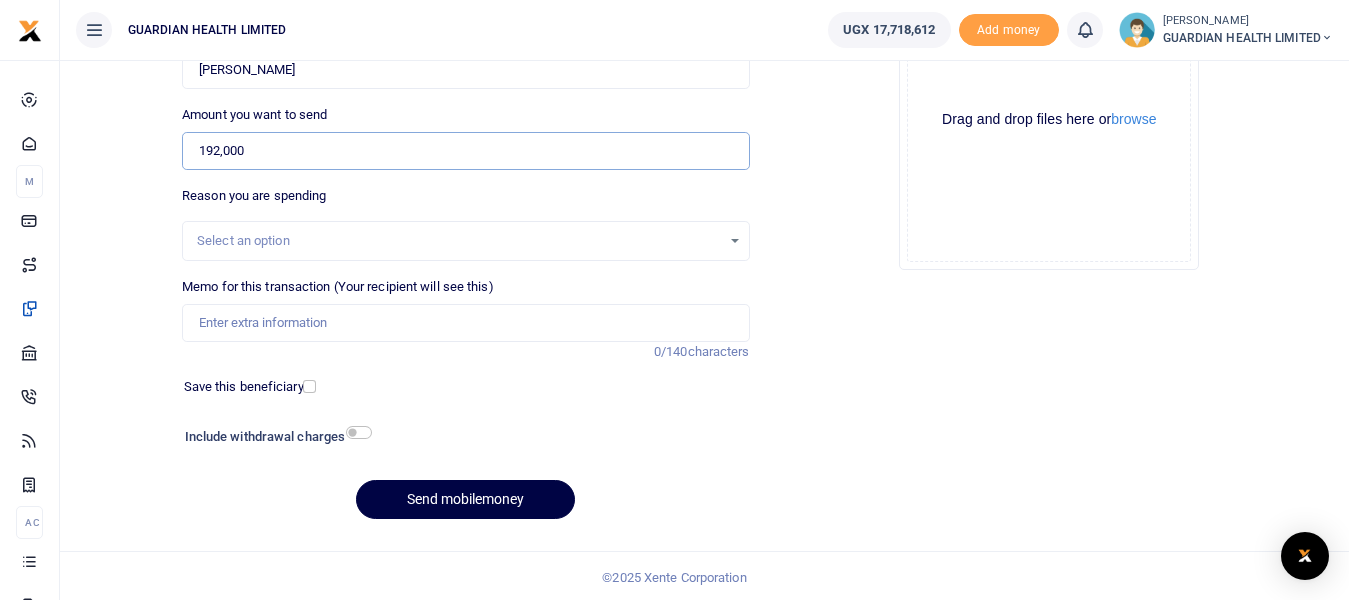 scroll, scrollTop: 266, scrollLeft: 0, axis: vertical 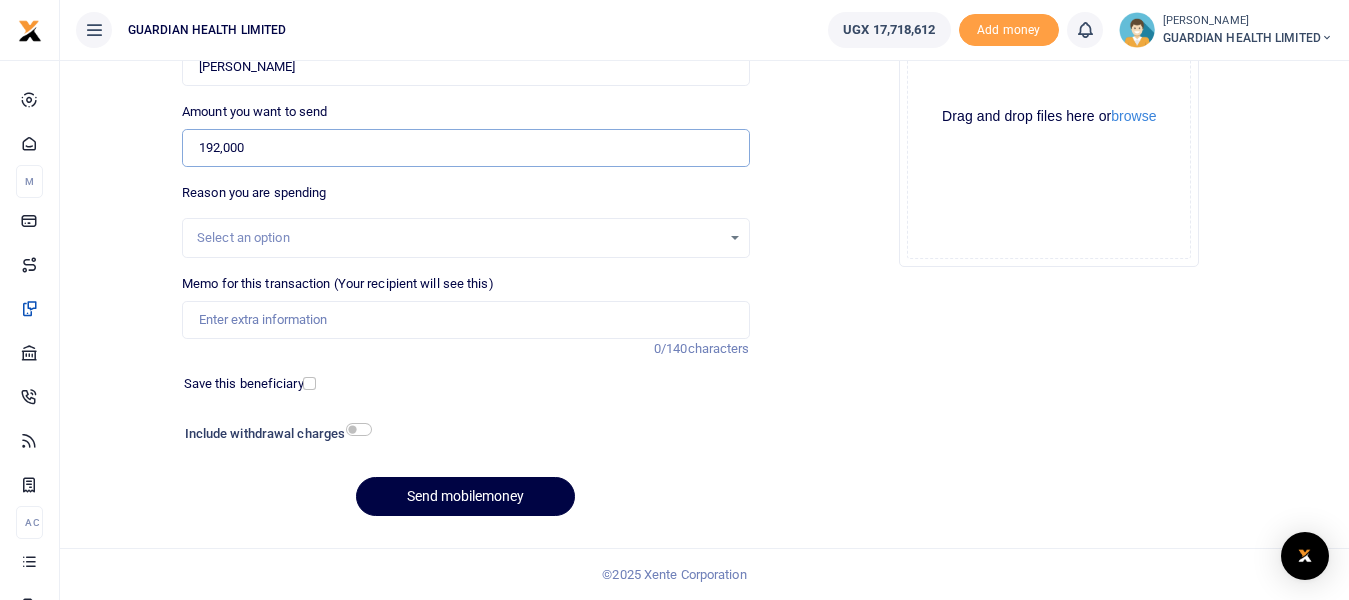 type on "192,000" 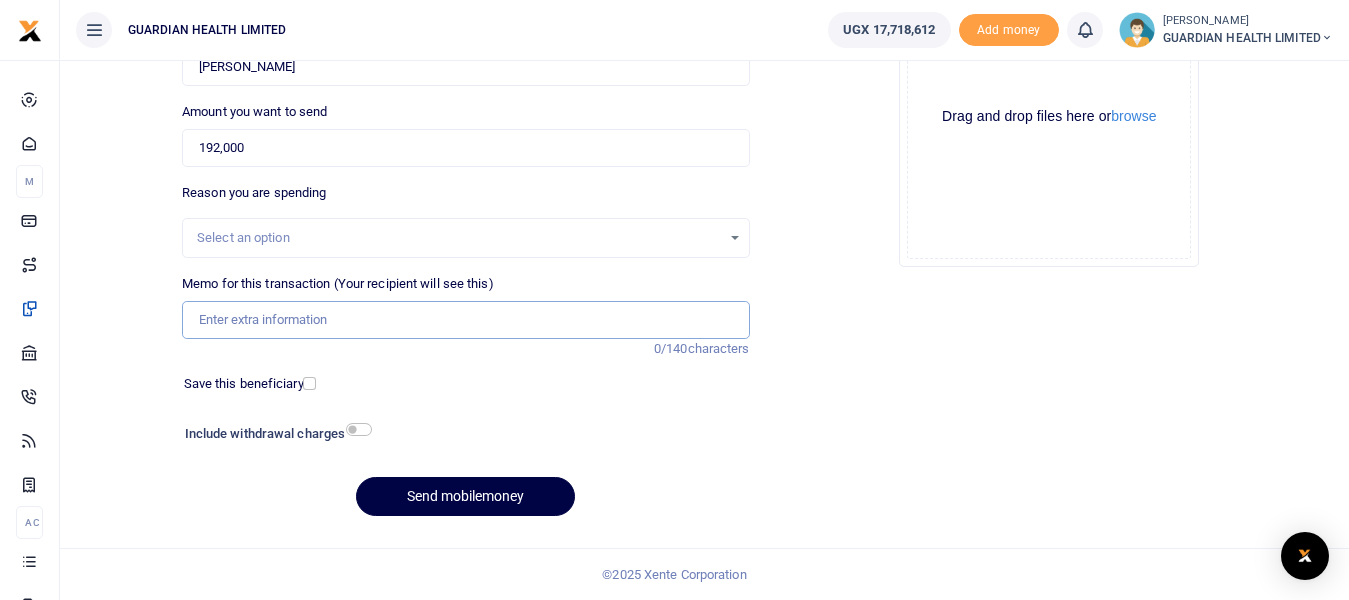 click on "Memo for this transaction (Your recipient will see this)" at bounding box center [465, 320] 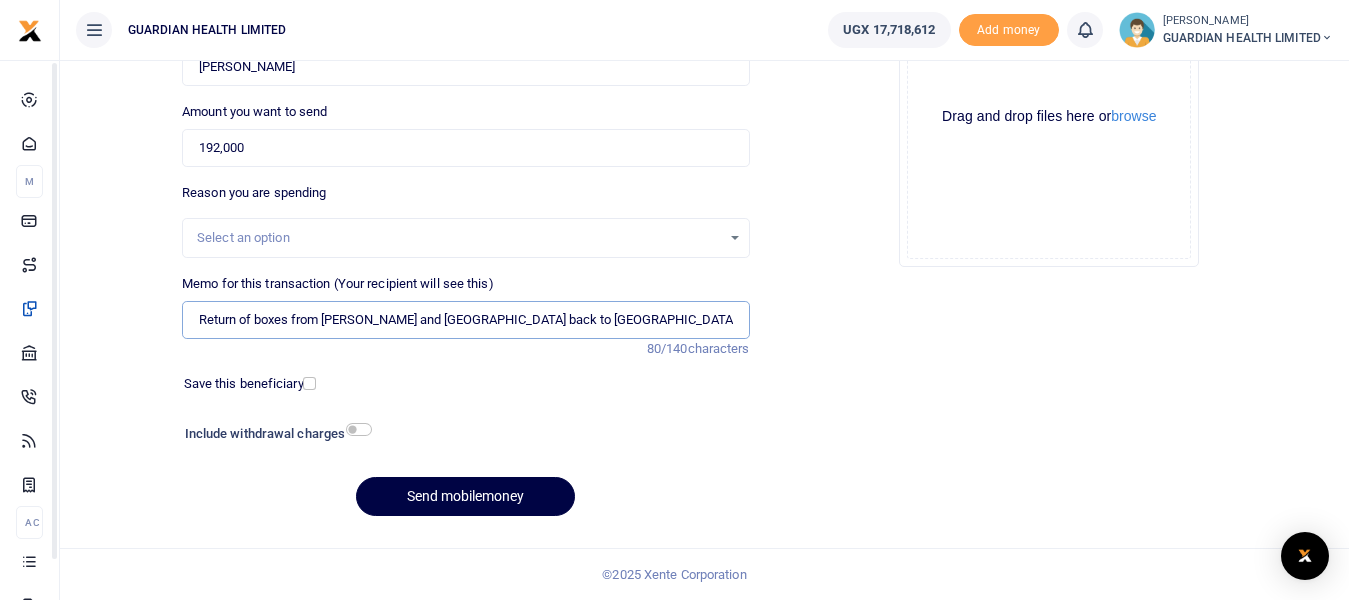 type on "Return of boxes from Gulu Mbale Hoima and Mbarara back to Bugolobi HQ warehouse" 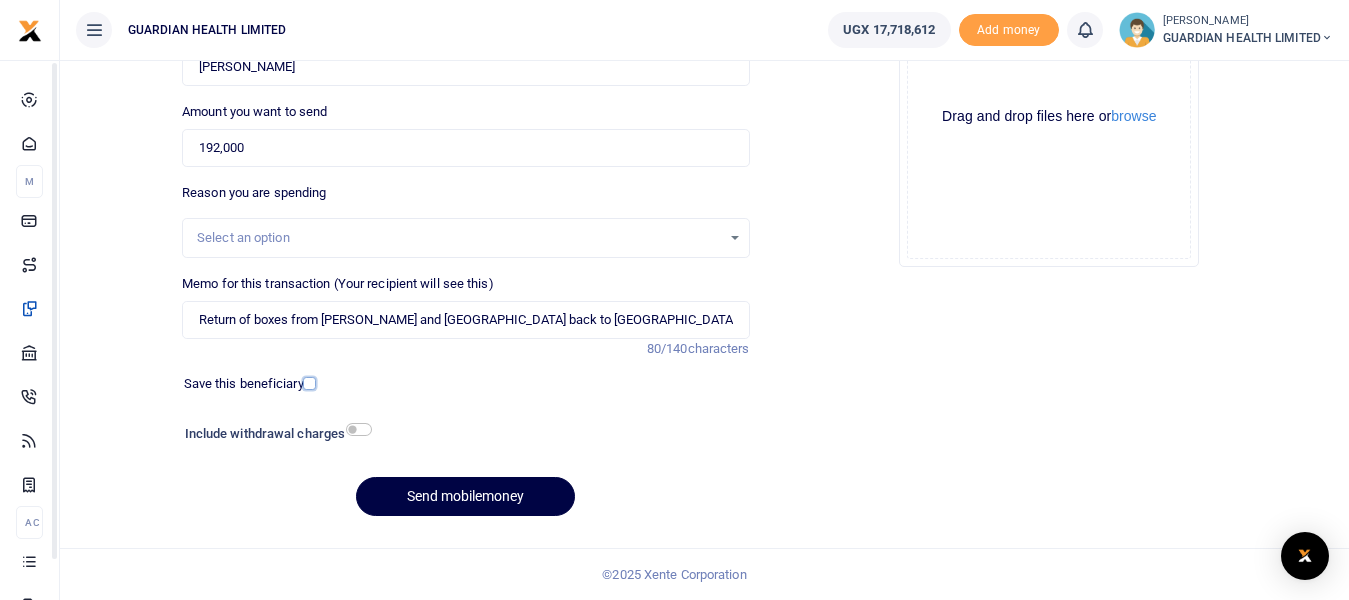click at bounding box center [309, 383] 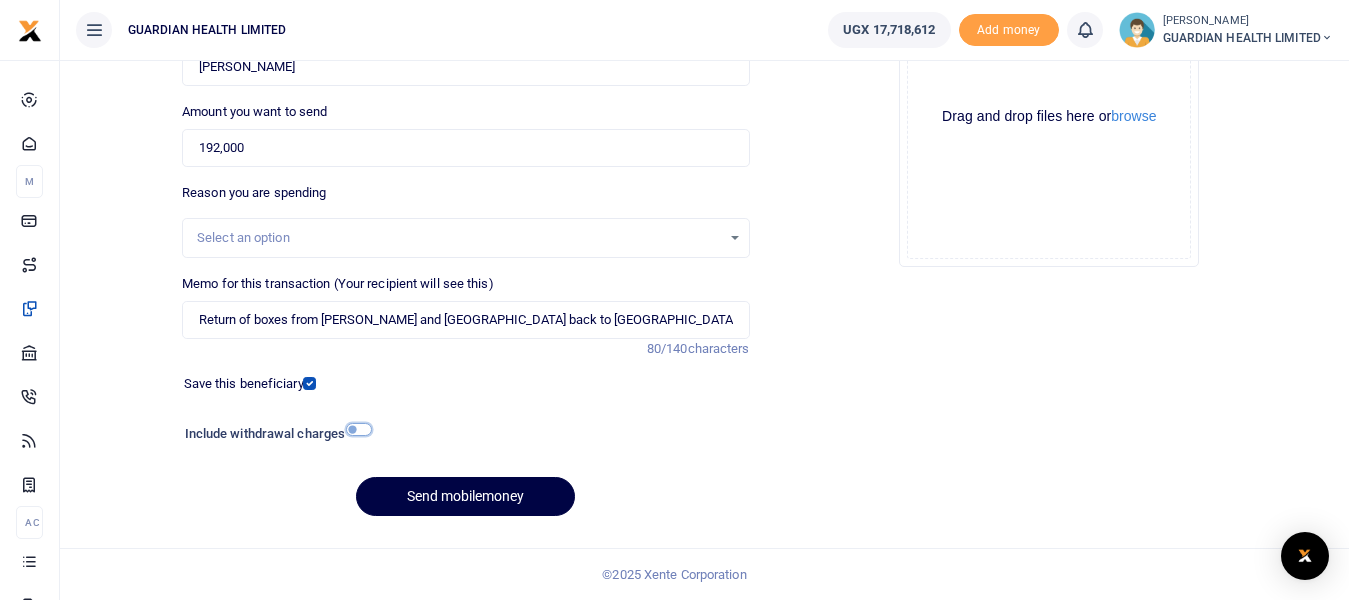 click at bounding box center [359, 429] 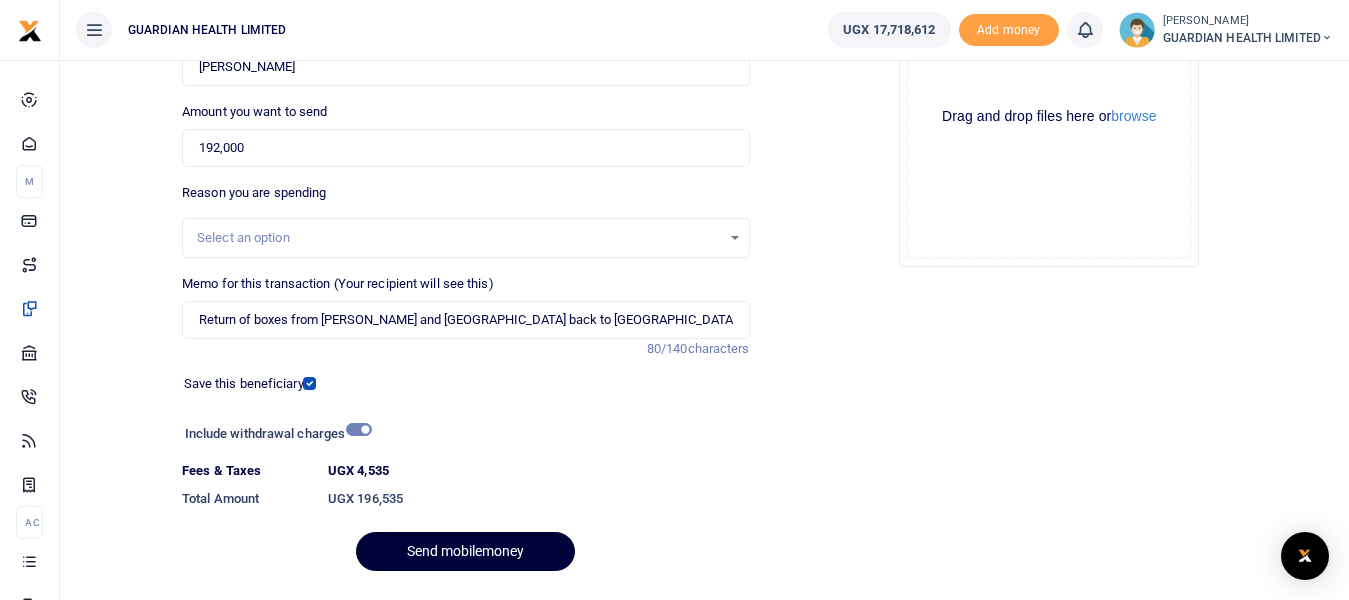 click on "Send mobilemoney" at bounding box center (465, 551) 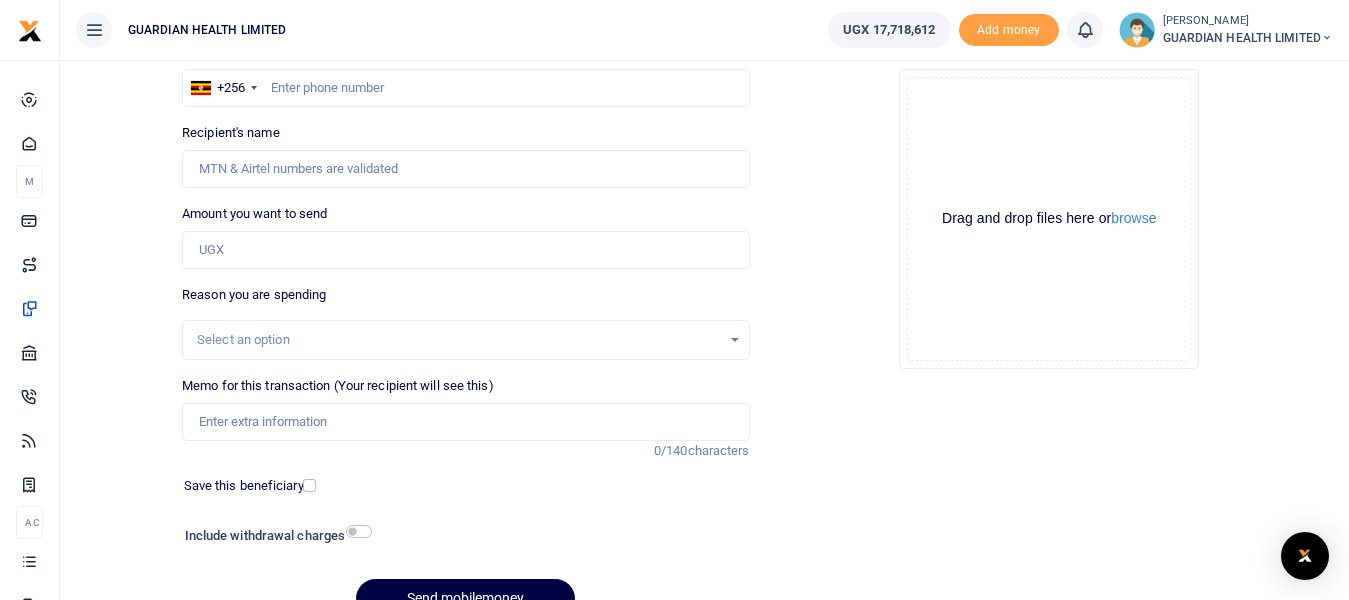 scroll, scrollTop: 0, scrollLeft: 0, axis: both 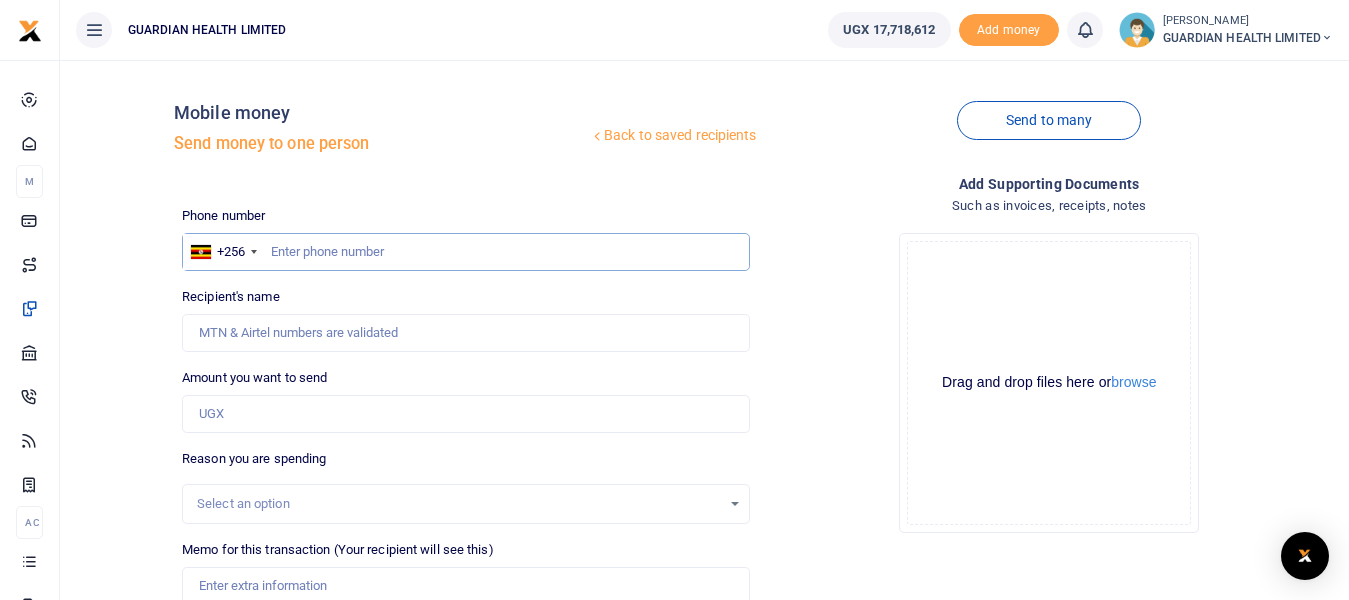 click at bounding box center (465, 252) 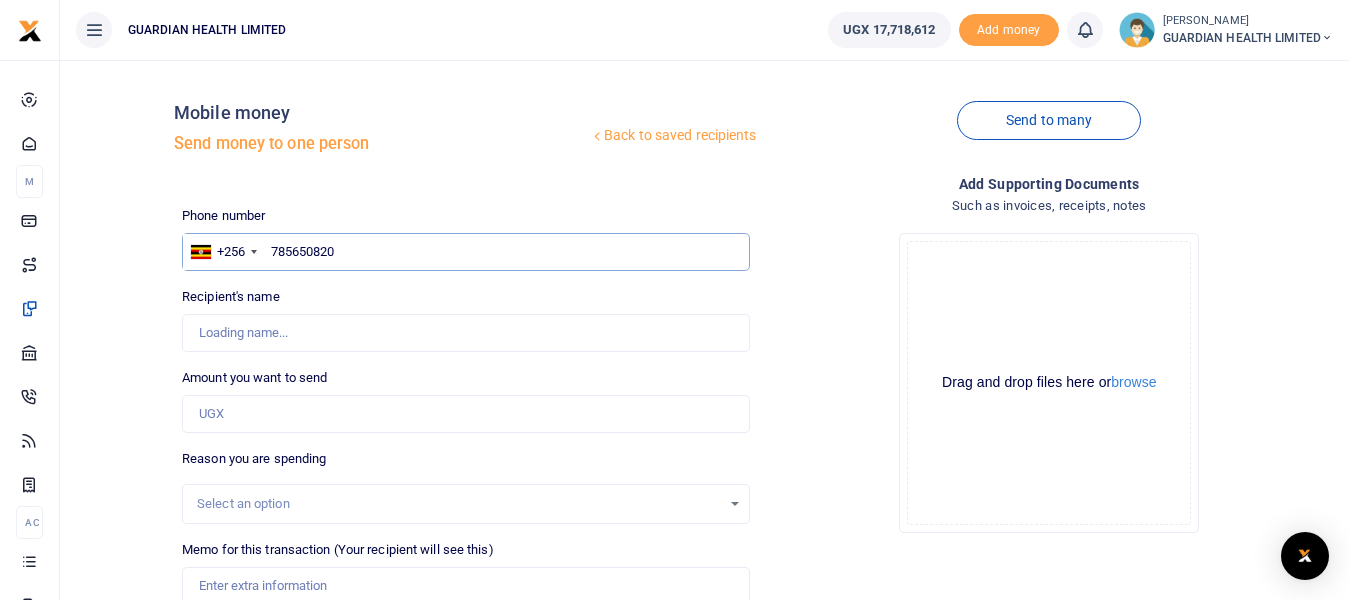 type on "7856508209" 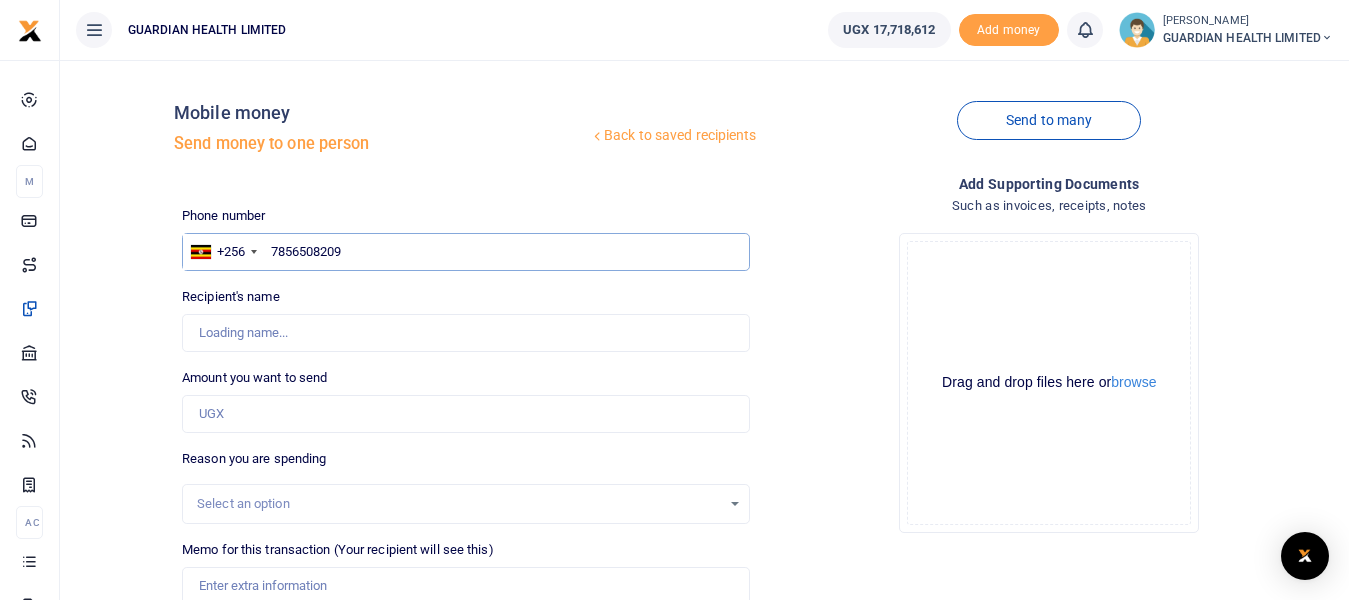 type on "Abudu Wofeda" 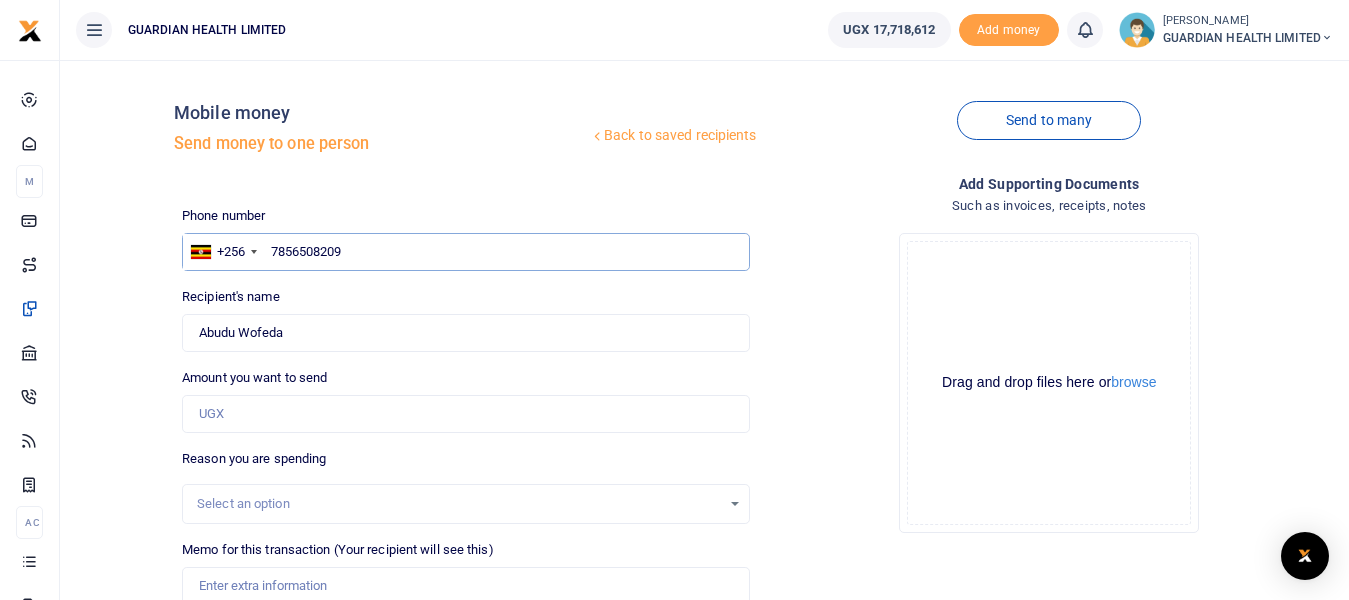 drag, startPoint x: 361, startPoint y: 250, endPoint x: 266, endPoint y: 240, distance: 95.524864 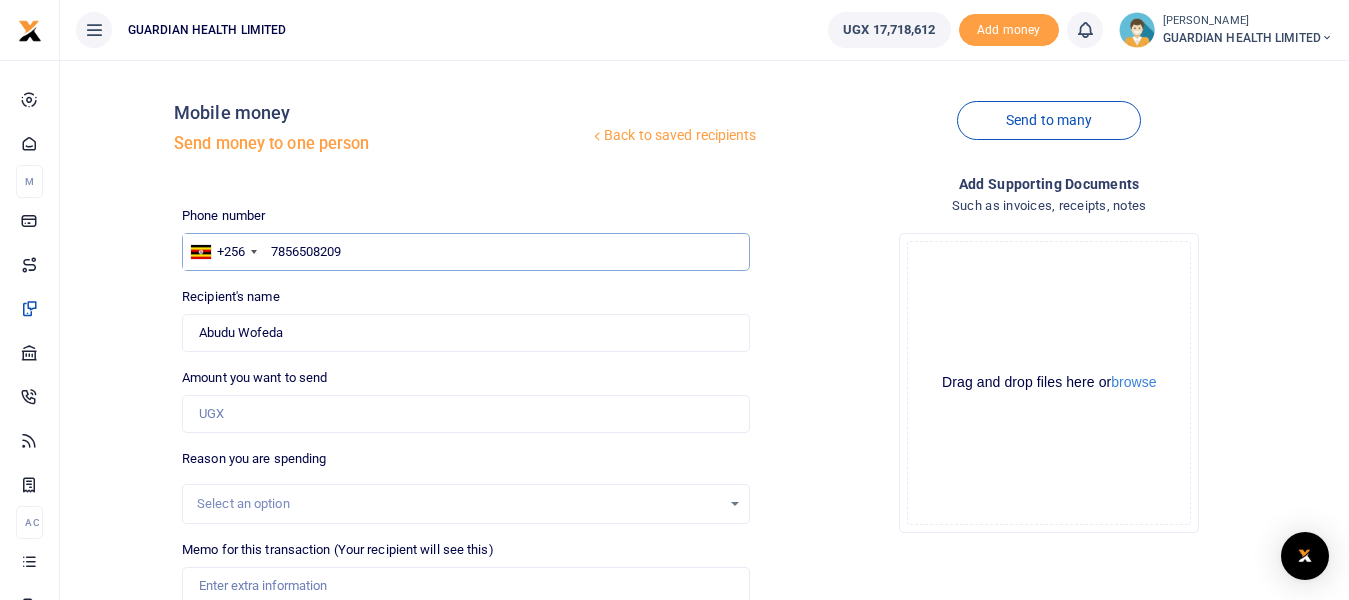 paste on "0" 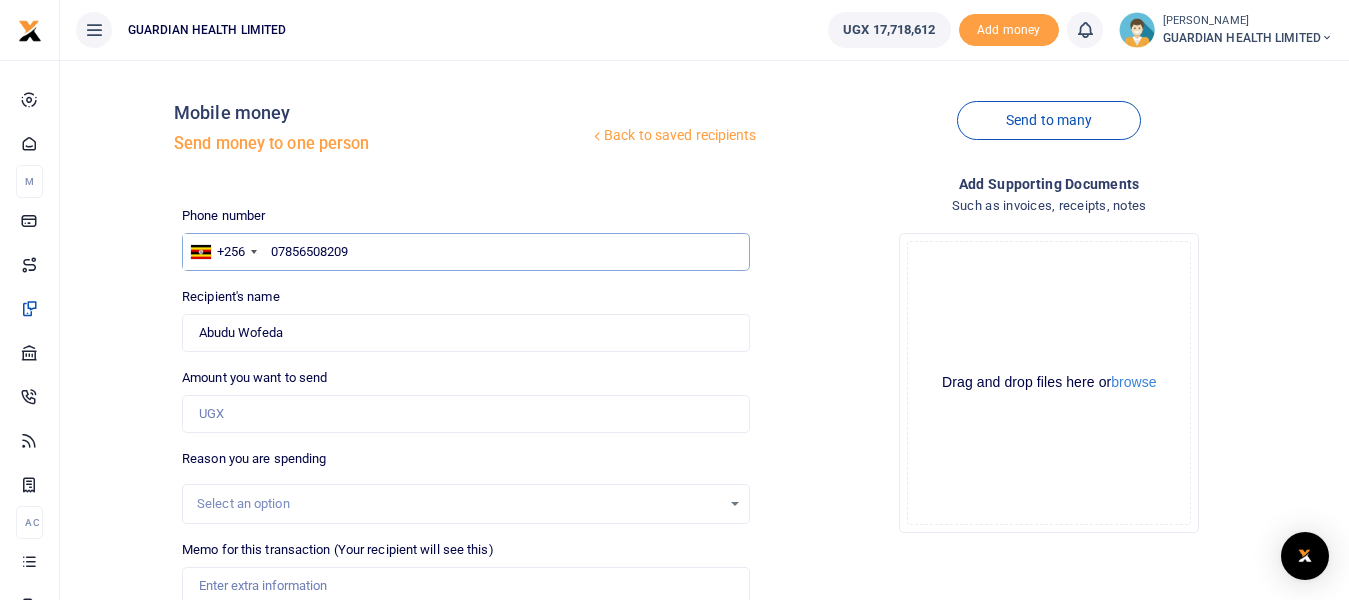 click on "07856508209" at bounding box center [465, 252] 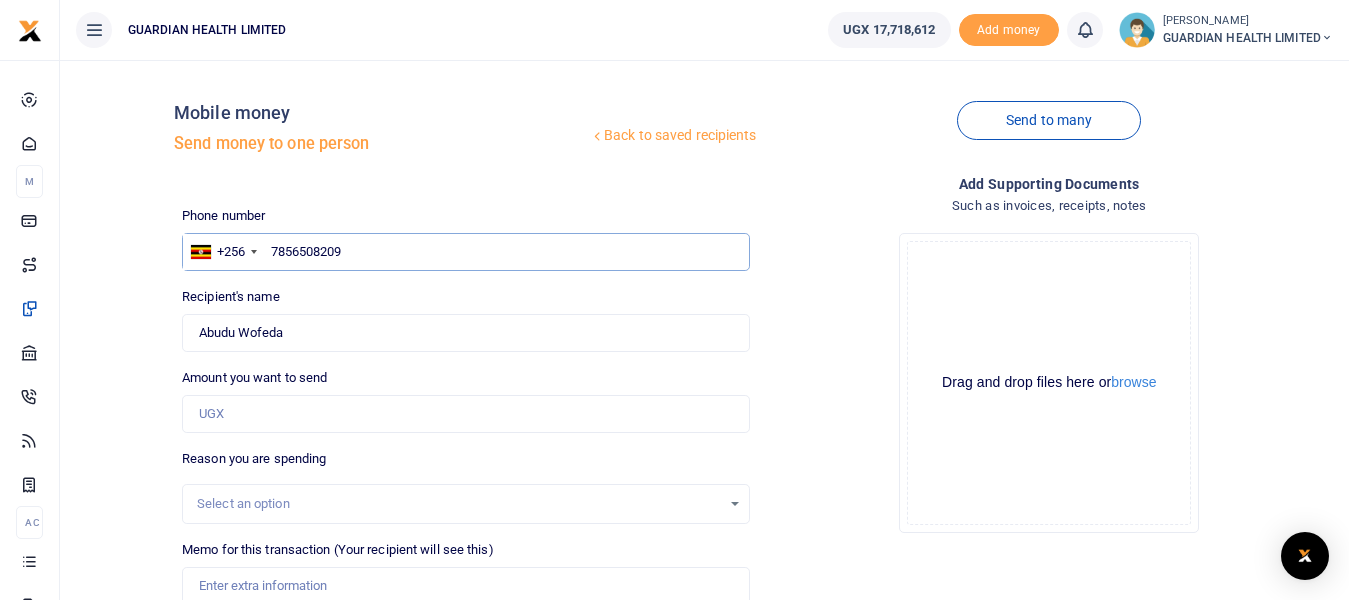 type 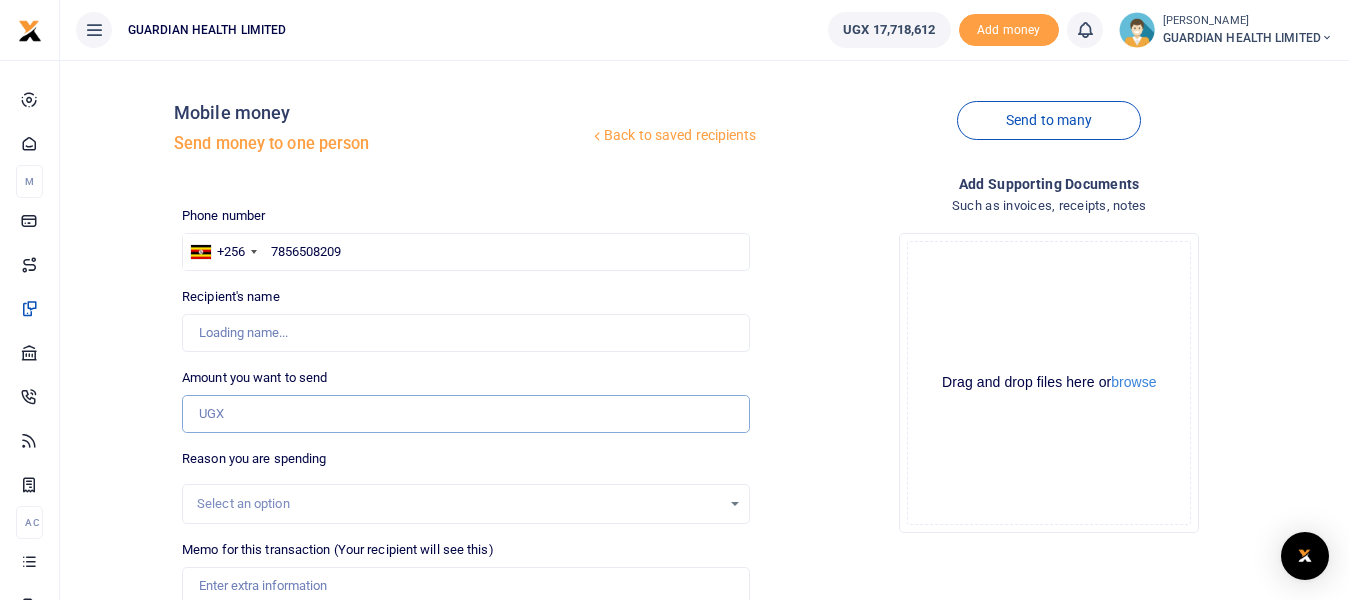 click on "Amount you want to send" at bounding box center (465, 414) 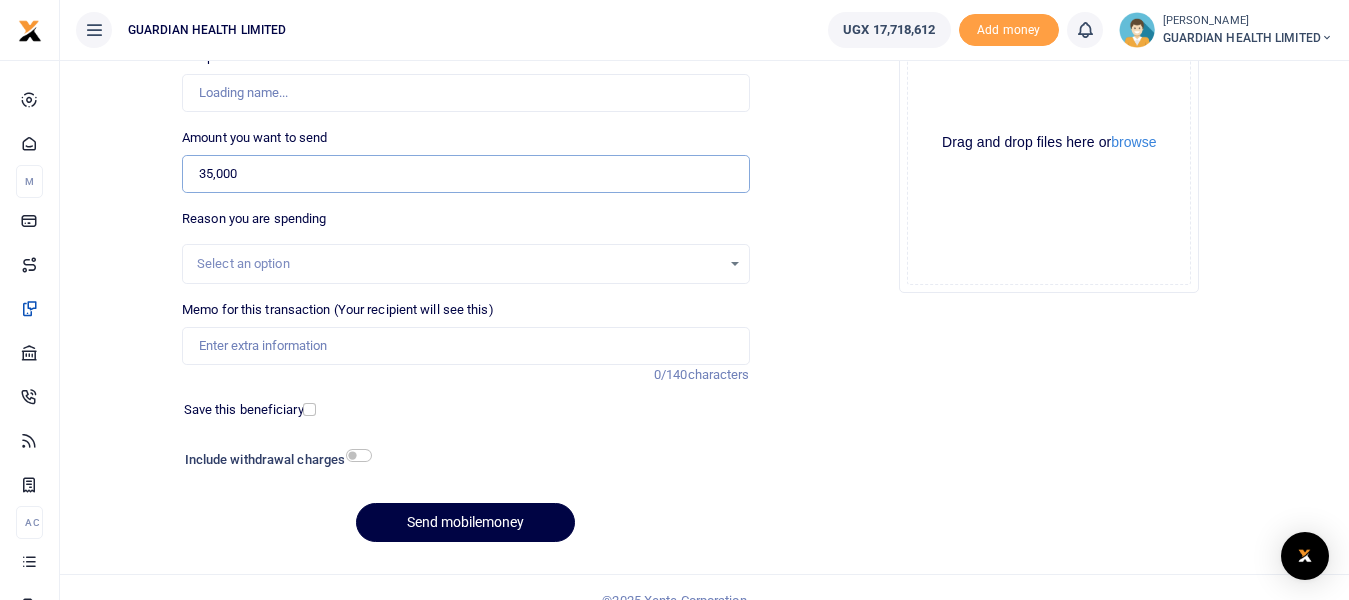 scroll, scrollTop: 266, scrollLeft: 0, axis: vertical 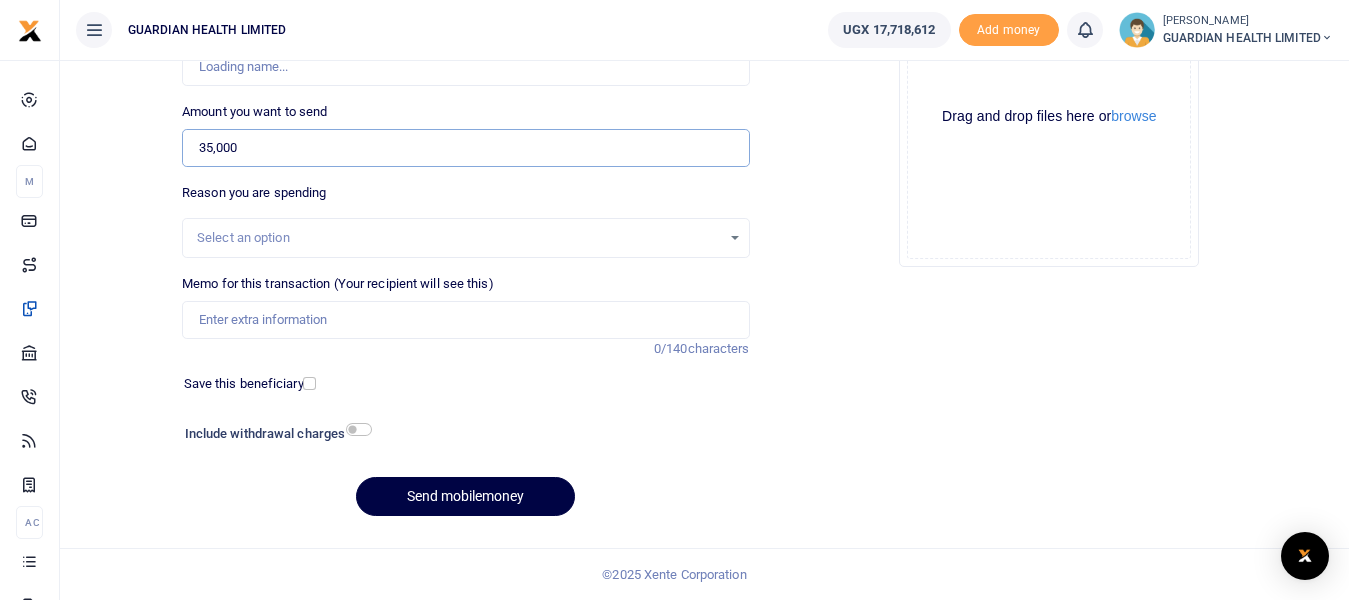 type on "35,000" 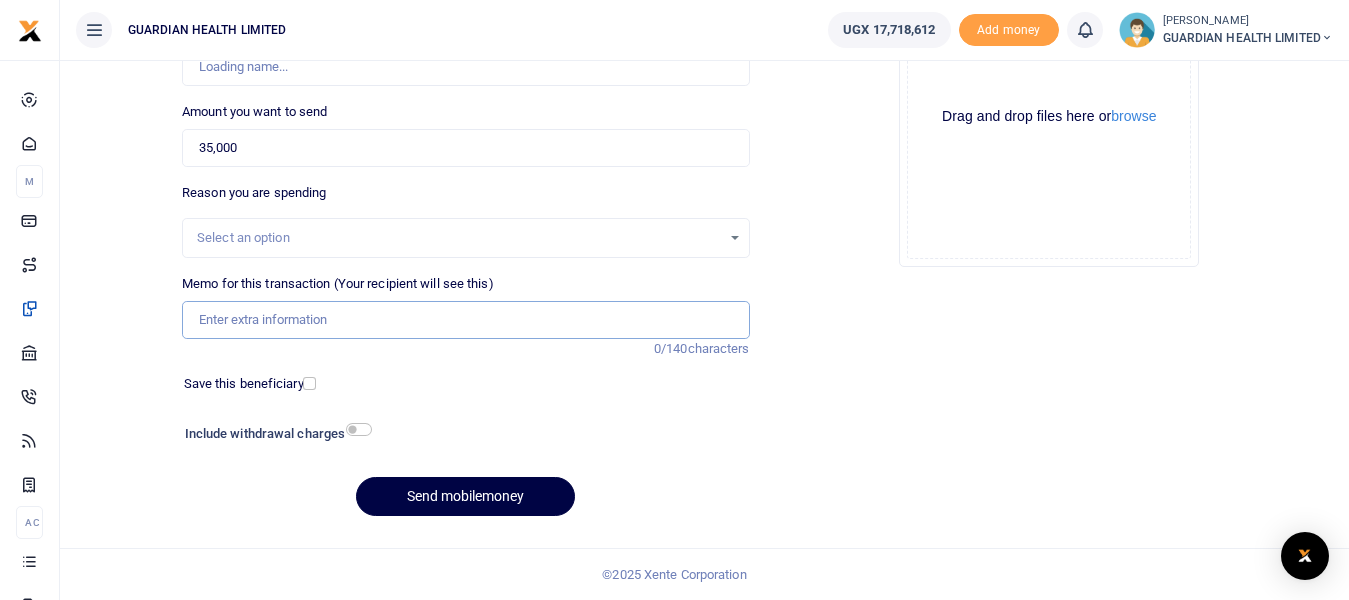click on "Memo for this transaction (Your recipient will see this)" at bounding box center [465, 320] 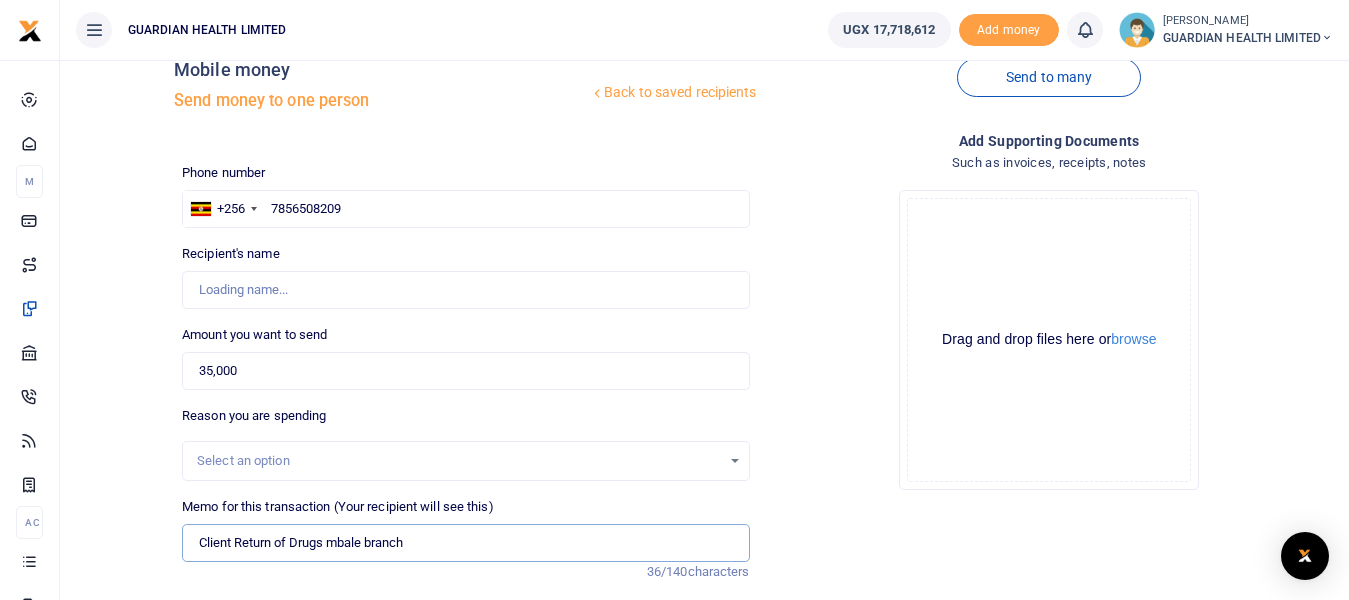 scroll, scrollTop: 0, scrollLeft: 0, axis: both 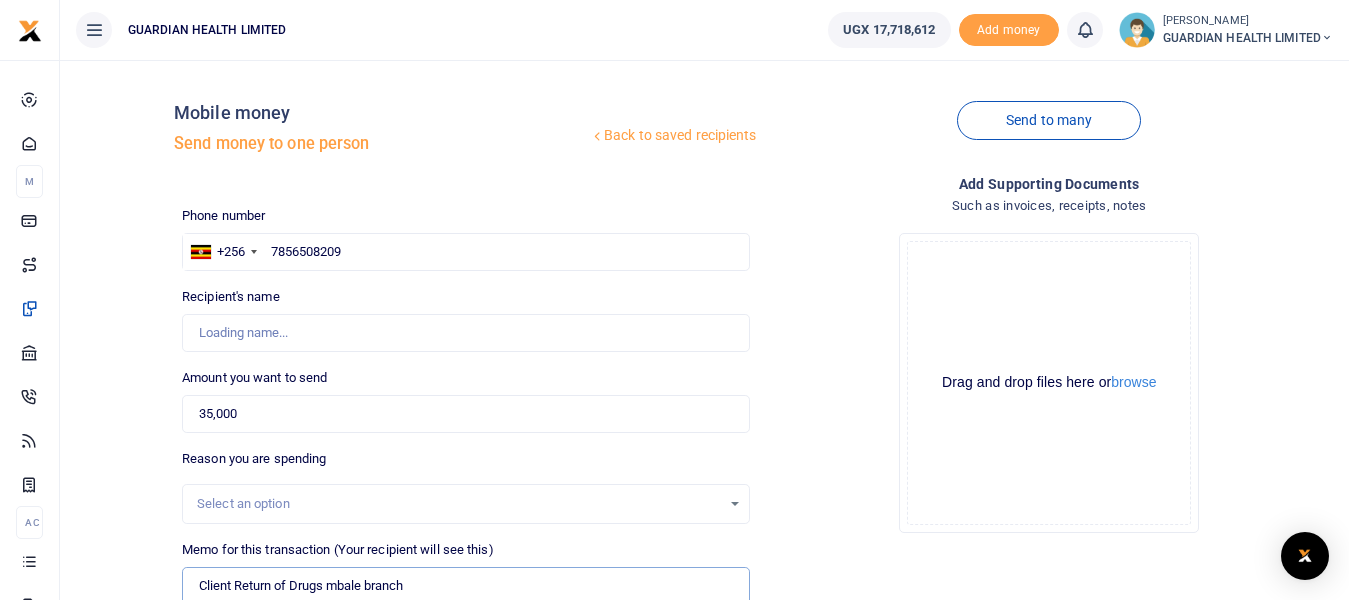 type on "Client Return of Drugs mbale branch" 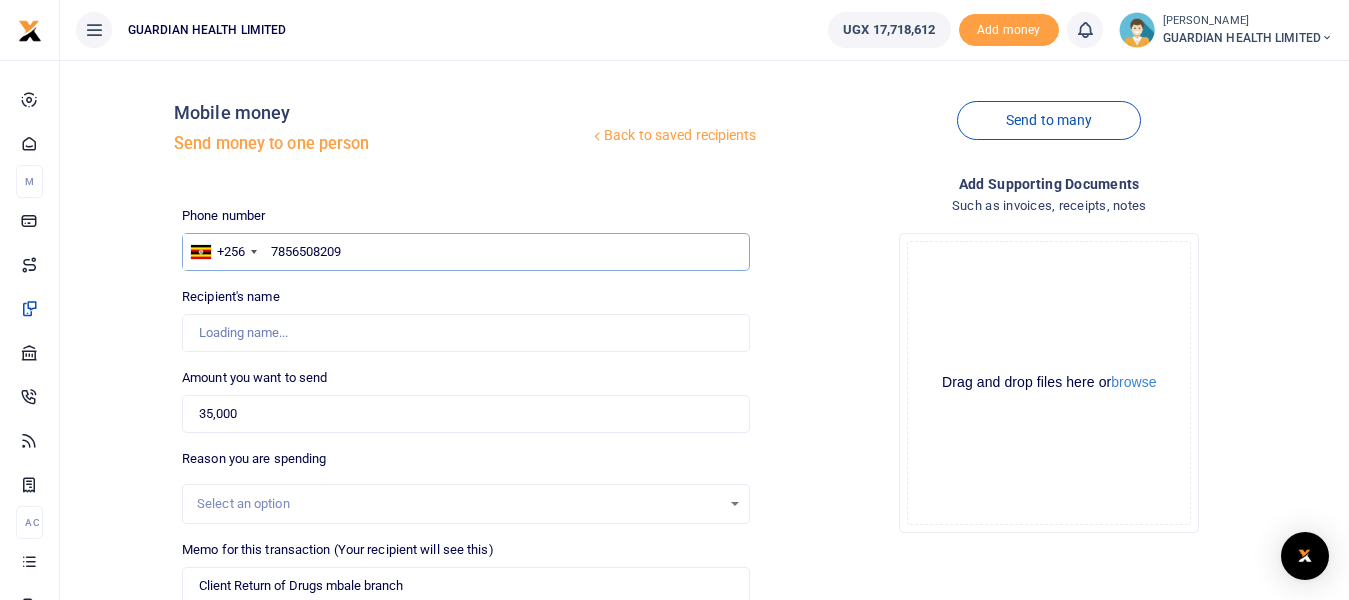 click on "7856508209" at bounding box center [465, 252] 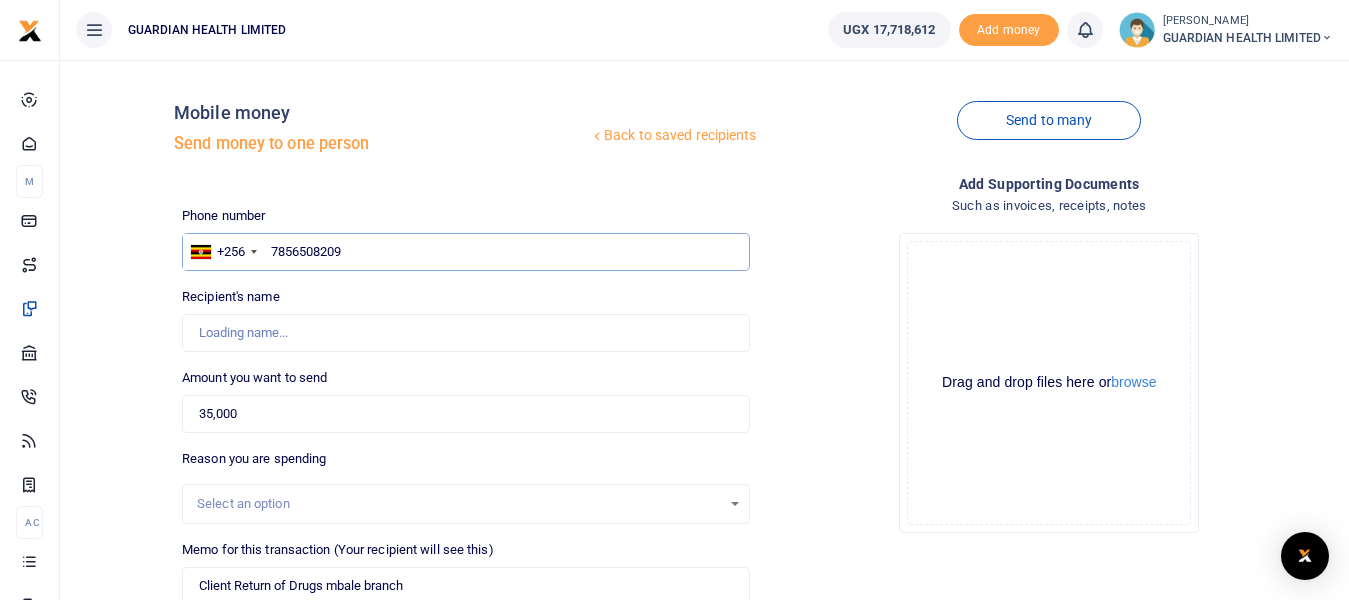 drag, startPoint x: 375, startPoint y: 253, endPoint x: 113, endPoint y: 228, distance: 263.19003 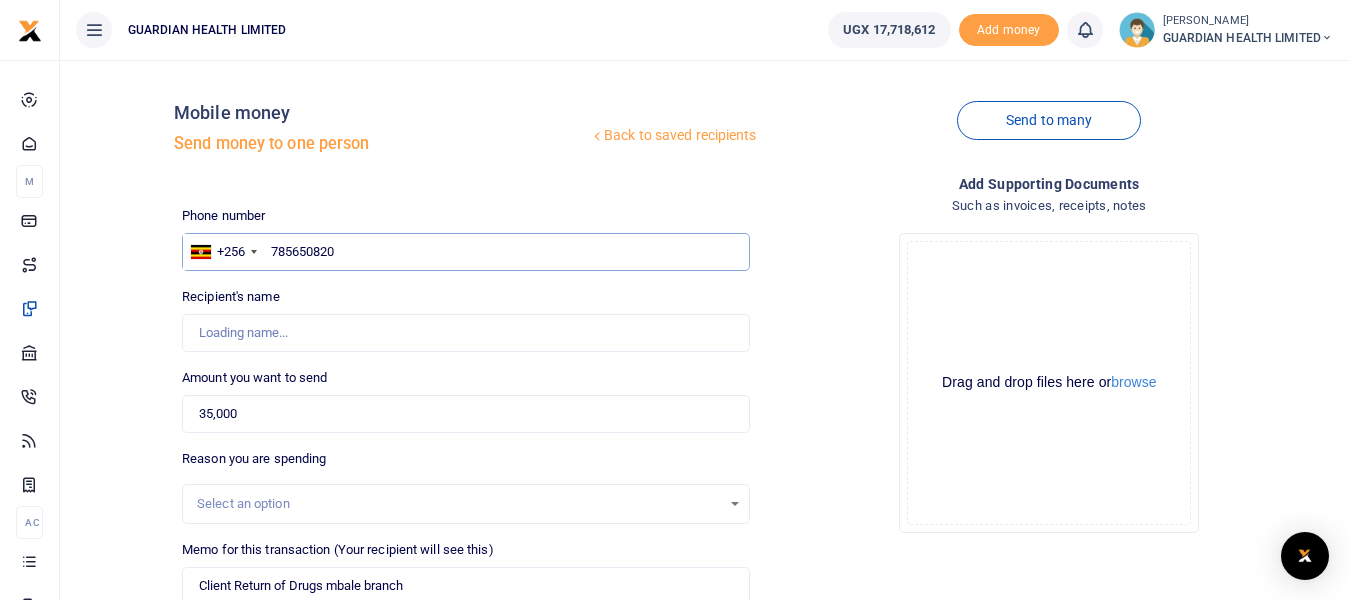 type on "7856508209" 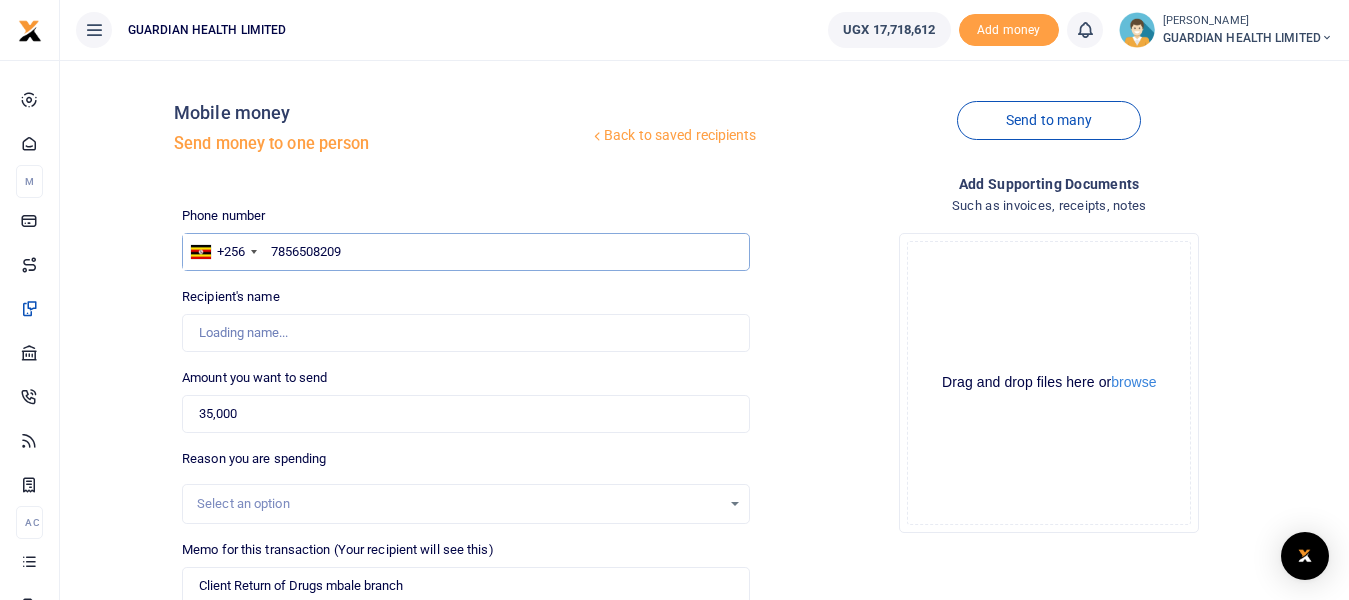 type on "Abudu Wofeda" 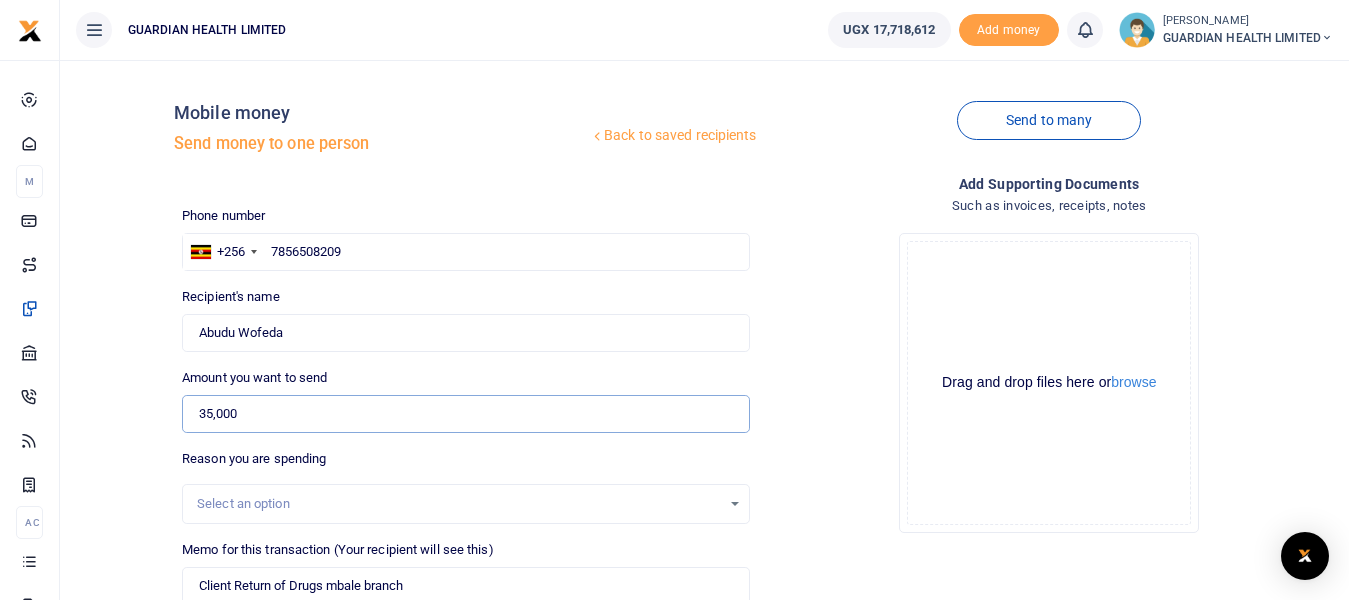 click on "35,000" at bounding box center [465, 414] 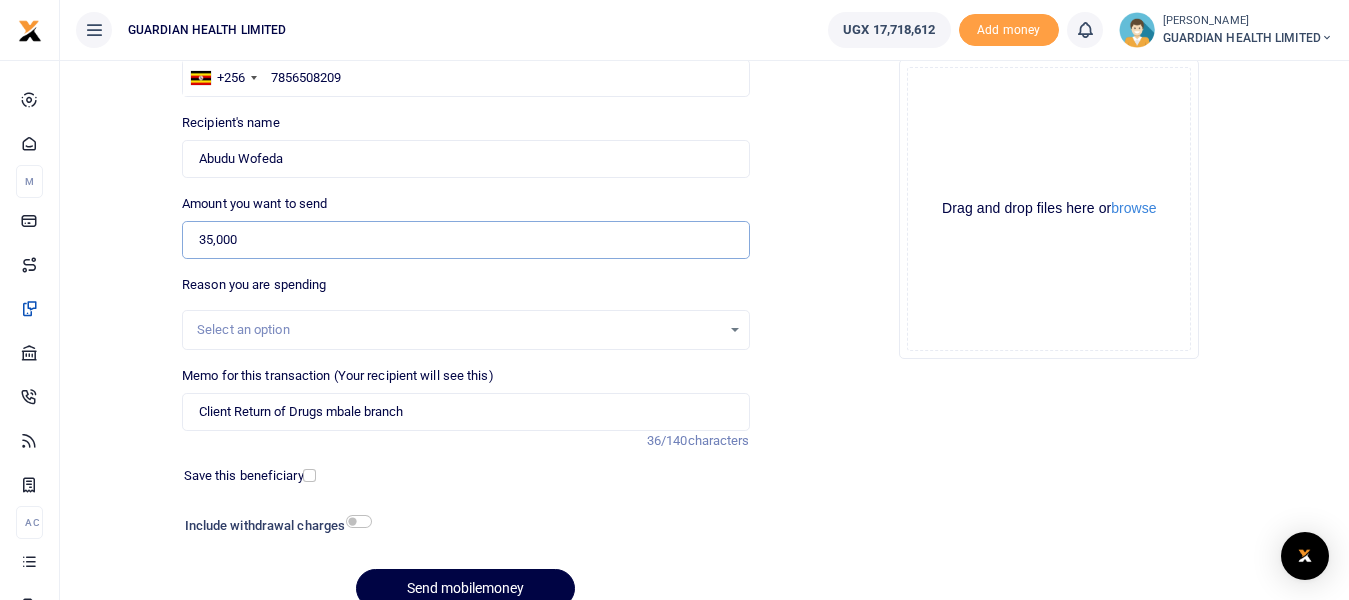 scroll, scrollTop: 266, scrollLeft: 0, axis: vertical 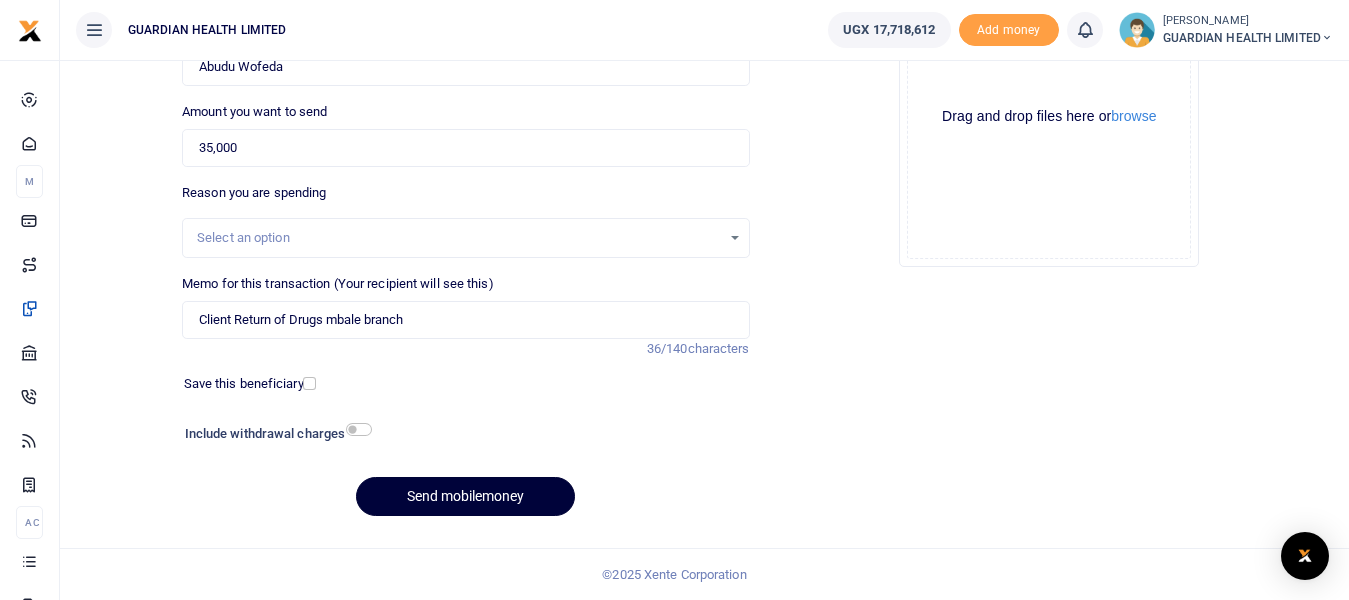 click on "Send mobilemoney" at bounding box center [465, 496] 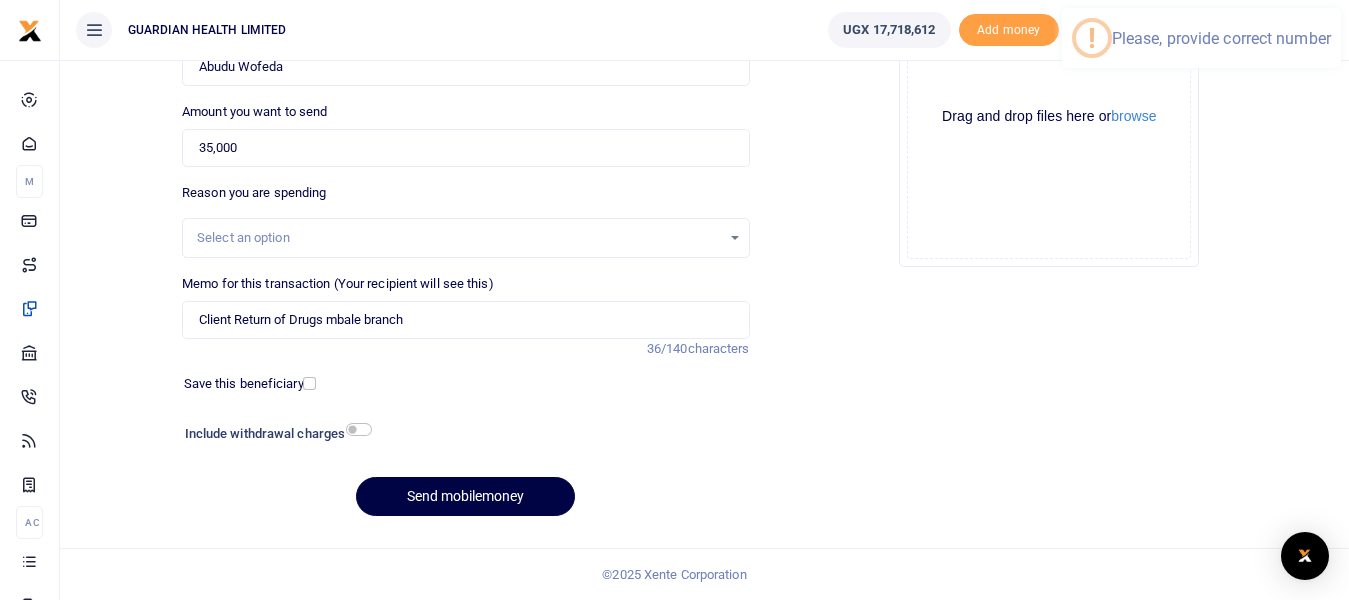 scroll, scrollTop: 0, scrollLeft: 0, axis: both 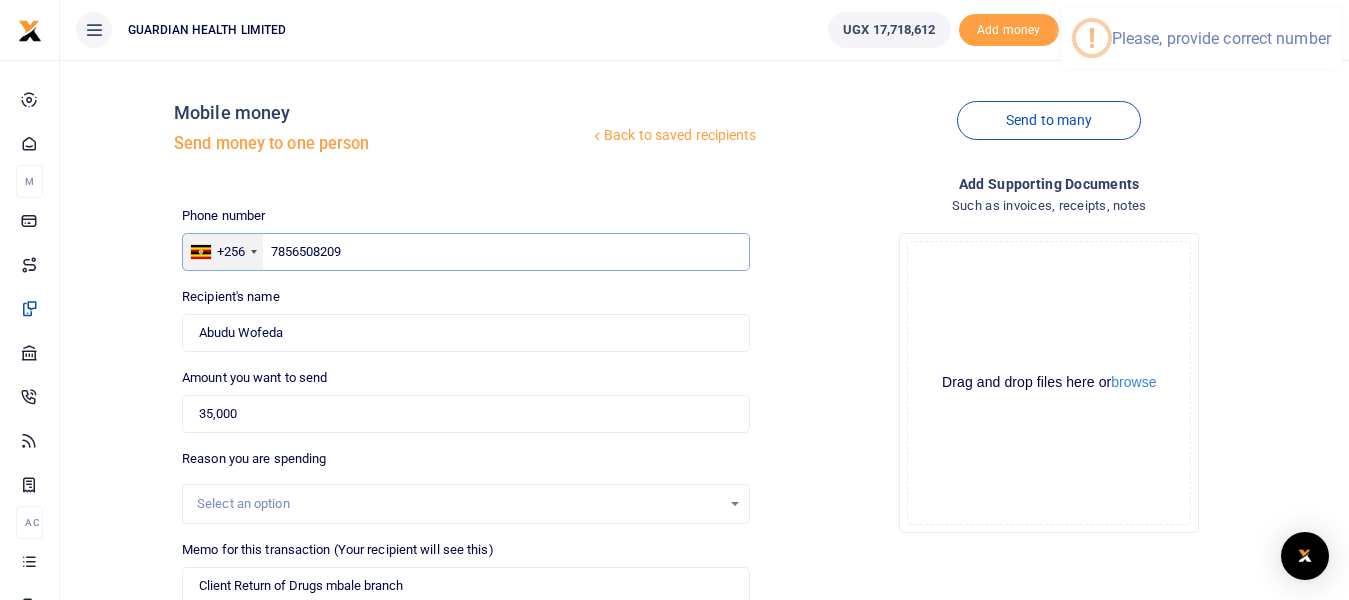 drag, startPoint x: 374, startPoint y: 256, endPoint x: 221, endPoint y: 252, distance: 153.05228 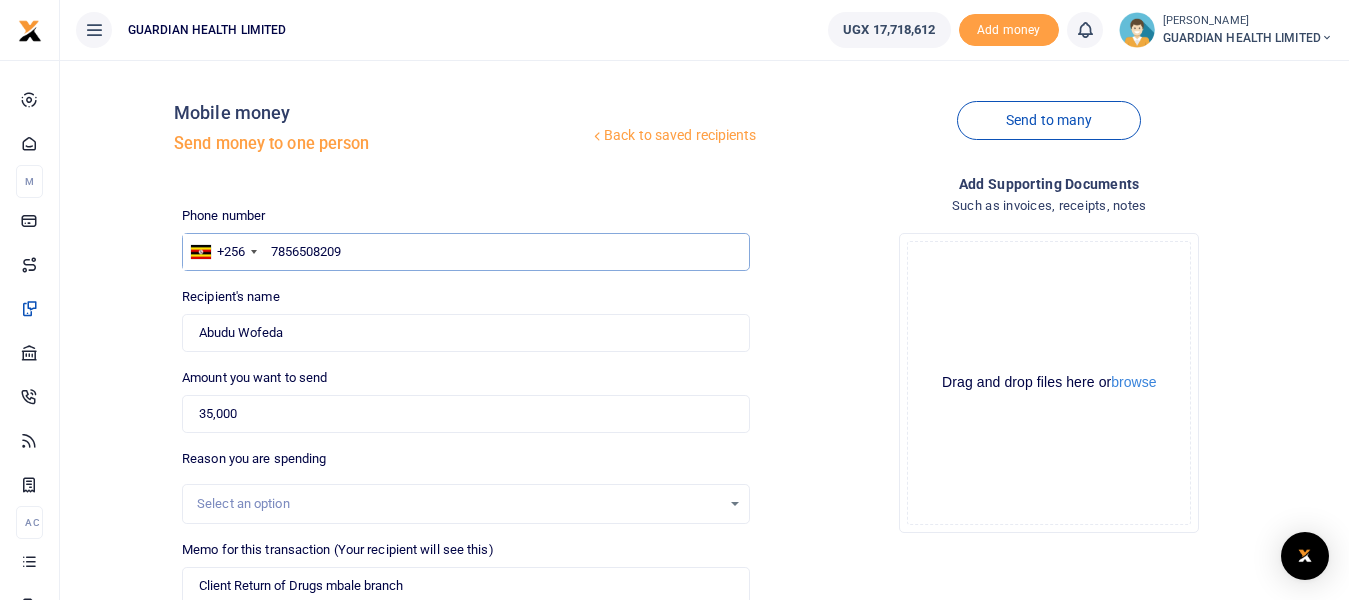 click on "7856508209" at bounding box center [465, 252] 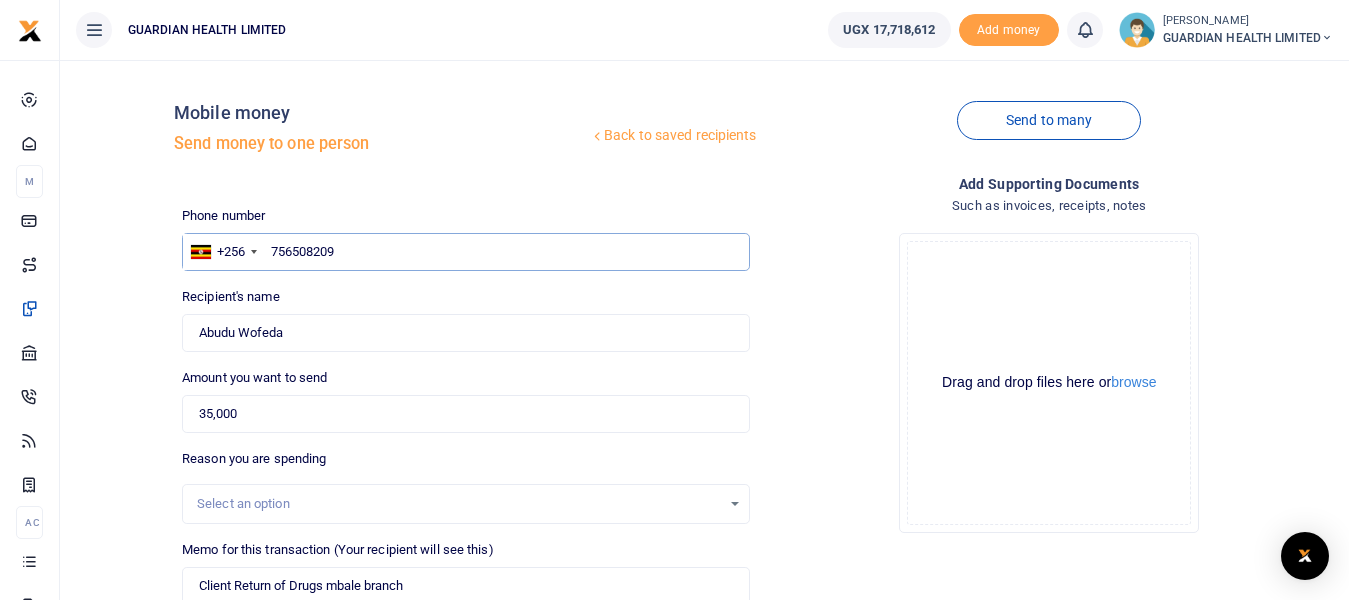 type on "756508209" 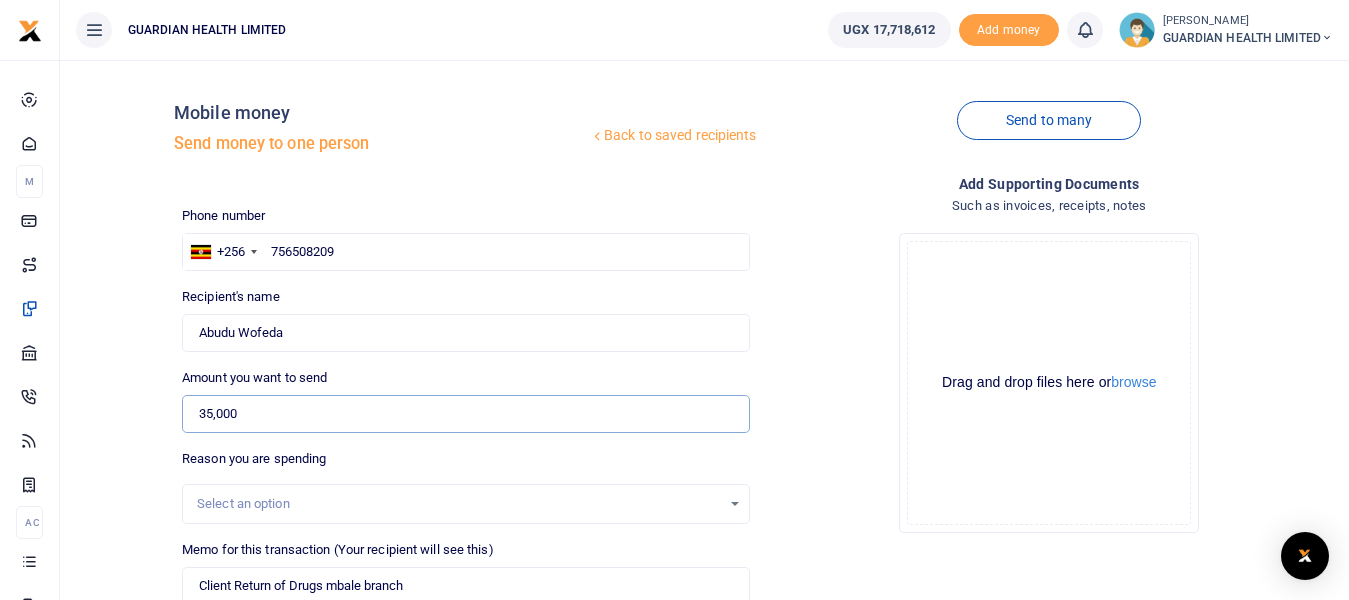 click on "35,000" at bounding box center (465, 414) 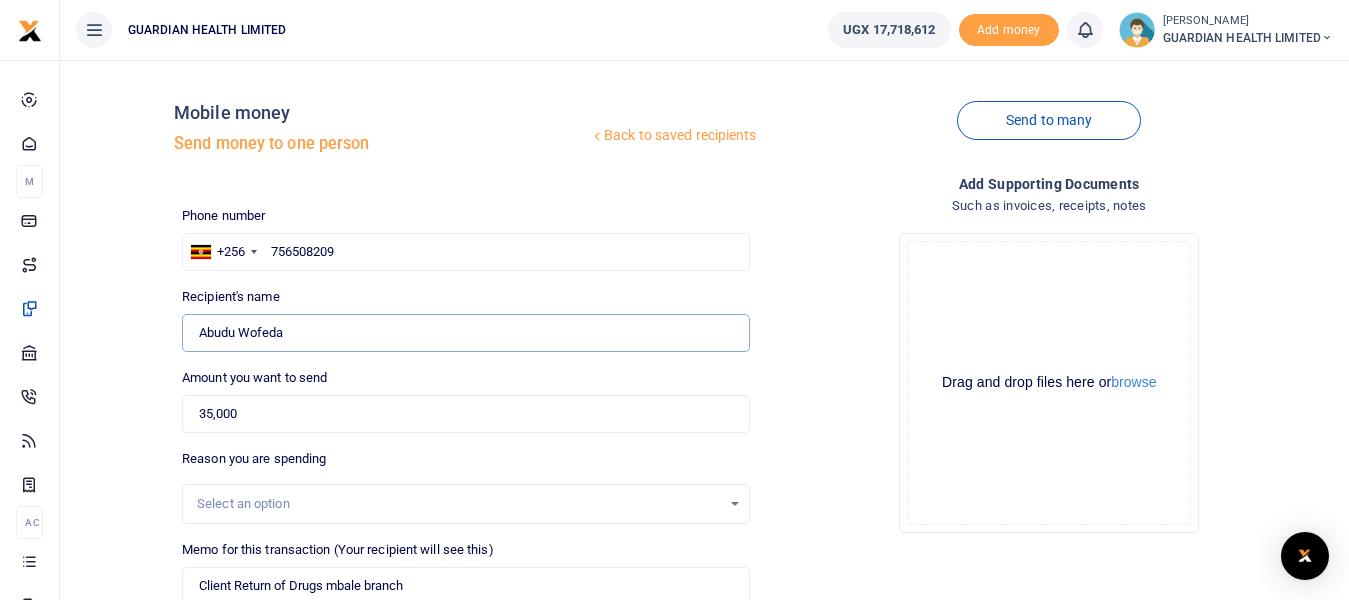 click on "Found" at bounding box center [465, 333] 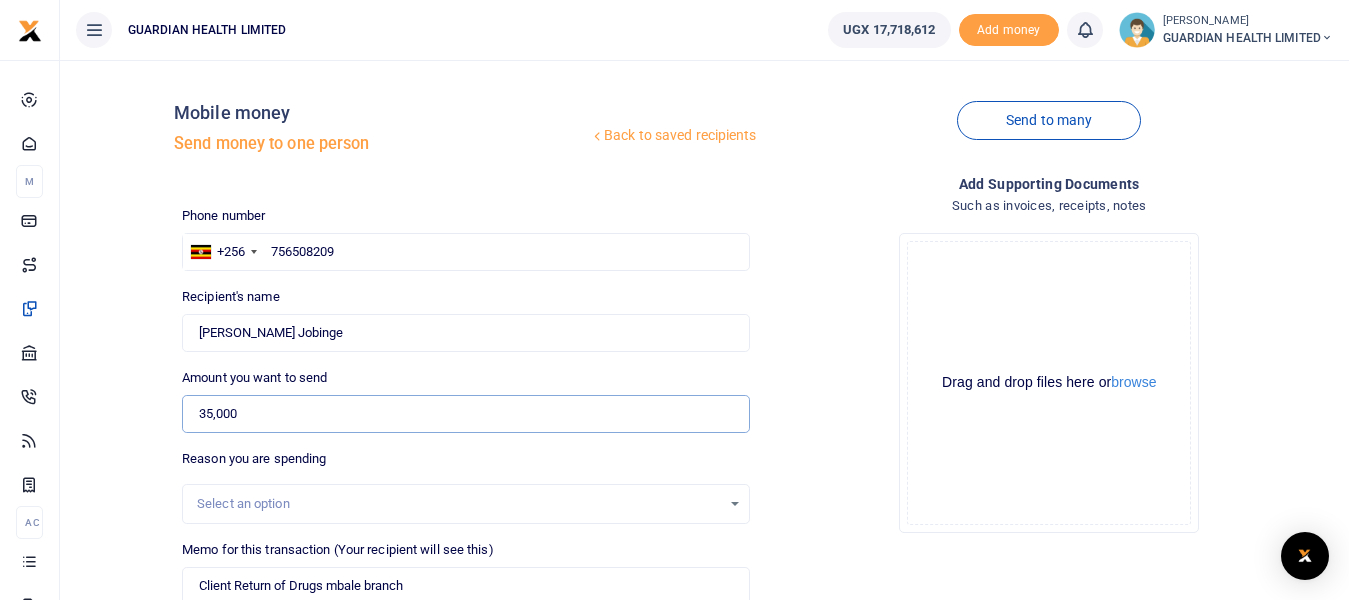 click on "35,000" at bounding box center [465, 414] 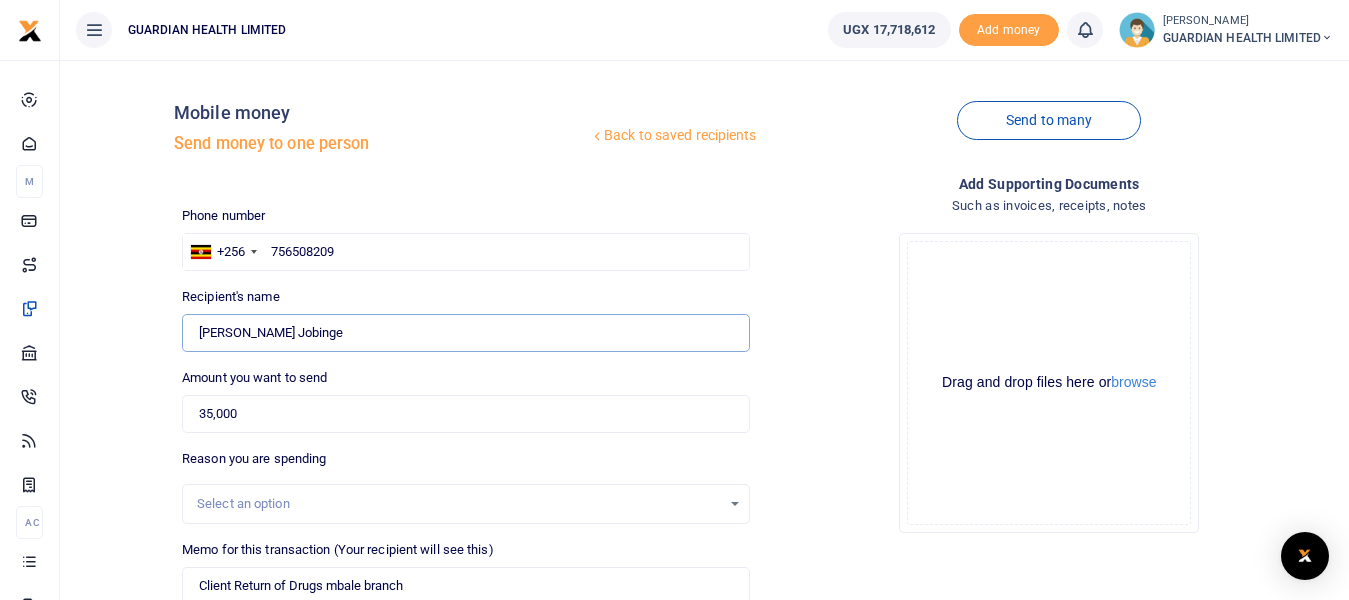 click on "Found" at bounding box center [465, 333] 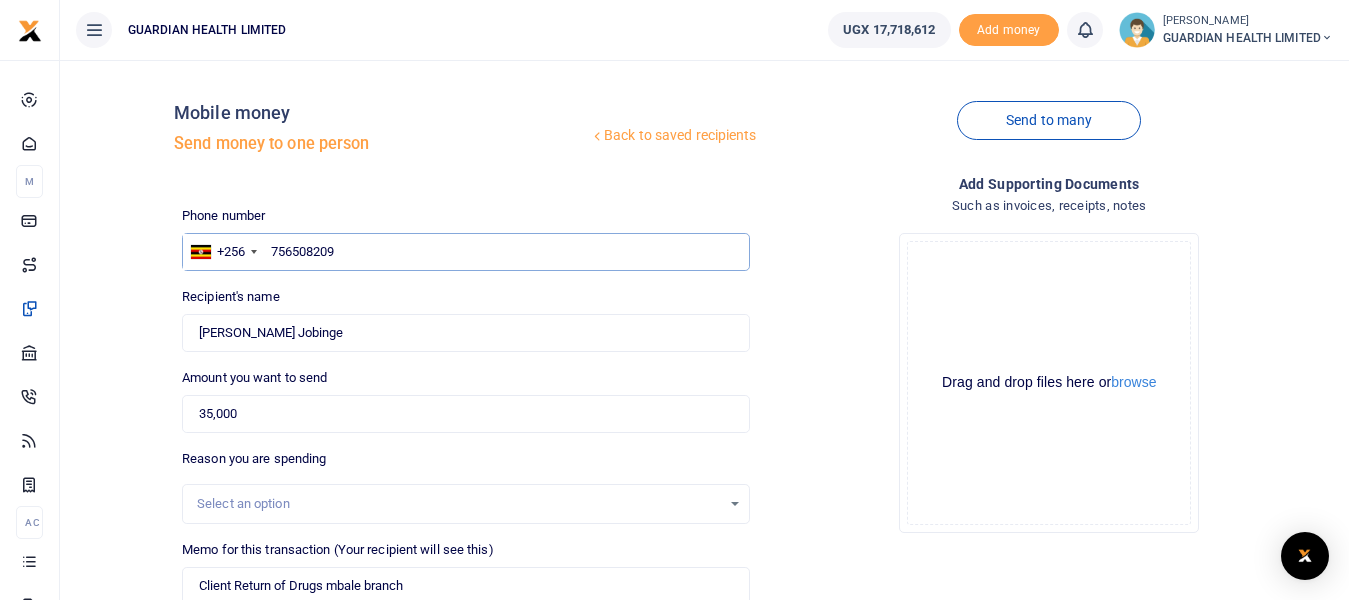 click on "756508209" at bounding box center (465, 252) 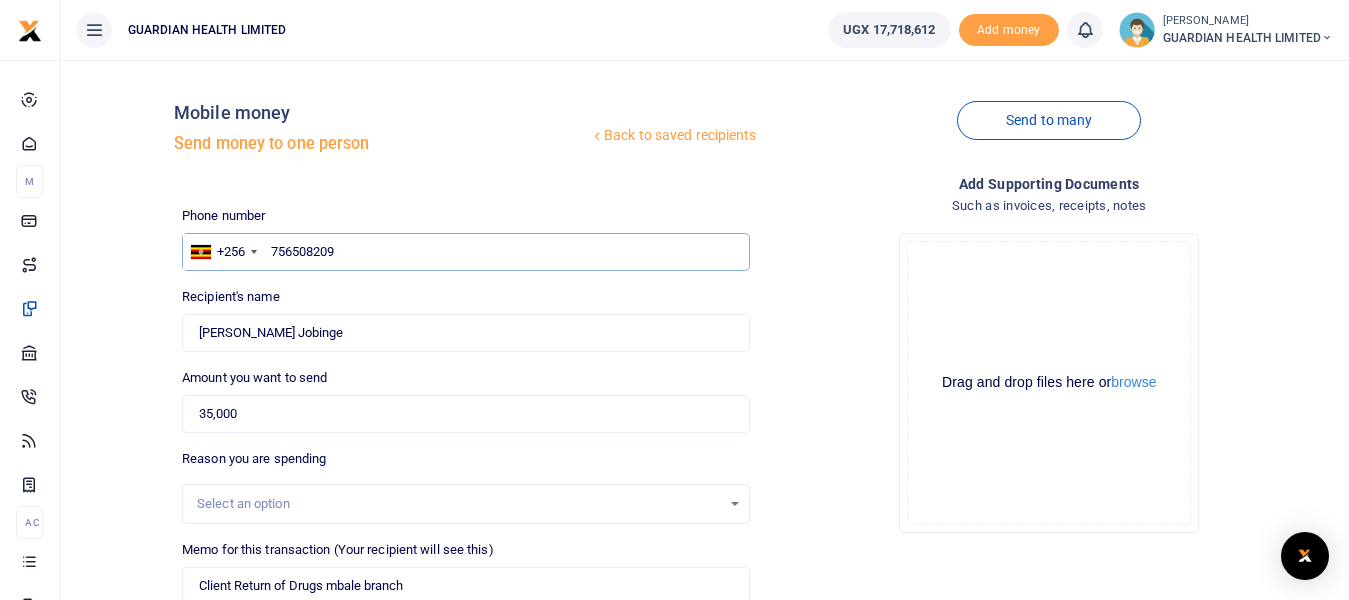 click on "756508209" at bounding box center [465, 252] 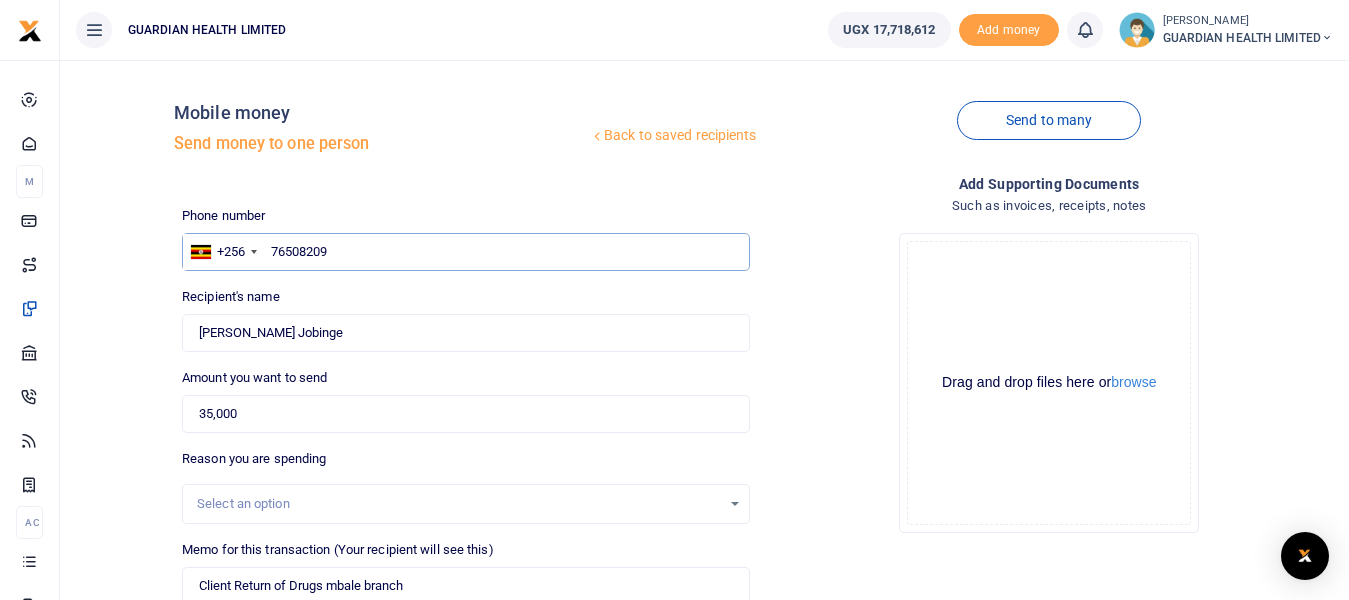 type on "786508209" 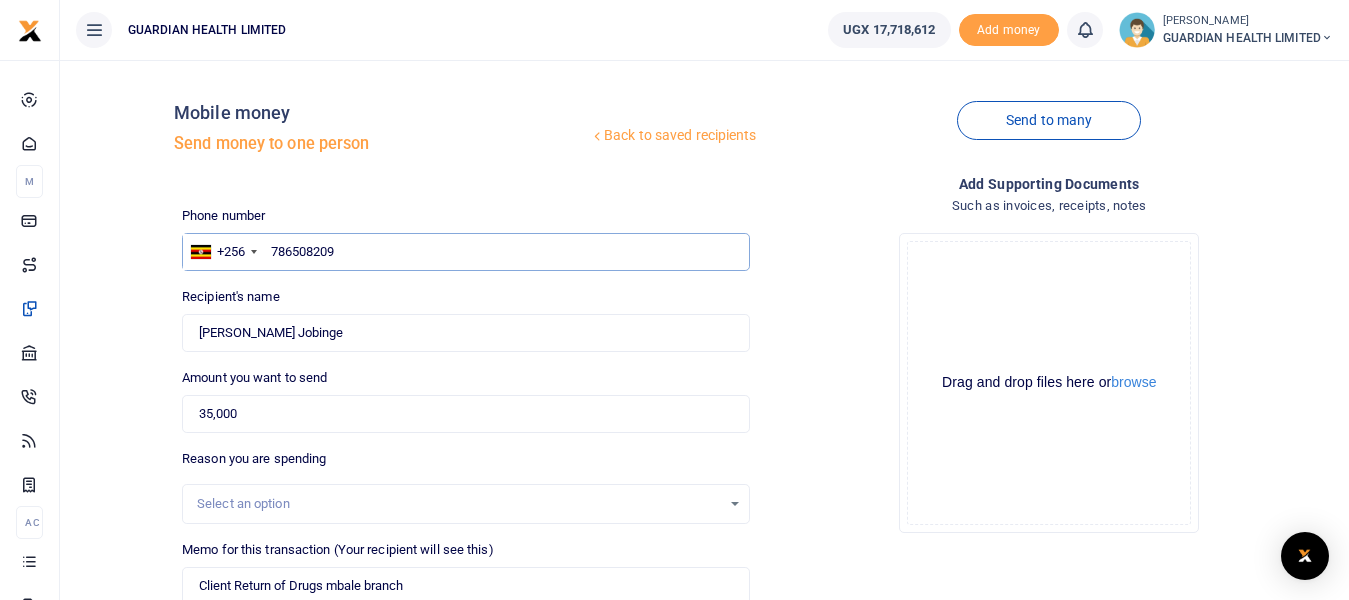 type on "Regan Murani" 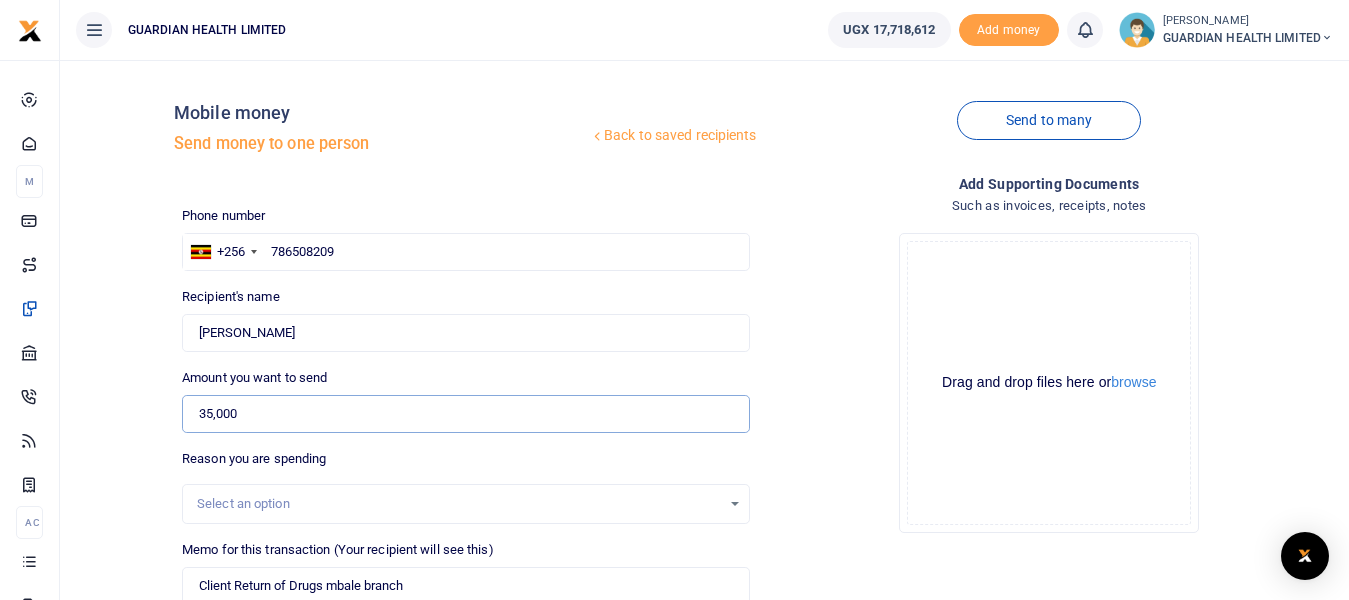 click on "35,000" at bounding box center [465, 414] 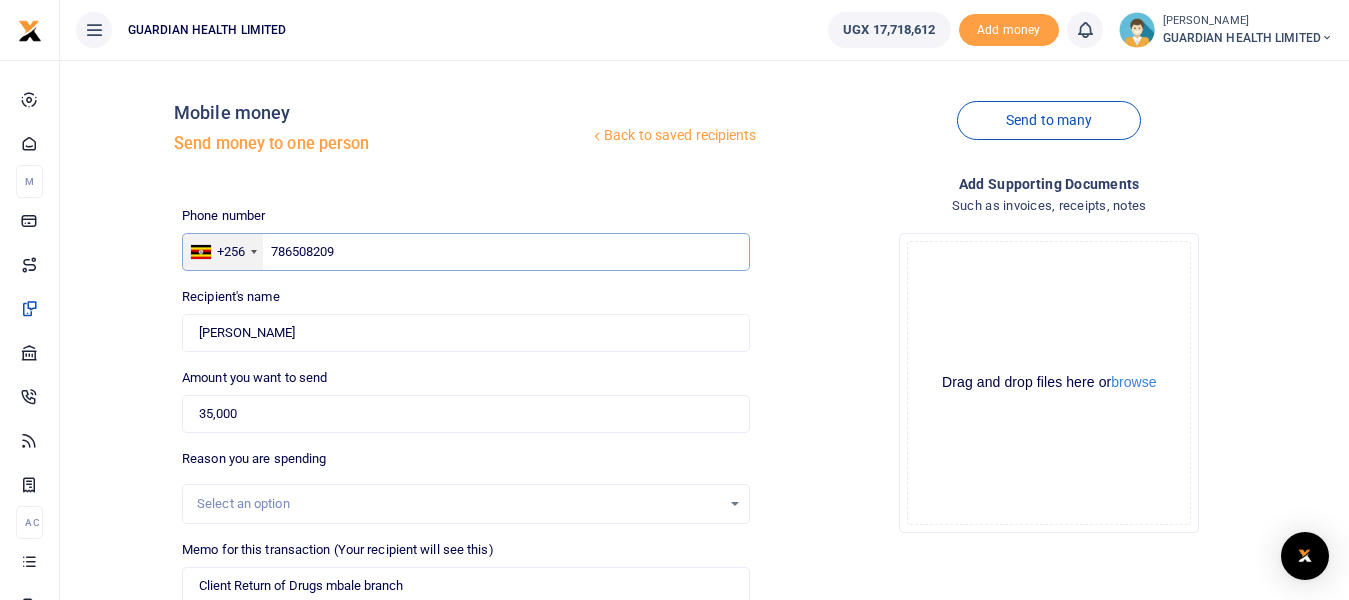 drag, startPoint x: 322, startPoint y: 246, endPoint x: 195, endPoint y: 246, distance: 127 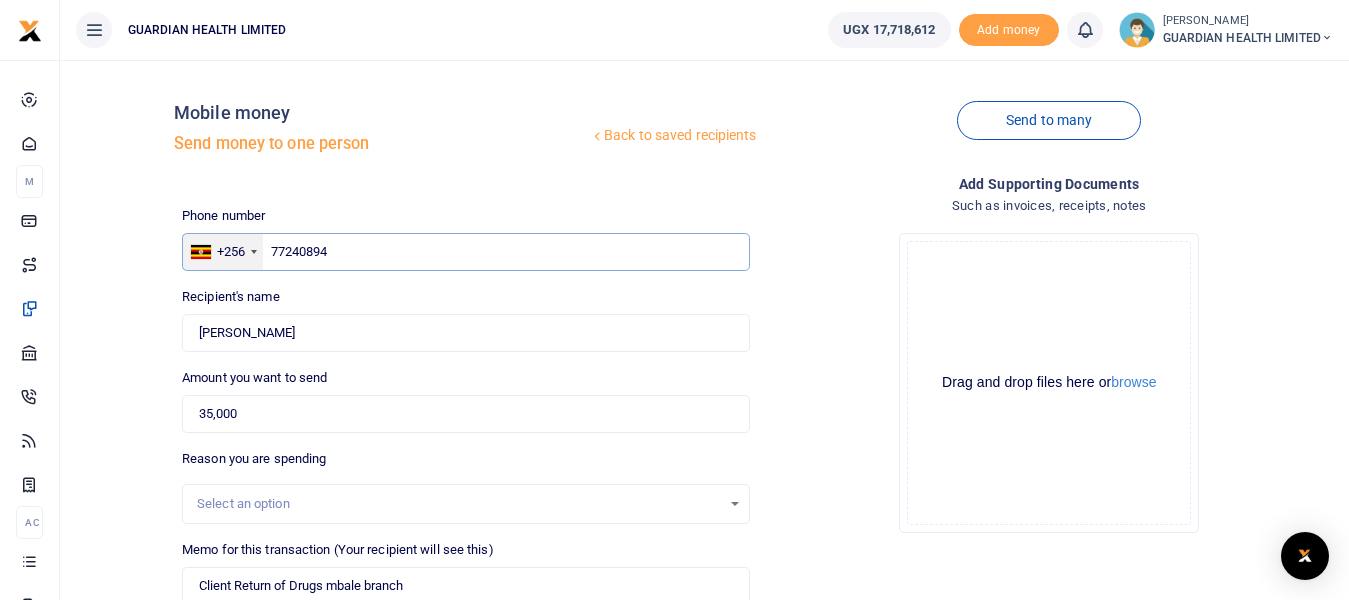 type on "772408947" 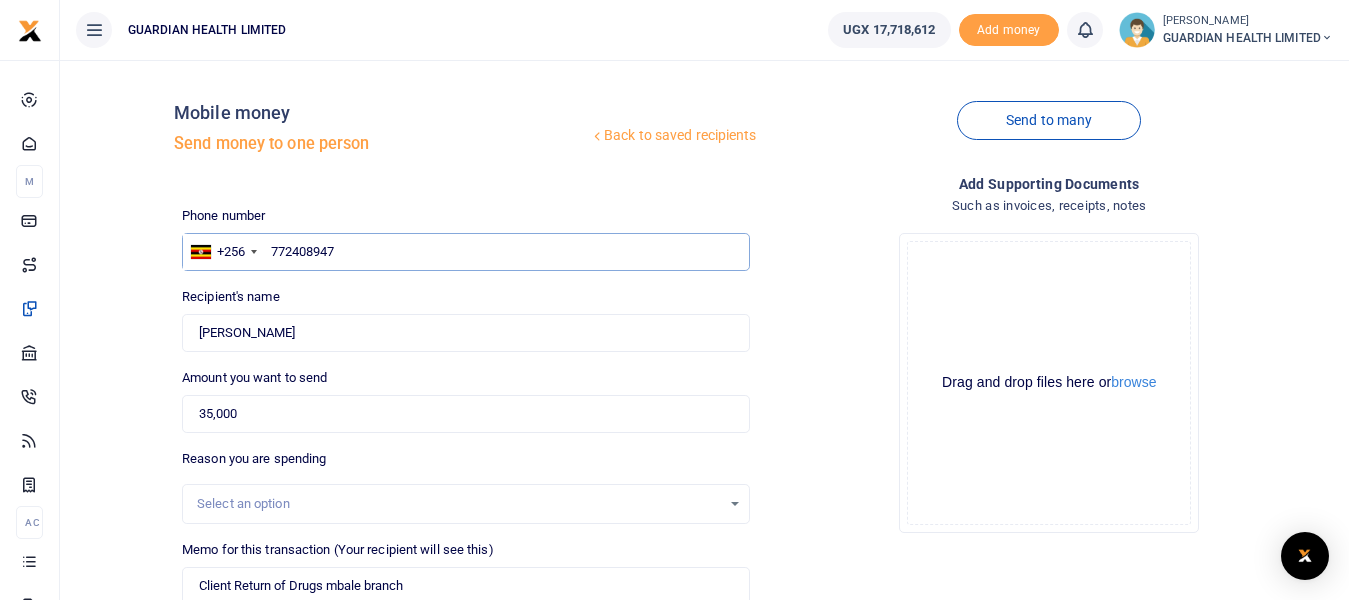 type on "Isaac Orute Odong" 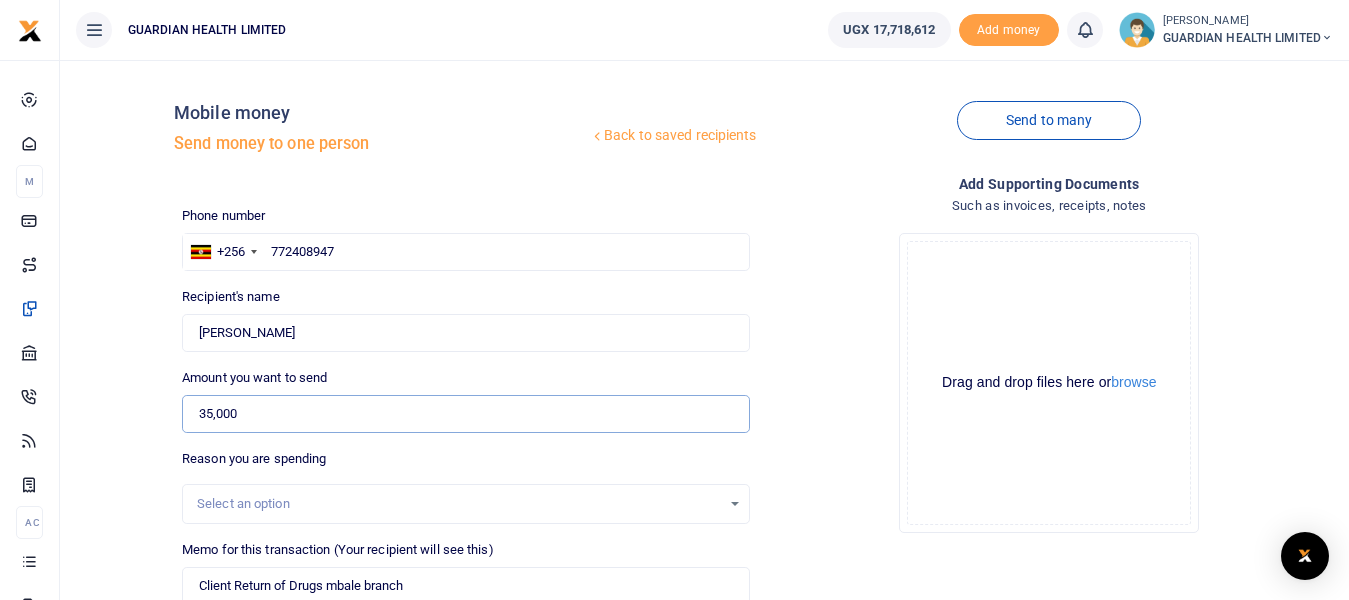 drag, startPoint x: 299, startPoint y: 420, endPoint x: 185, endPoint y: 431, distance: 114.52947 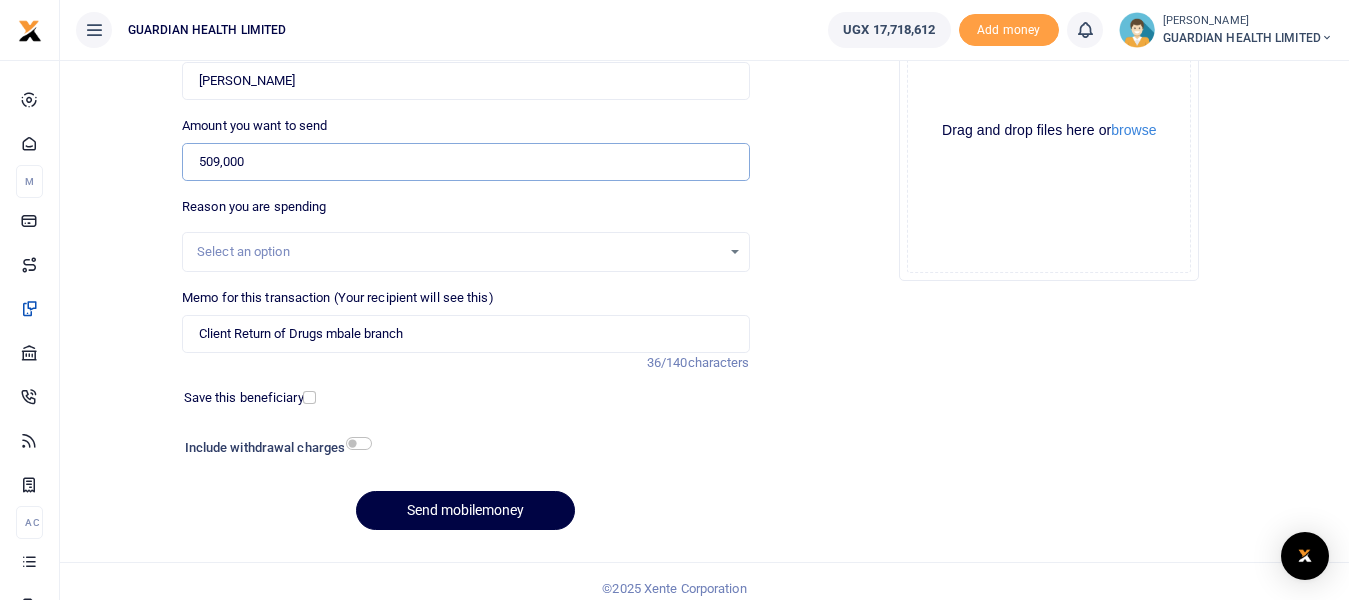 scroll, scrollTop: 266, scrollLeft: 0, axis: vertical 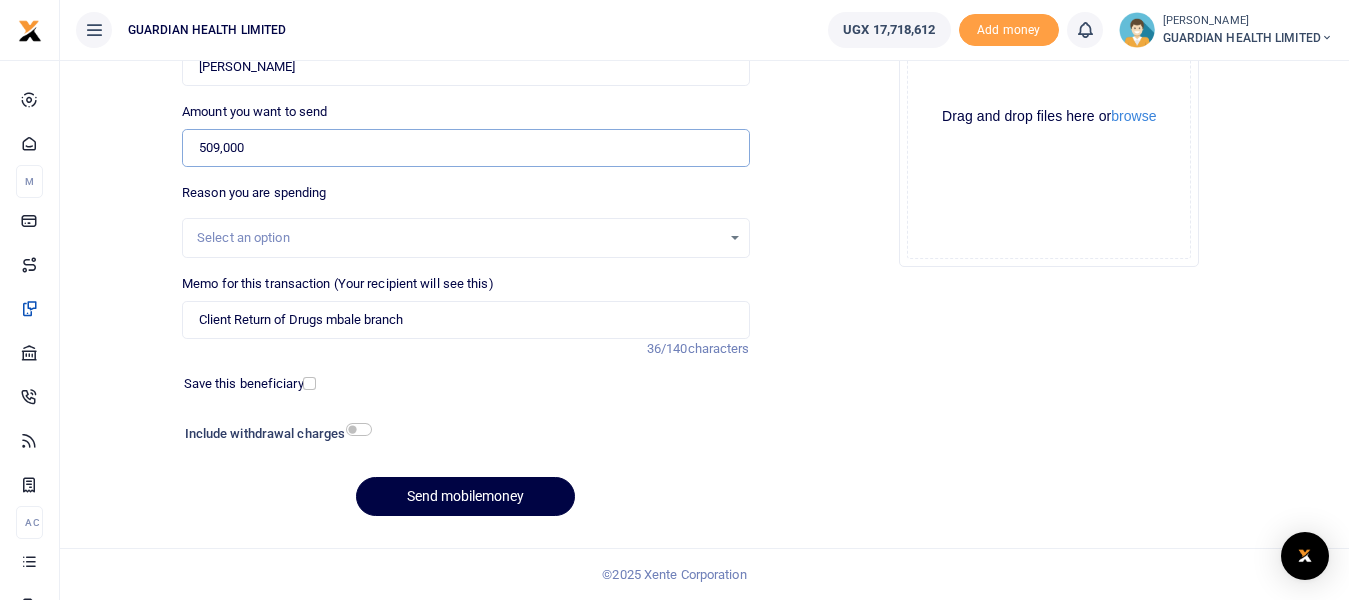 type on "509,000" 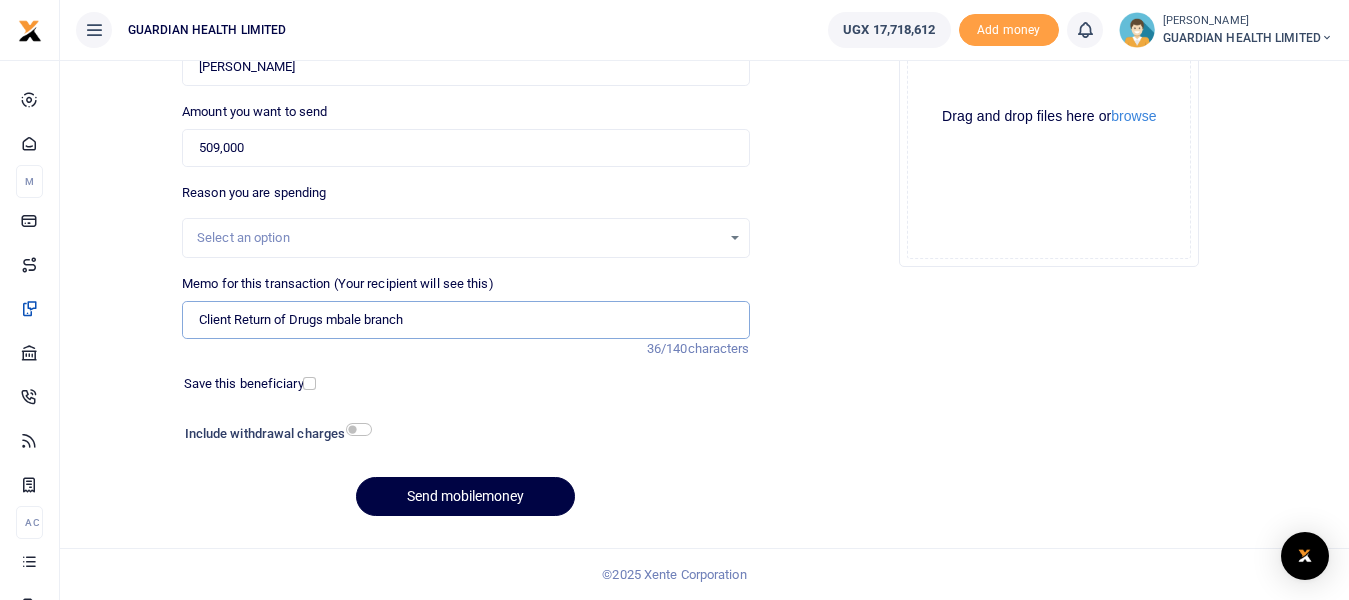 drag, startPoint x: 488, startPoint y: 323, endPoint x: 158, endPoint y: 326, distance: 330.01364 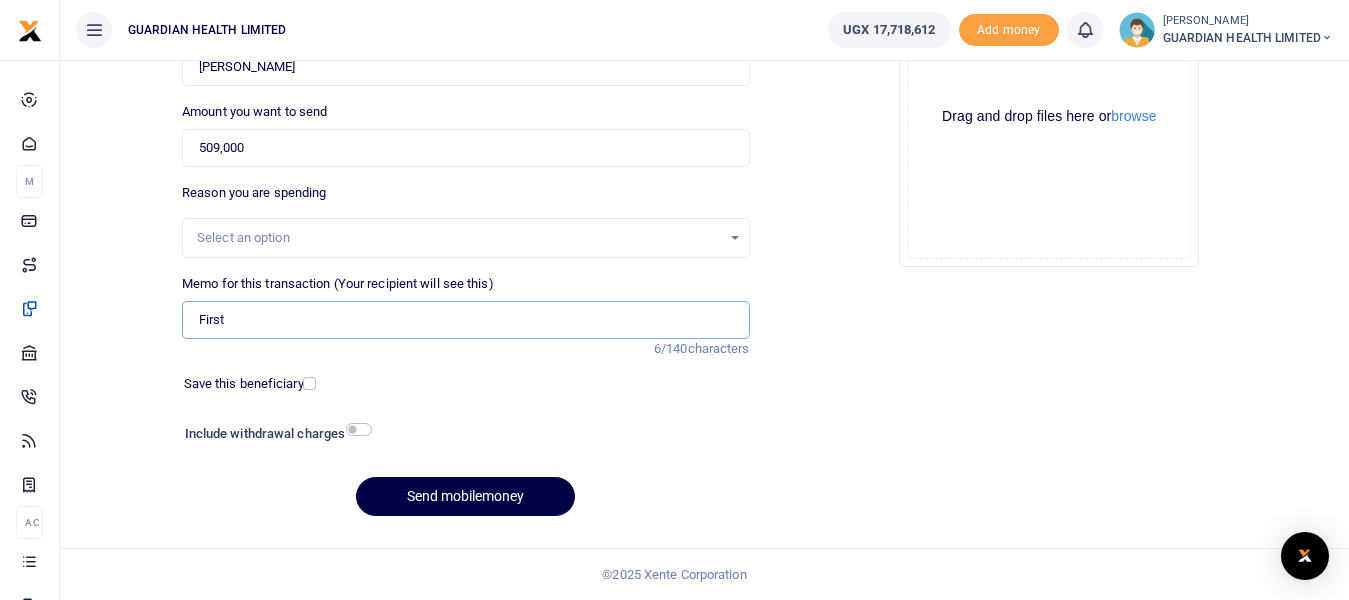 type on "First pharmacy Cash purchase" 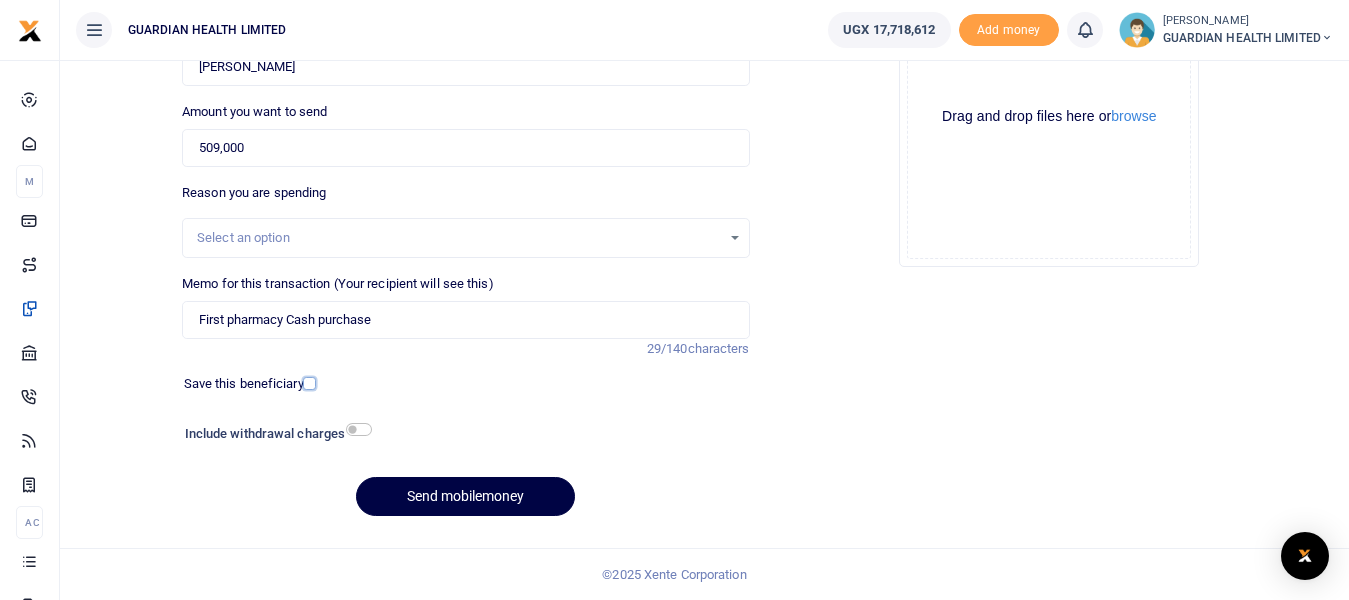 click at bounding box center [309, 383] 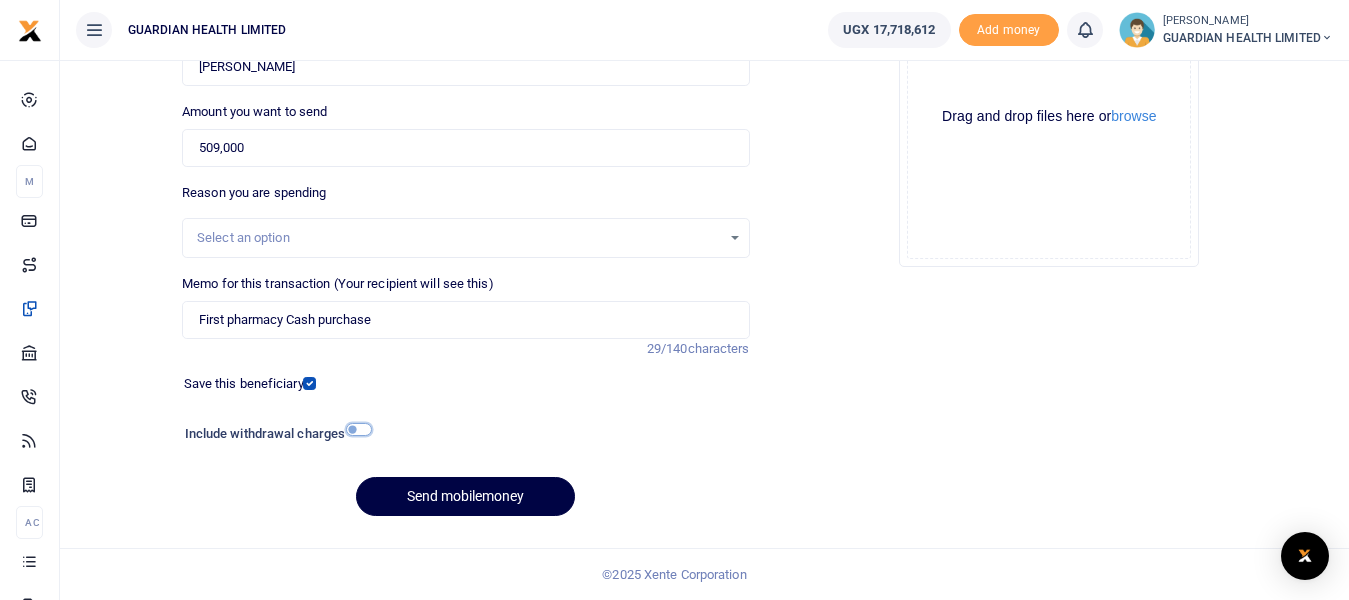 click at bounding box center [359, 429] 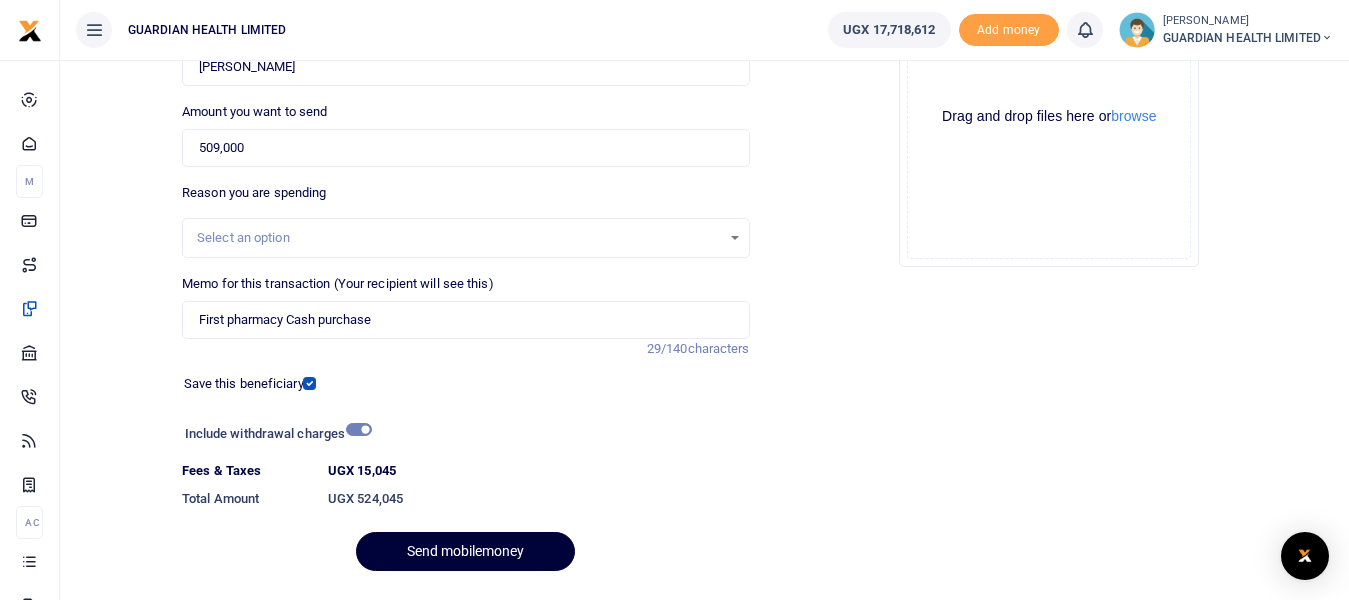 click on "Send mobilemoney" at bounding box center (465, 551) 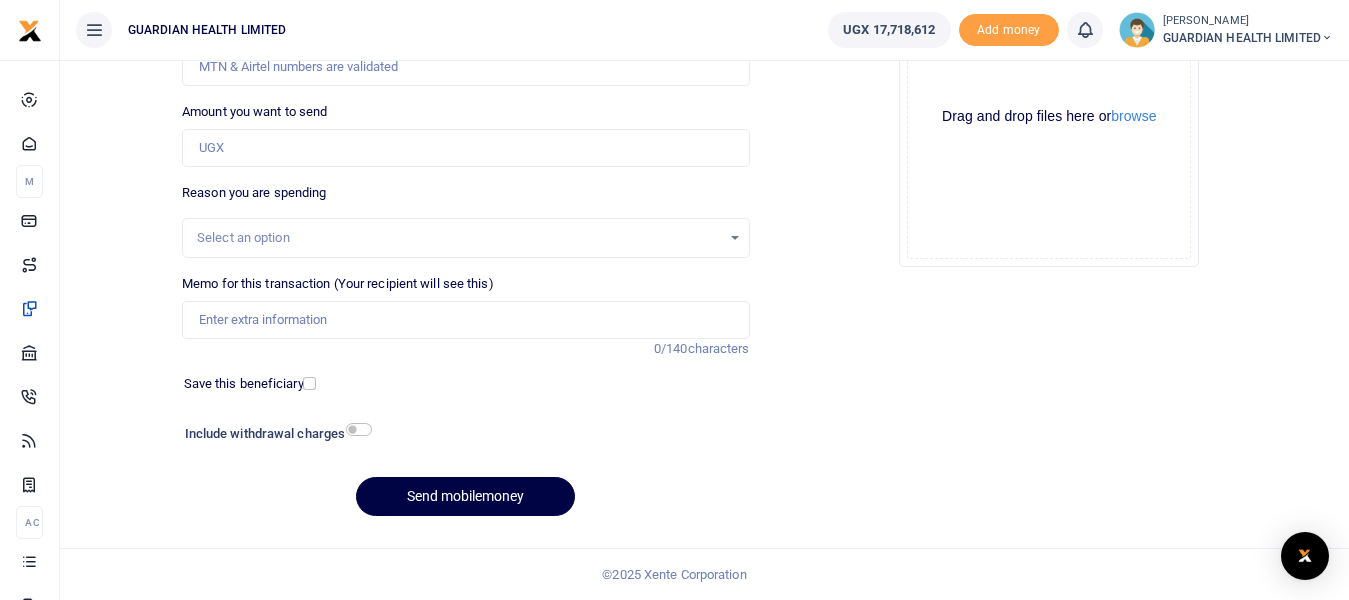scroll, scrollTop: 0, scrollLeft: 0, axis: both 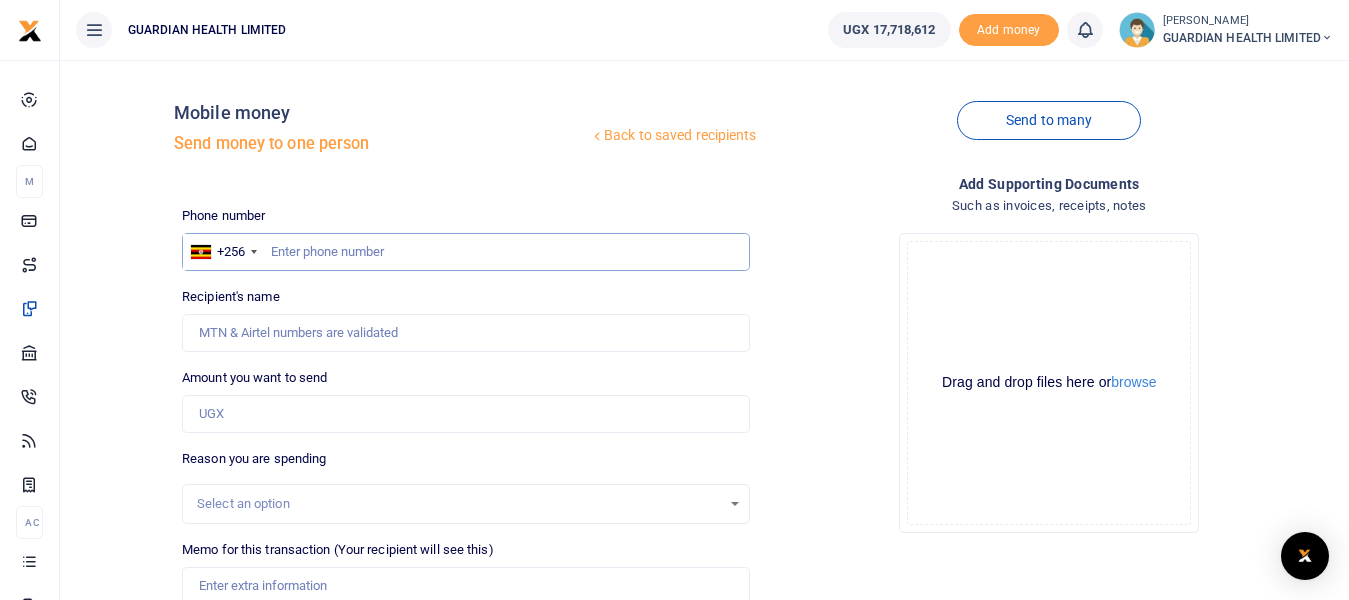 click at bounding box center (465, 252) 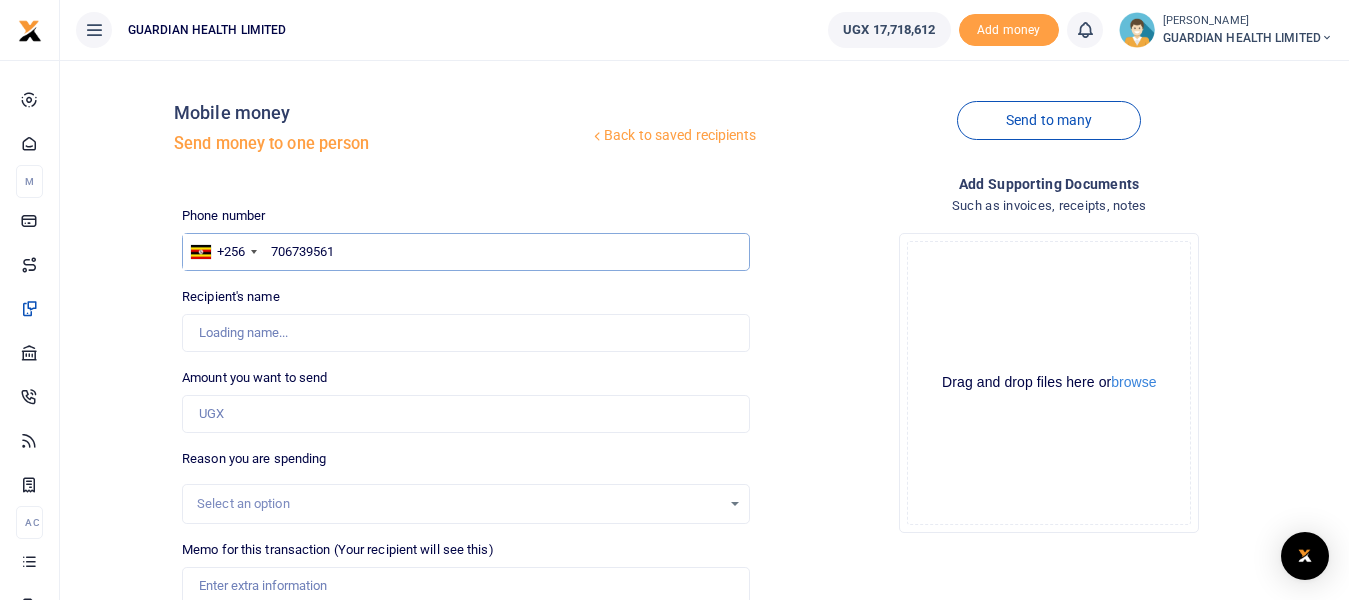 type on "706739561" 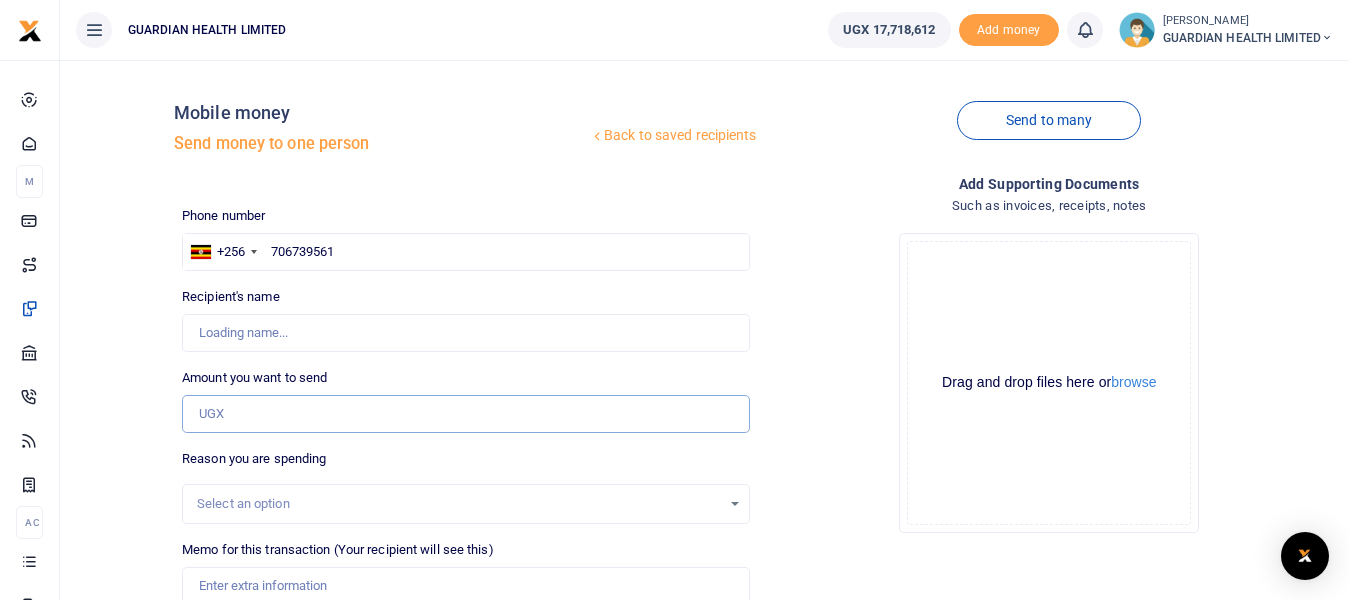 click on "Amount you want to send" at bounding box center (465, 414) 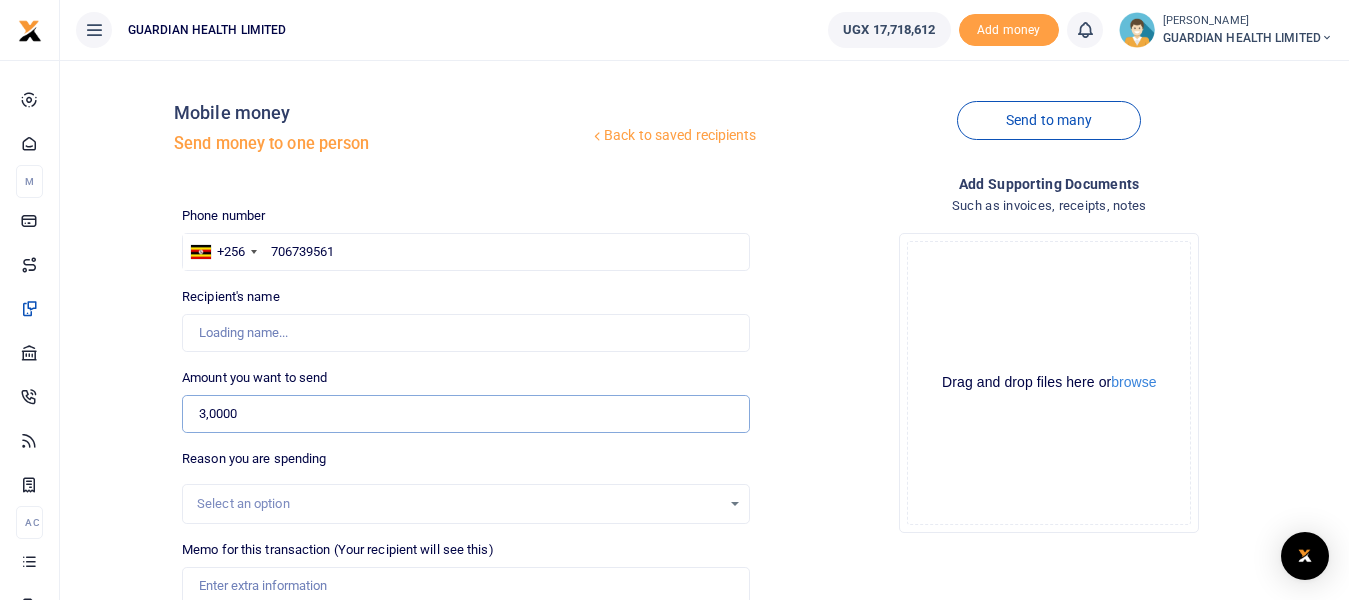 type on "30,000" 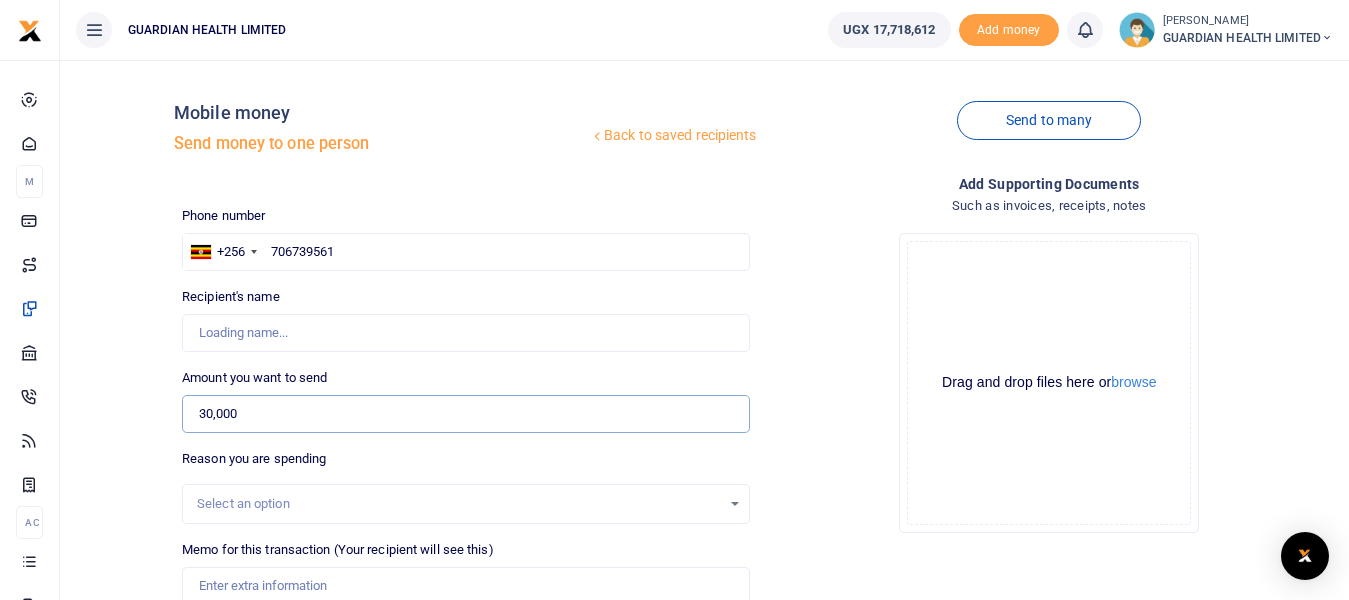 type on "Joseph Kasekende" 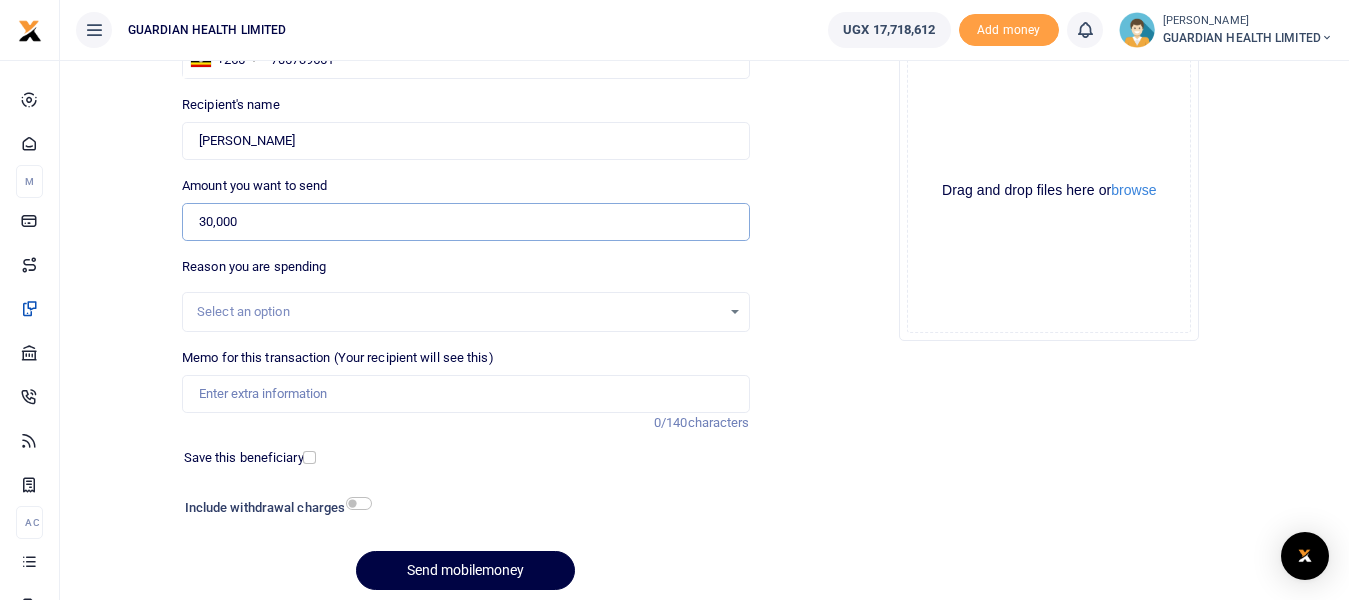 scroll, scrollTop: 200, scrollLeft: 0, axis: vertical 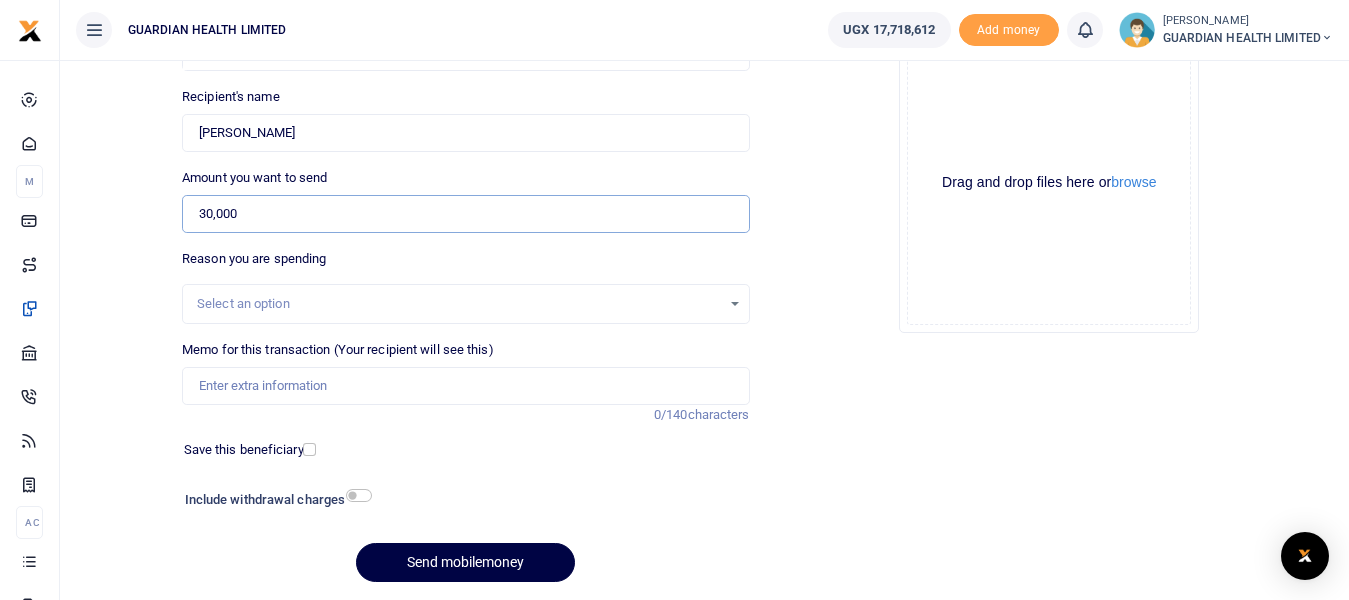 type on "30,000" 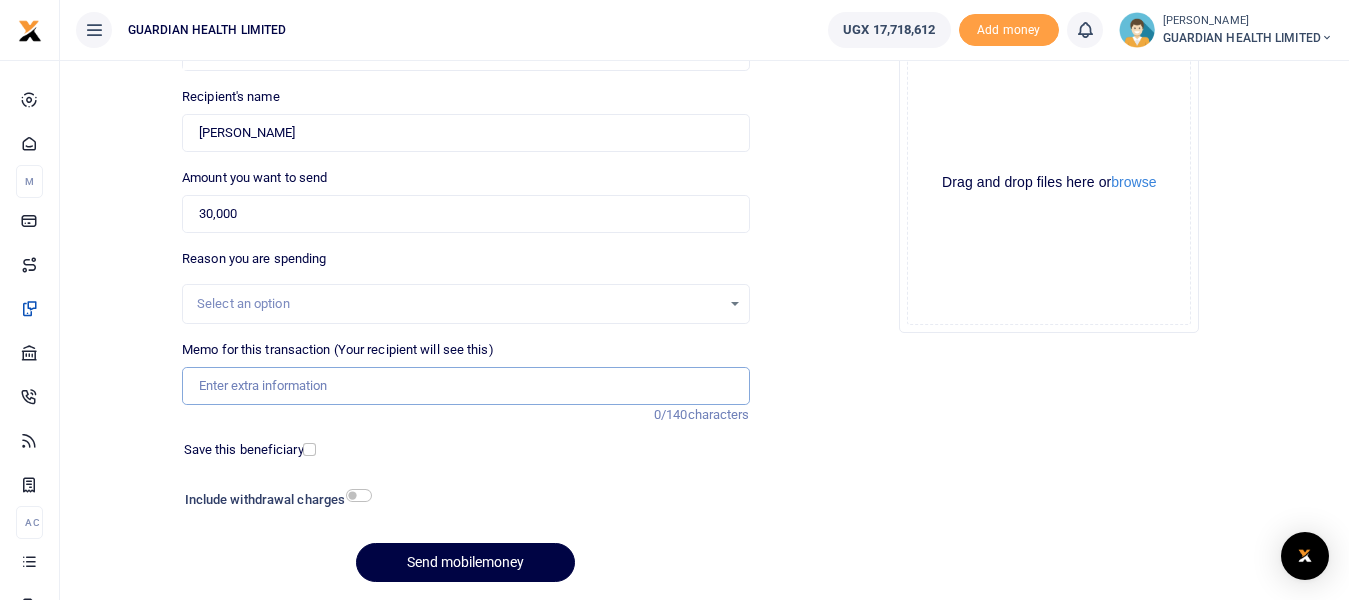 click on "Memo for this transaction (Your recipient will see this)" at bounding box center [465, 386] 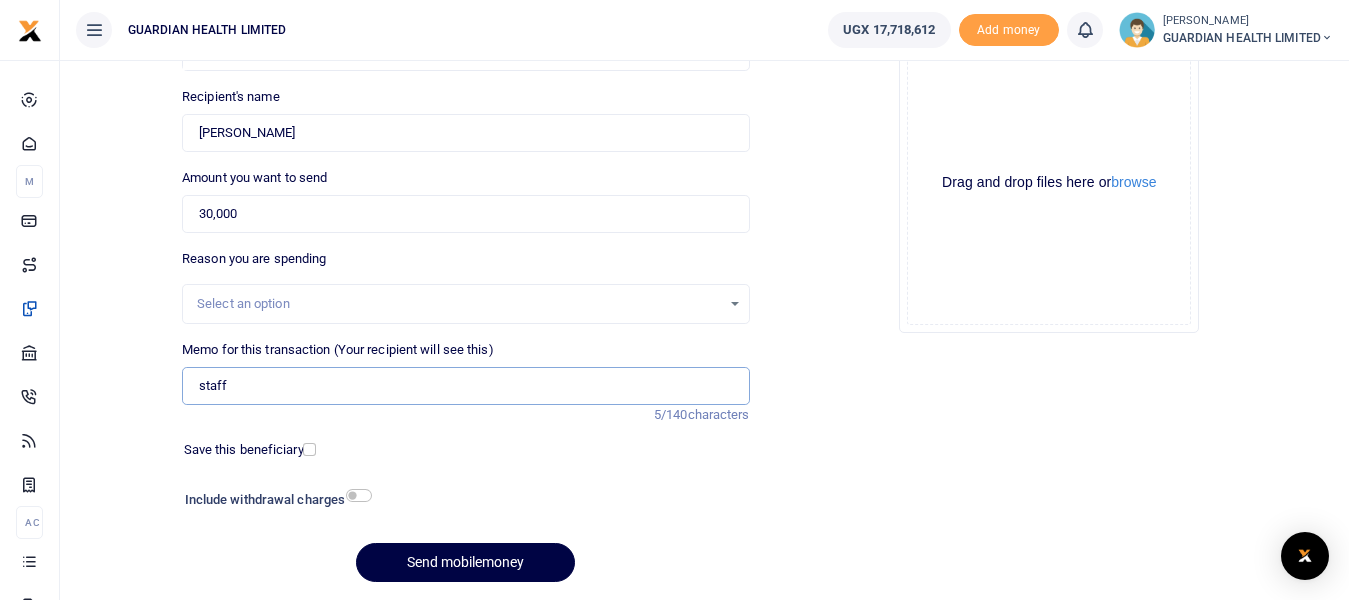 type on "staff lunch during stock delivery to Jinja 1 mukono and Jinja 2" 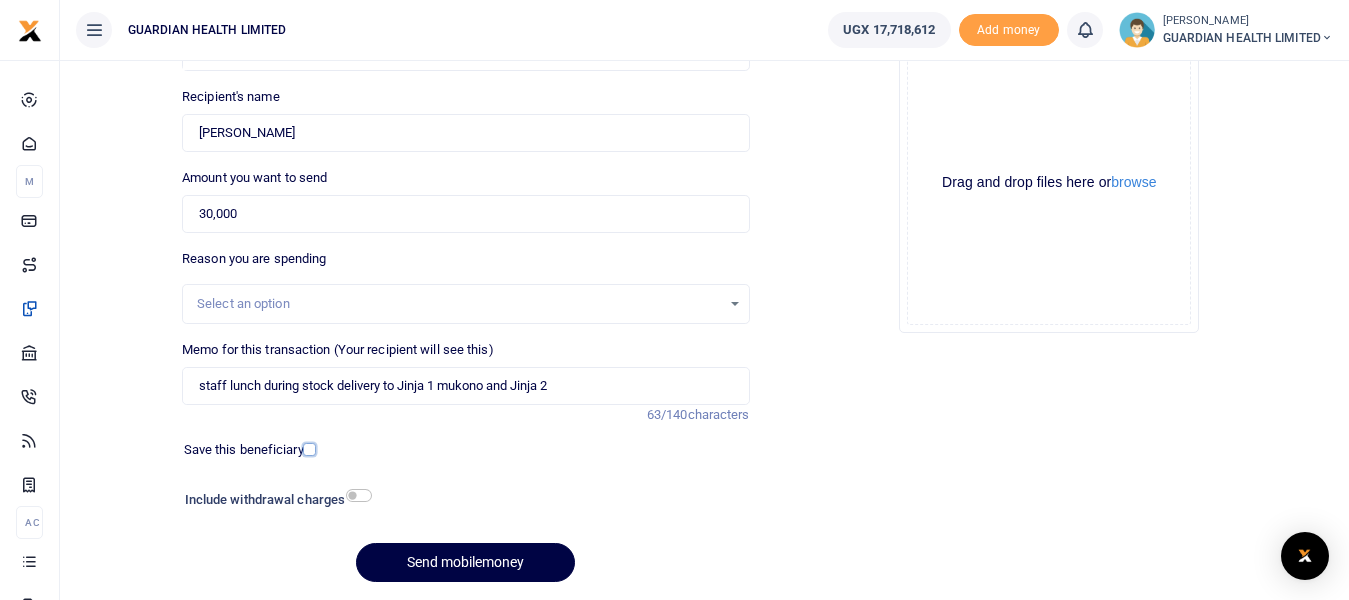click at bounding box center (309, 449) 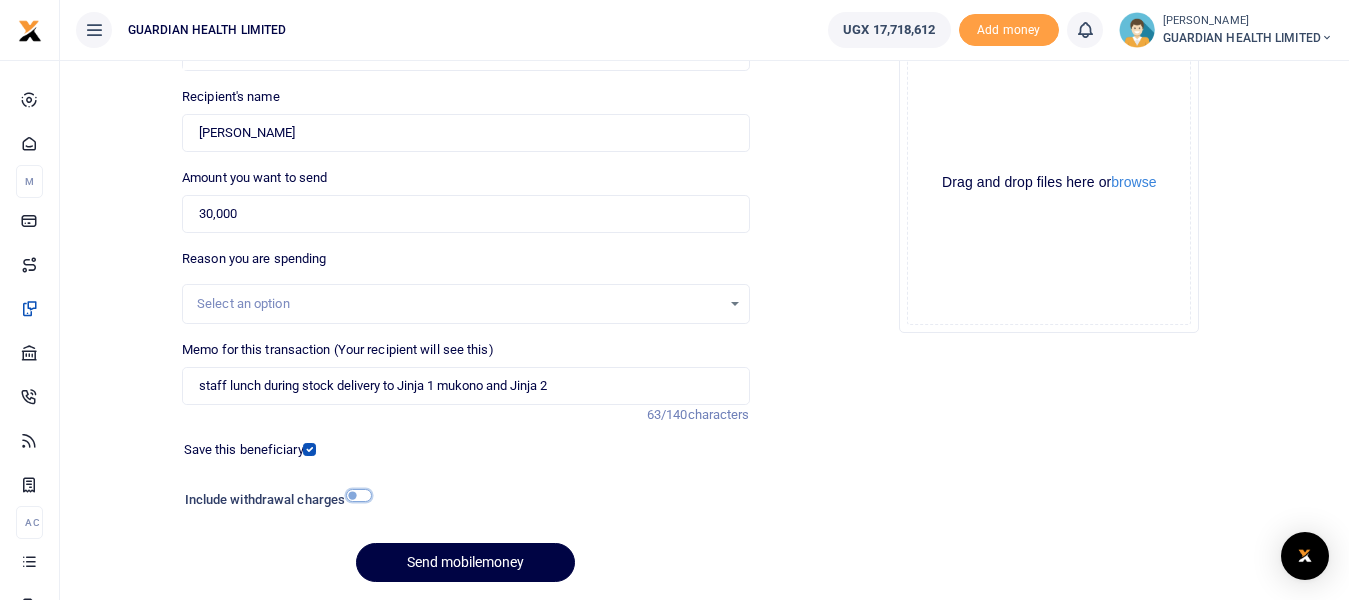 click at bounding box center [359, 495] 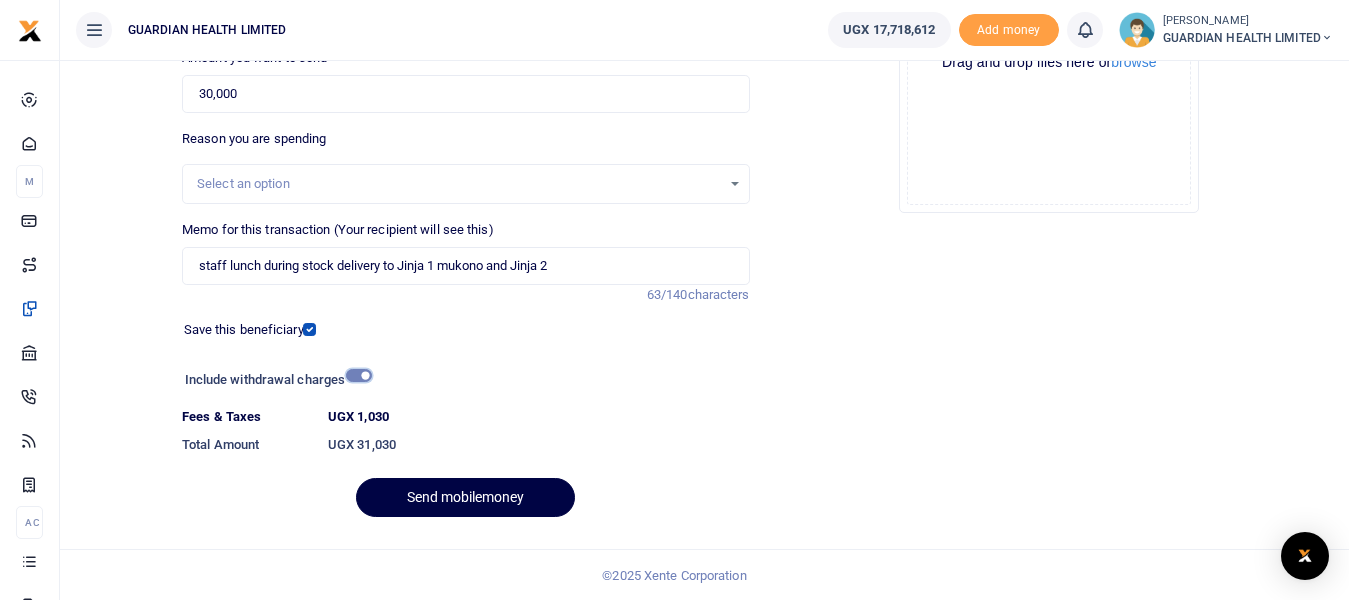 scroll, scrollTop: 321, scrollLeft: 0, axis: vertical 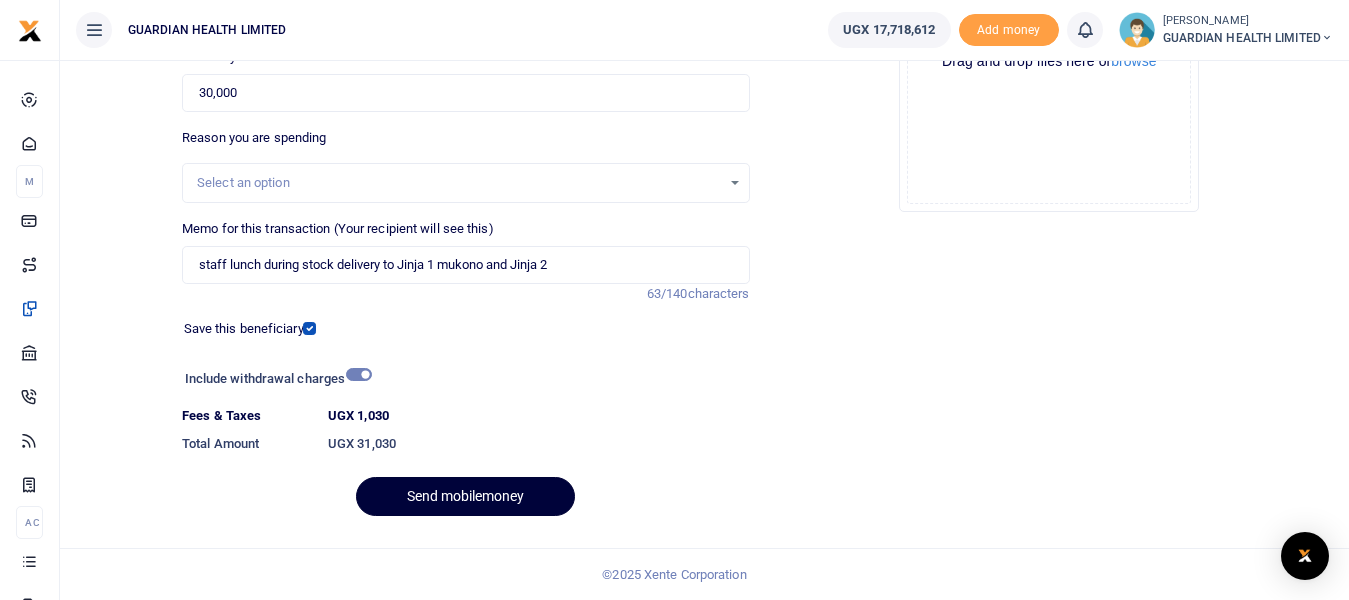 click on "Send mobilemoney" at bounding box center [465, 496] 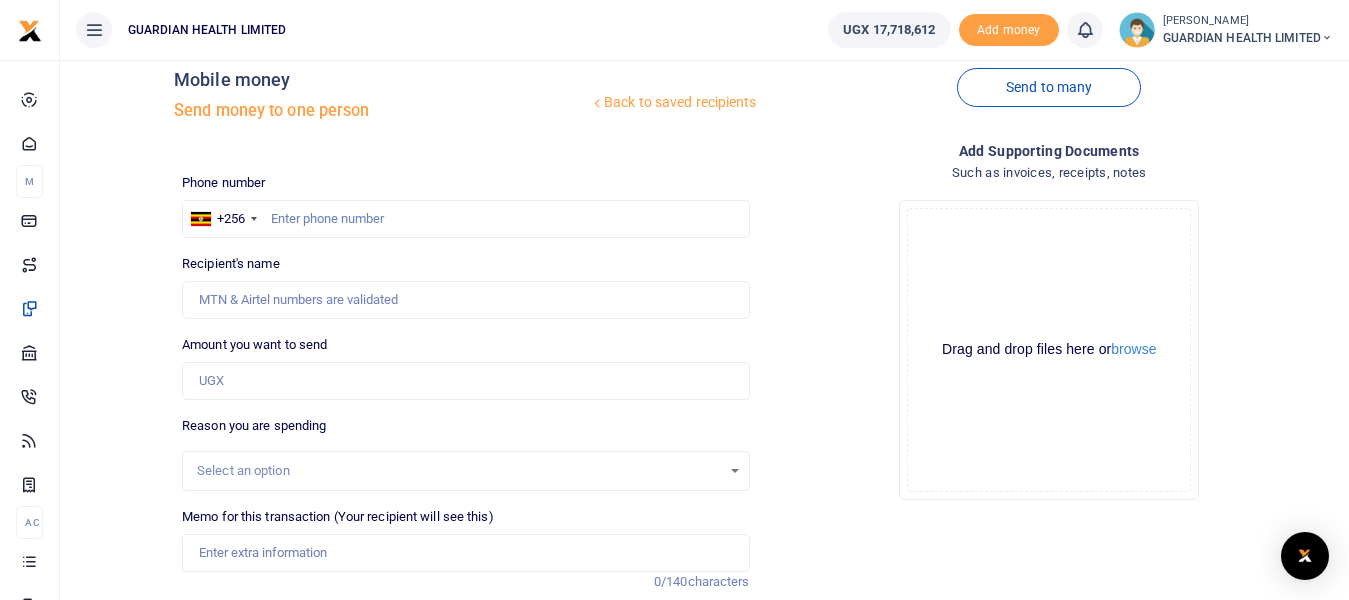 scroll, scrollTop: 0, scrollLeft: 0, axis: both 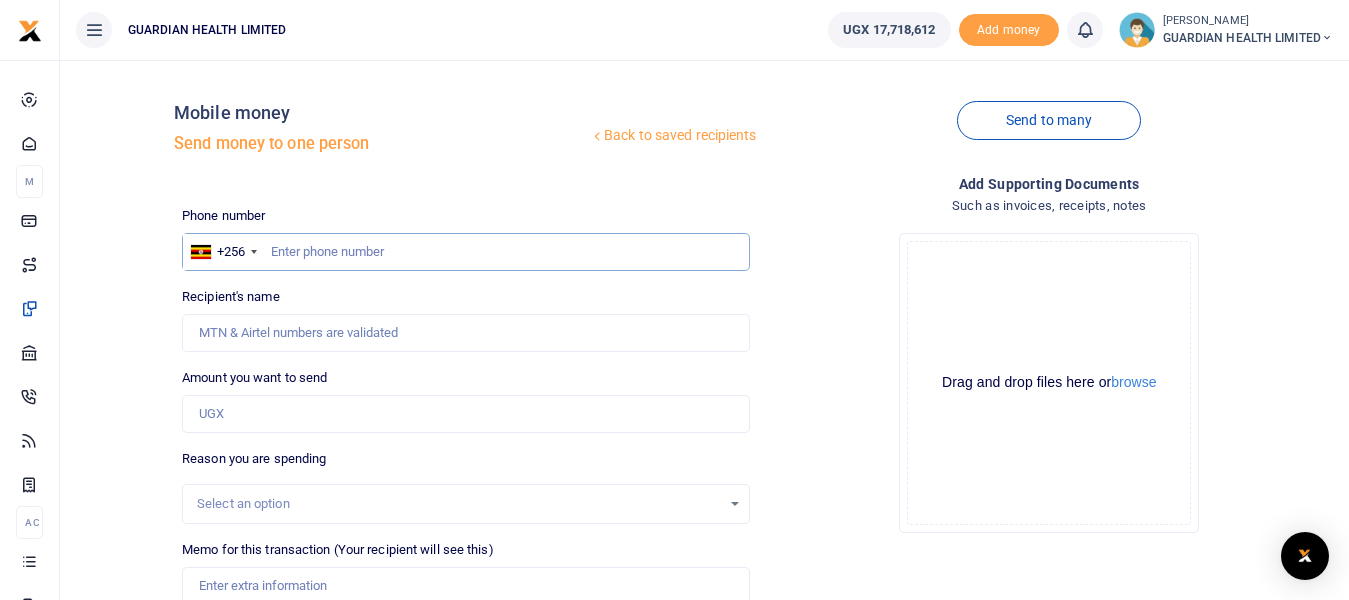 paste on "0759067033" 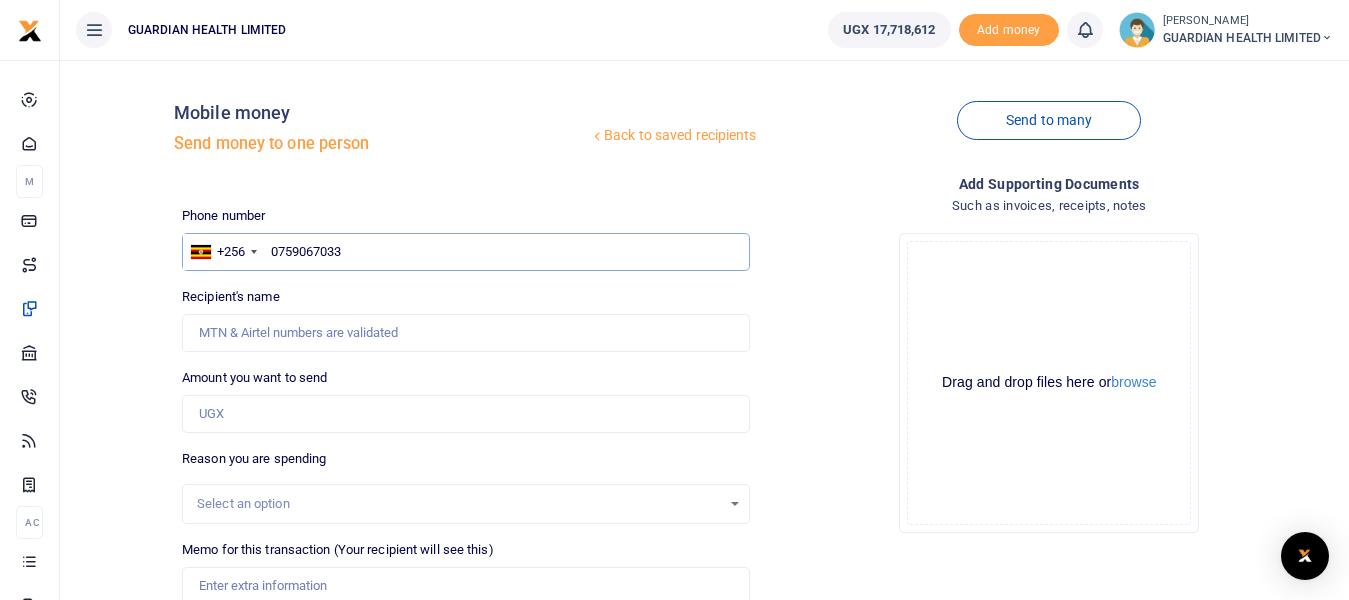 click on "0759067033" at bounding box center [465, 252] 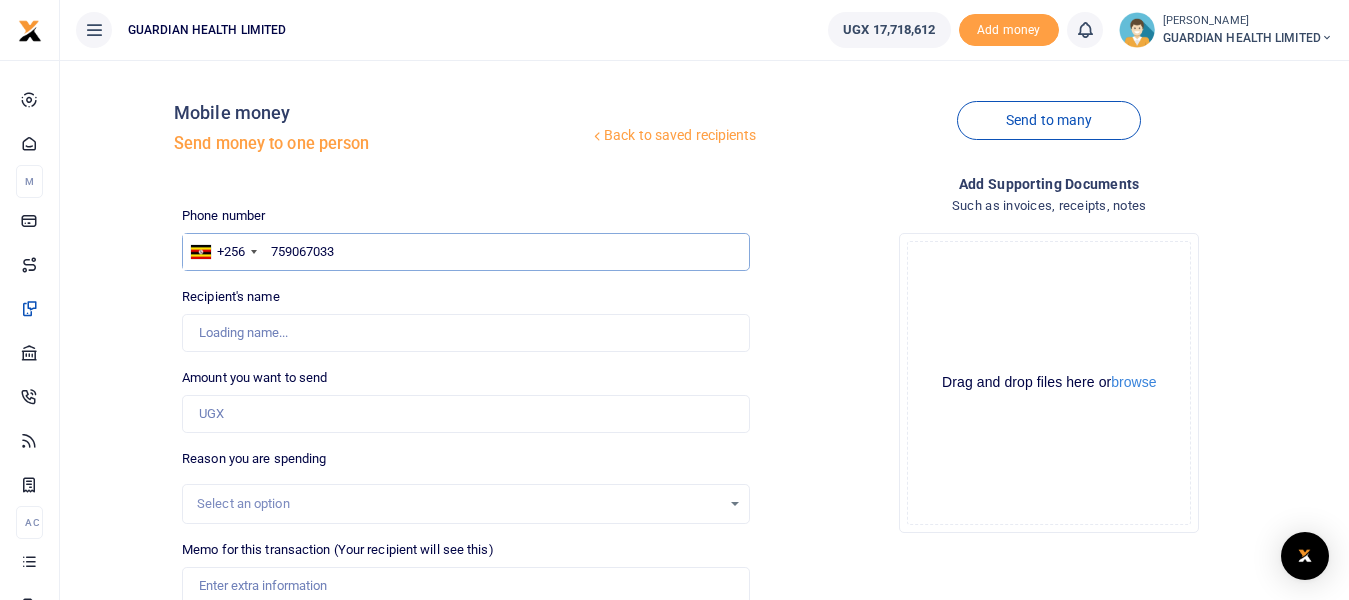 type on "759067033" 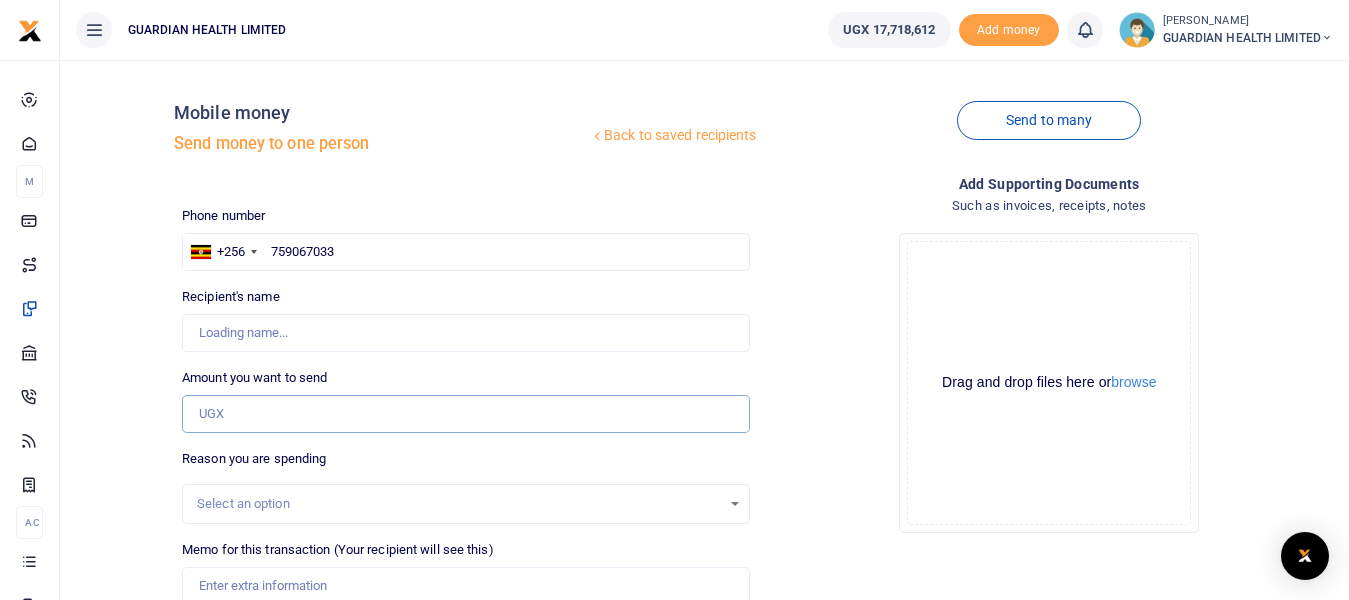 click on "Amount you want to send" at bounding box center (465, 414) 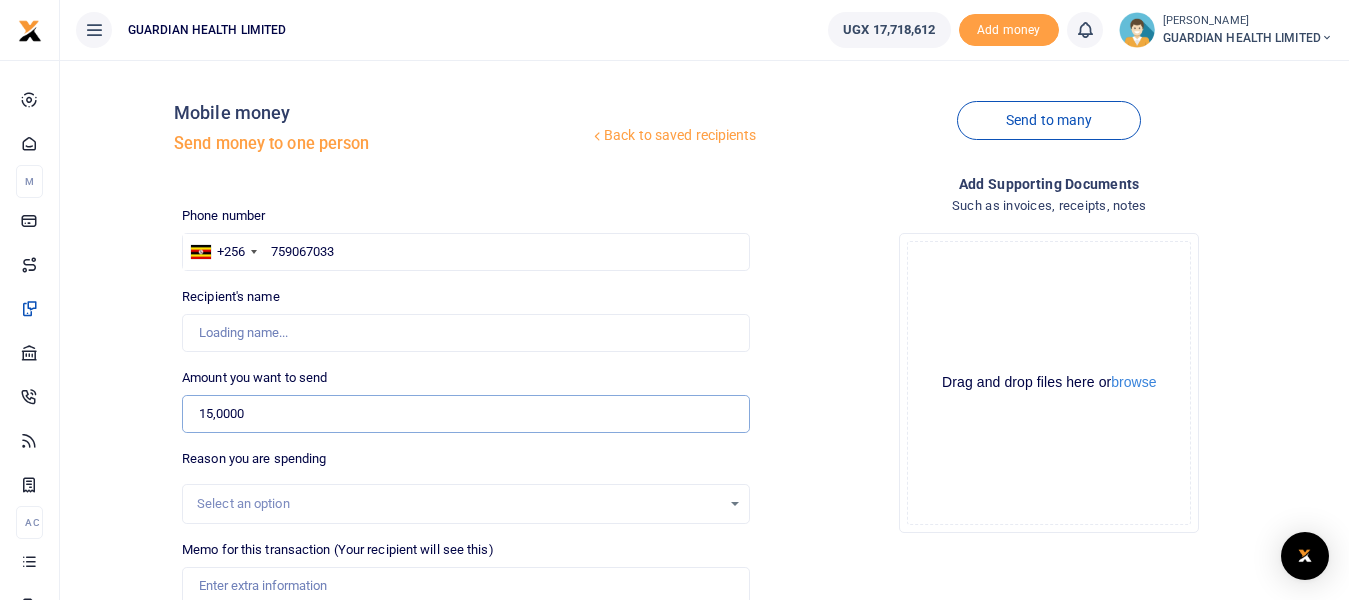 type on "150,000" 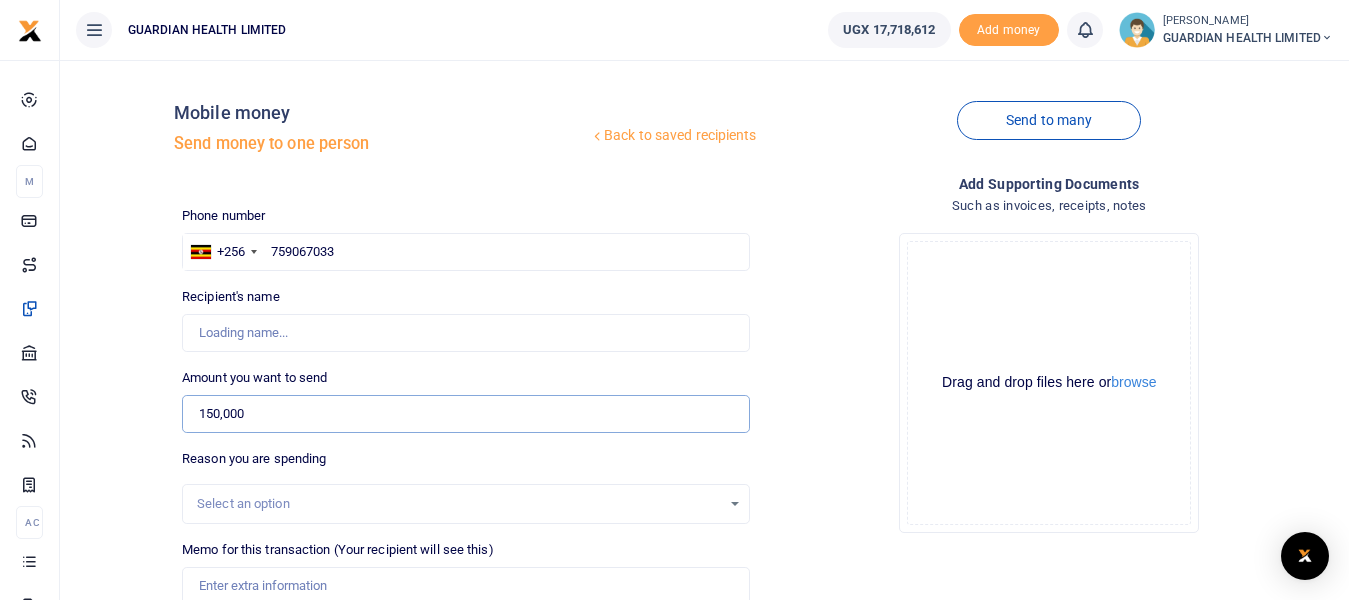 type on "[PERSON_NAME]" 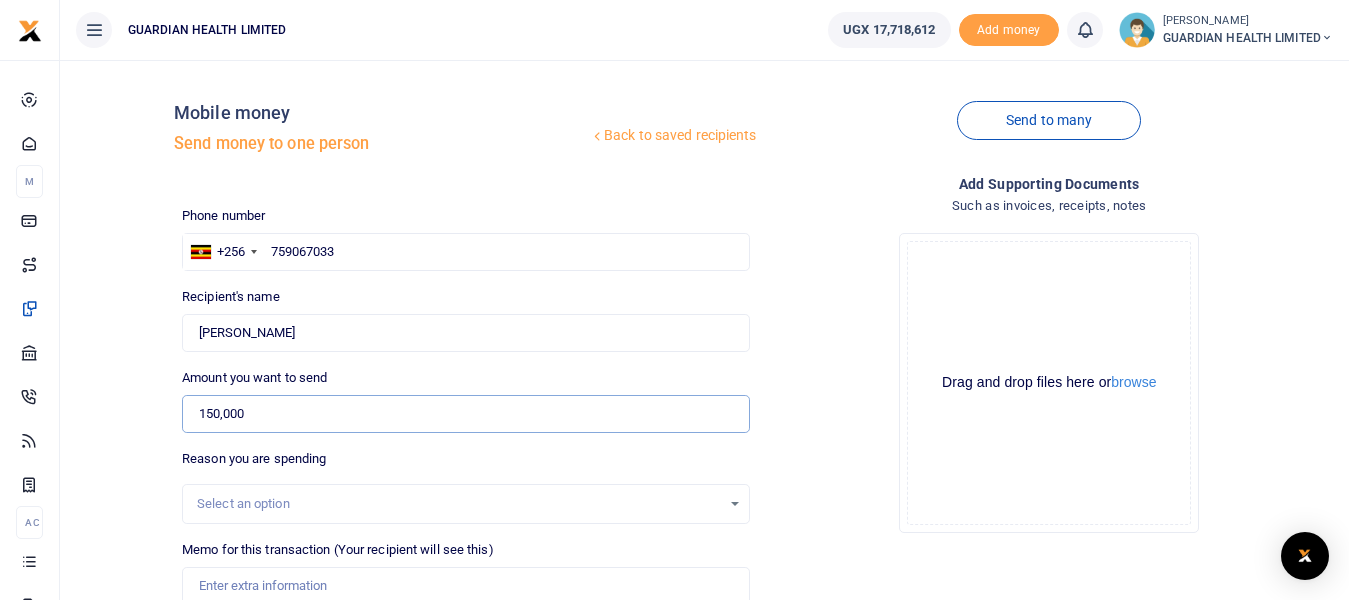 scroll, scrollTop: 266, scrollLeft: 0, axis: vertical 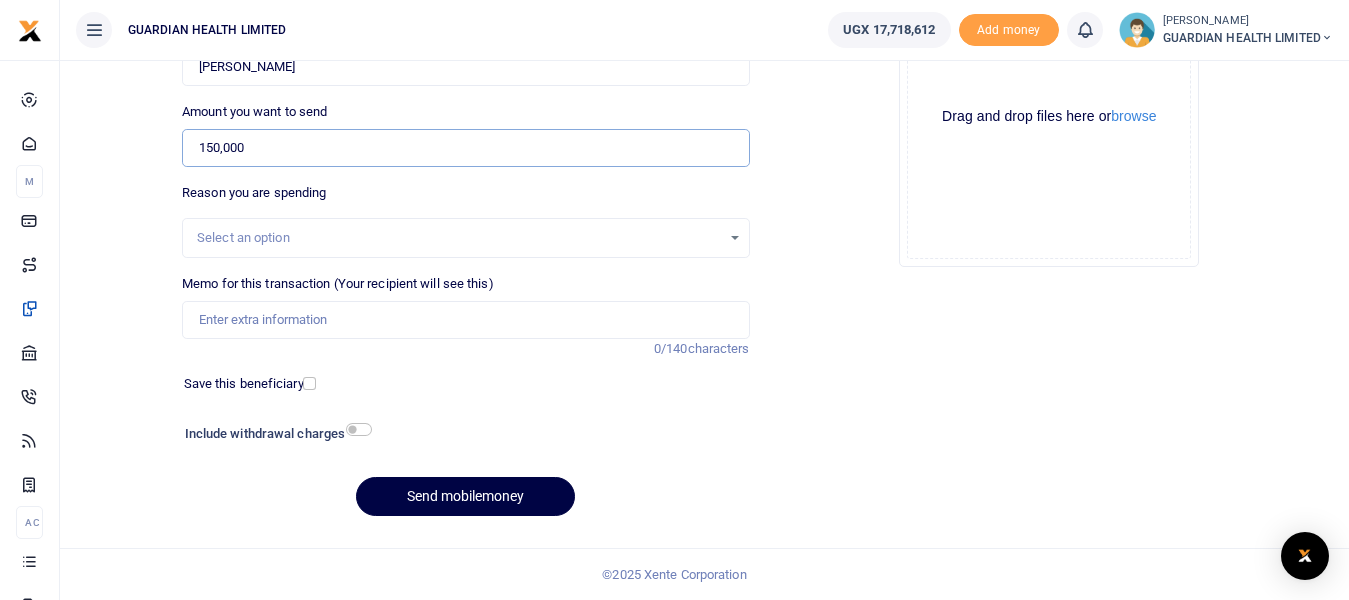type on "150,000" 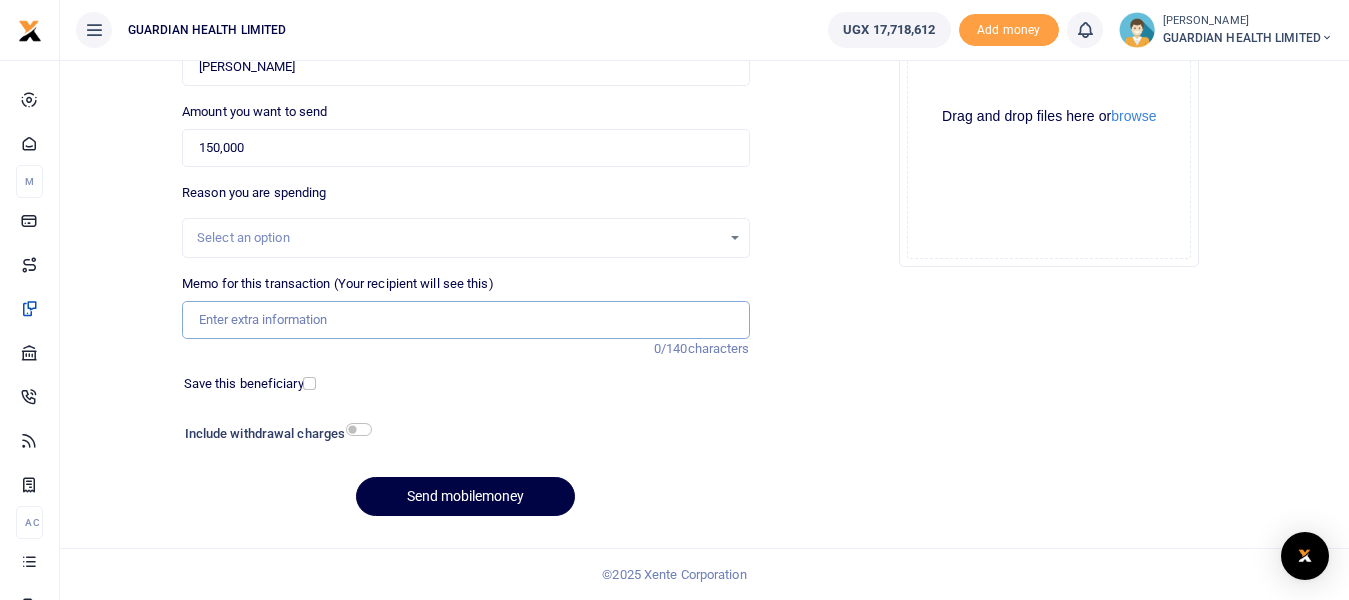 click on "Memo for this transaction (Your recipient will see this)" at bounding box center (465, 320) 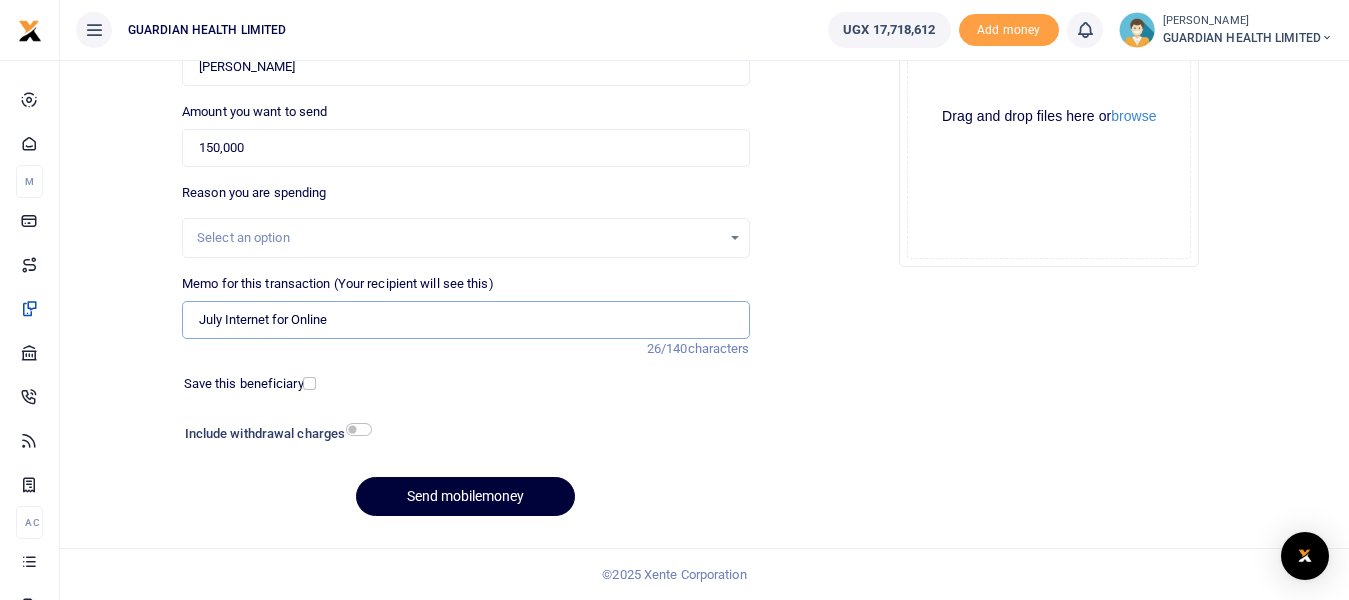 type on "July Internet for Online" 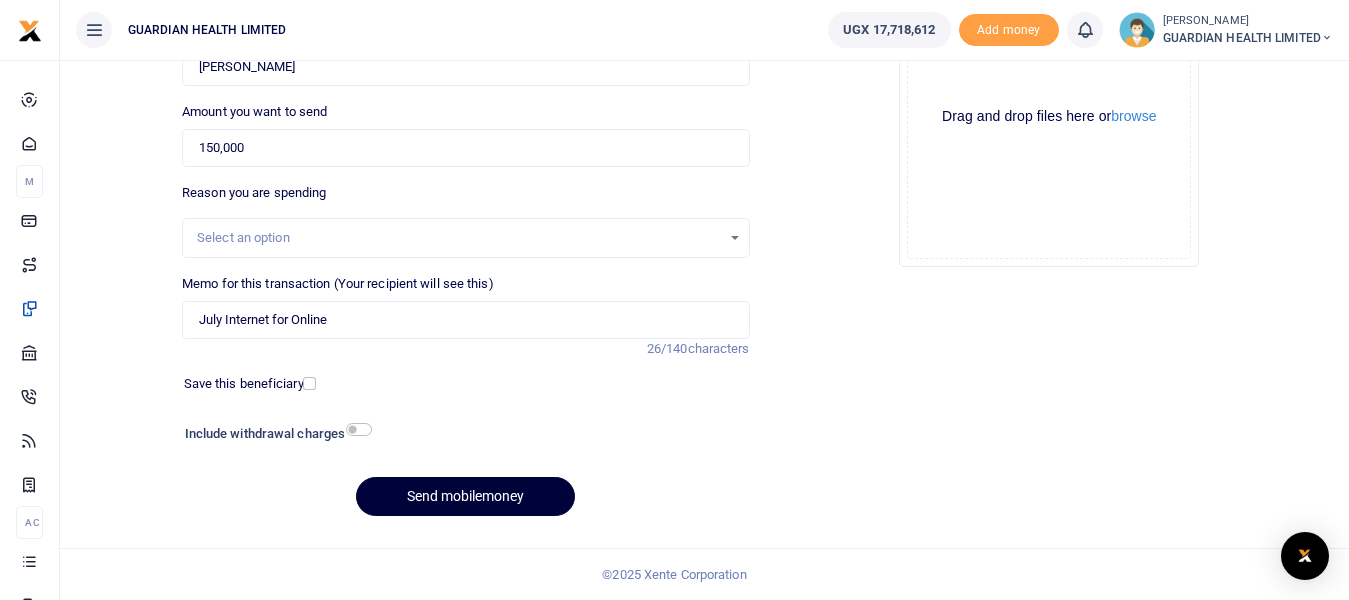 click on "Send mobilemoney" at bounding box center [465, 496] 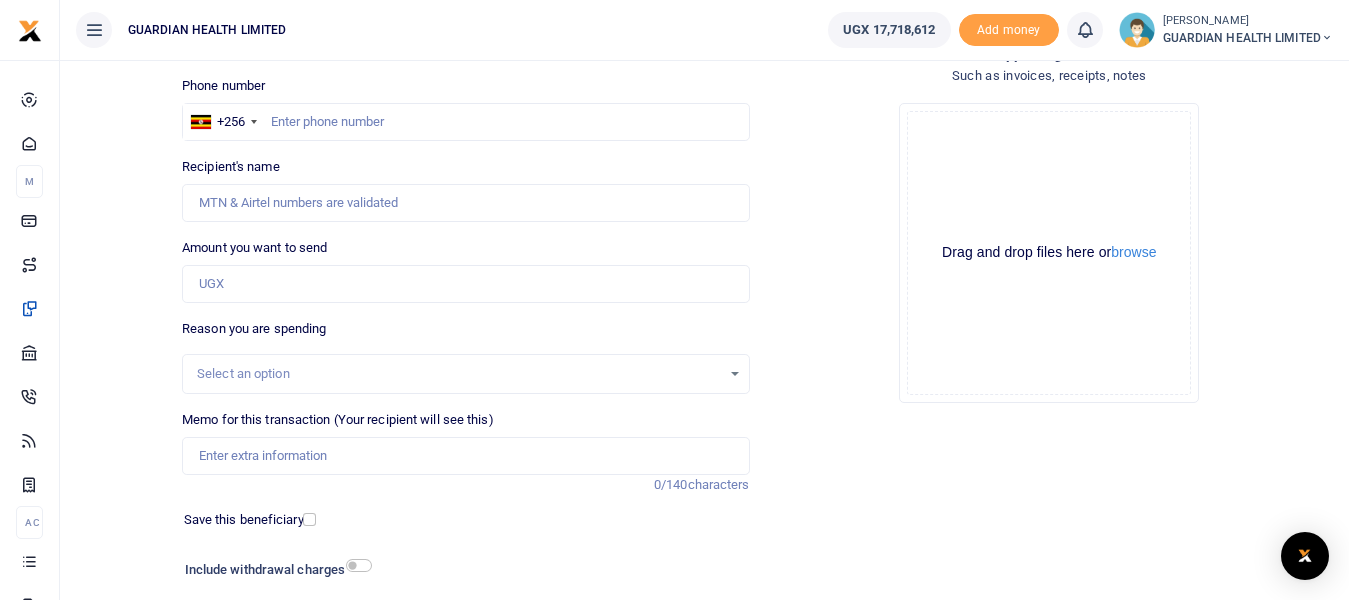 scroll, scrollTop: 0, scrollLeft: 0, axis: both 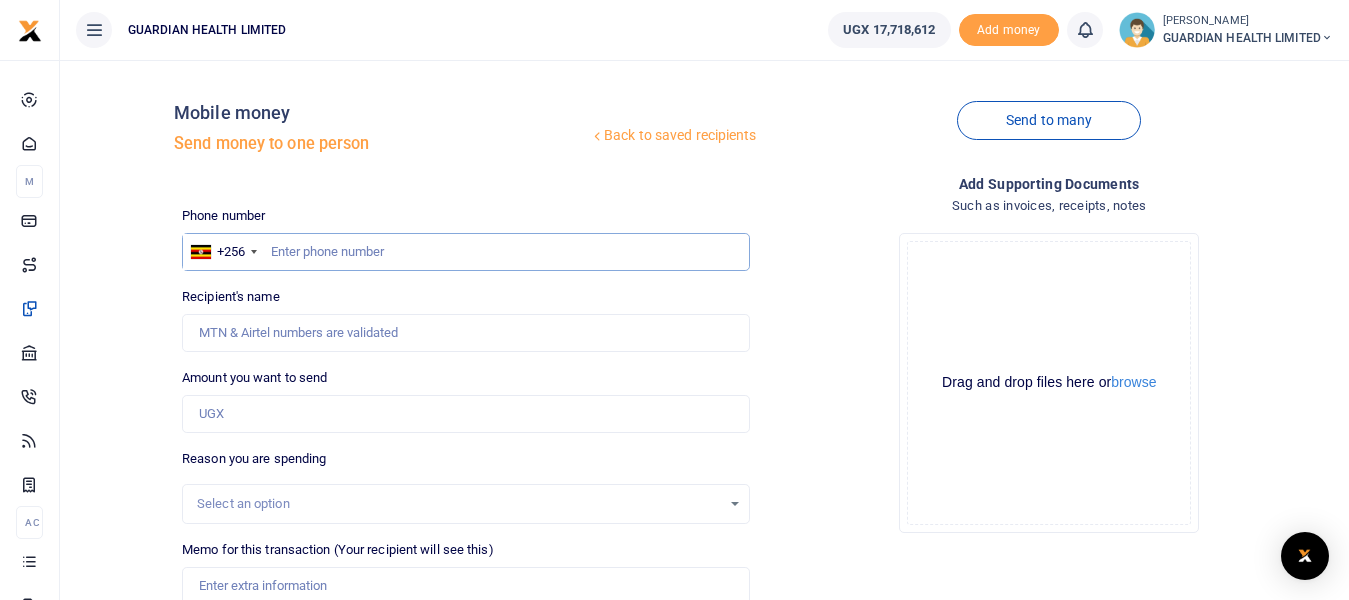 paste on "0786416924" 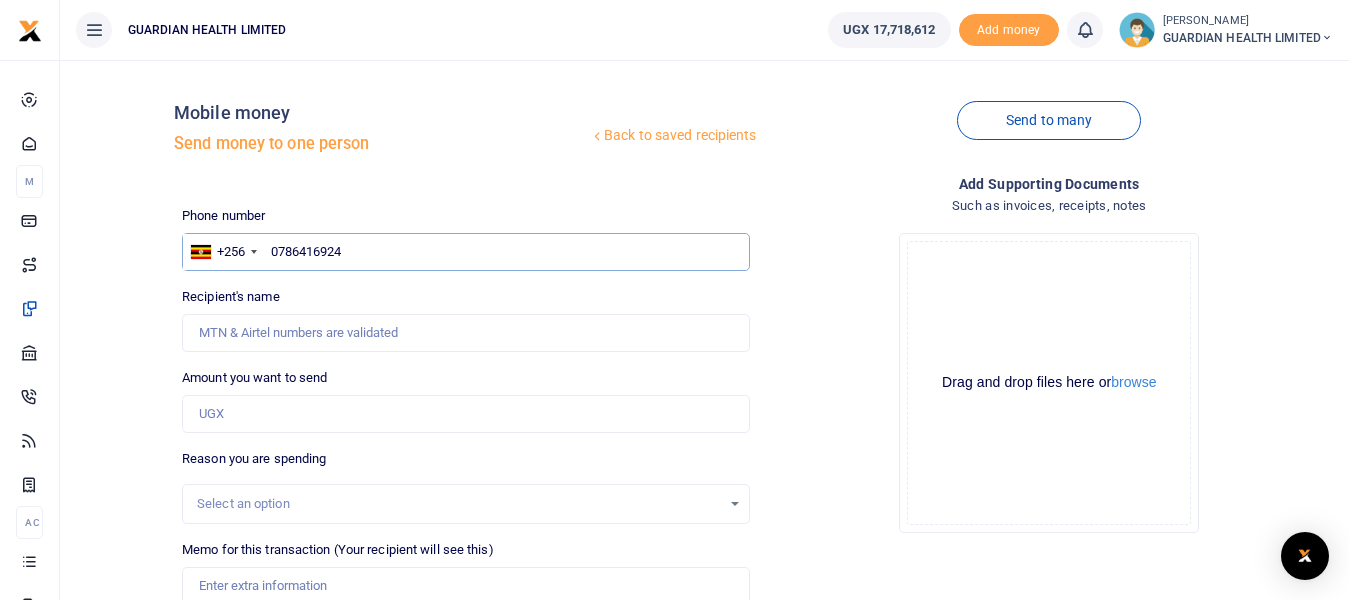 click on "0786416924" at bounding box center [465, 252] 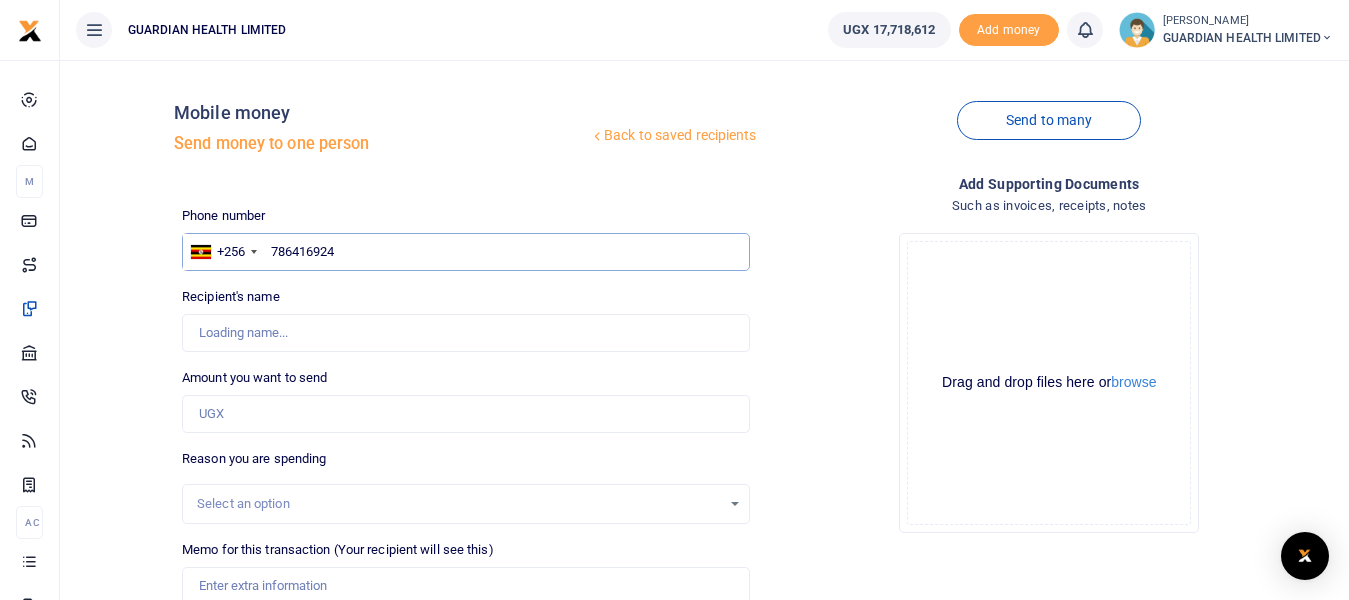 type on "[PERSON_NAME]" 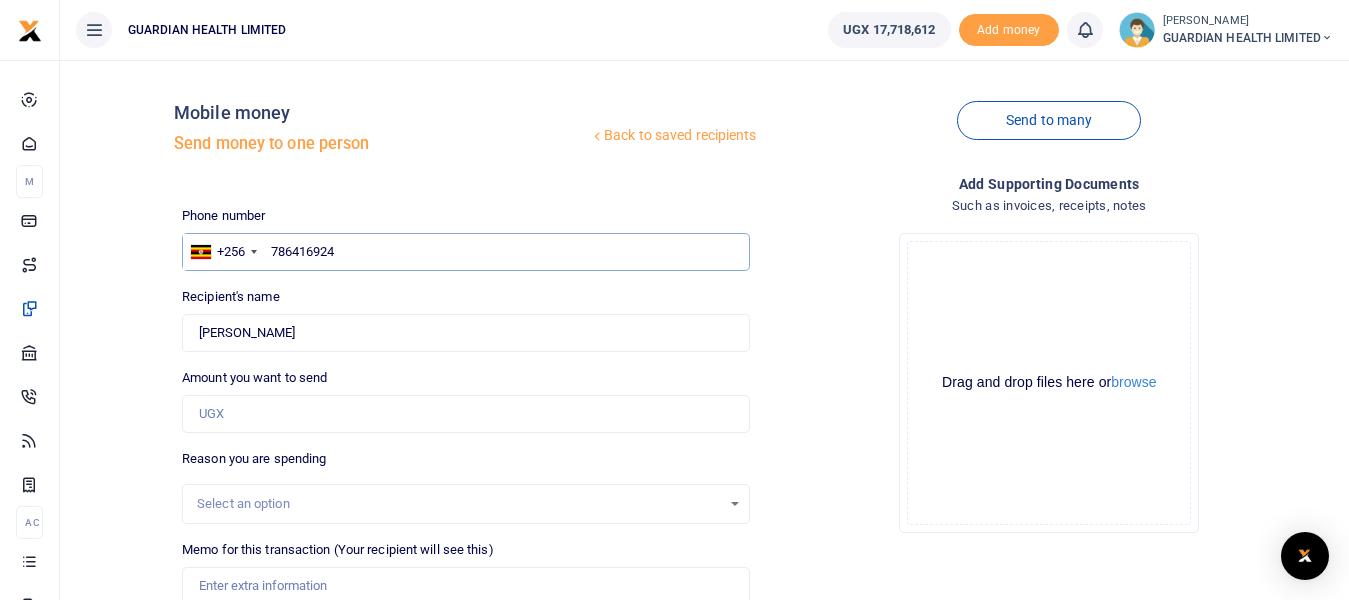 type on "786416924" 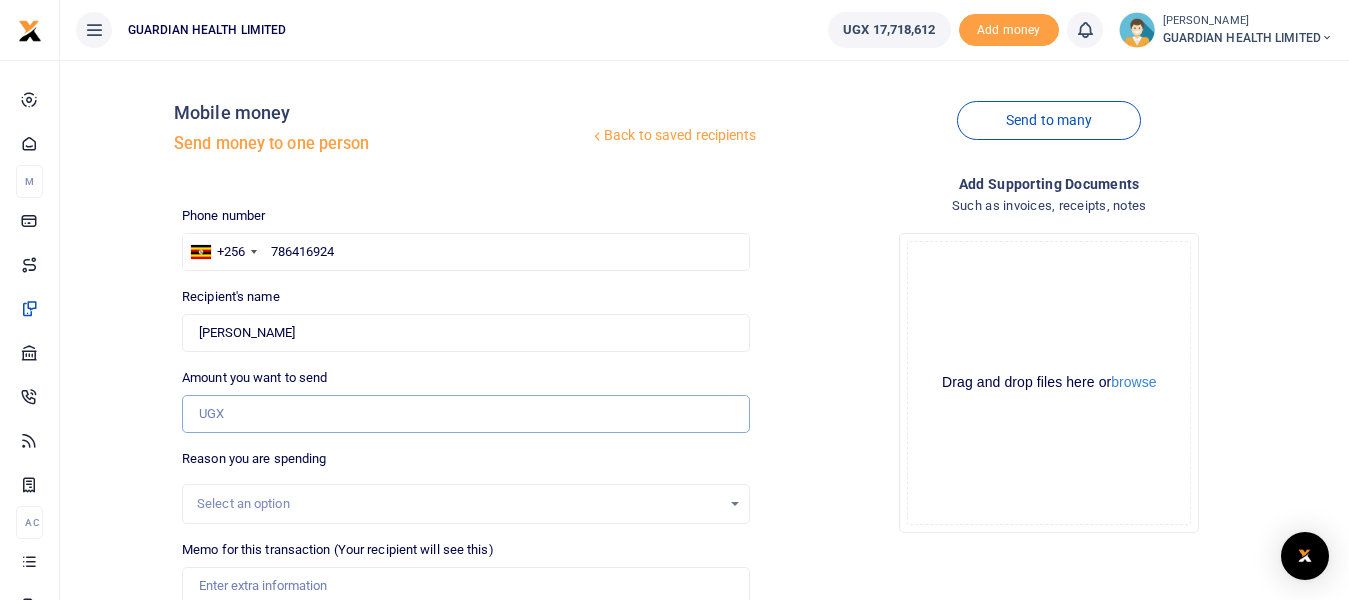 click on "Amount you want to send" at bounding box center (465, 414) 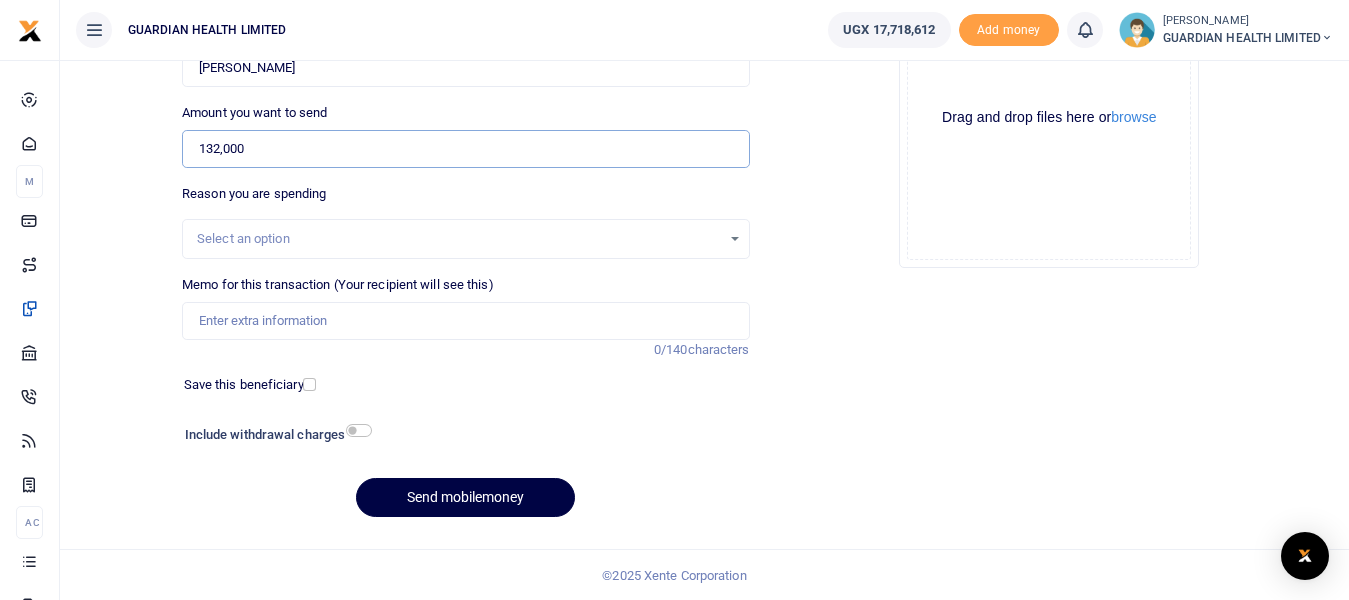 scroll, scrollTop: 266, scrollLeft: 0, axis: vertical 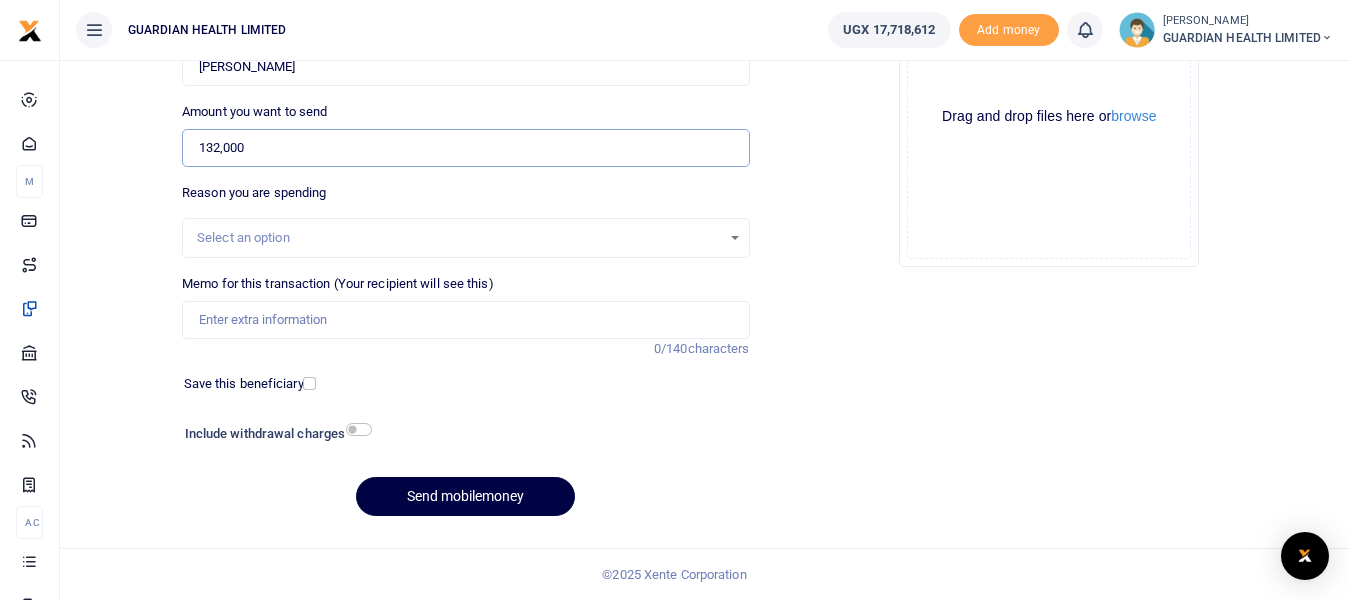 type on "132,000" 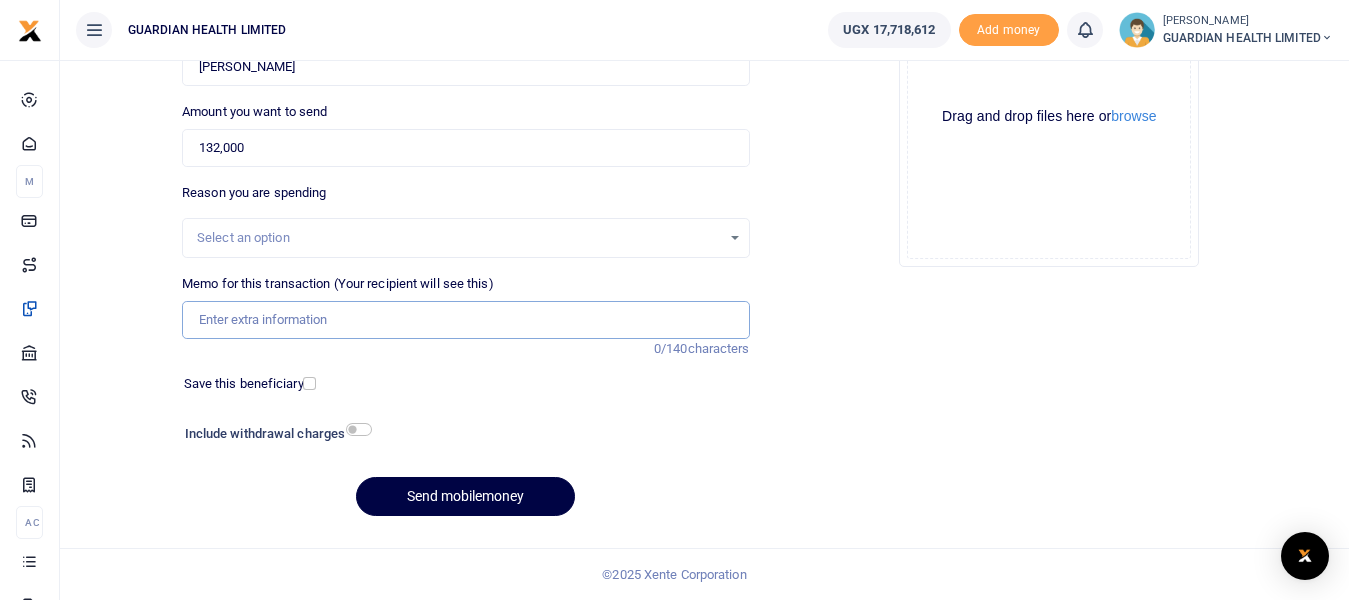 click on "Memo for this transaction (Your recipient will see this)" at bounding box center (465, 320) 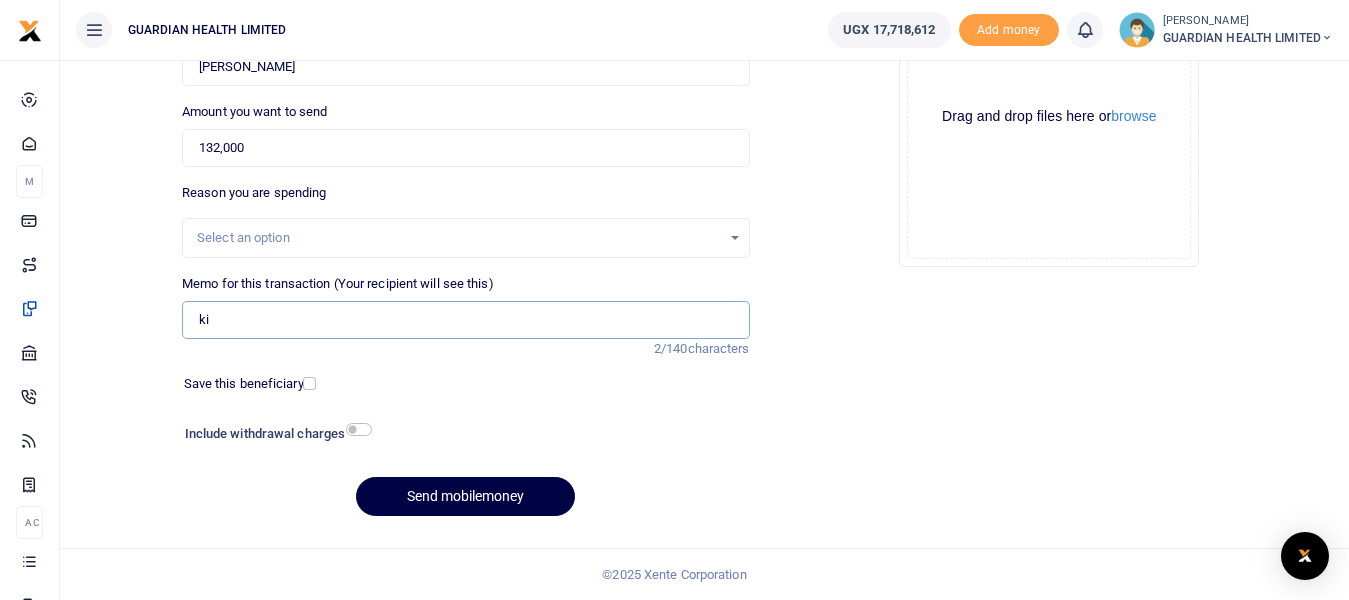 type on "Kitintale petty cash" 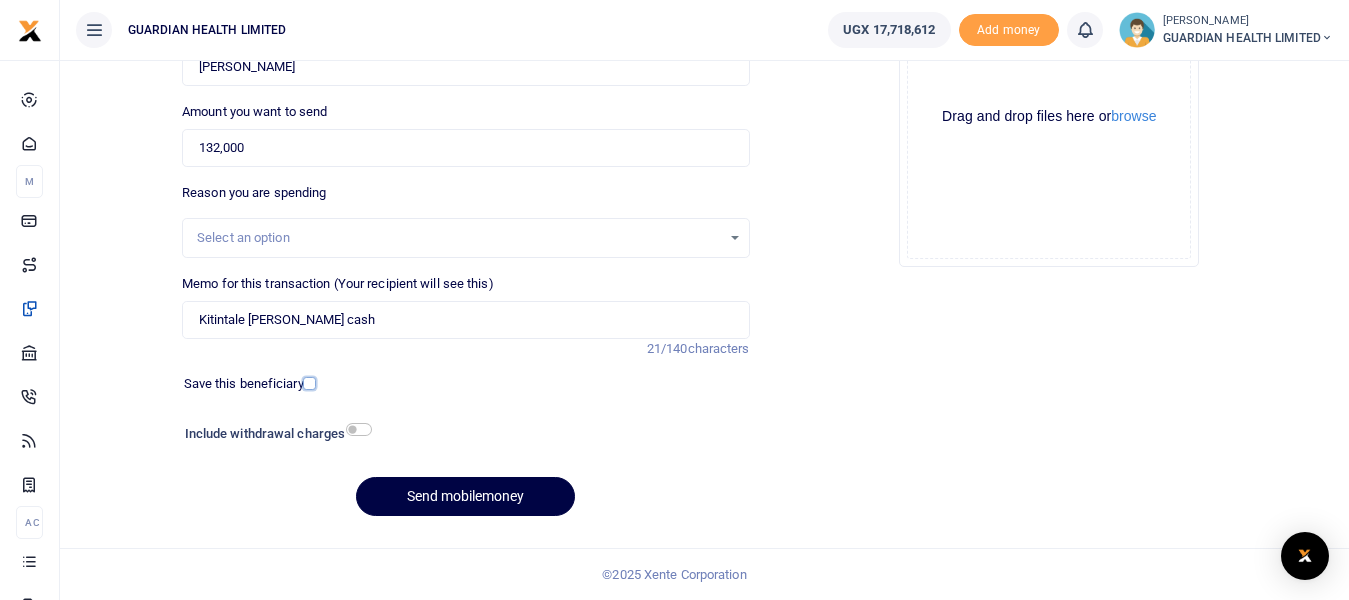 click at bounding box center [309, 383] 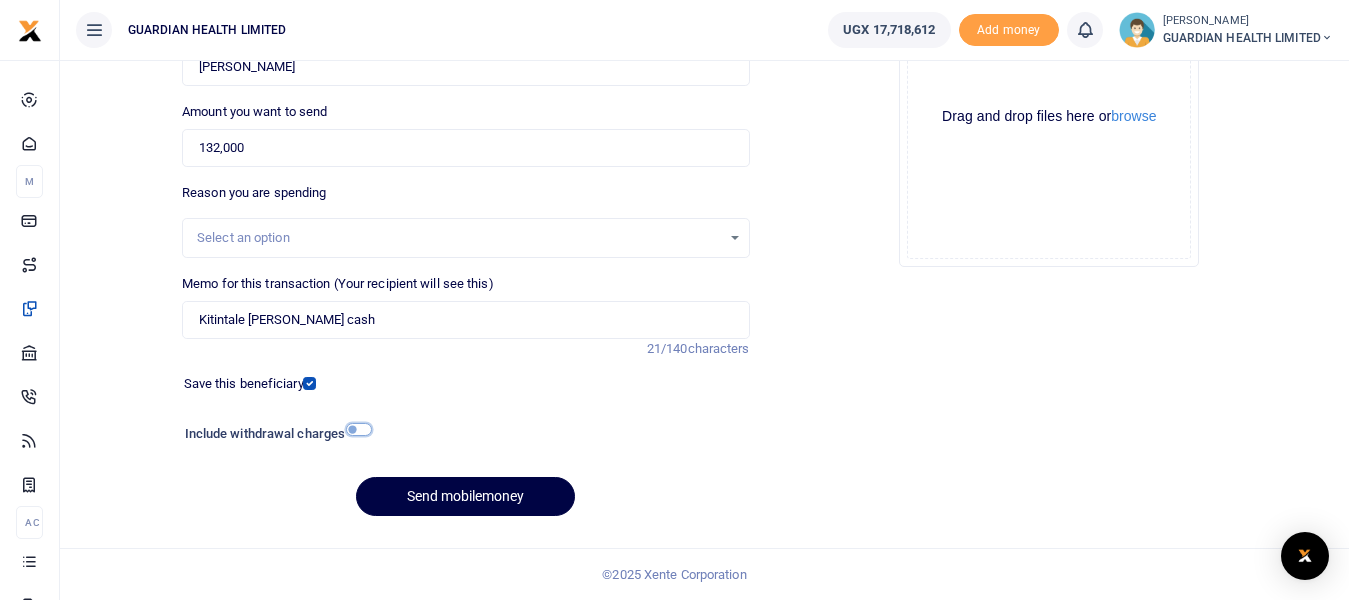 click at bounding box center (359, 429) 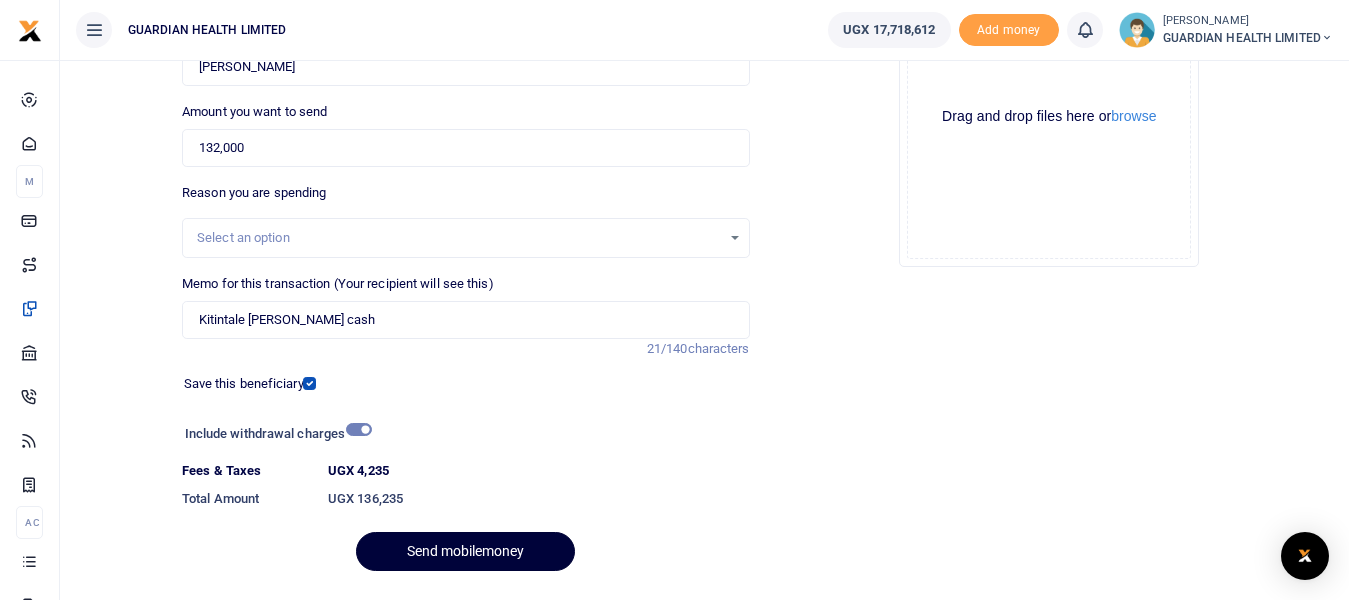 click on "Send mobilemoney" at bounding box center [465, 551] 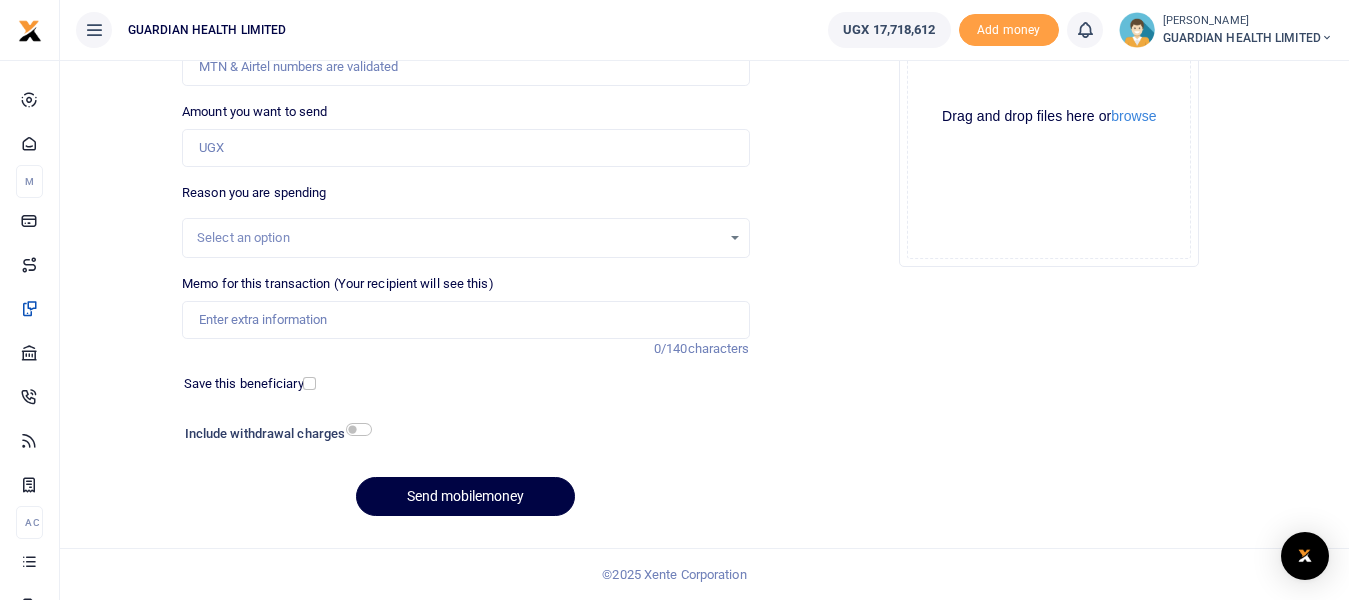 scroll, scrollTop: 0, scrollLeft: 0, axis: both 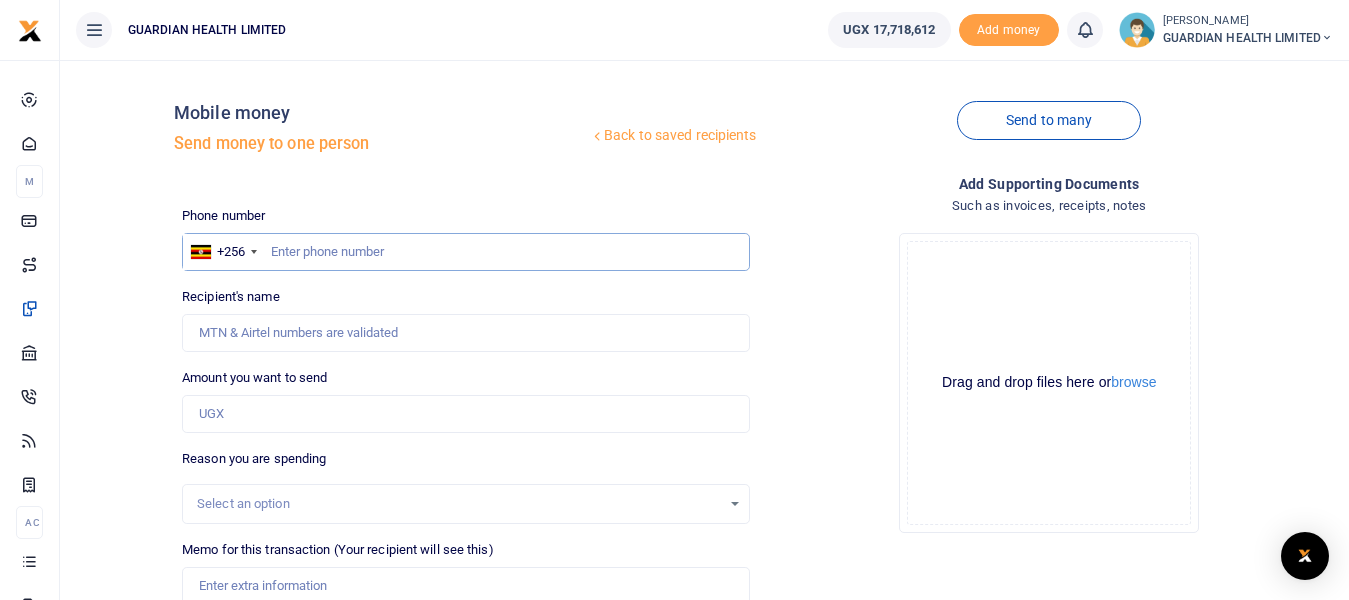 paste on "0756493817" 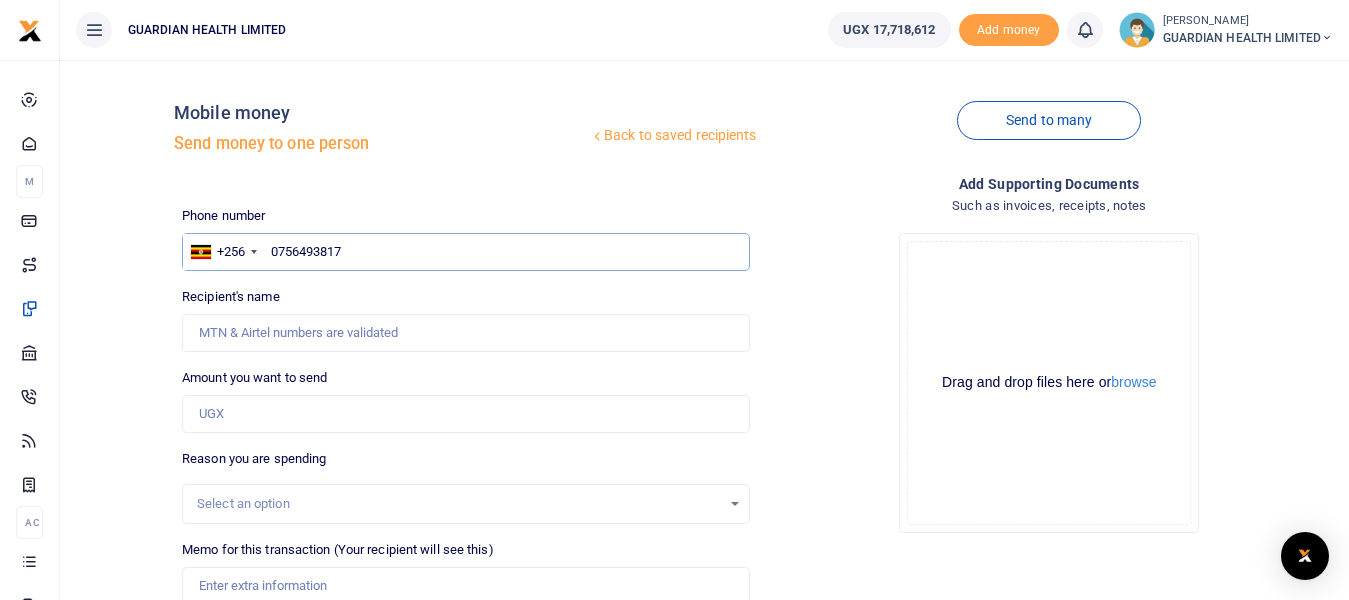 click on "0756493817" at bounding box center (465, 252) 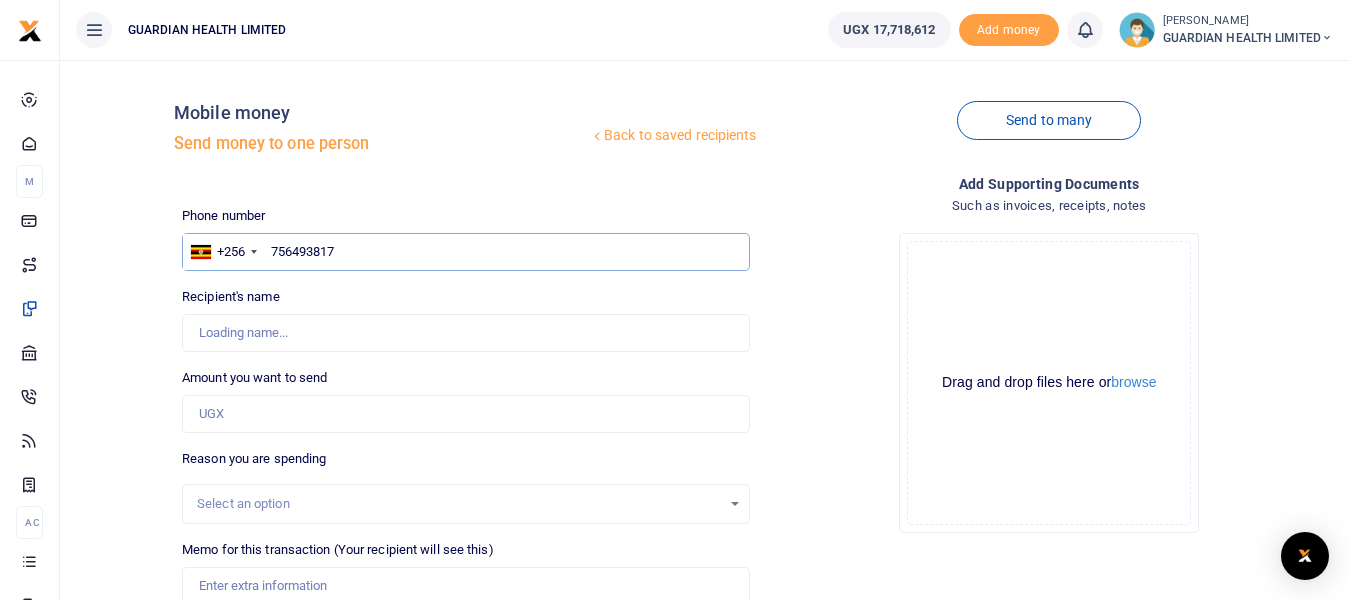 type on "756493817" 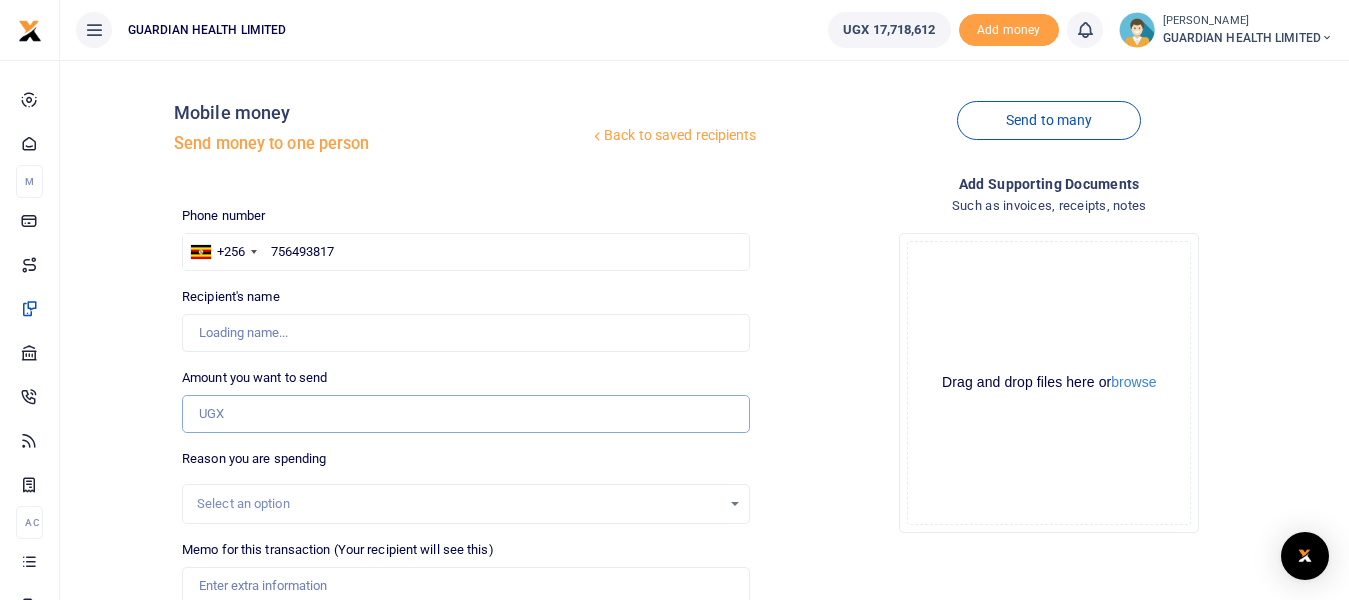 click on "Amount you want to send" at bounding box center [465, 414] 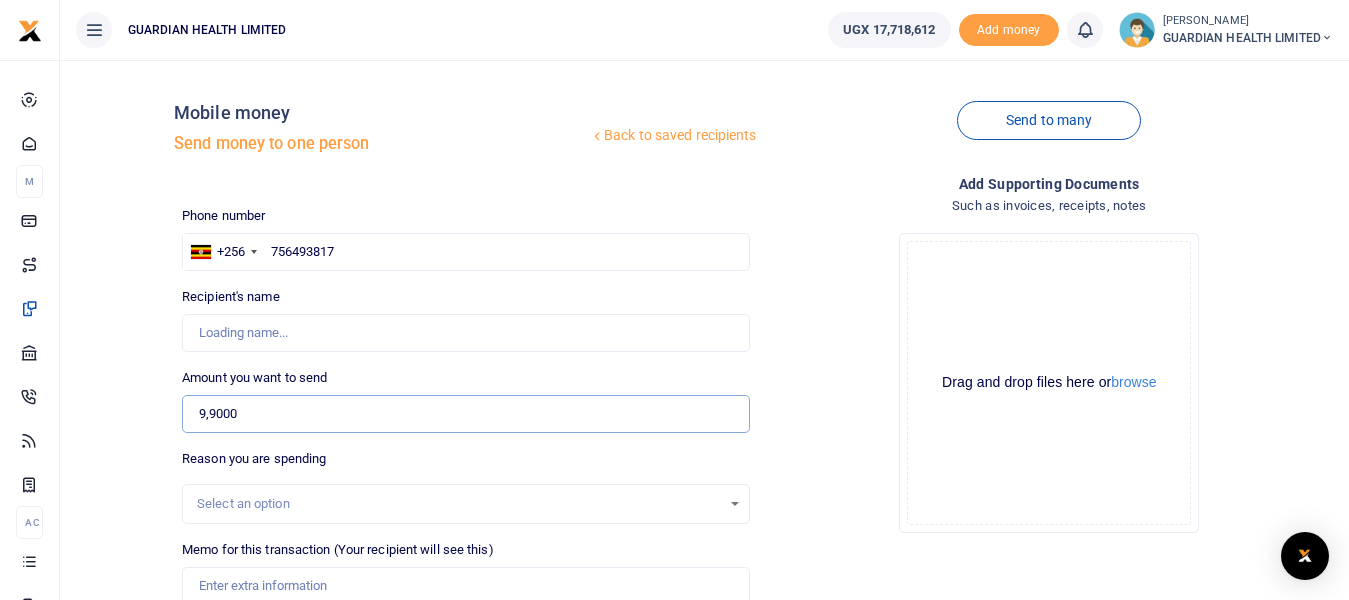 type on "99,000" 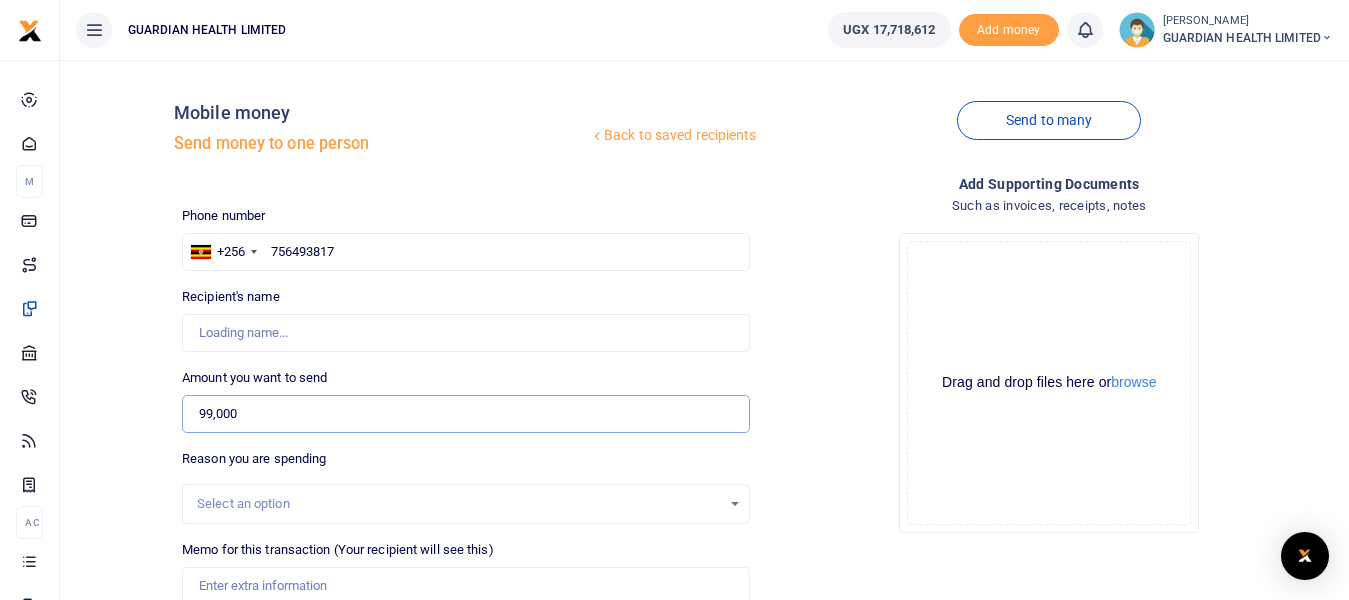 type on "Shorah Nampiima" 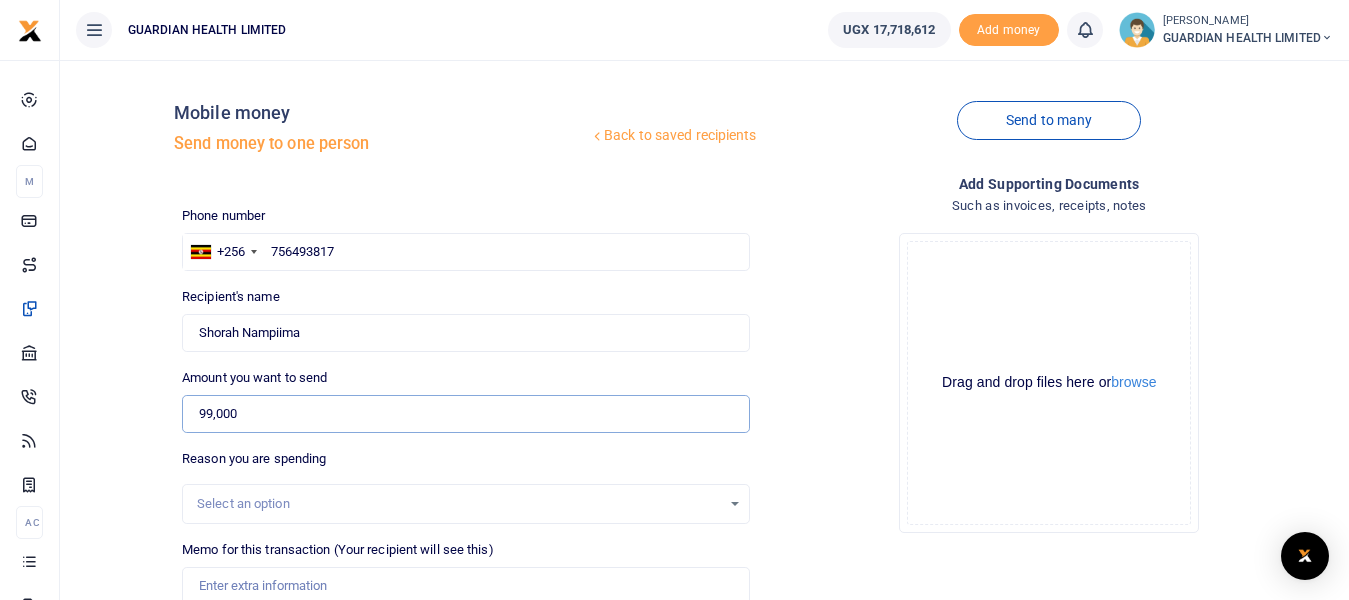 scroll, scrollTop: 266, scrollLeft: 0, axis: vertical 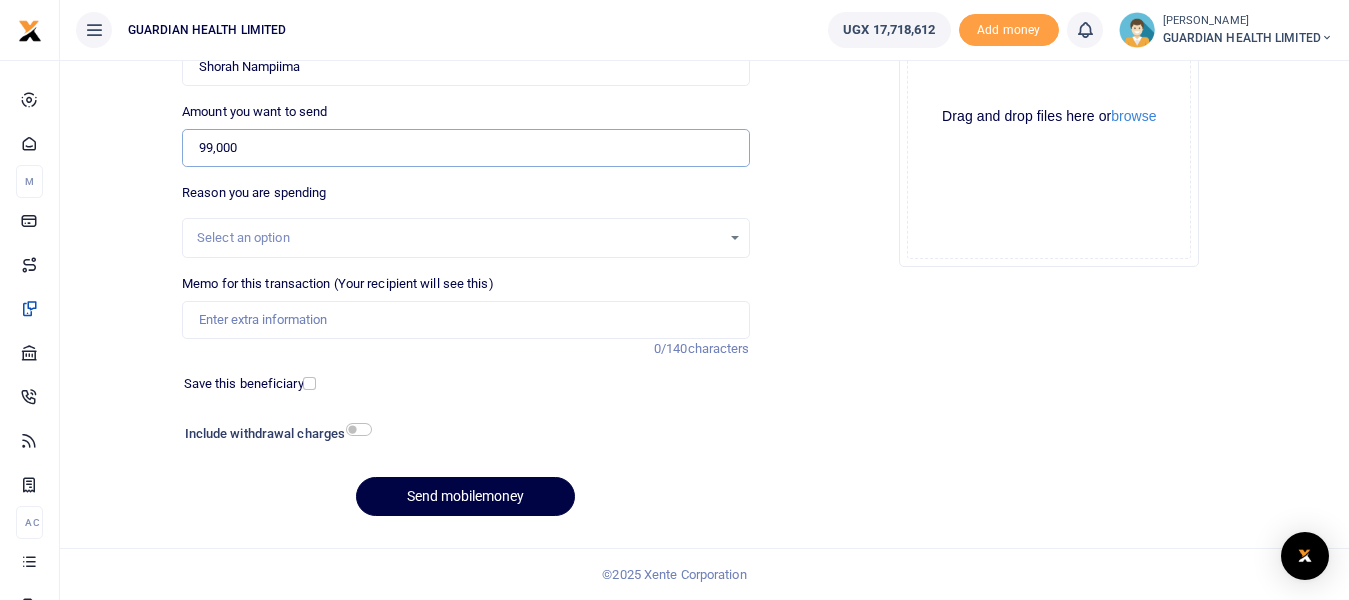 type on "99,000" 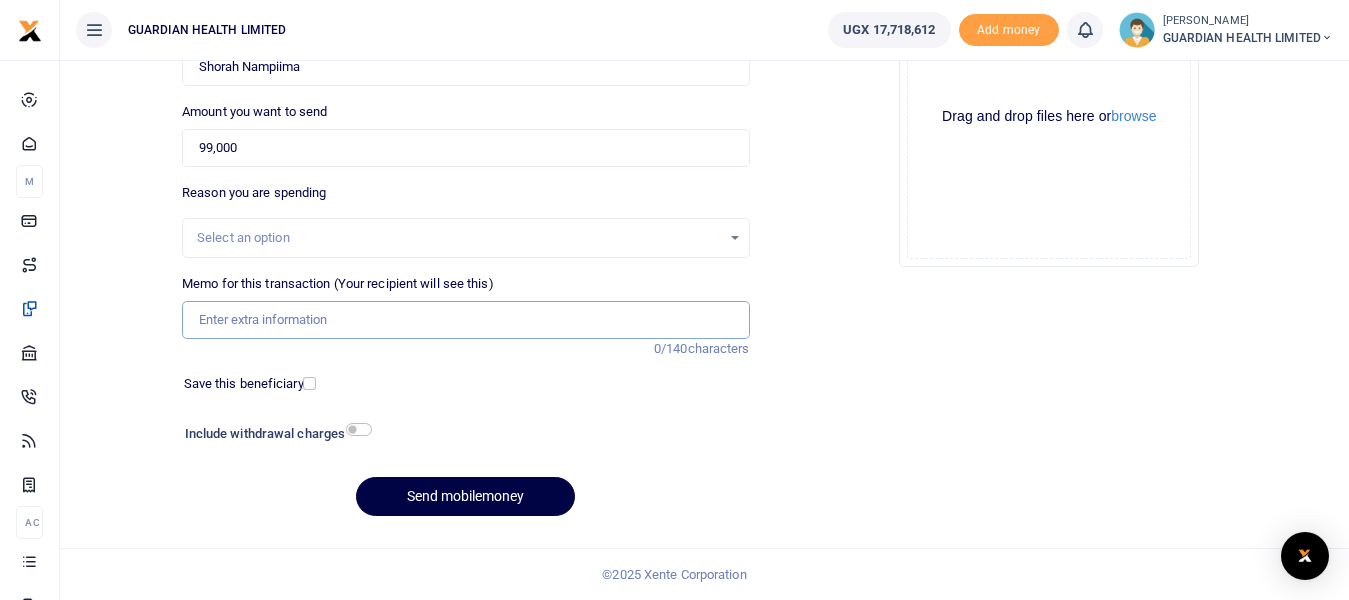 click on "Memo for this transaction (Your recipient will see this)" at bounding box center (465, 320) 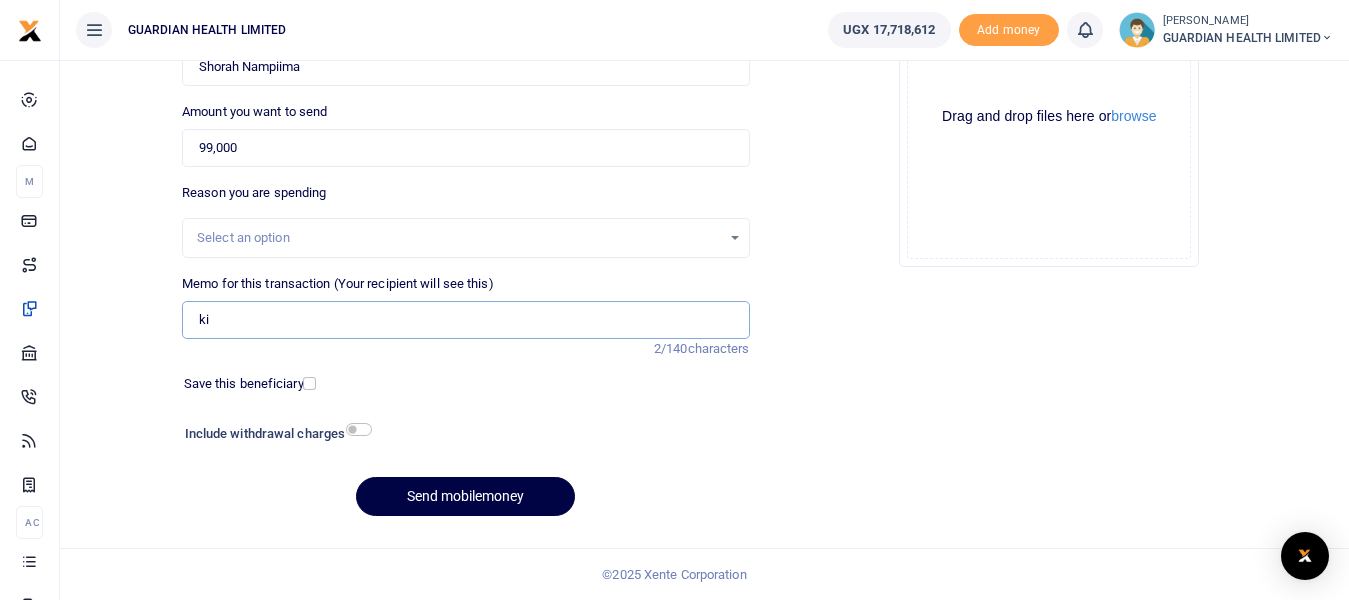 type on "Kiruddu Petty cash" 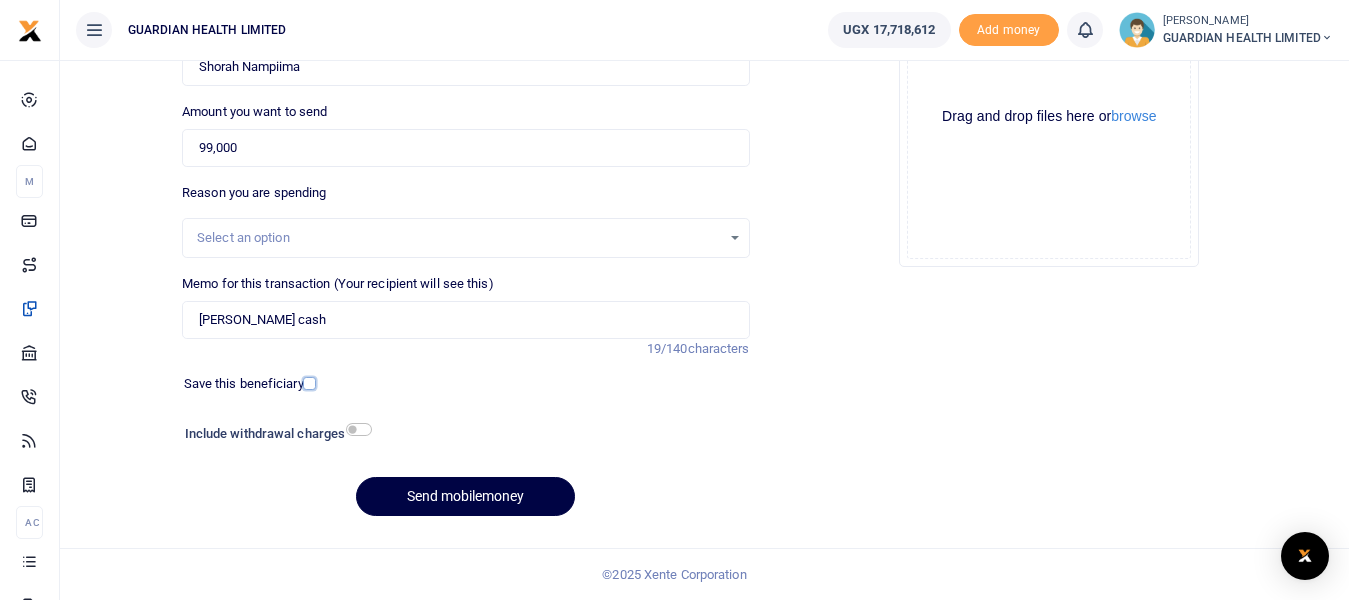 click at bounding box center (309, 383) 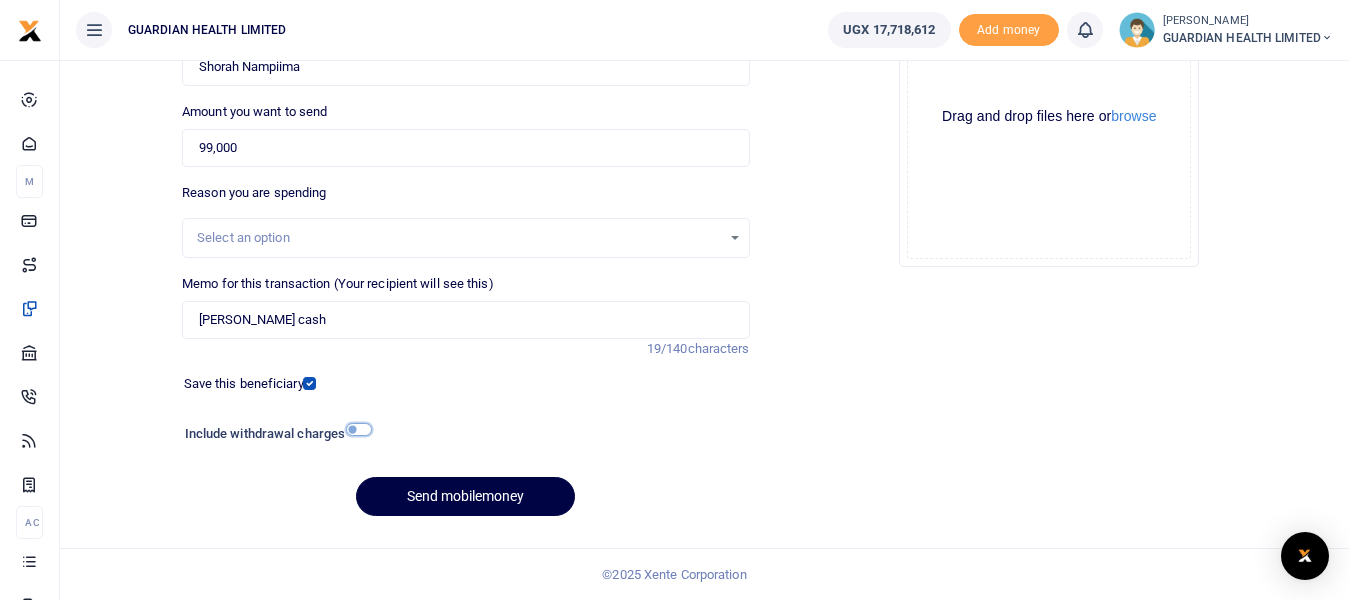 click at bounding box center [359, 429] 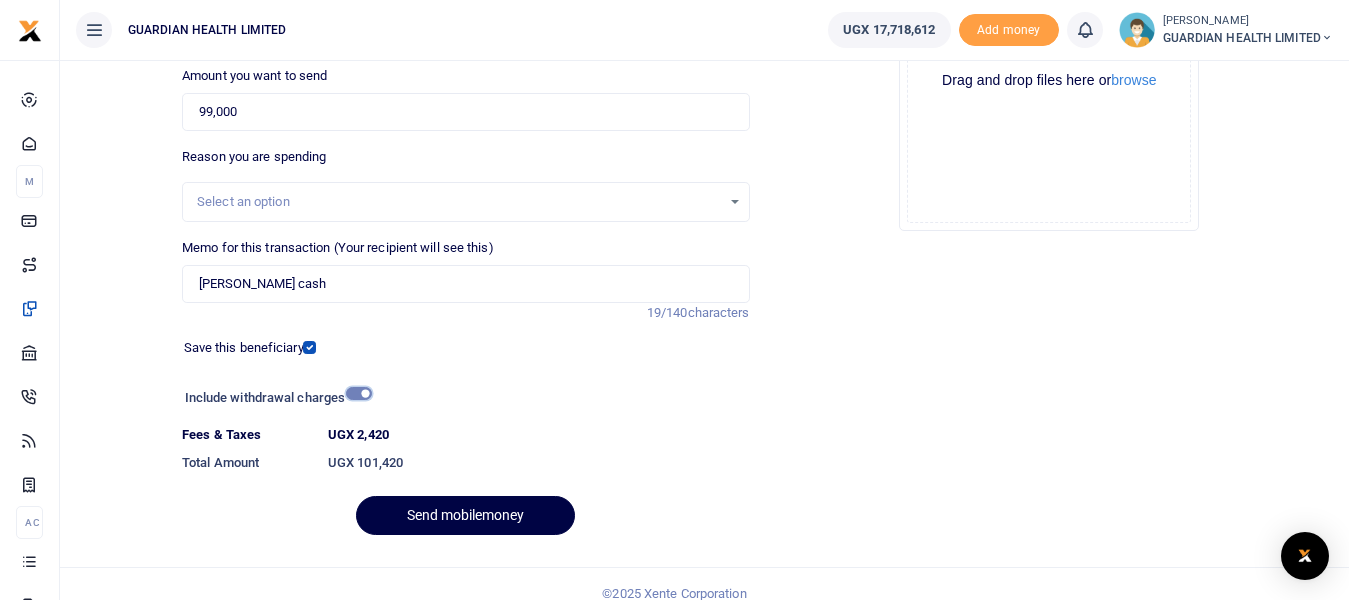 scroll, scrollTop: 321, scrollLeft: 0, axis: vertical 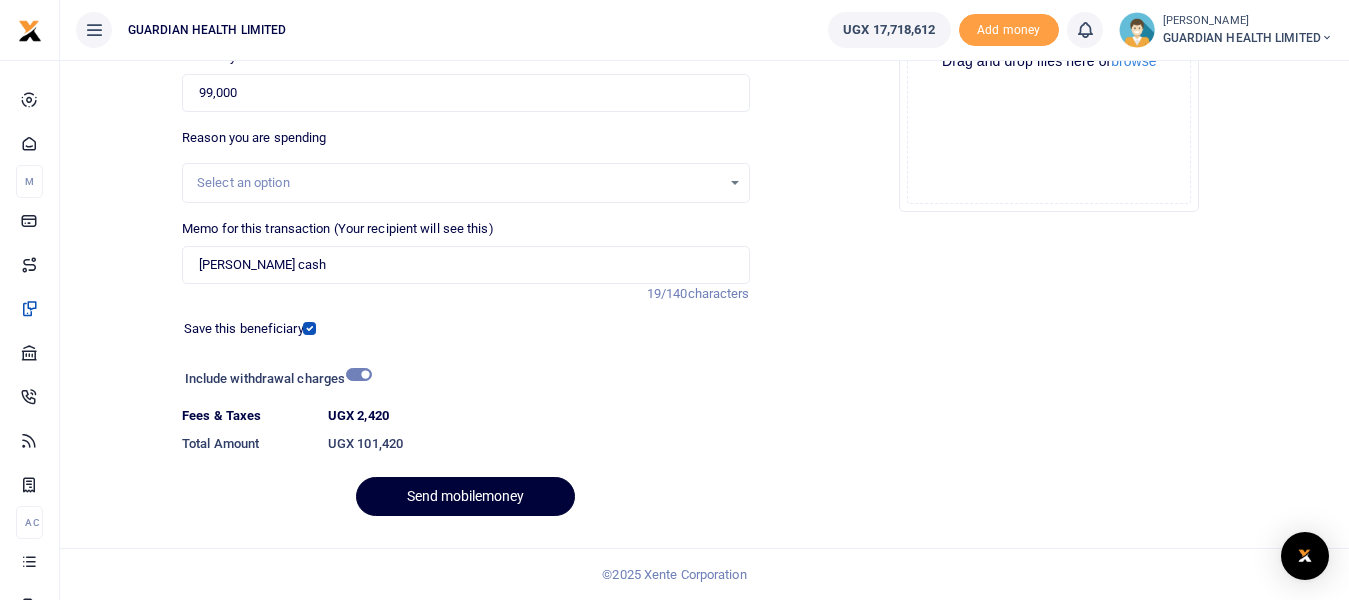click on "Send mobilemoney" at bounding box center [465, 496] 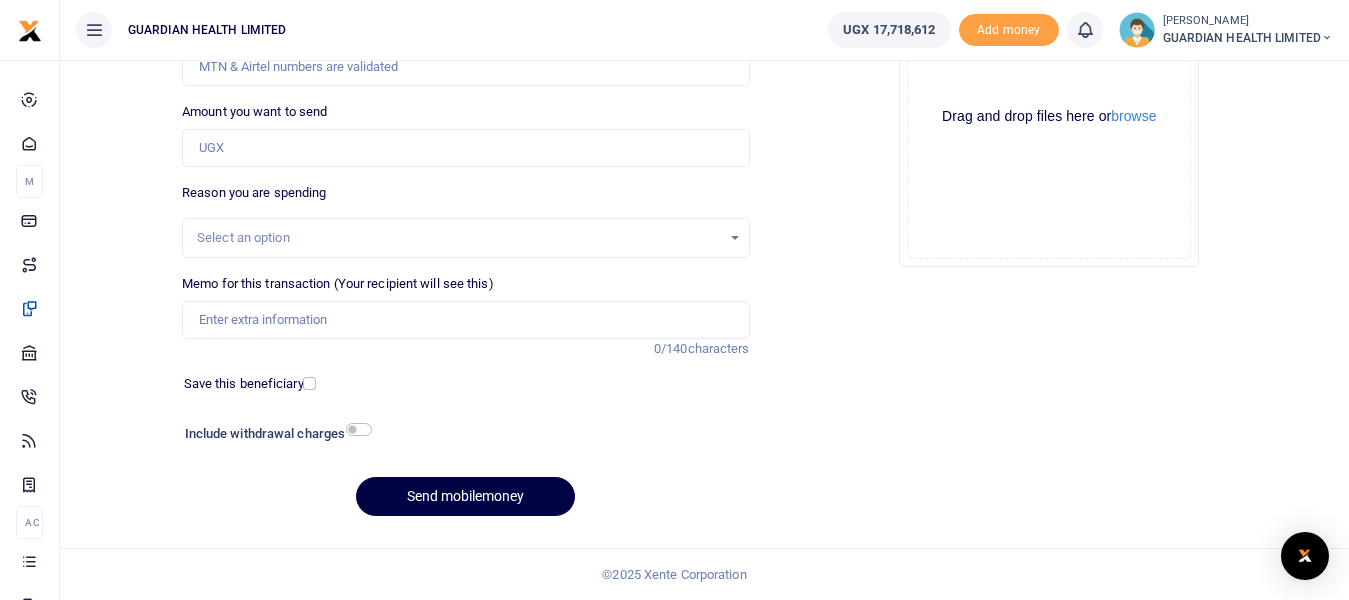 scroll, scrollTop: 0, scrollLeft: 0, axis: both 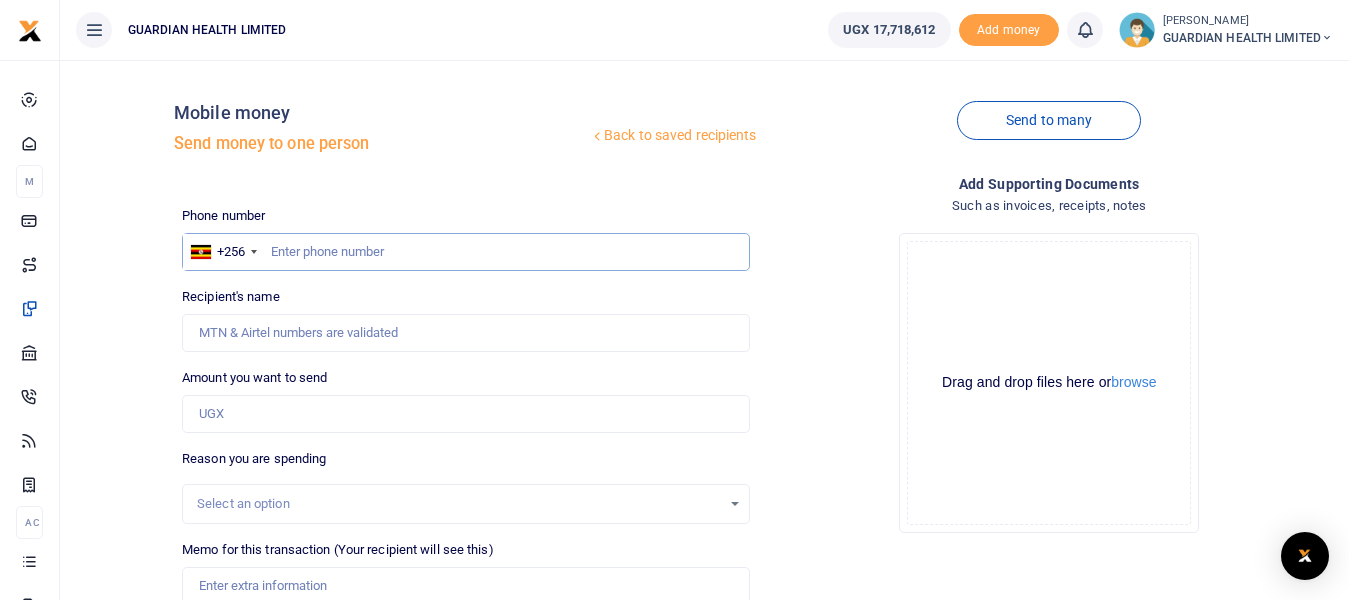 paste on "0761626101" 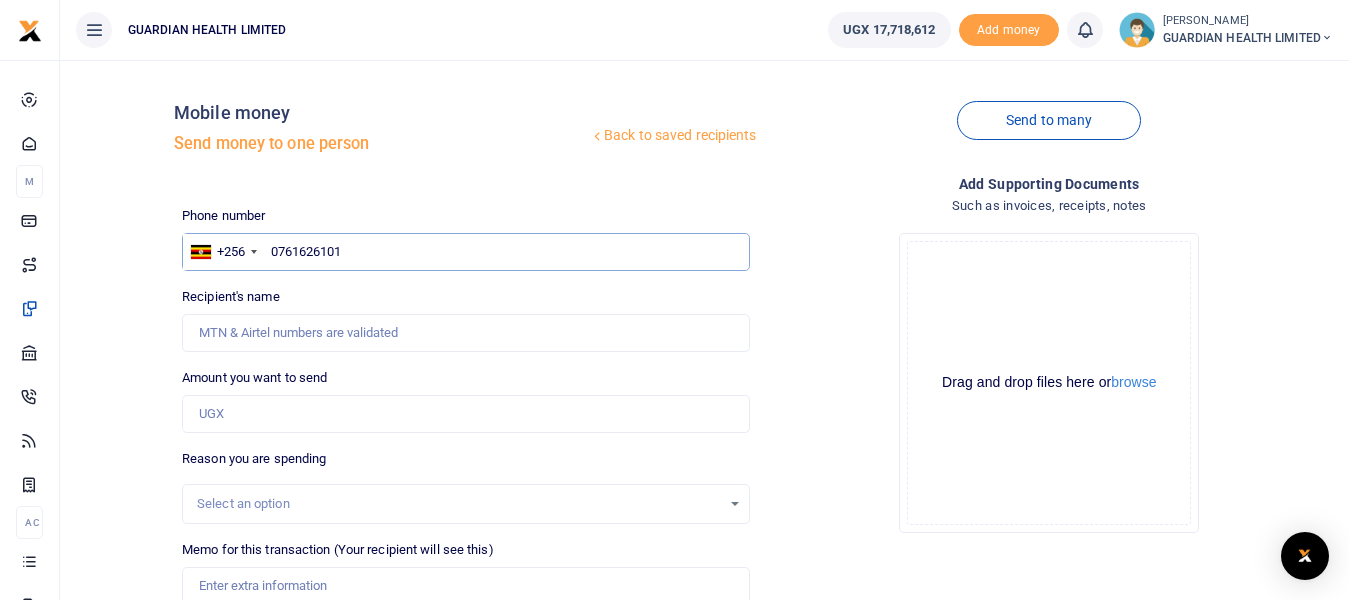 click on "0761626101" at bounding box center (465, 252) 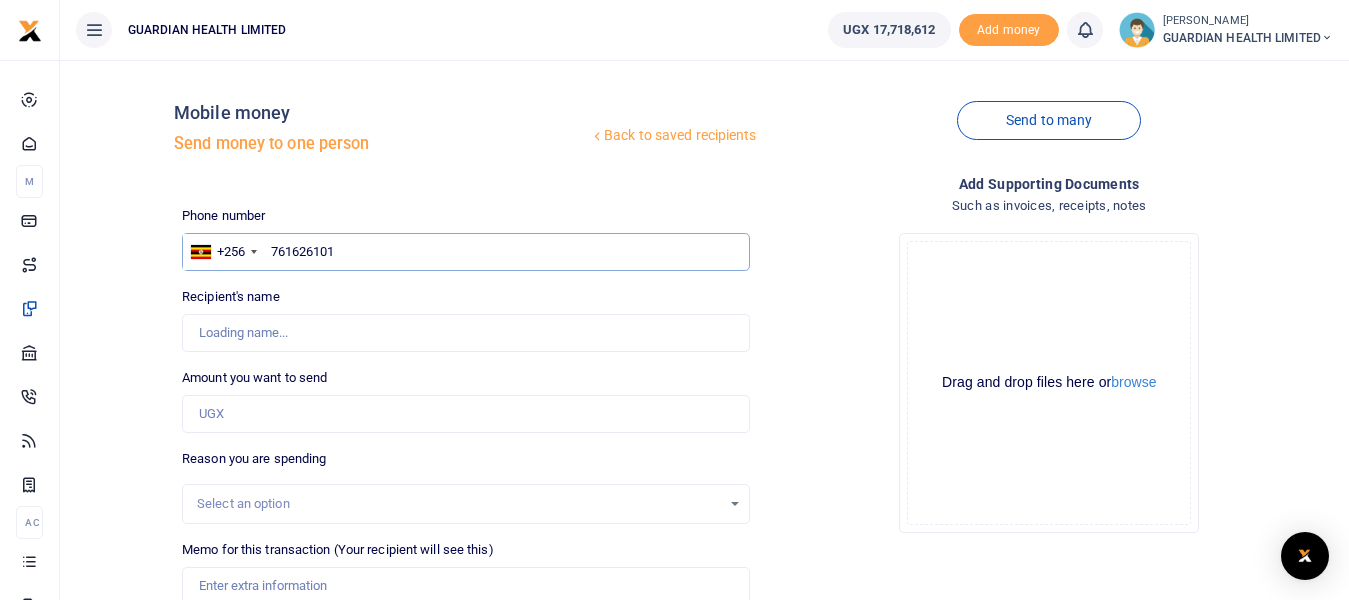 type on "761626101" 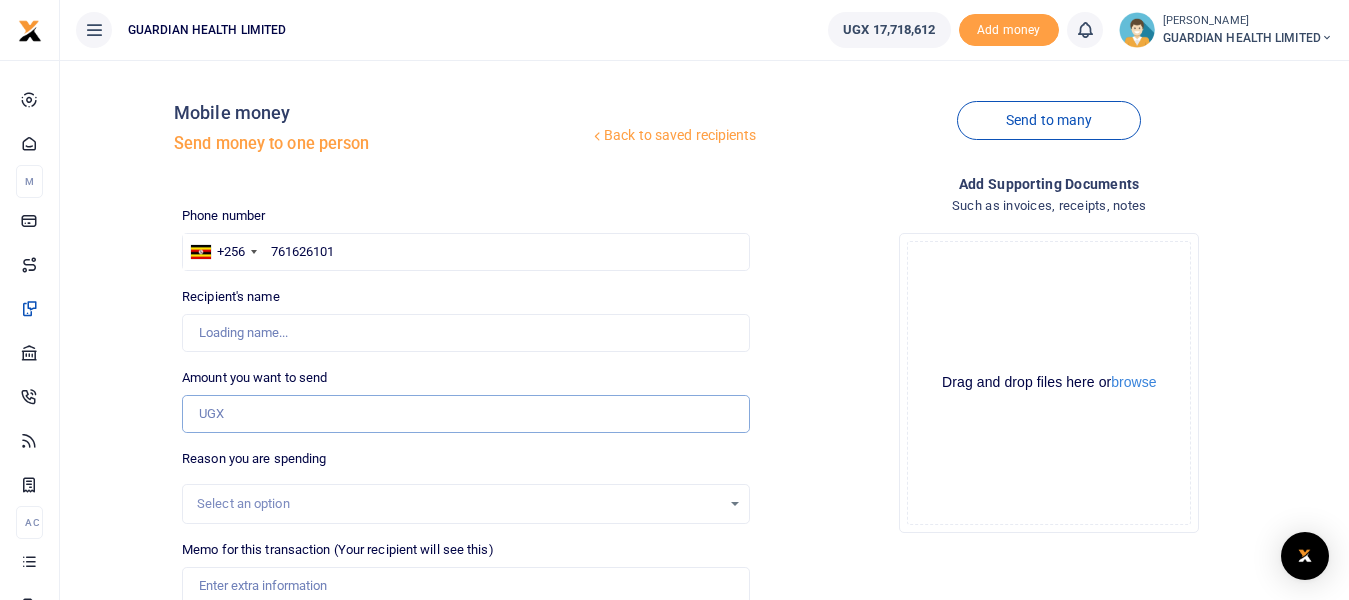 click on "Amount you want to send" at bounding box center (465, 414) 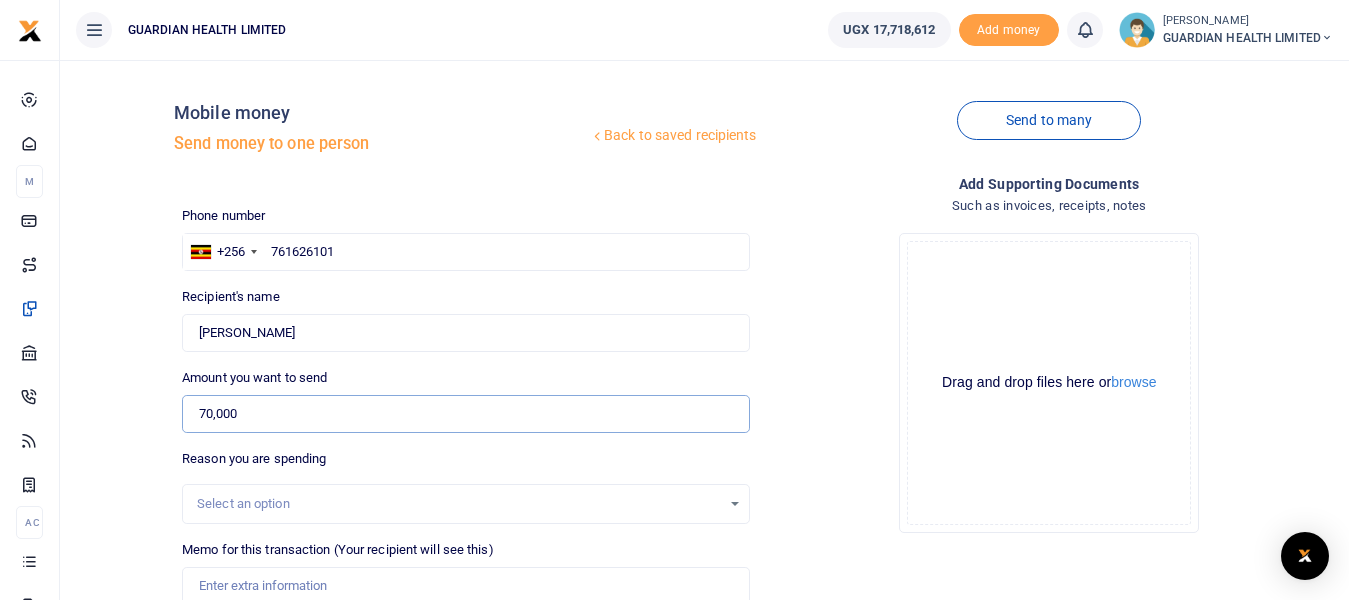 scroll, scrollTop: 200, scrollLeft: 0, axis: vertical 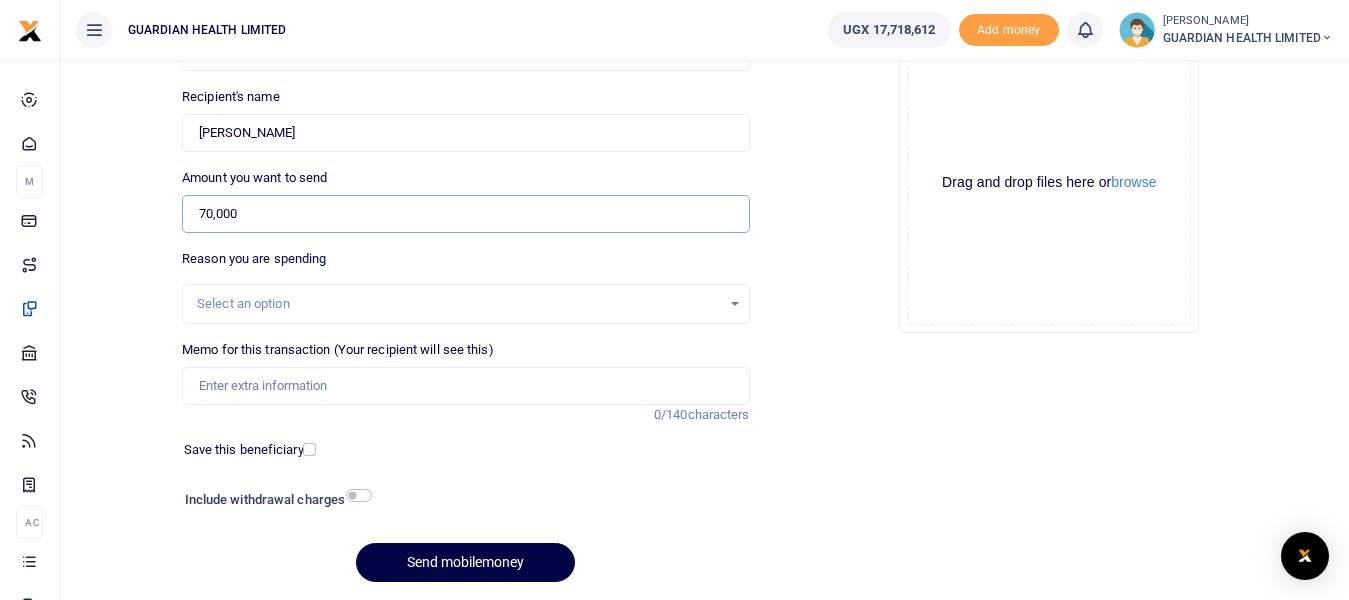type on "70,000" 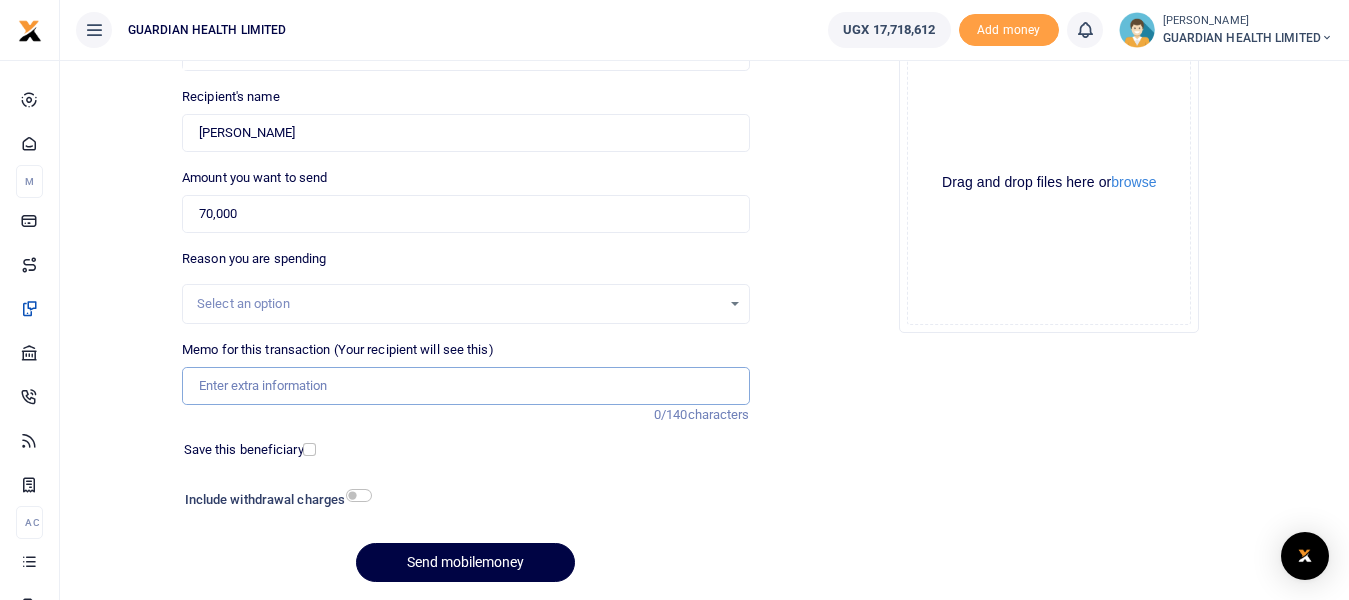 click on "Memo for this transaction (Your recipient will see this)" at bounding box center [465, 386] 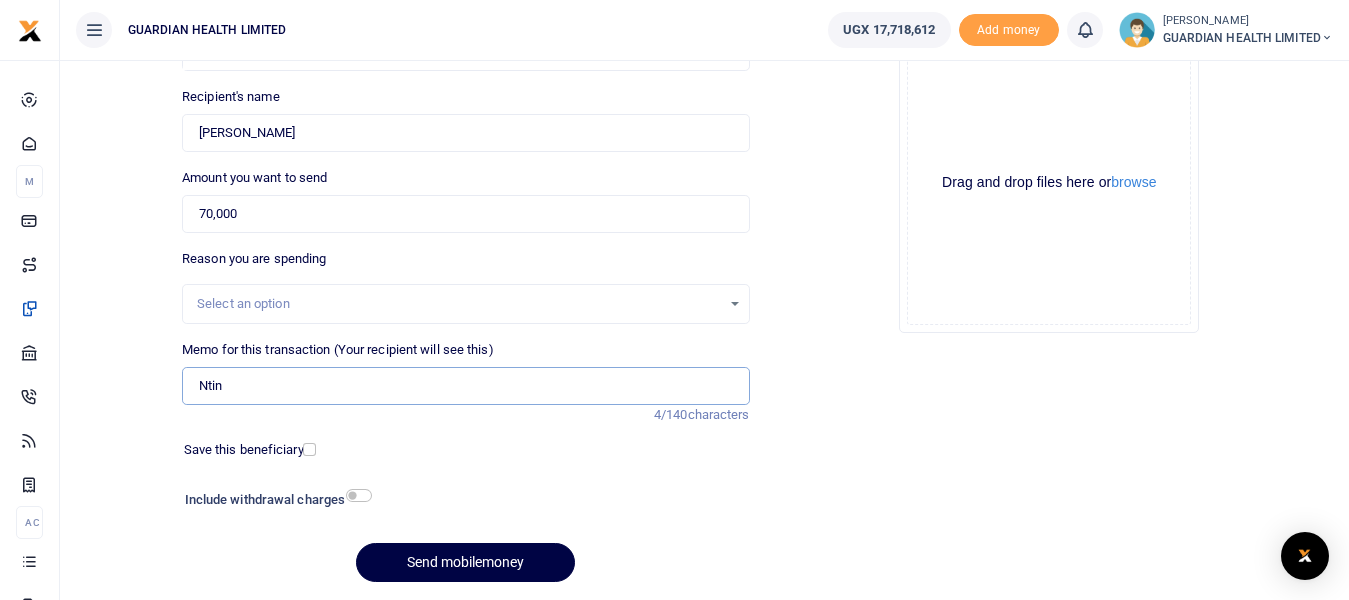 type on "Ntinda petty cash" 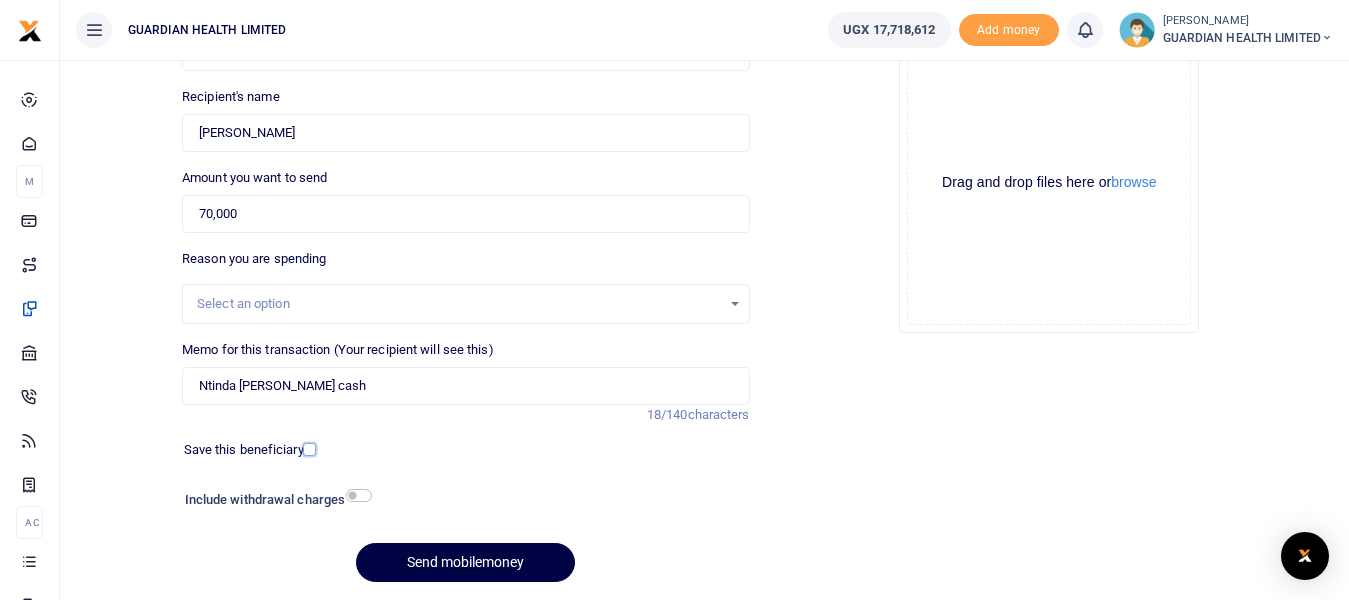 click at bounding box center [309, 449] 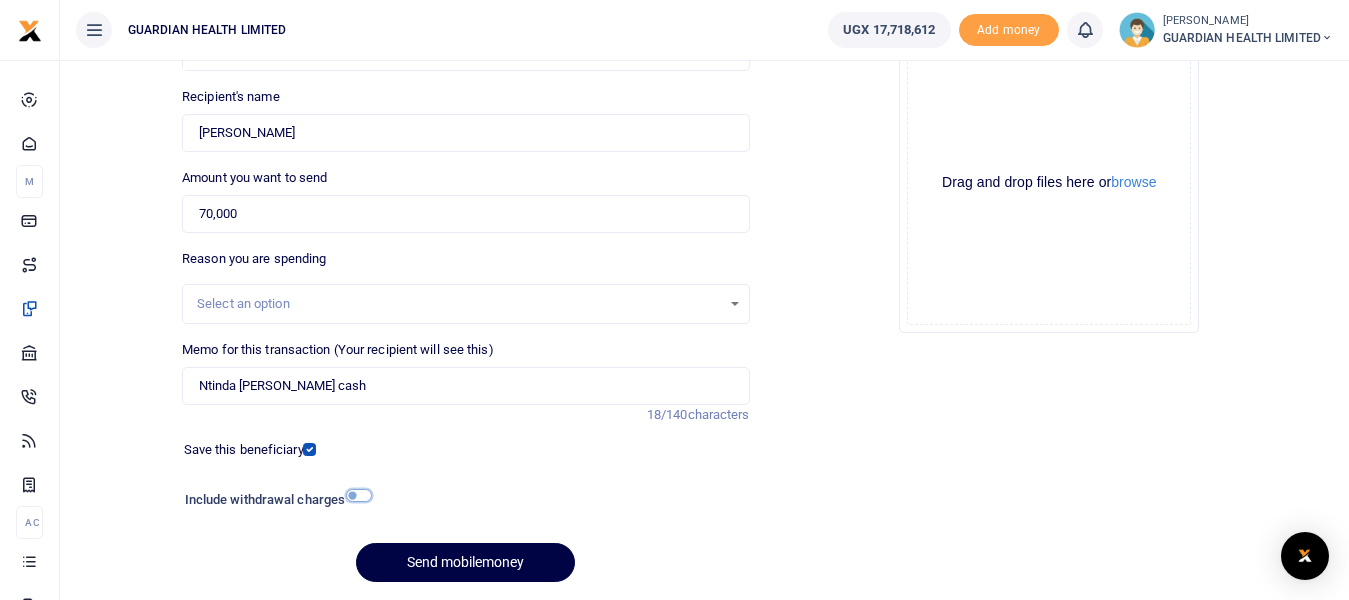 click at bounding box center [359, 495] 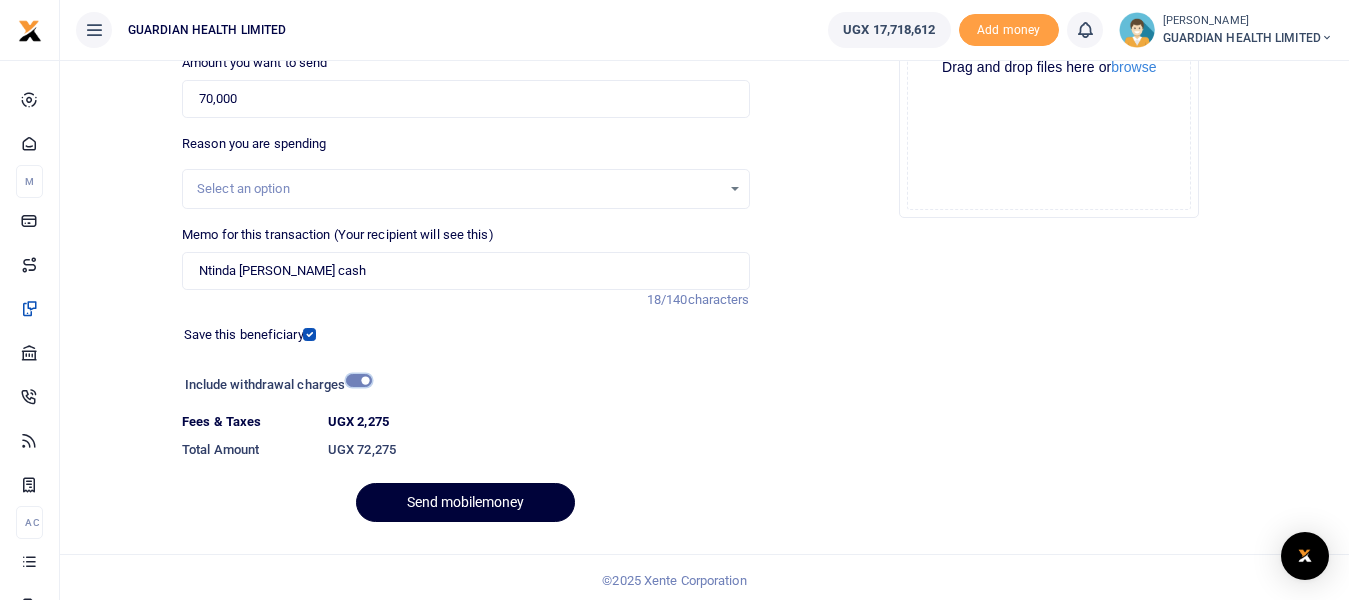 scroll, scrollTop: 321, scrollLeft: 0, axis: vertical 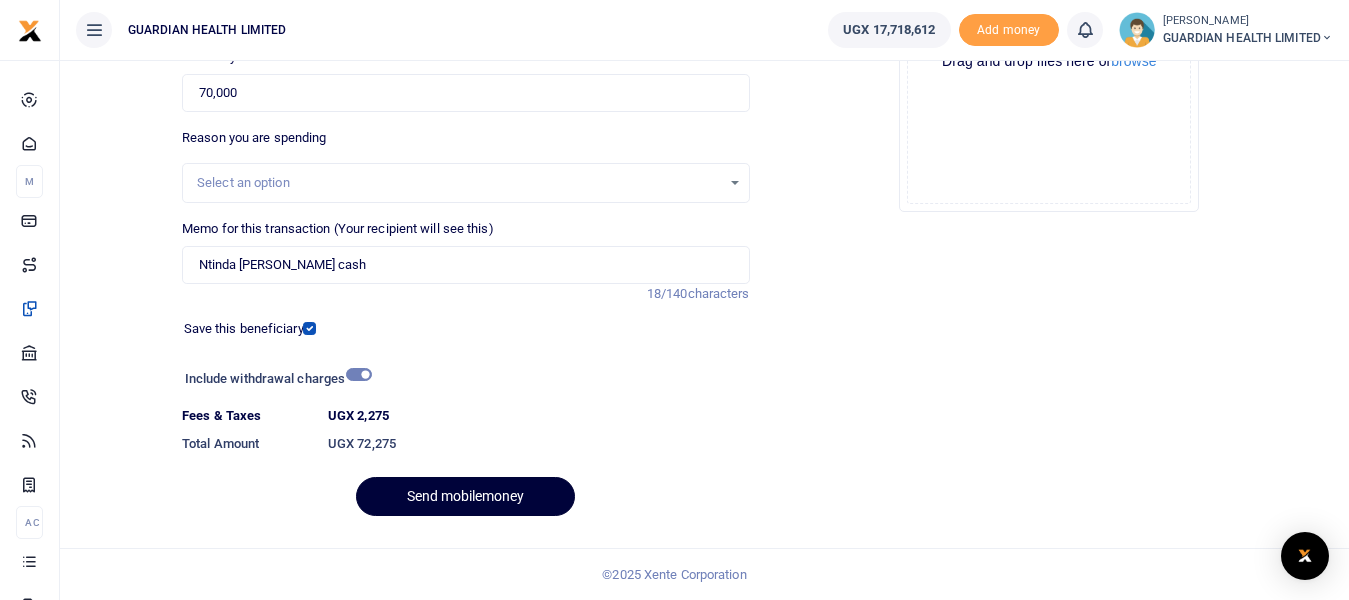click on "Send mobilemoney" at bounding box center [465, 496] 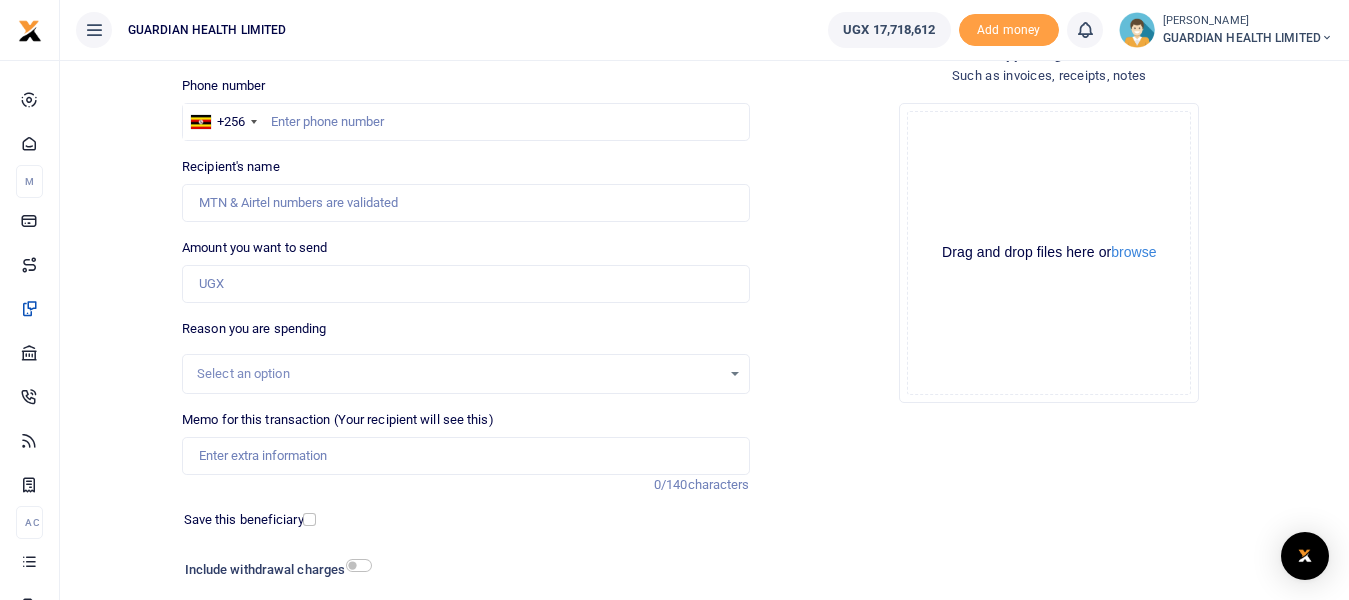 scroll, scrollTop: 0, scrollLeft: 0, axis: both 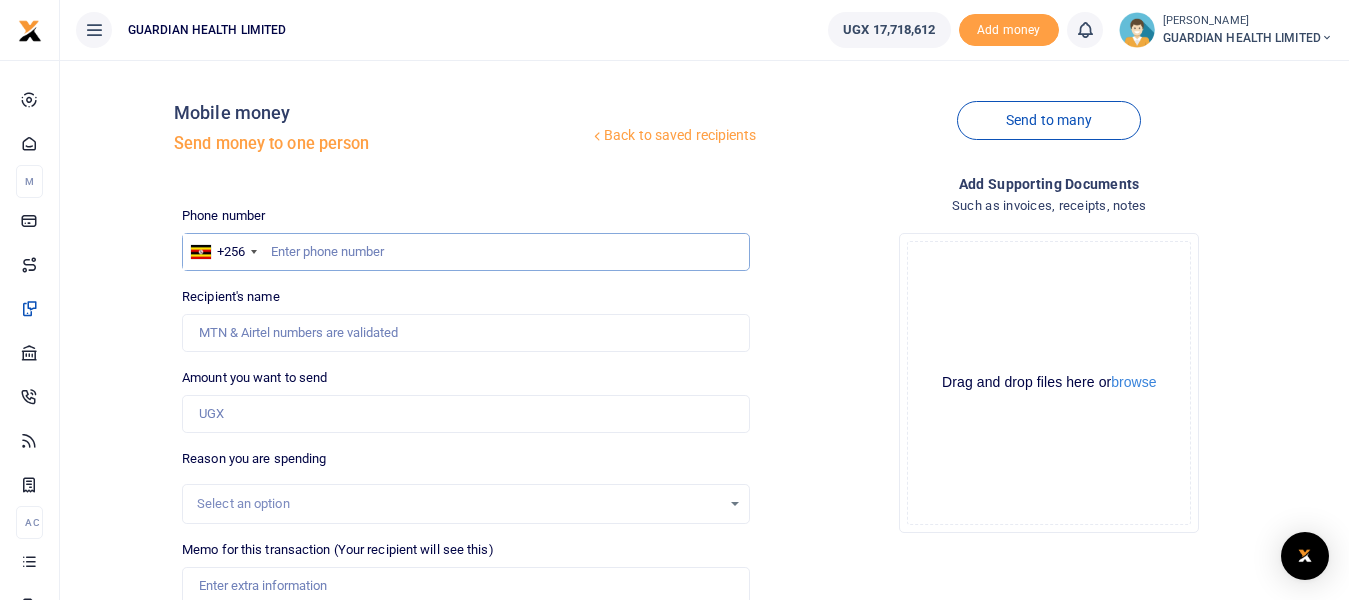 paste on "0786045996" 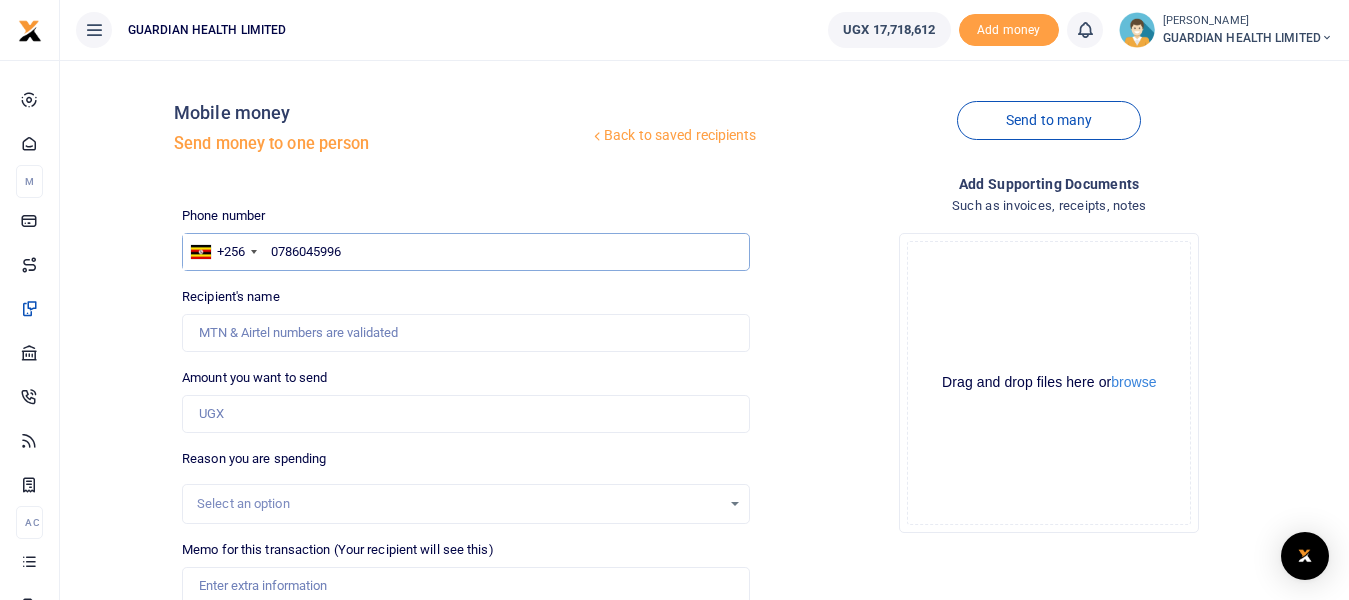 click on "0786045996" at bounding box center (465, 252) 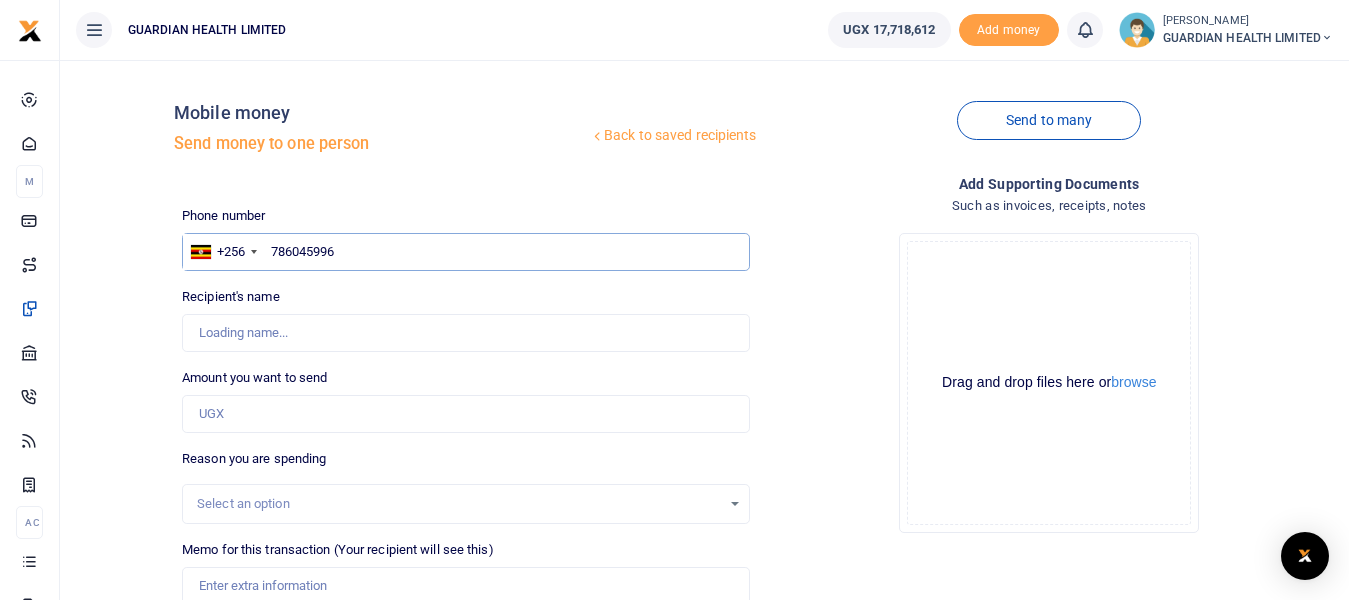type on "786045996" 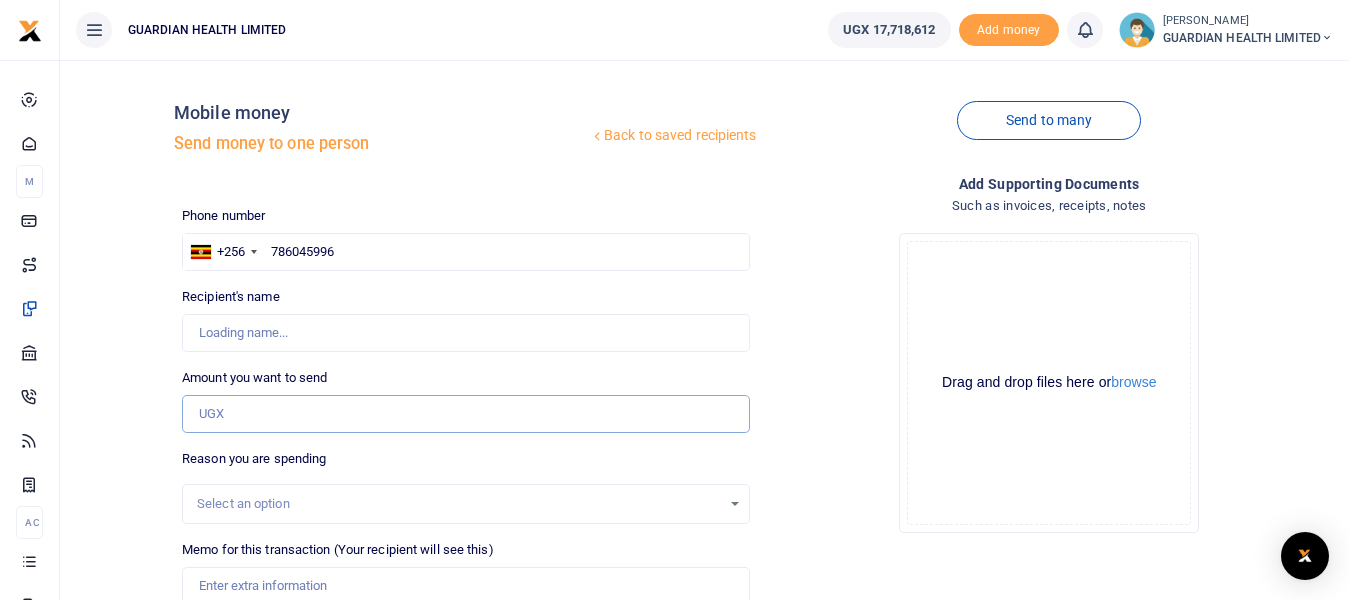 click on "Amount you want to send" at bounding box center (465, 414) 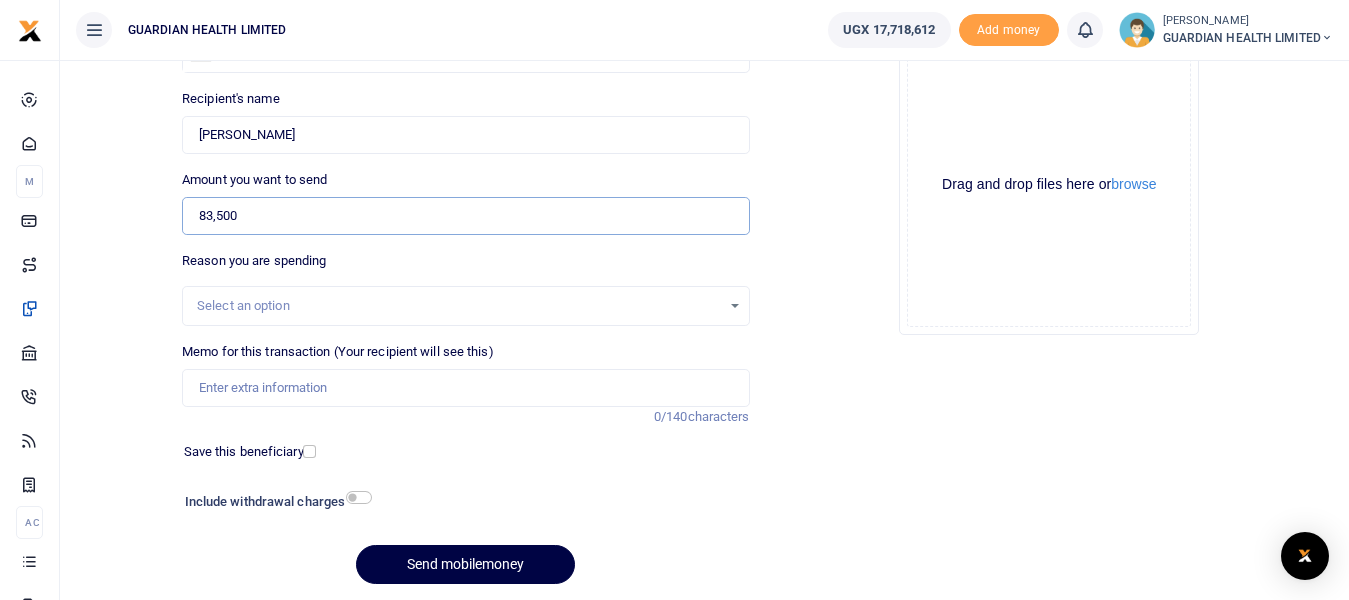 scroll, scrollTop: 200, scrollLeft: 0, axis: vertical 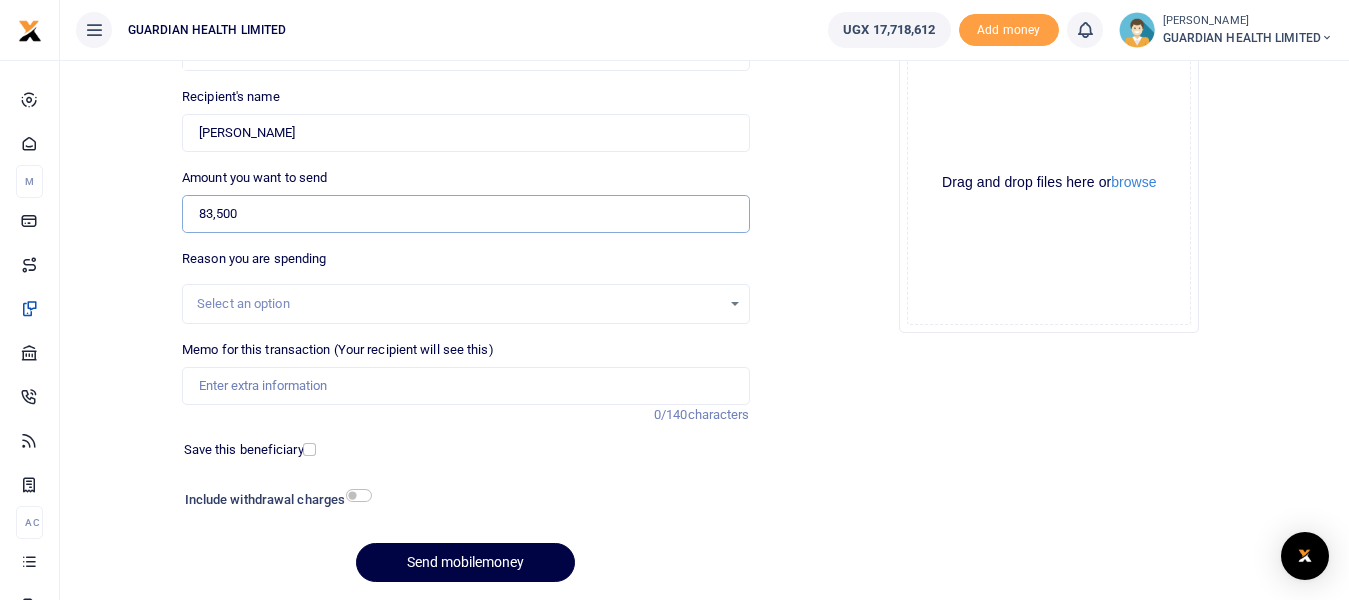 type on "83,500" 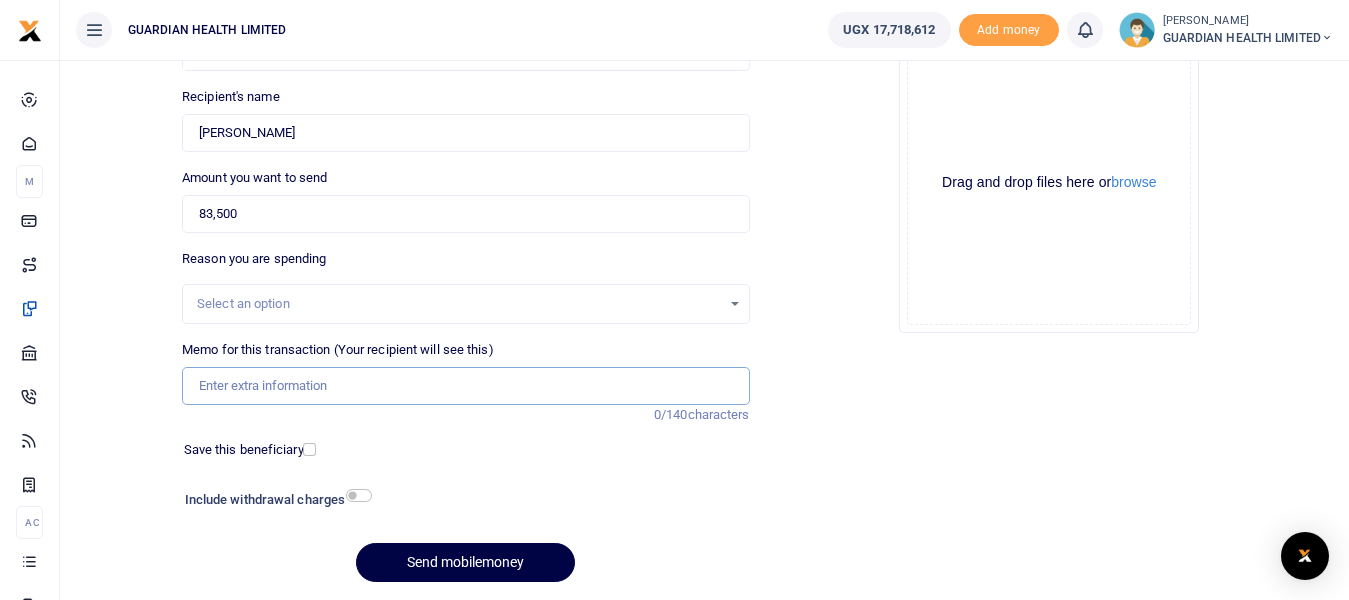 click on "Memo for this transaction (Your recipient will see this)" at bounding box center [465, 386] 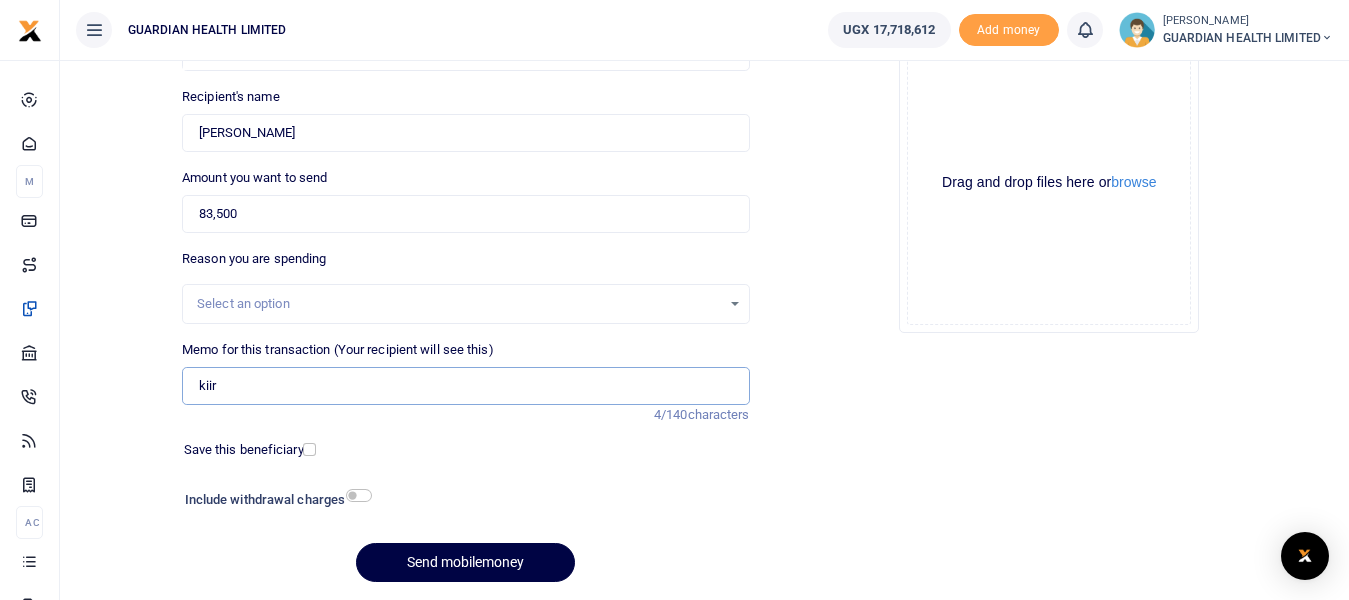 type on "Kiira Petty cash" 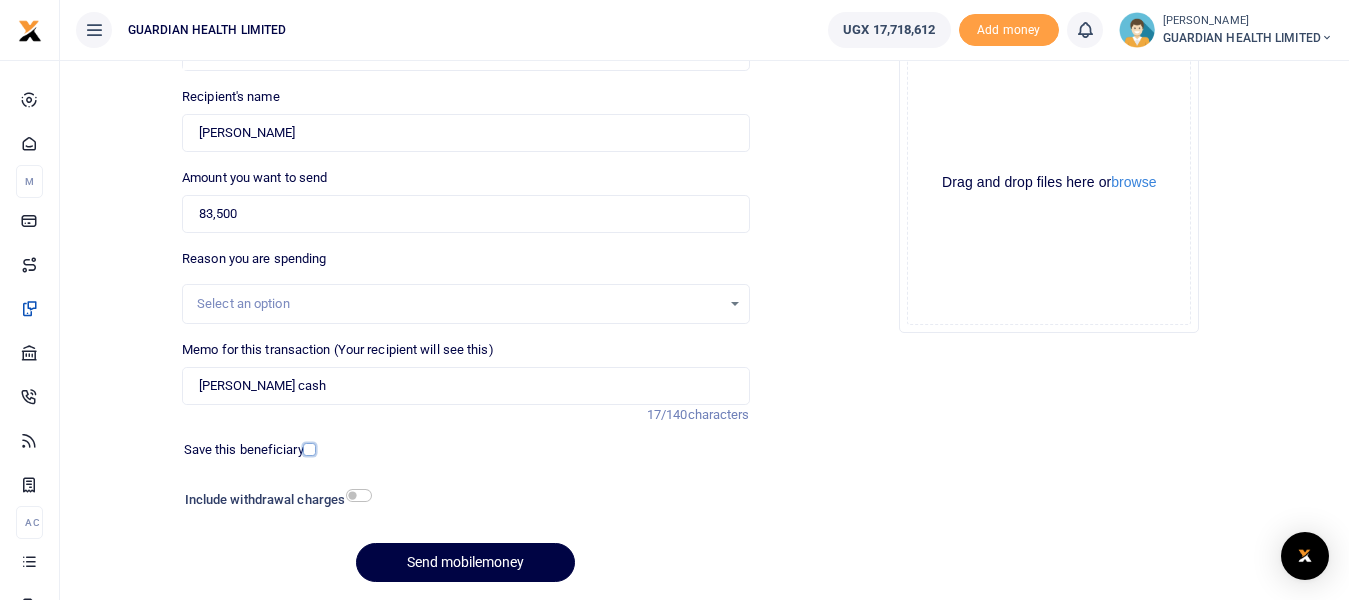 drag, startPoint x: 304, startPoint y: 448, endPoint x: 320, endPoint y: 474, distance: 30.528675 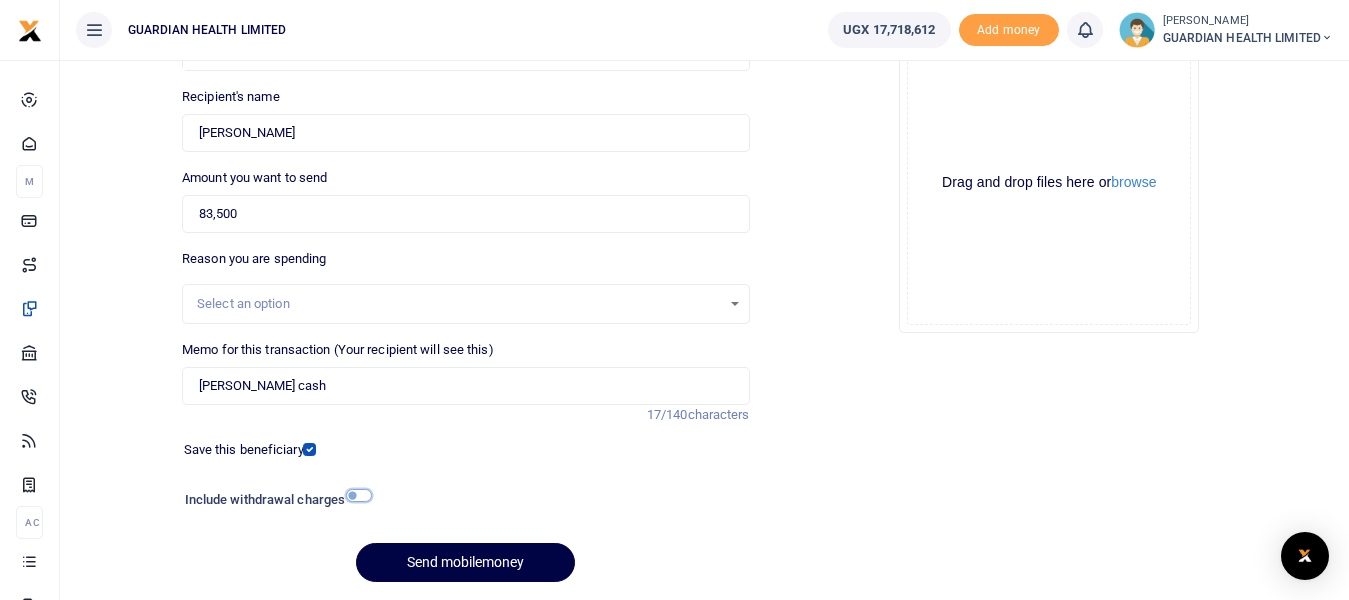click at bounding box center [359, 495] 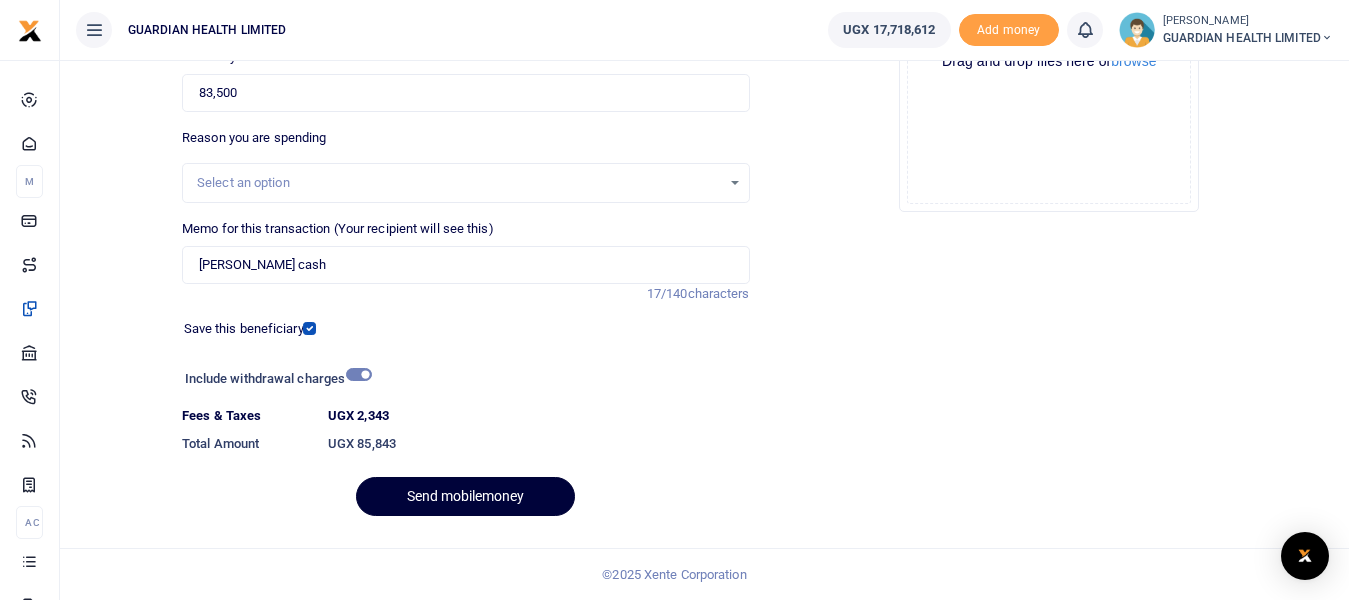 click on "Send mobilemoney" at bounding box center (465, 496) 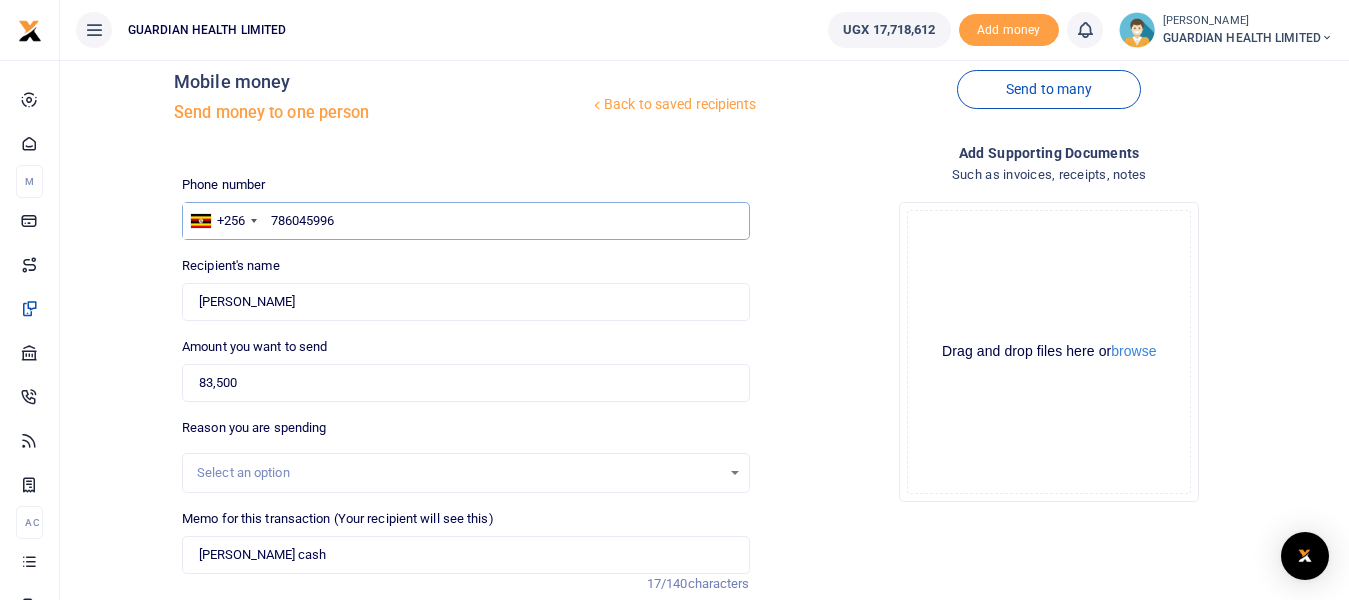 scroll, scrollTop: 0, scrollLeft: 0, axis: both 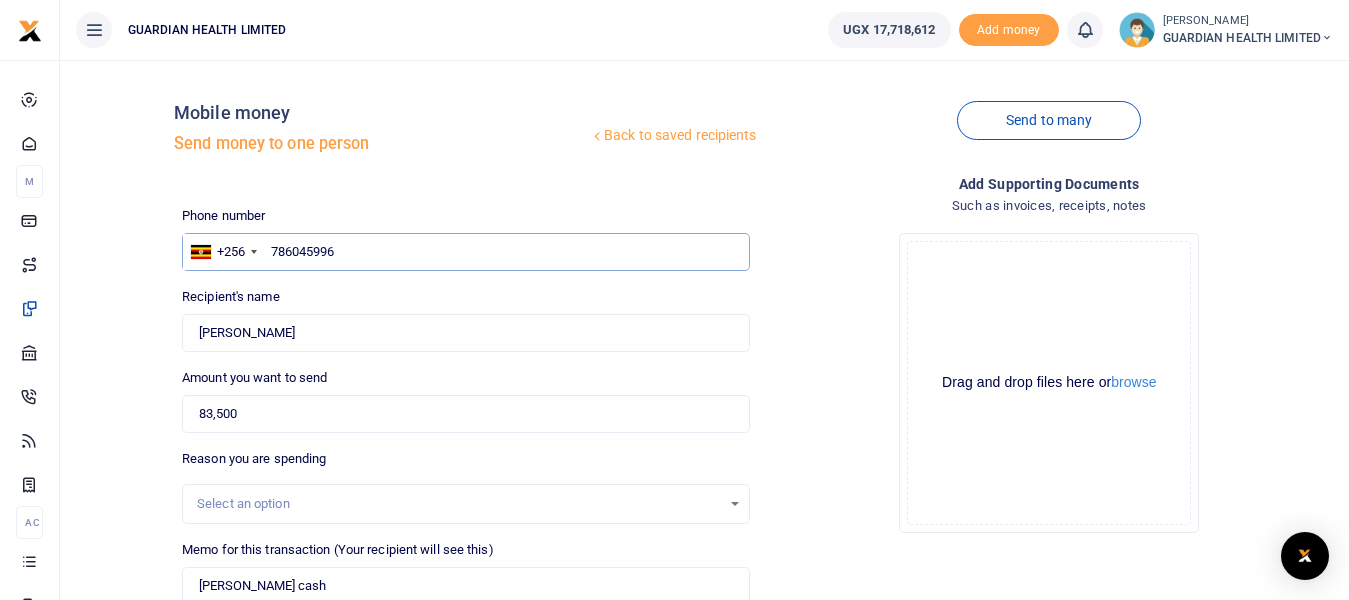 drag, startPoint x: 356, startPoint y: 255, endPoint x: -1, endPoint y: 253, distance: 357.0056 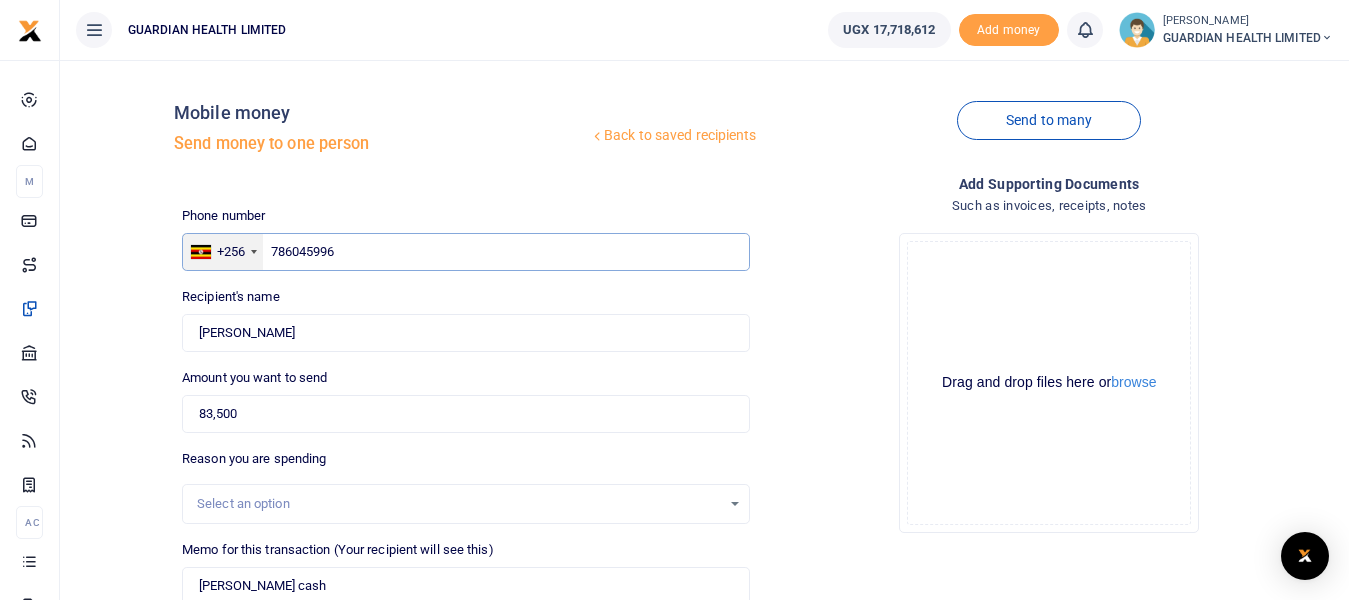 drag, startPoint x: 350, startPoint y: 248, endPoint x: 240, endPoint y: 248, distance: 110 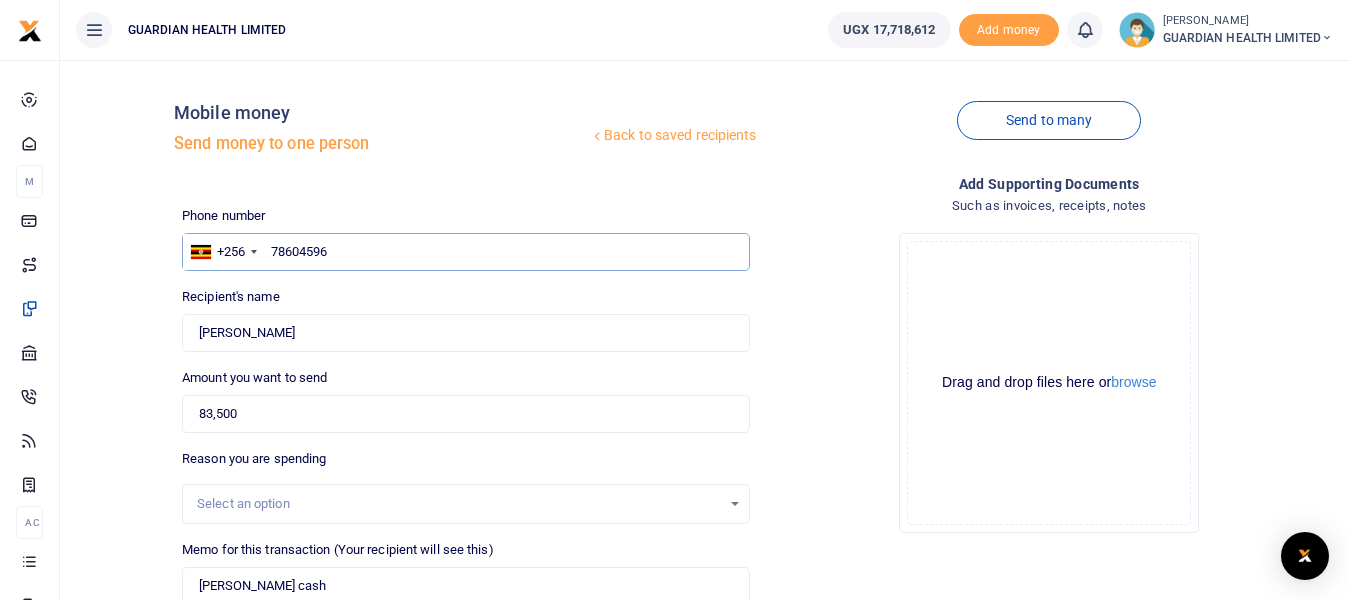 click on "78604596" at bounding box center (465, 252) 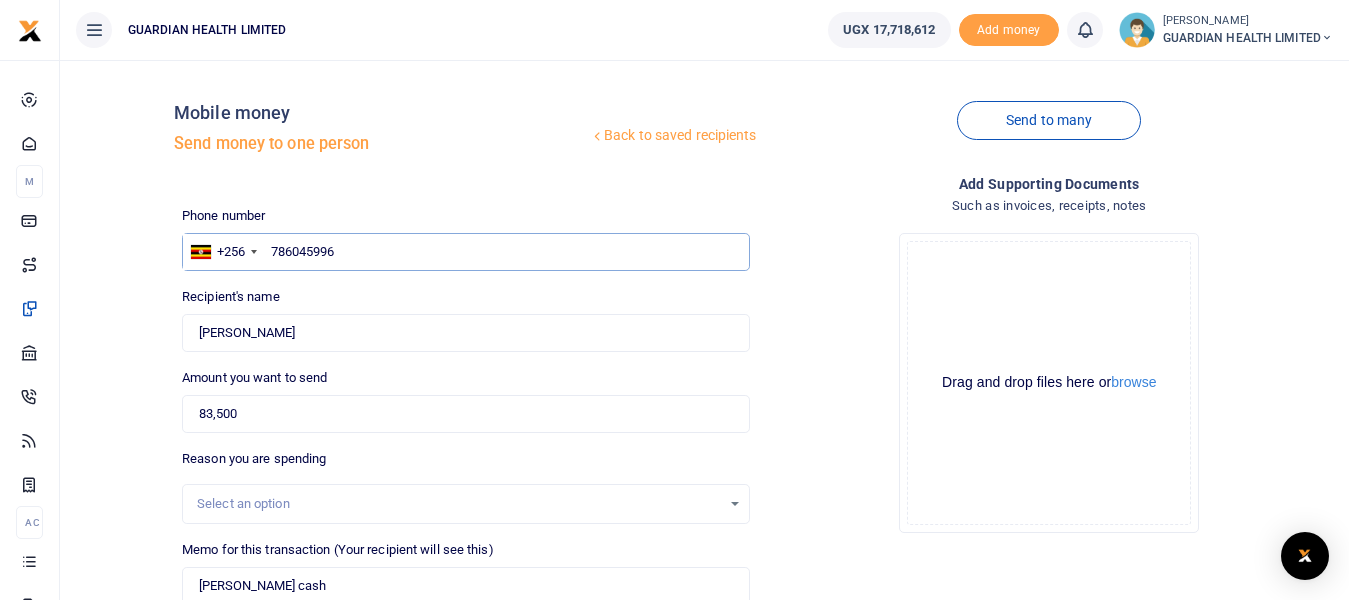 click on "786045996" at bounding box center [465, 252] 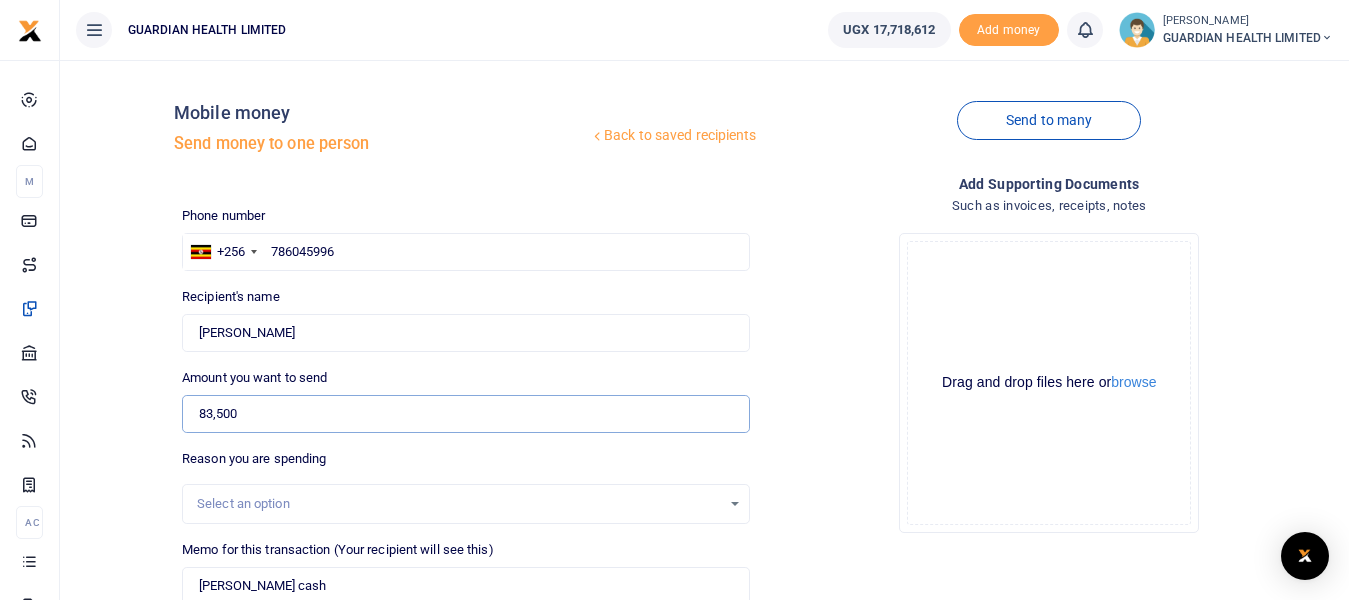 click on "83,500" at bounding box center (465, 414) 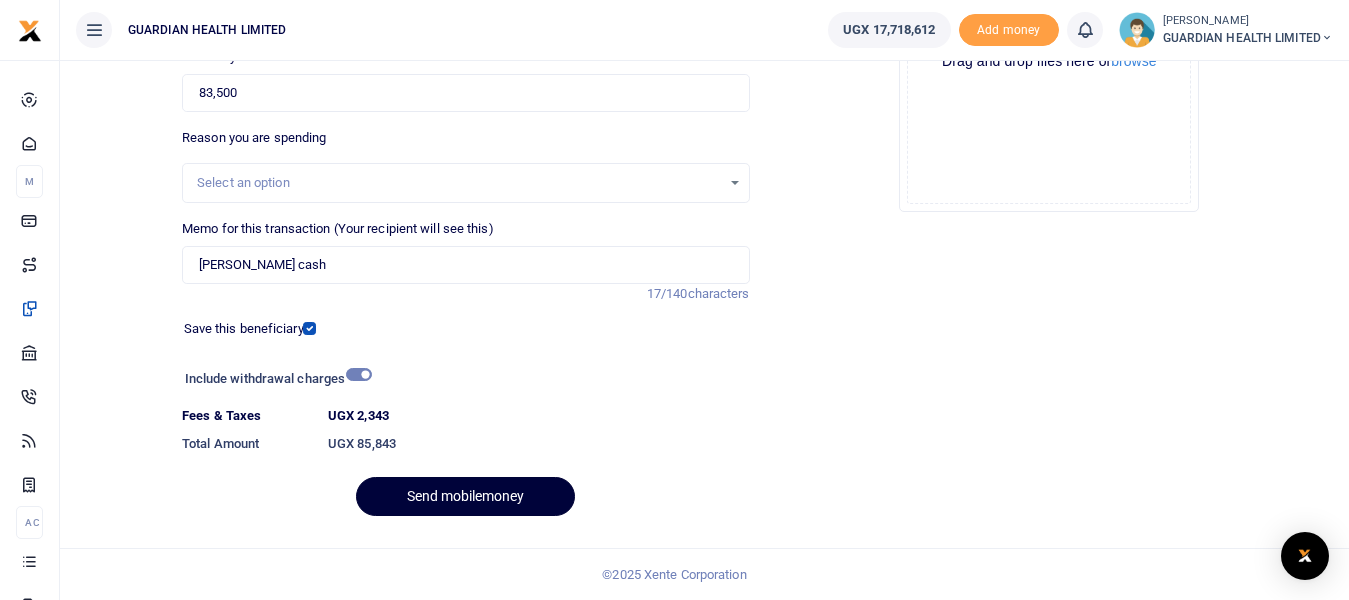 click on "Send mobilemoney" at bounding box center [465, 496] 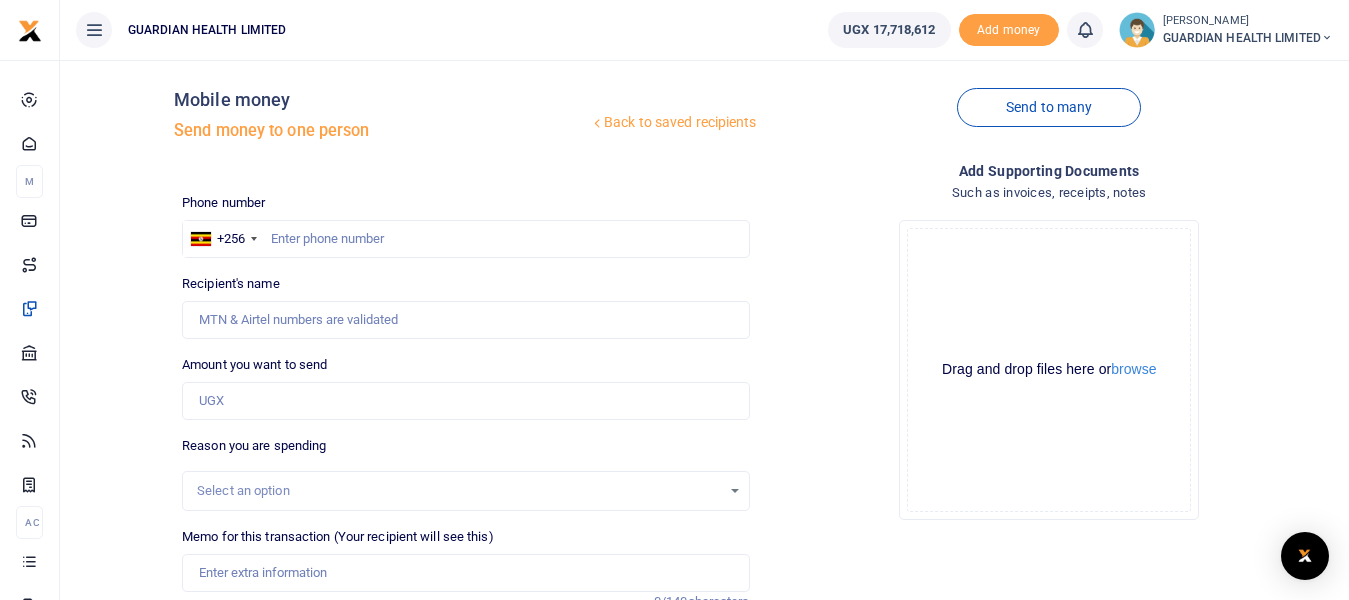 scroll, scrollTop: 0, scrollLeft: 0, axis: both 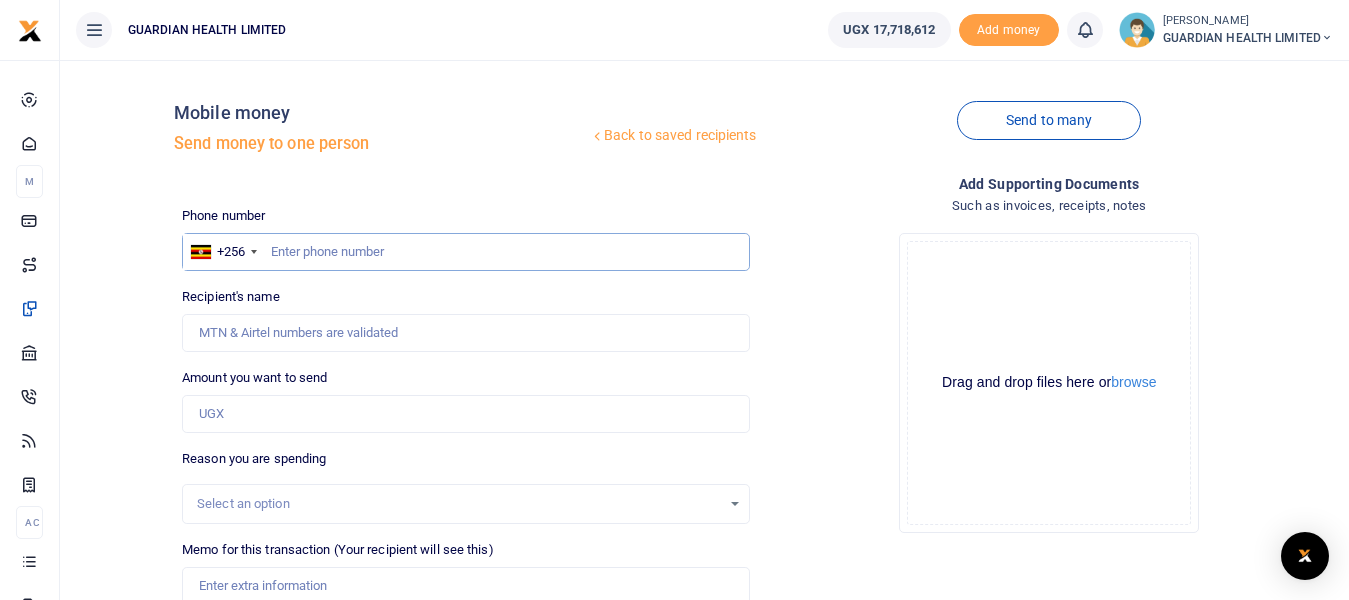 paste on "0703840162" 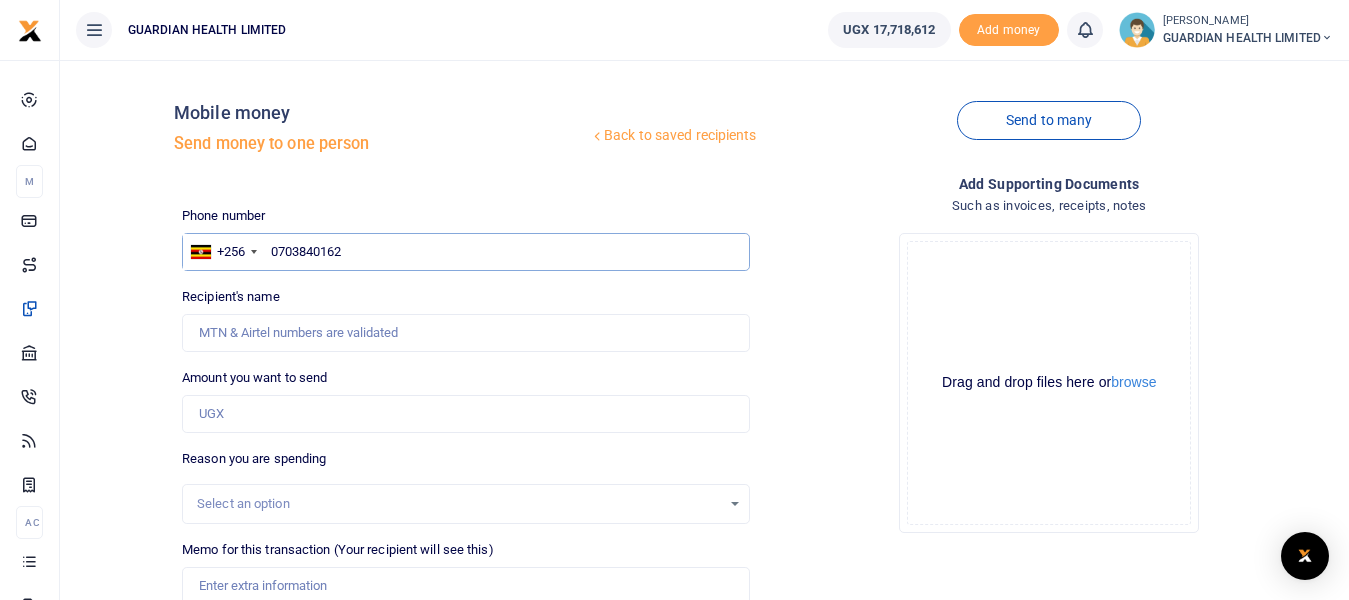 click on "0703840162" at bounding box center [465, 252] 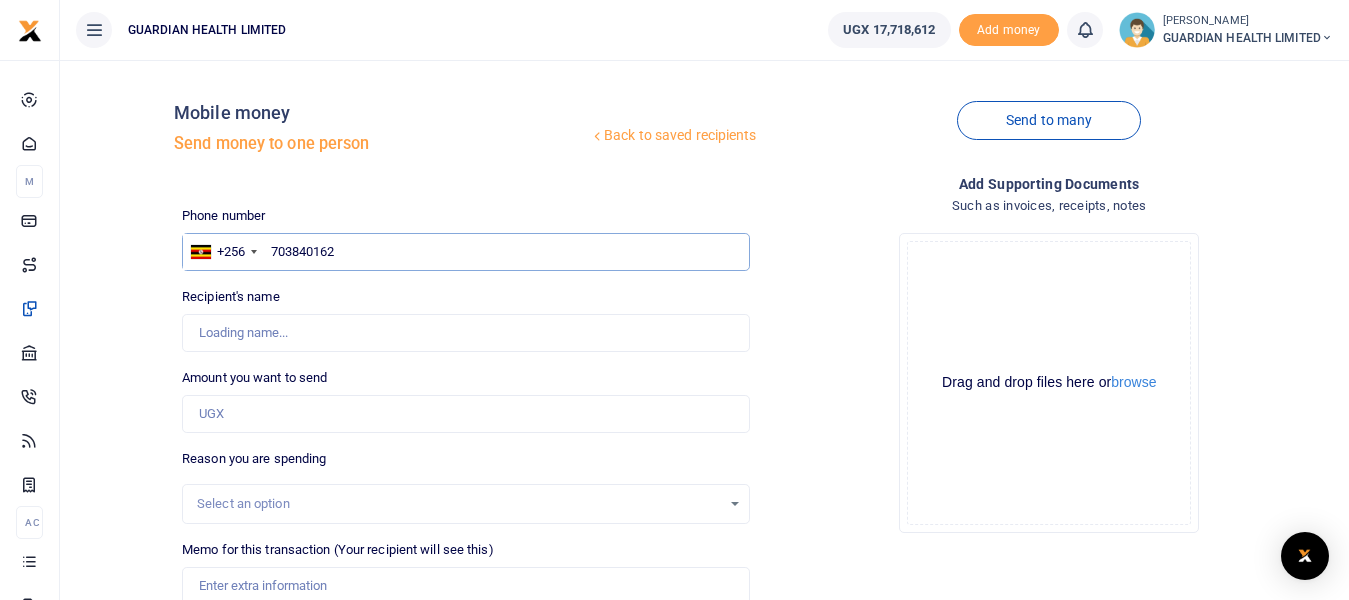 type on "703840162" 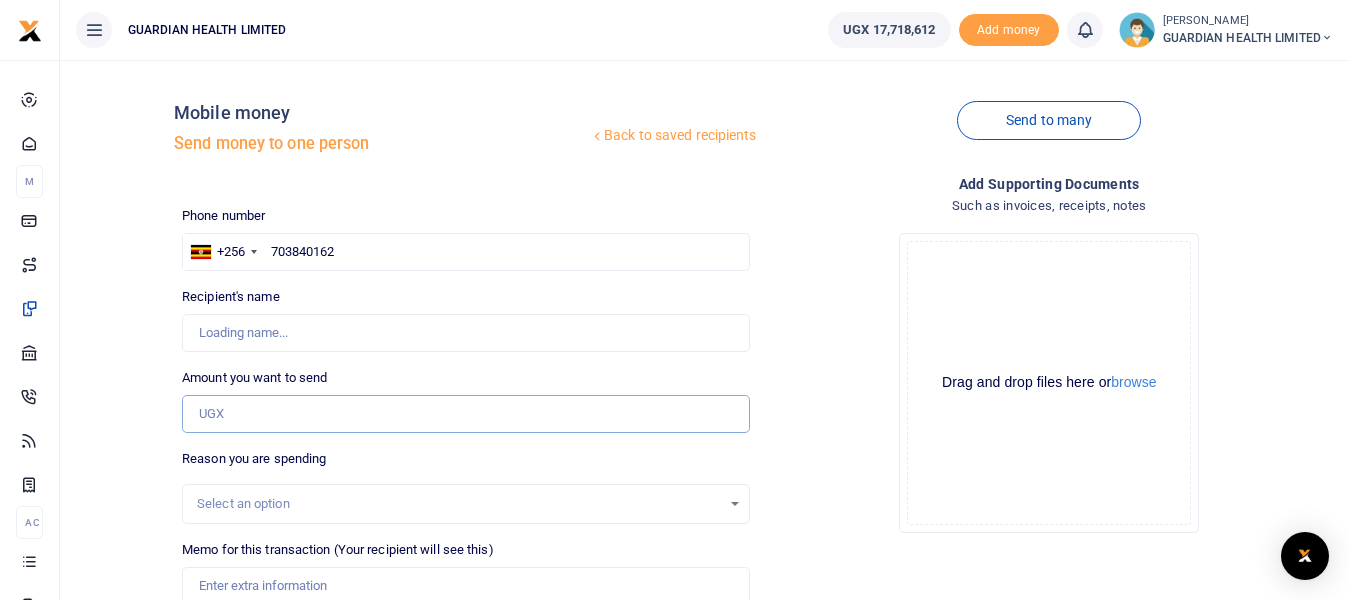 click on "Amount you want to send" at bounding box center [465, 414] 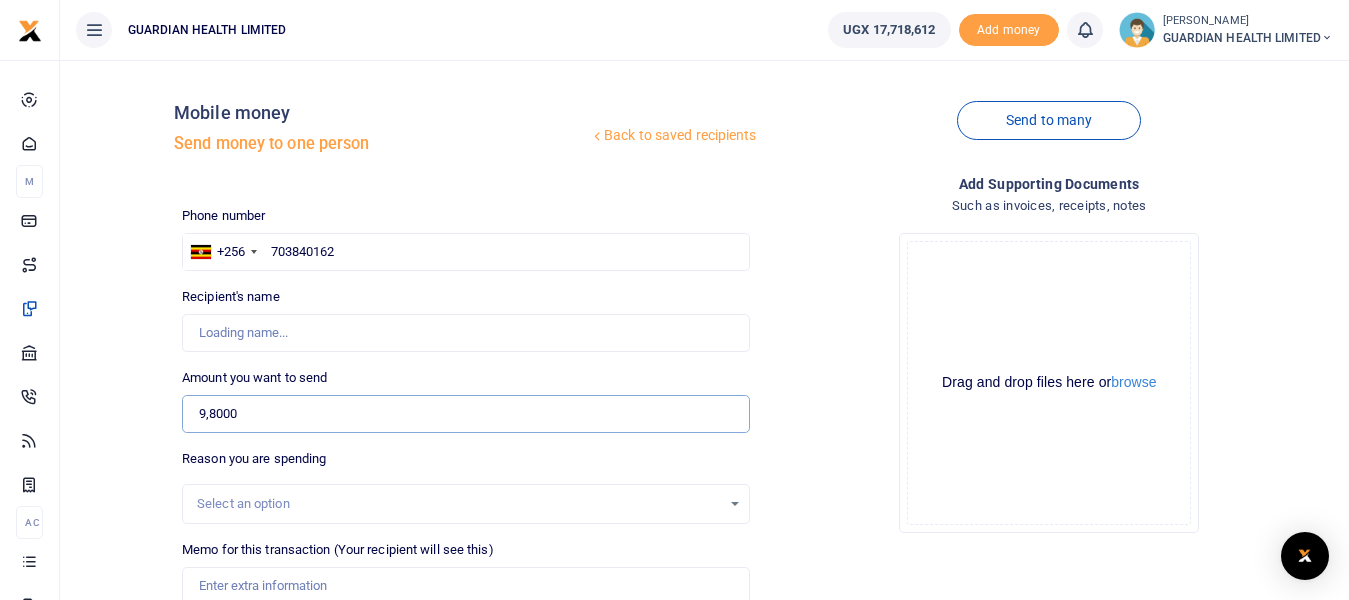 type on "98,000" 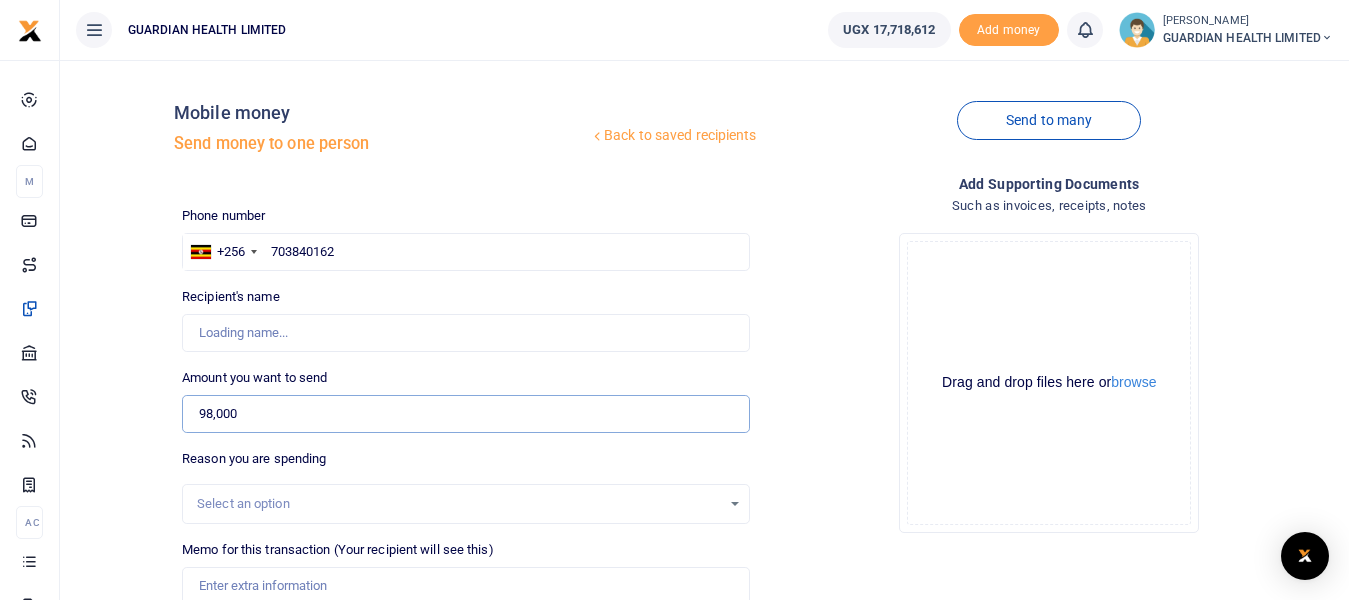 type on "[PERSON_NAME]" 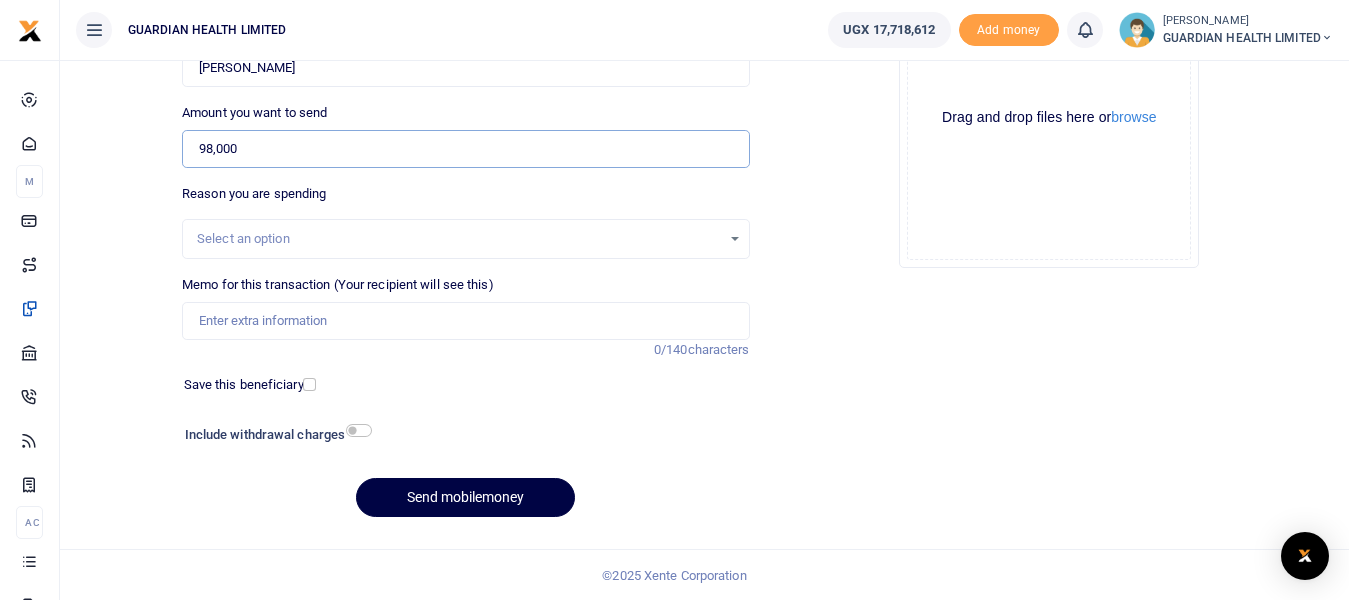 scroll, scrollTop: 266, scrollLeft: 0, axis: vertical 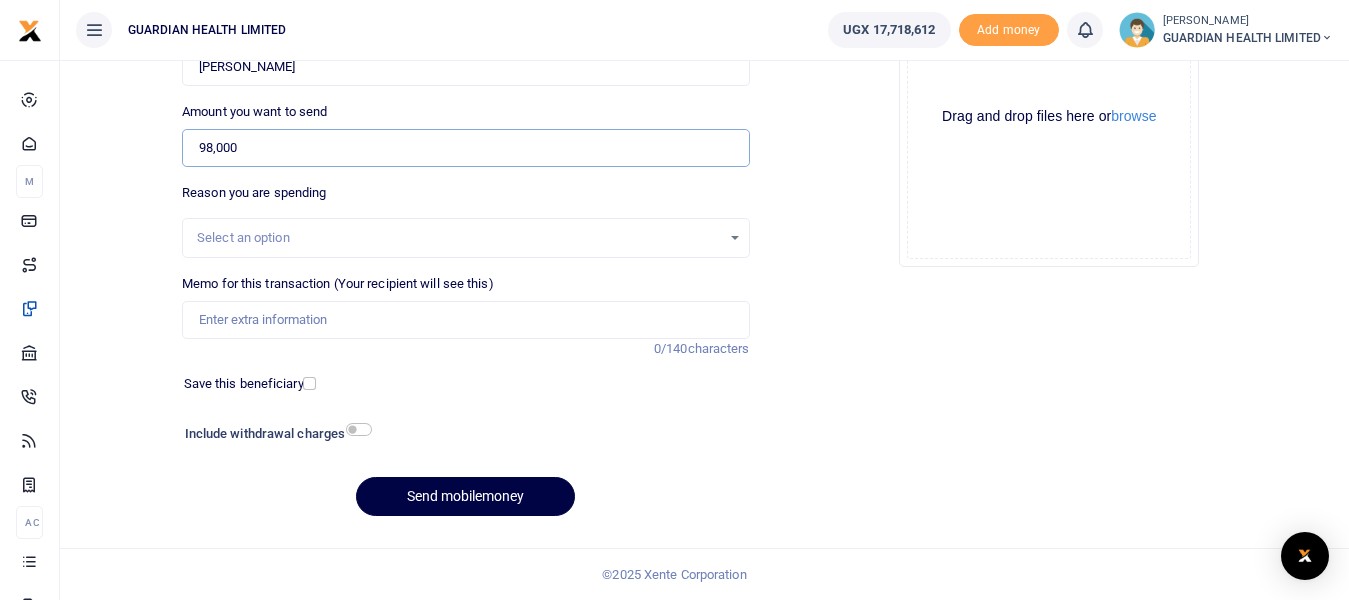 type on "98,000" 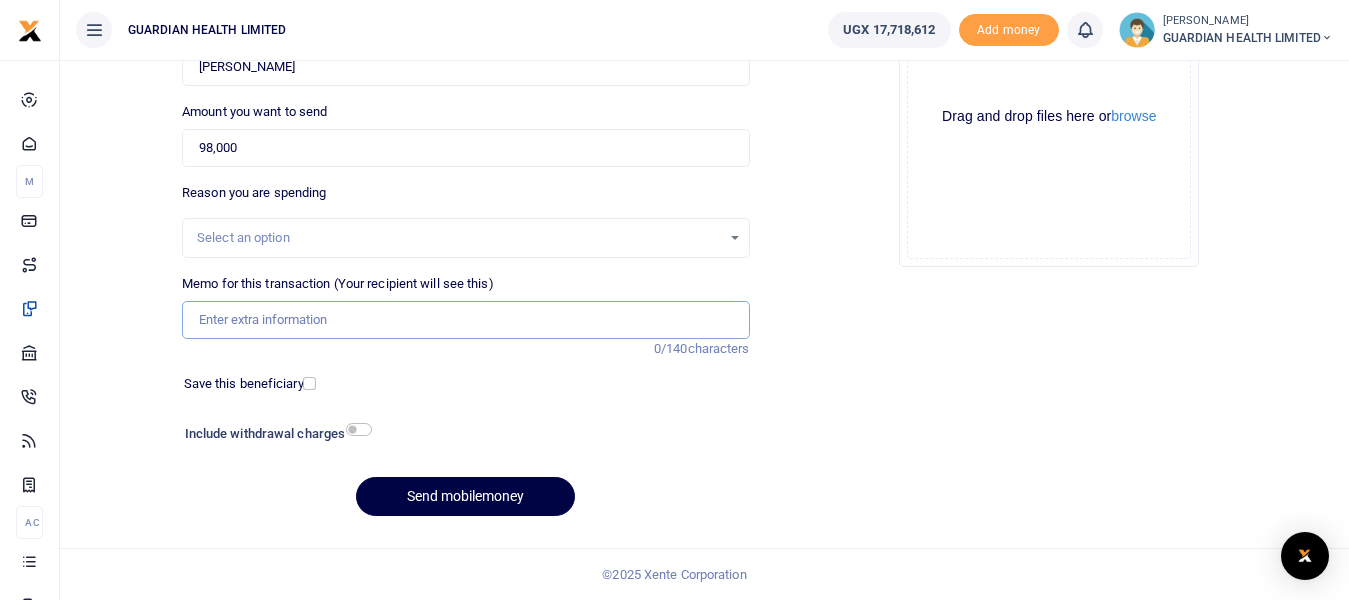 click on "Memo for this transaction (Your recipient will see this)" at bounding box center (465, 320) 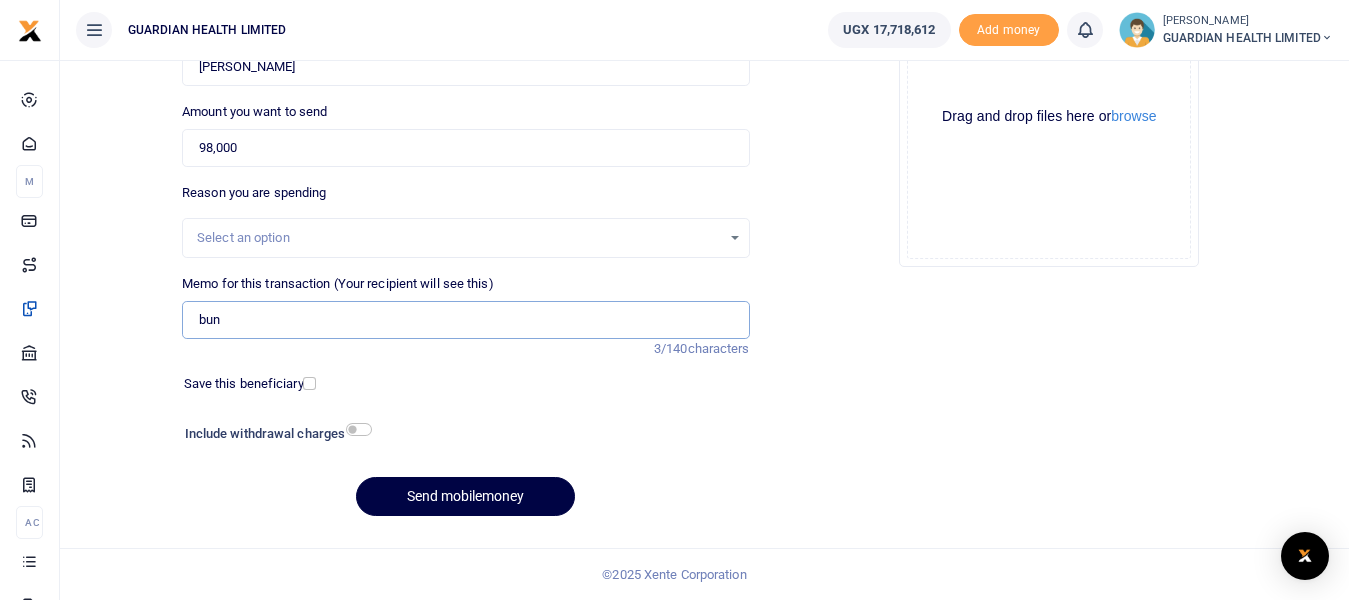 type on "[PERSON_NAME] cash" 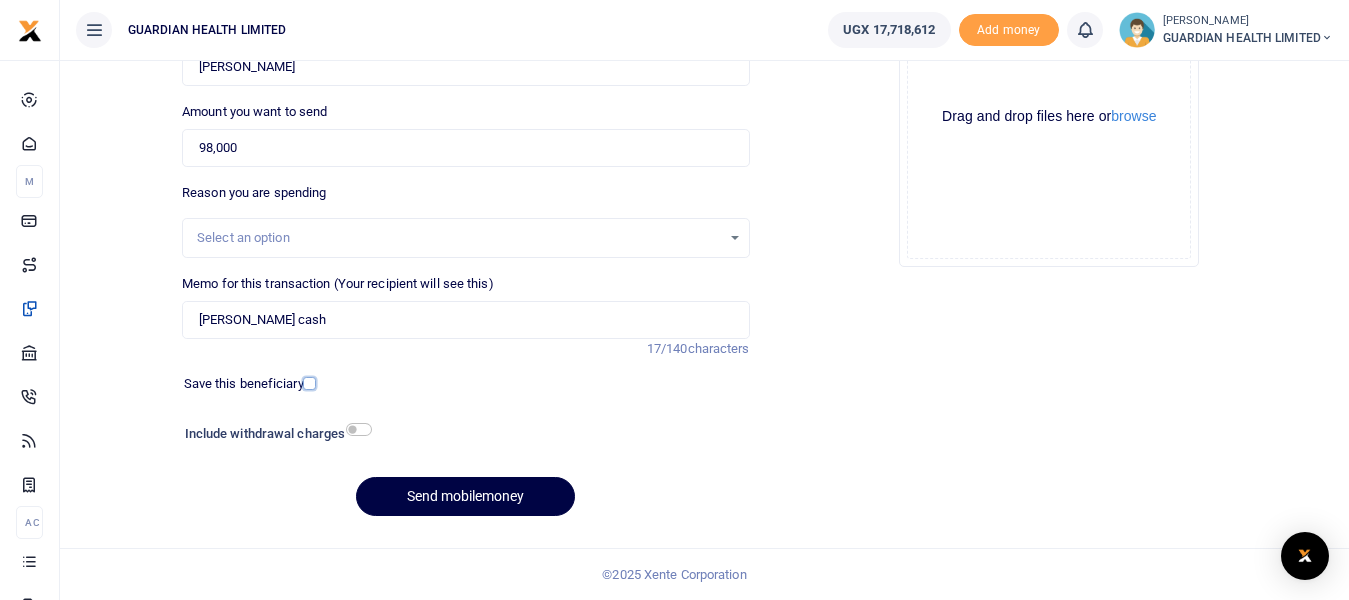 click at bounding box center (309, 383) 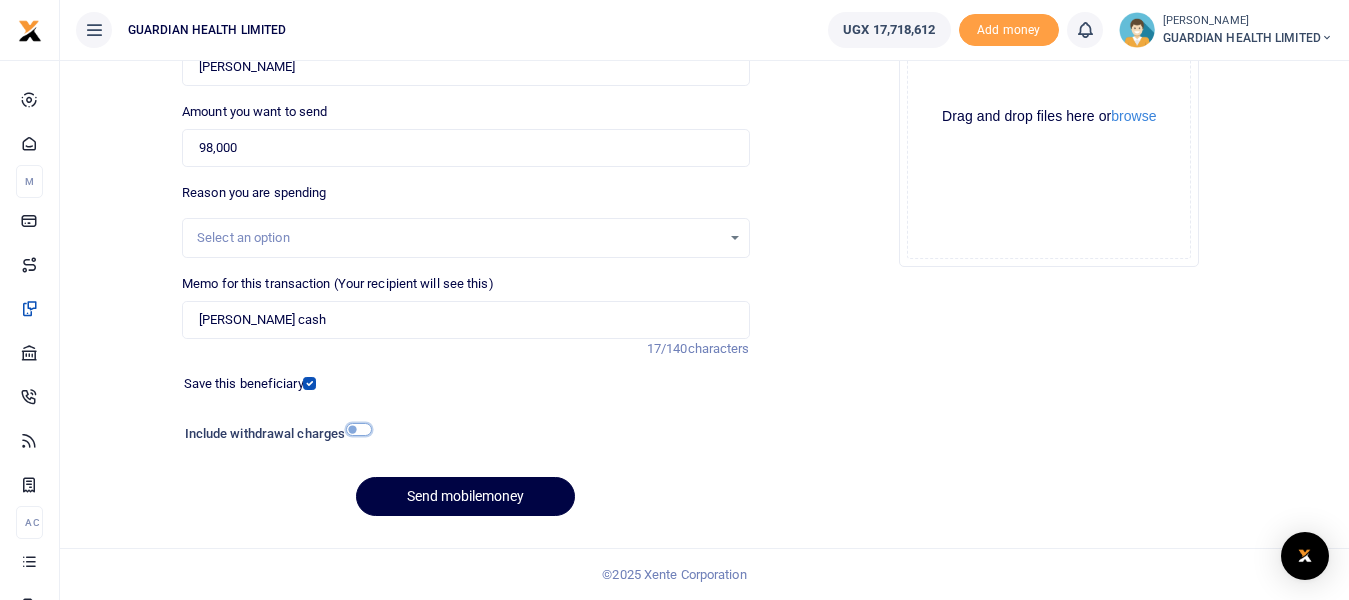 click at bounding box center (359, 429) 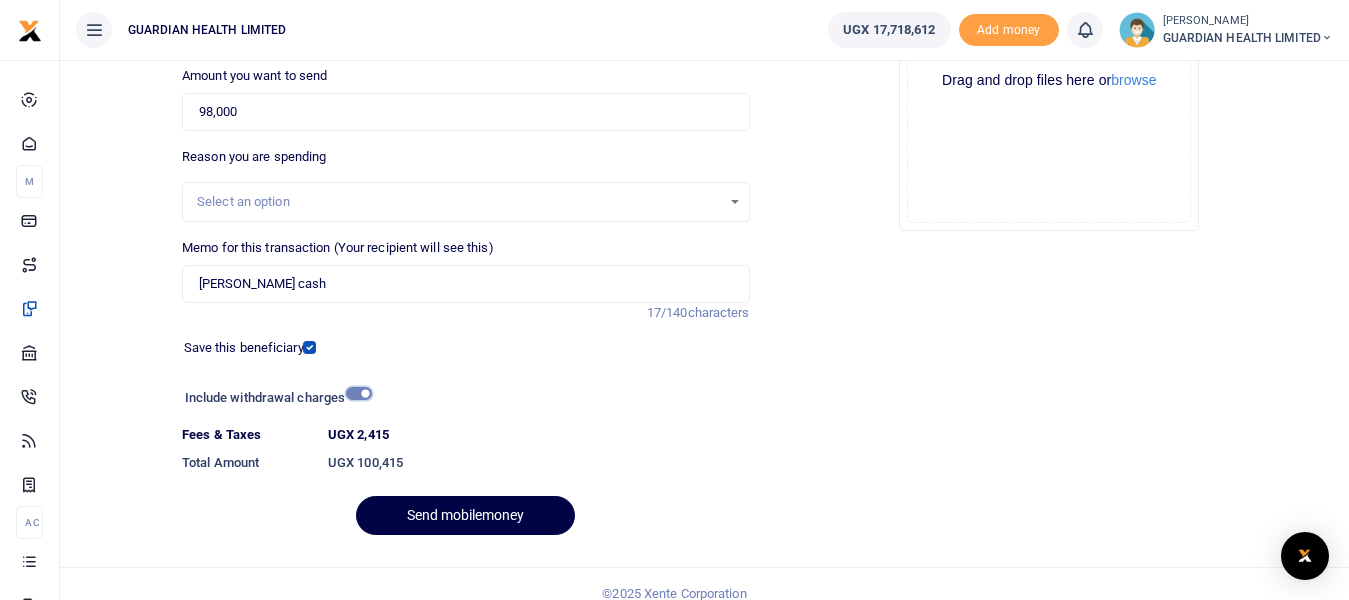 scroll, scrollTop: 321, scrollLeft: 0, axis: vertical 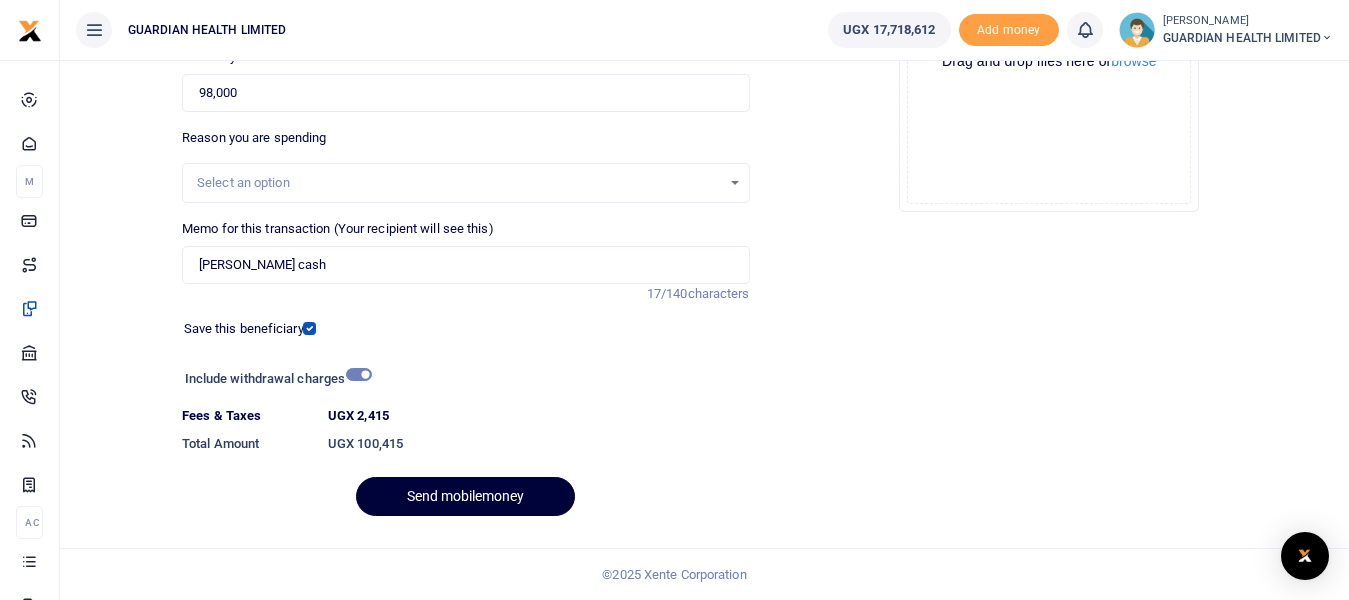 click on "Send mobilemoney" at bounding box center [465, 496] 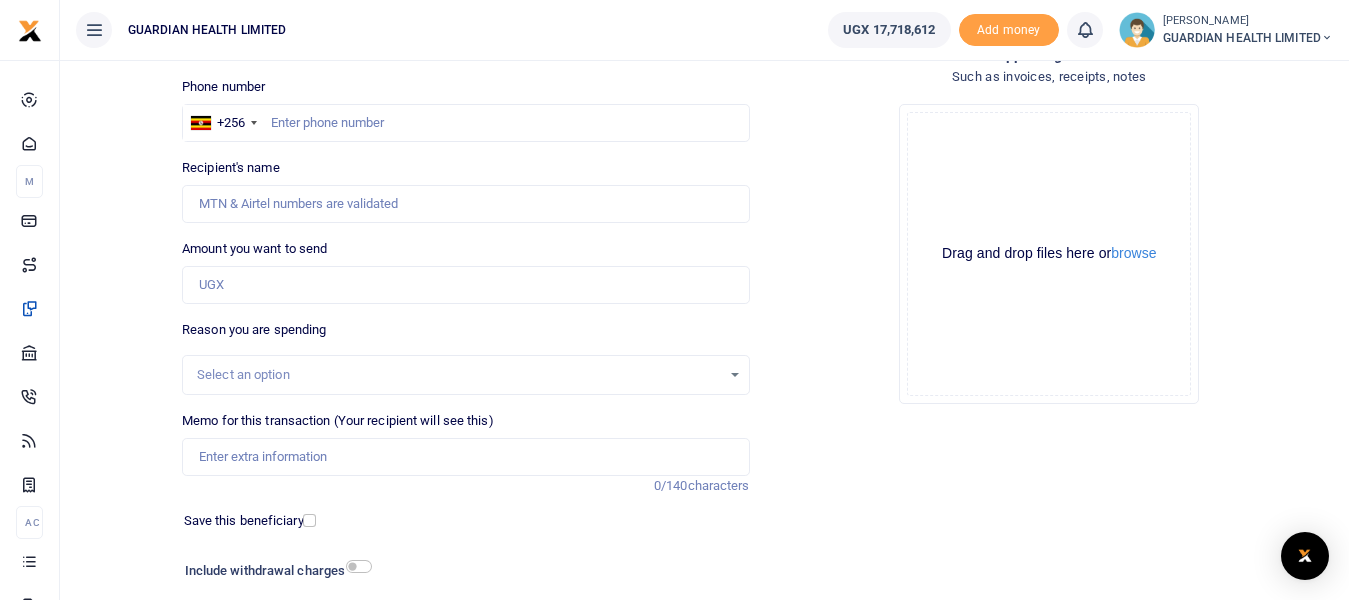 scroll, scrollTop: 0, scrollLeft: 0, axis: both 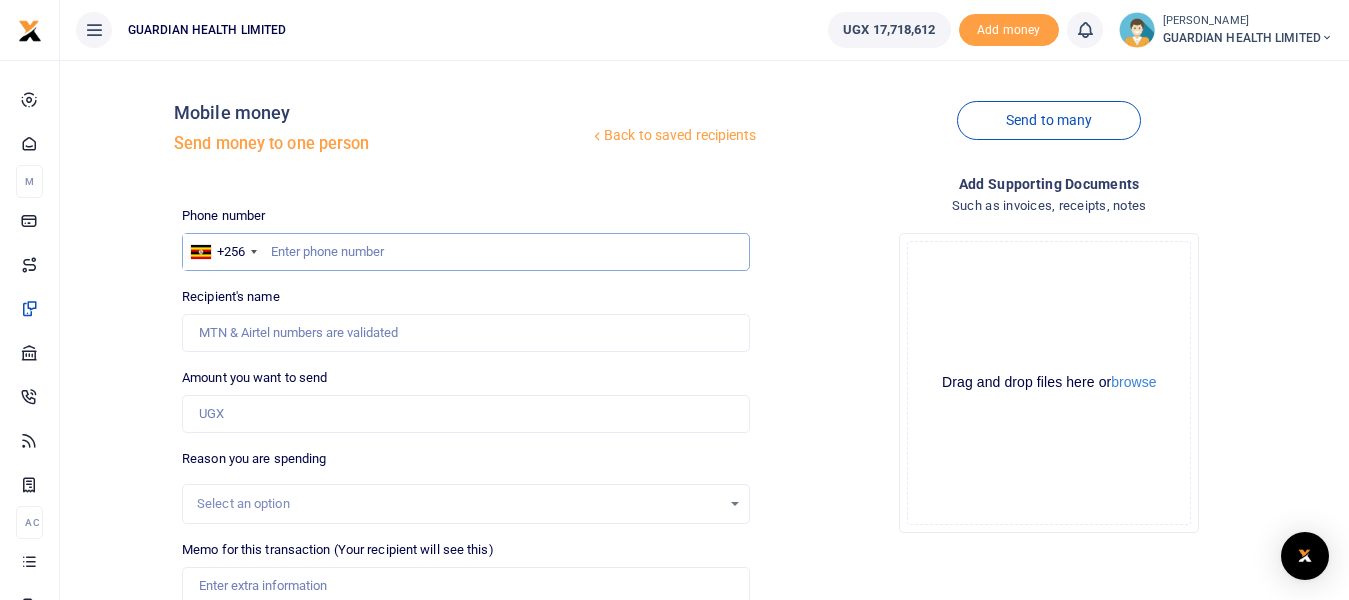paste on "0763385416" 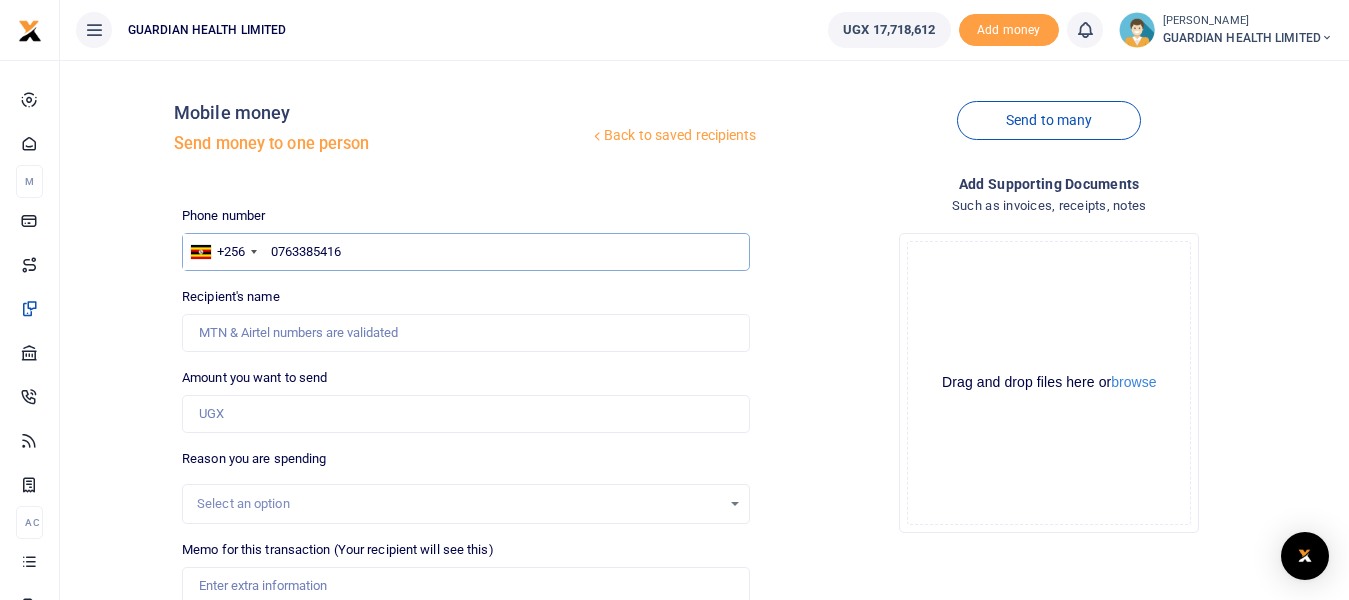 click on "0763385416" at bounding box center [465, 252] 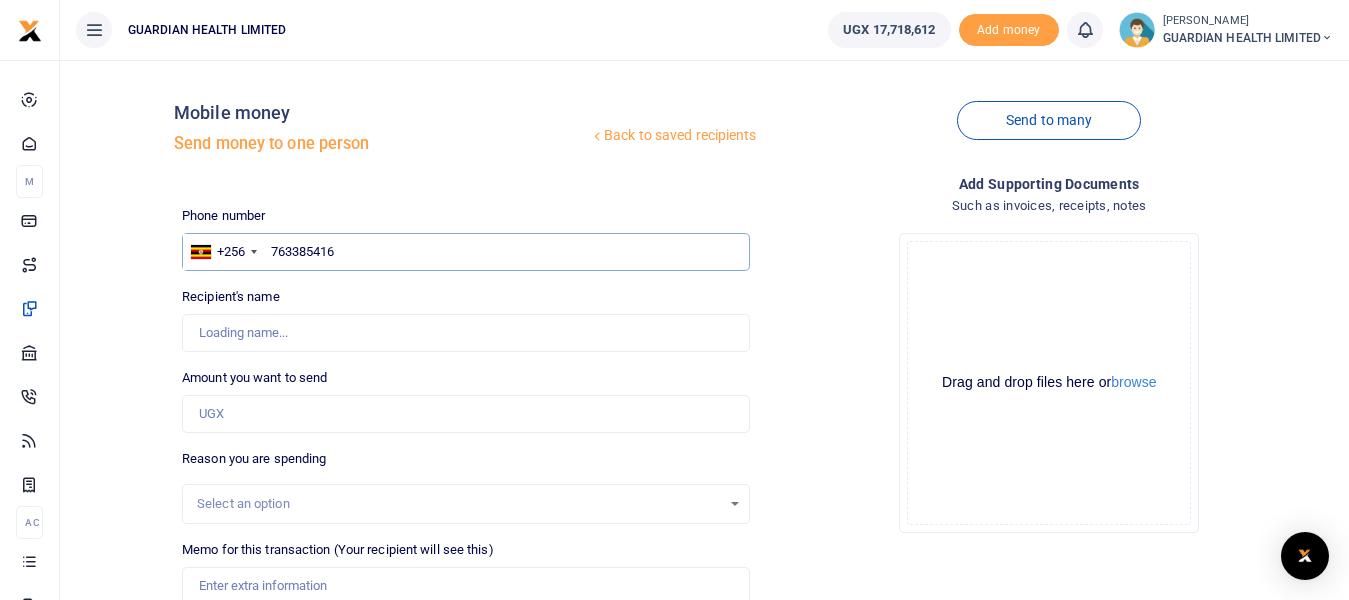 type on "[PERSON_NAME]" 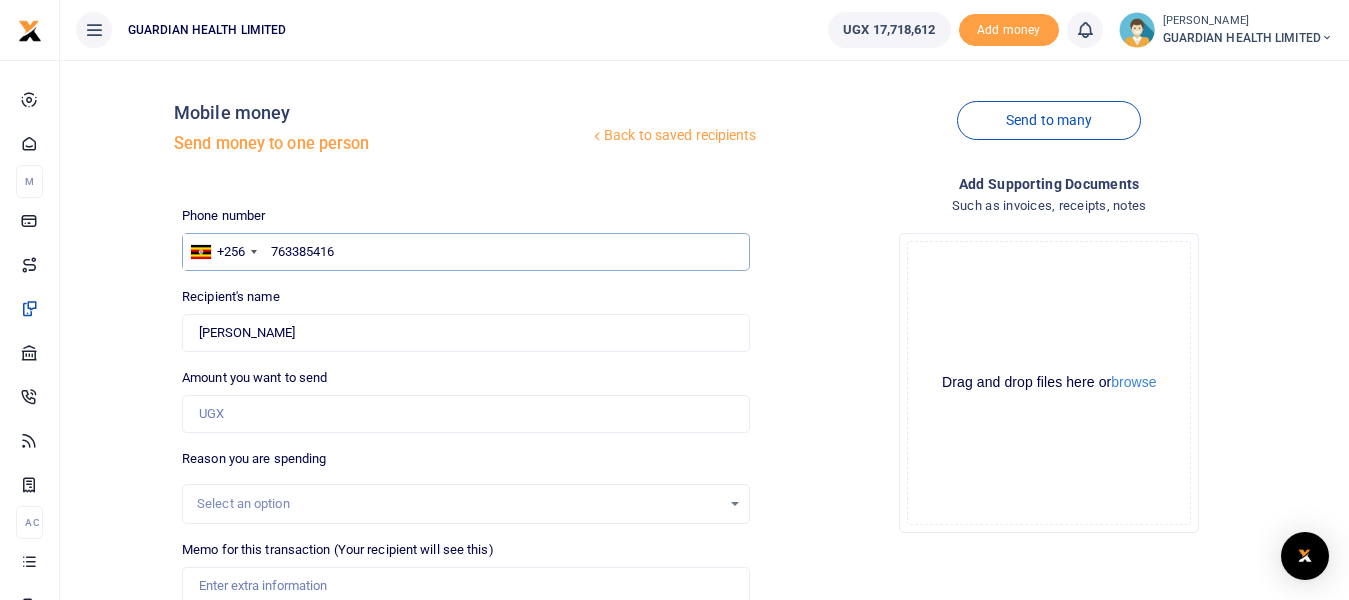 type on "763385416" 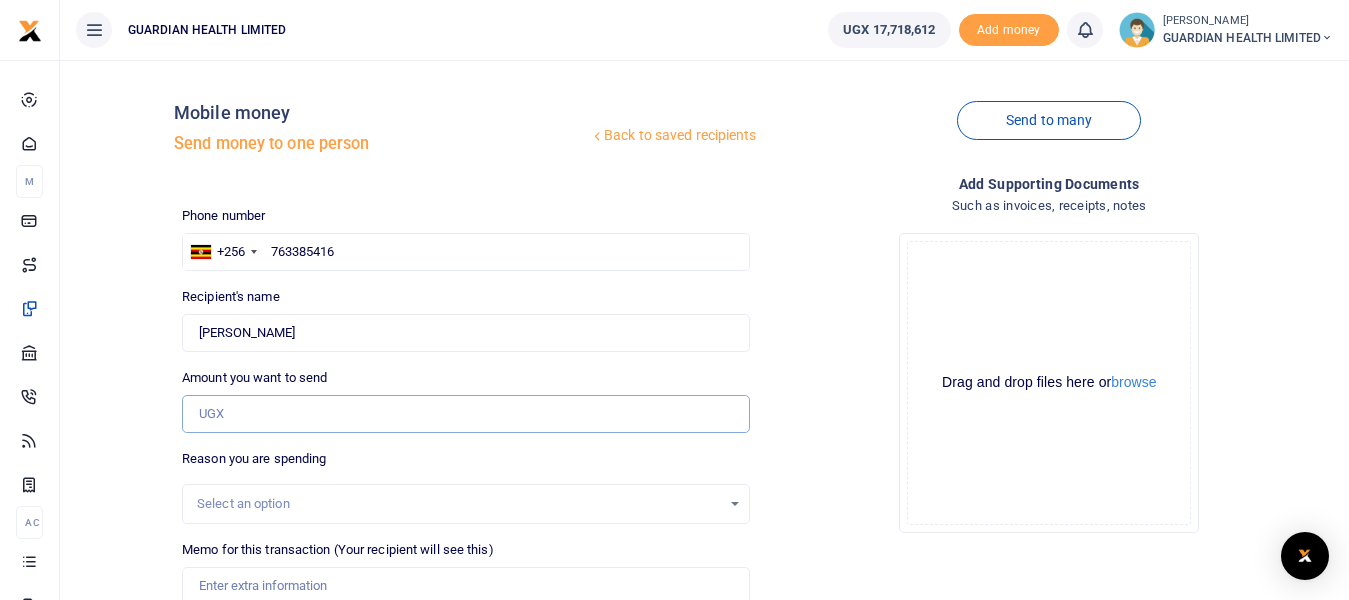 click on "Amount you want to send" at bounding box center [465, 414] 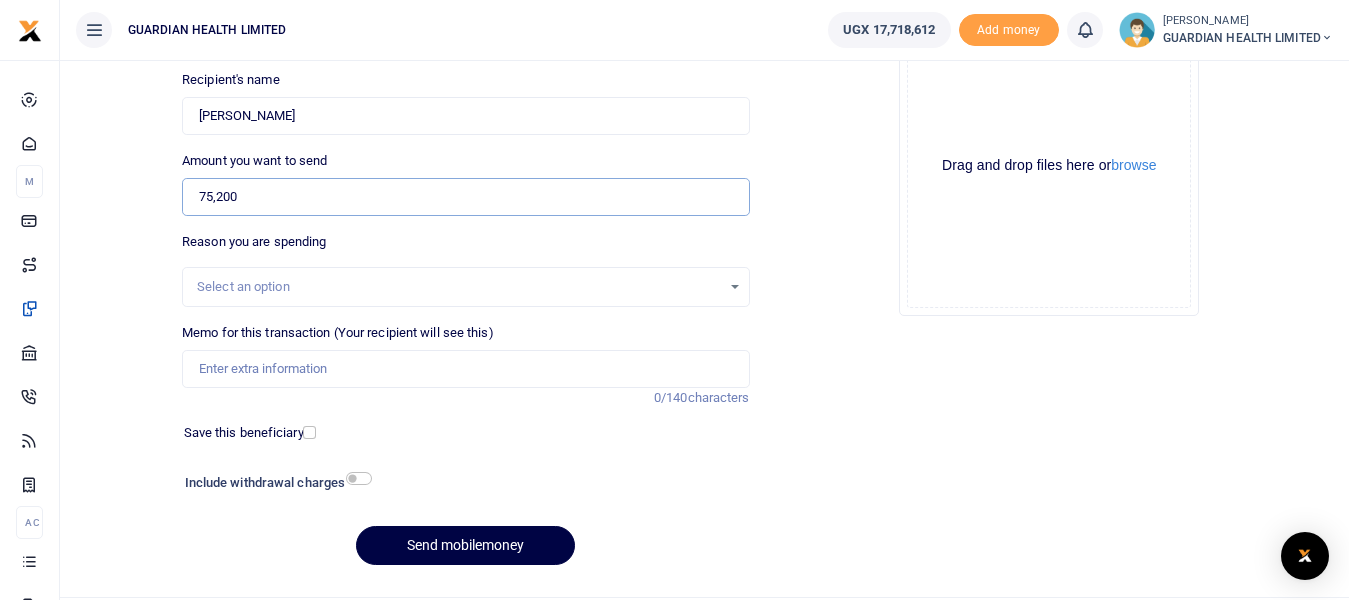 scroll, scrollTop: 266, scrollLeft: 0, axis: vertical 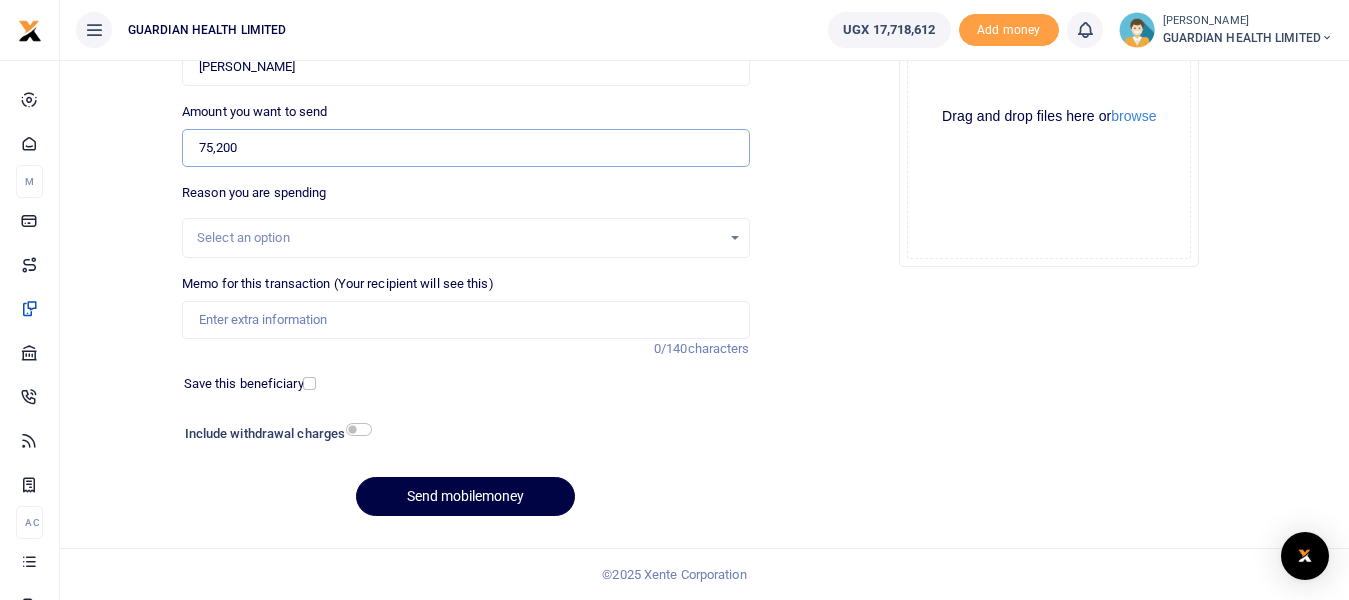type on "75,200" 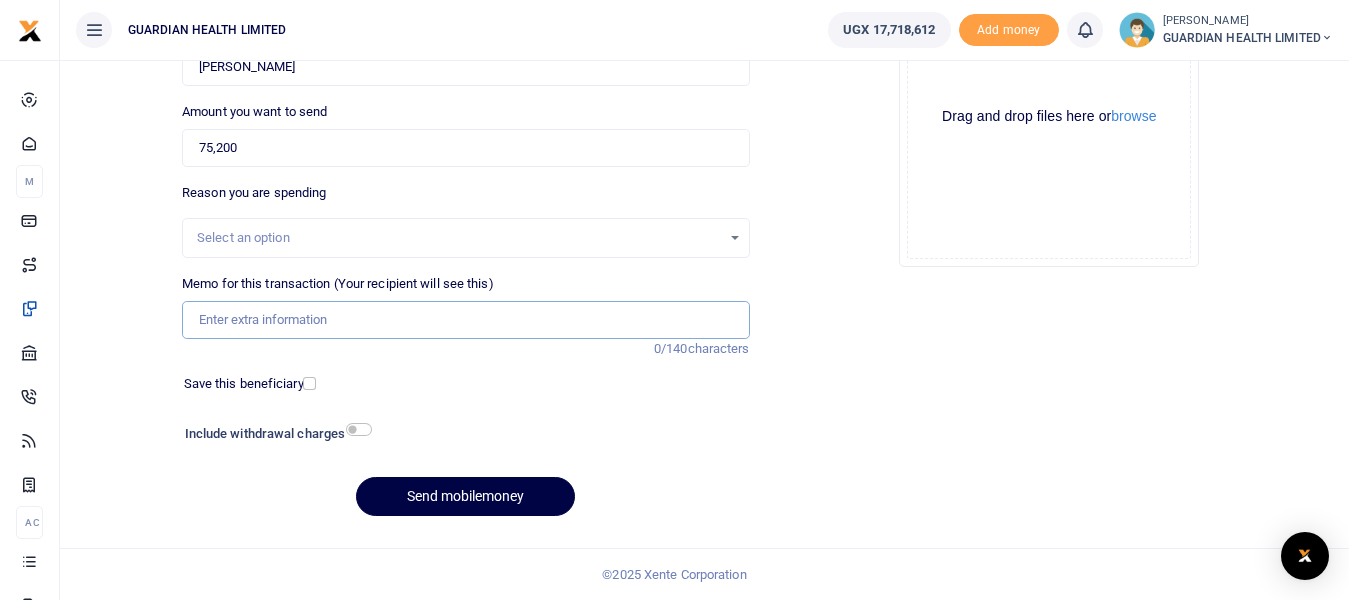 click on "Memo for this transaction (Your recipient will see this)" at bounding box center (465, 320) 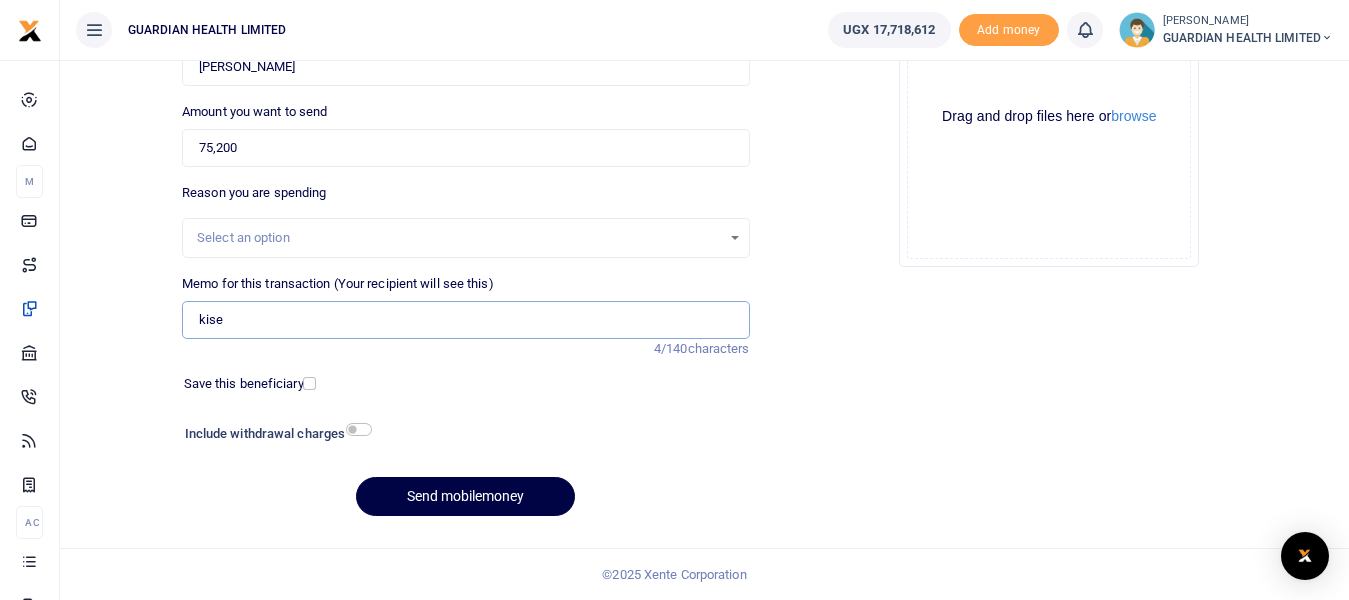 type on "[PERSON_NAME] cash" 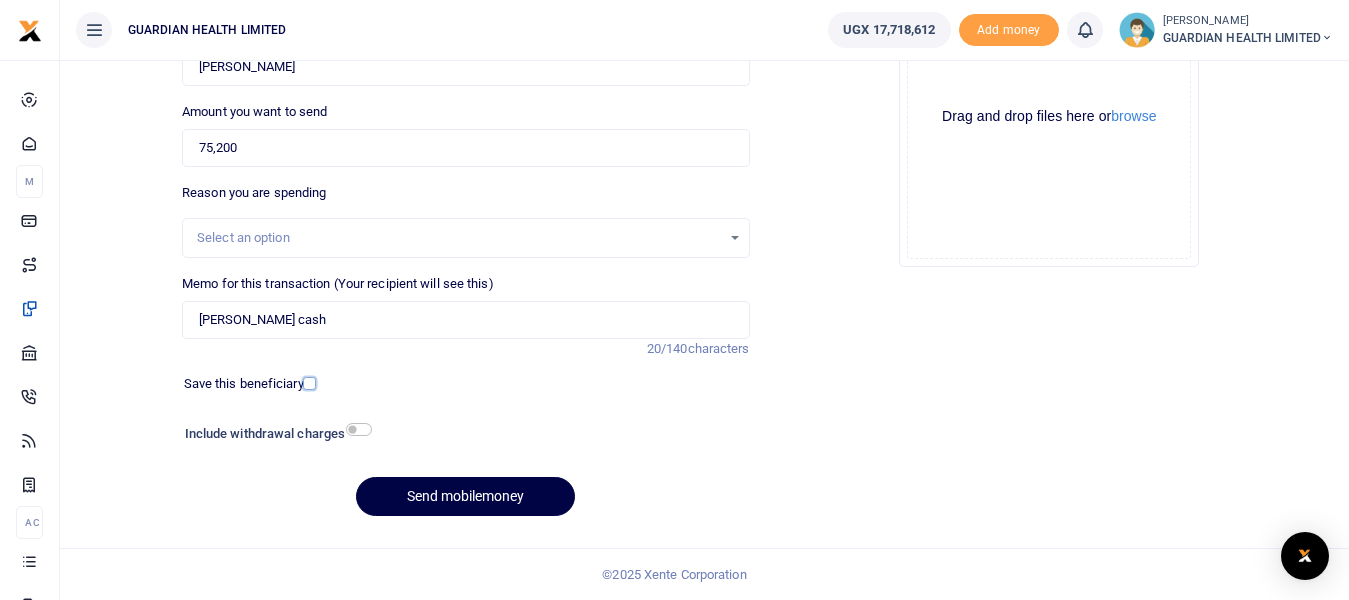 click at bounding box center (309, 383) 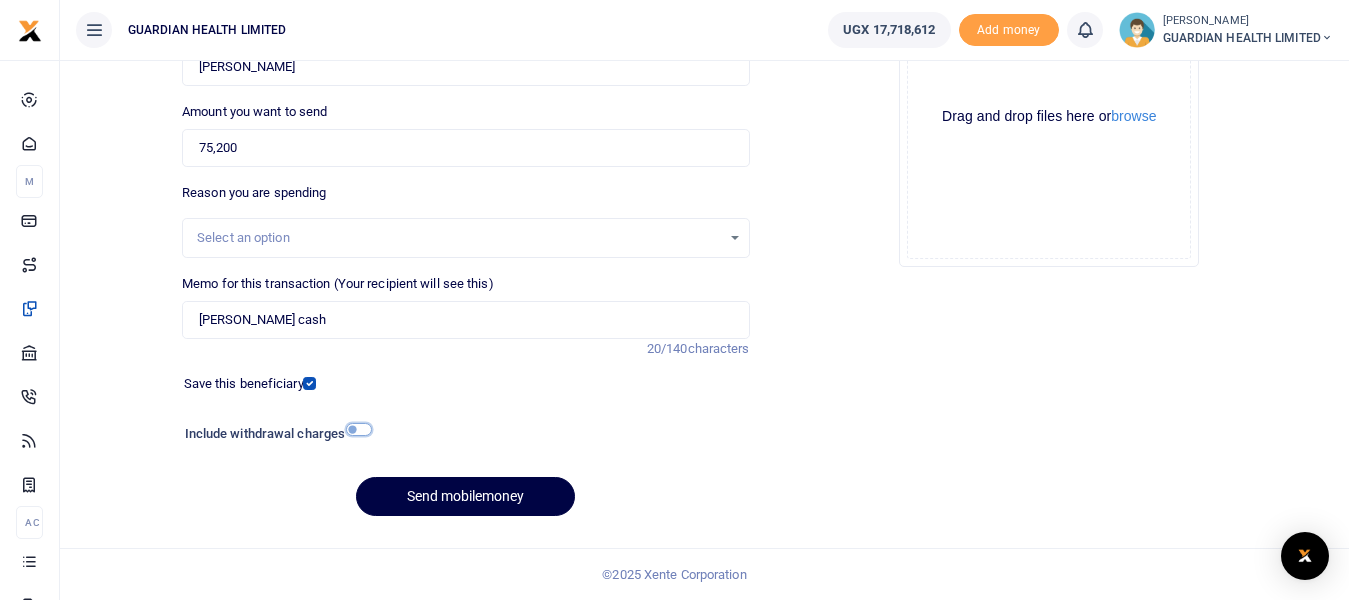 click at bounding box center [359, 429] 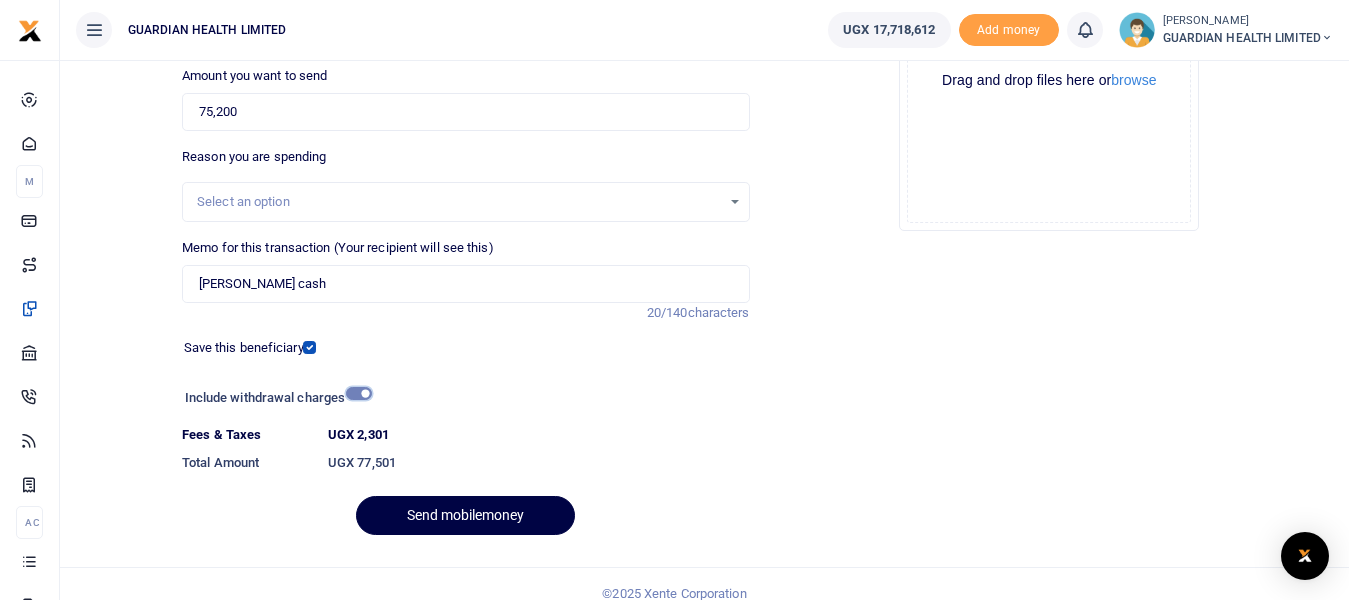 scroll, scrollTop: 321, scrollLeft: 0, axis: vertical 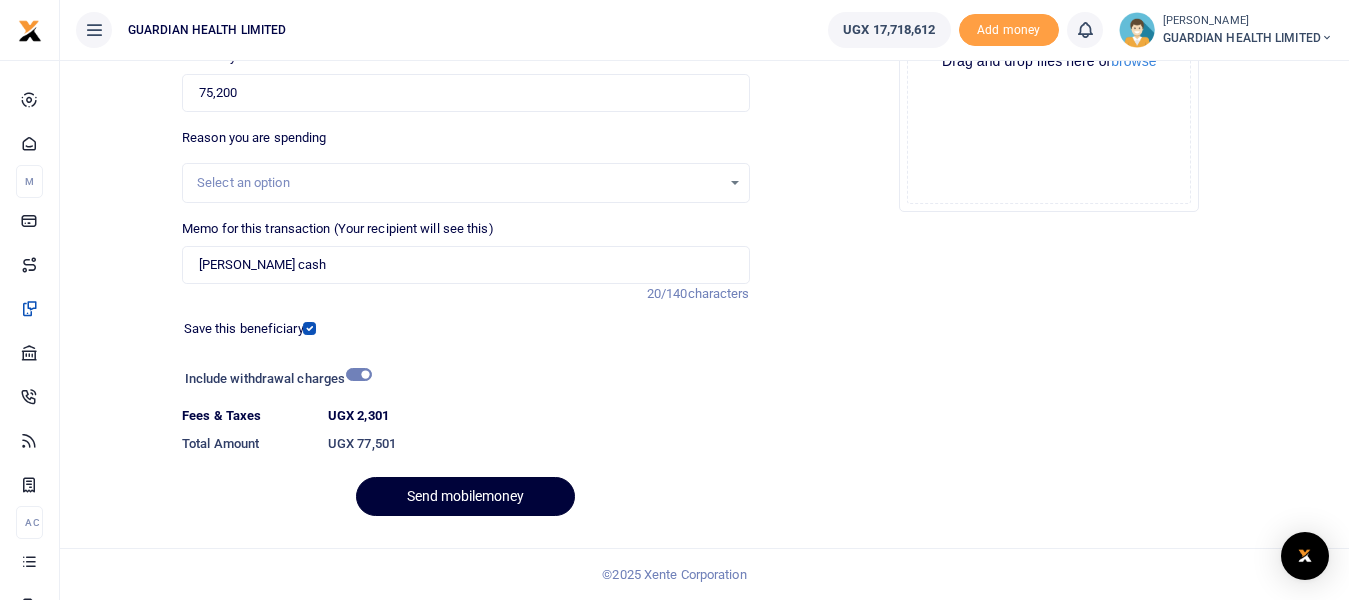click on "Send mobilemoney" at bounding box center [465, 496] 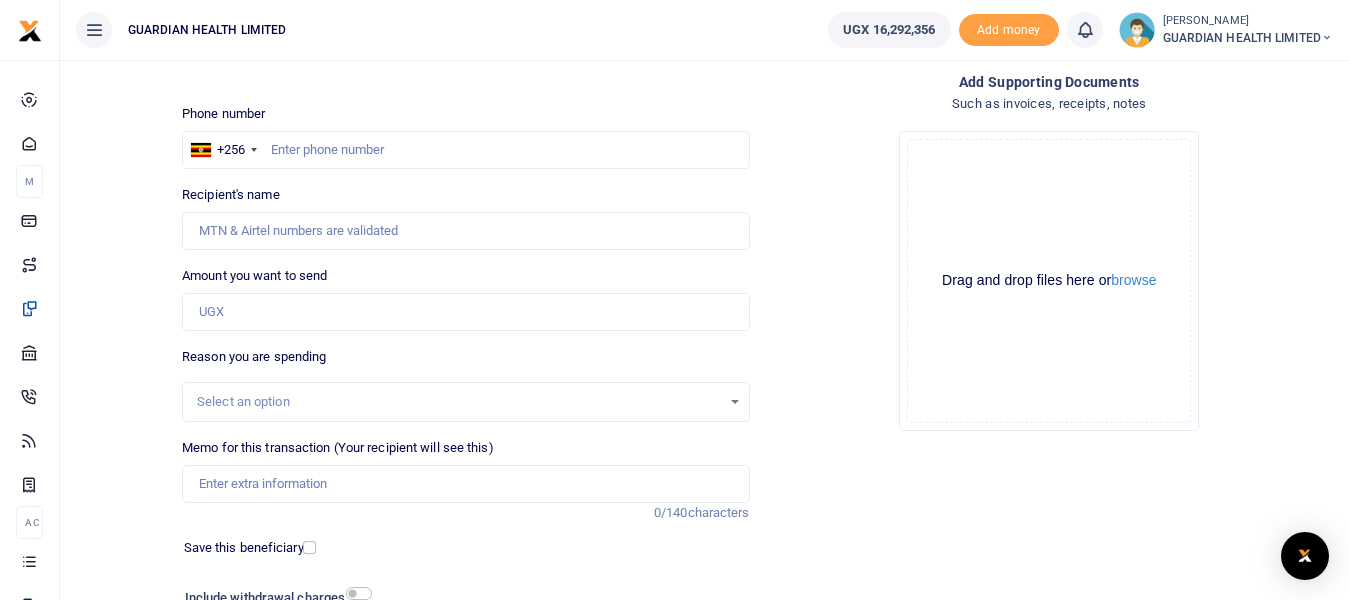 scroll, scrollTop: 0, scrollLeft: 0, axis: both 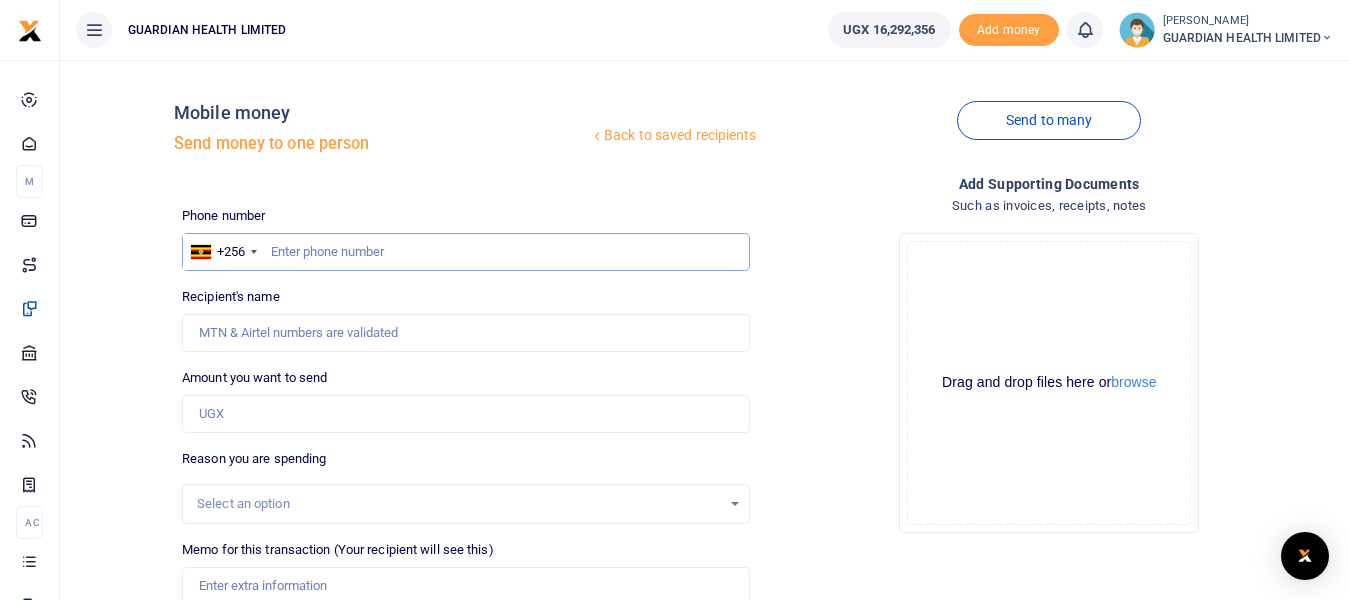 paste on "0757973749" 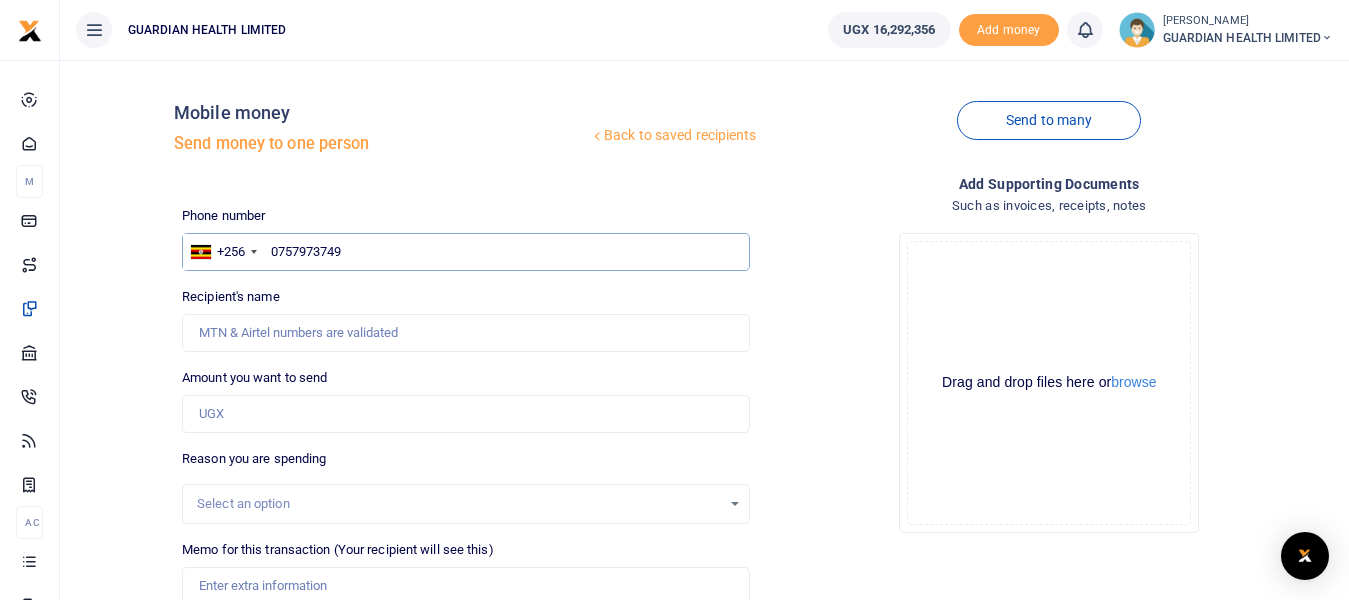 click on "0757973749" at bounding box center [465, 252] 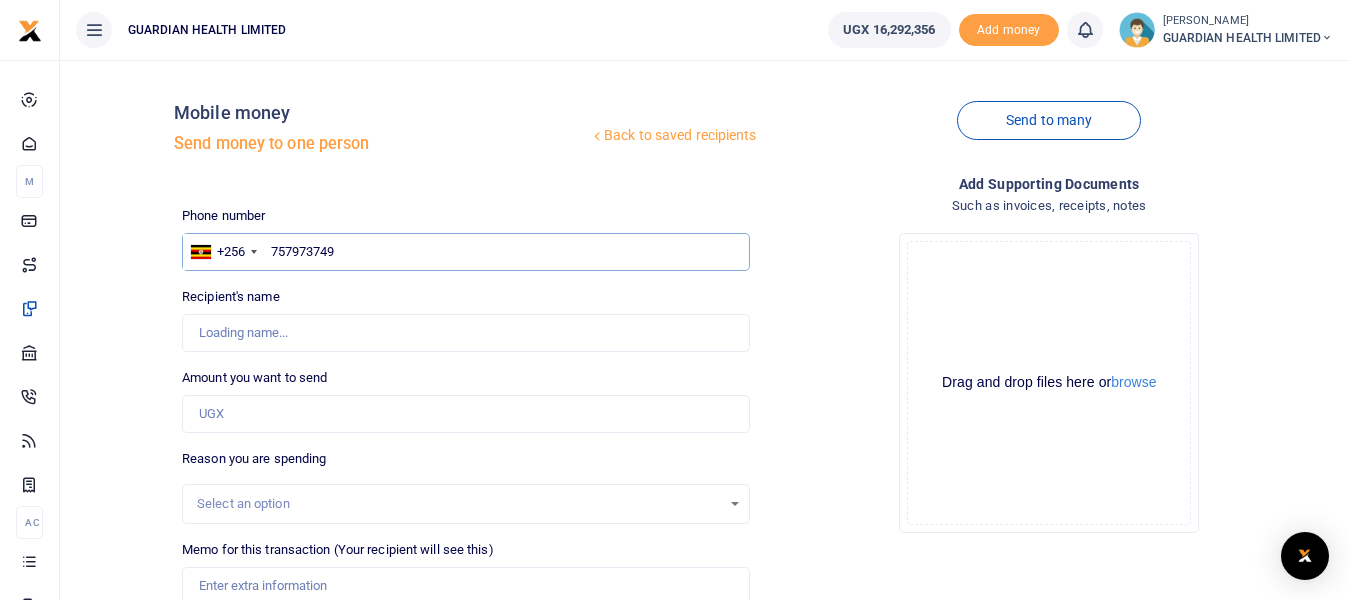 type on "757973749" 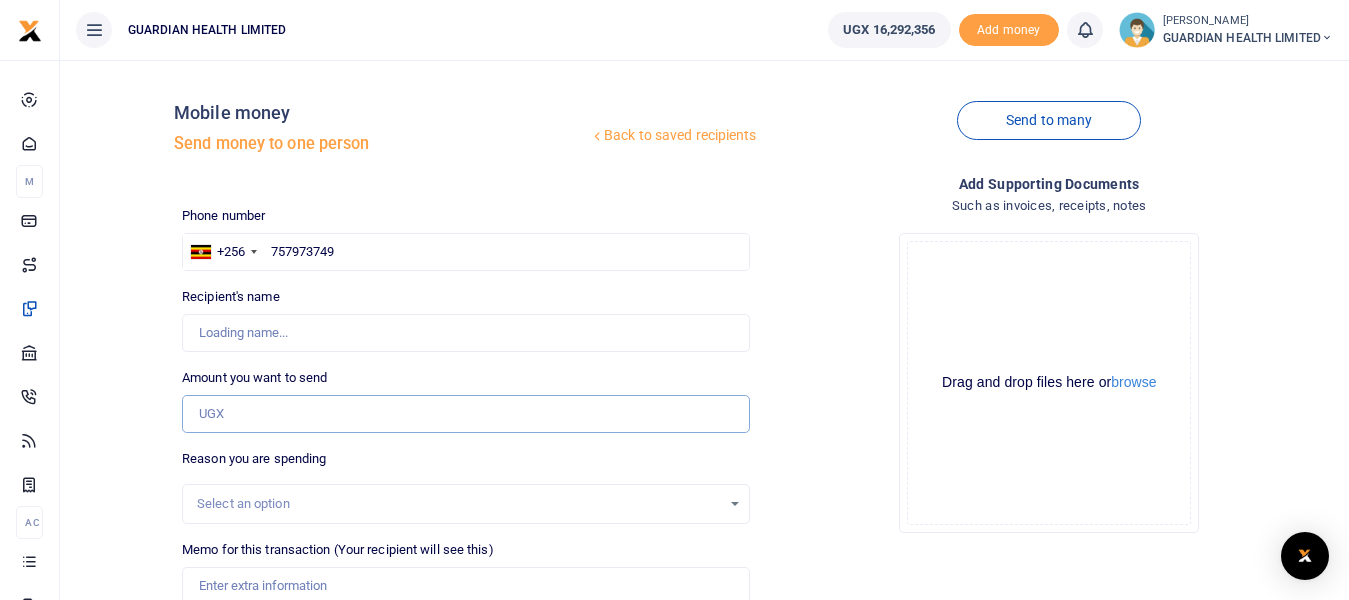 click on "Amount you want to send" at bounding box center [465, 414] 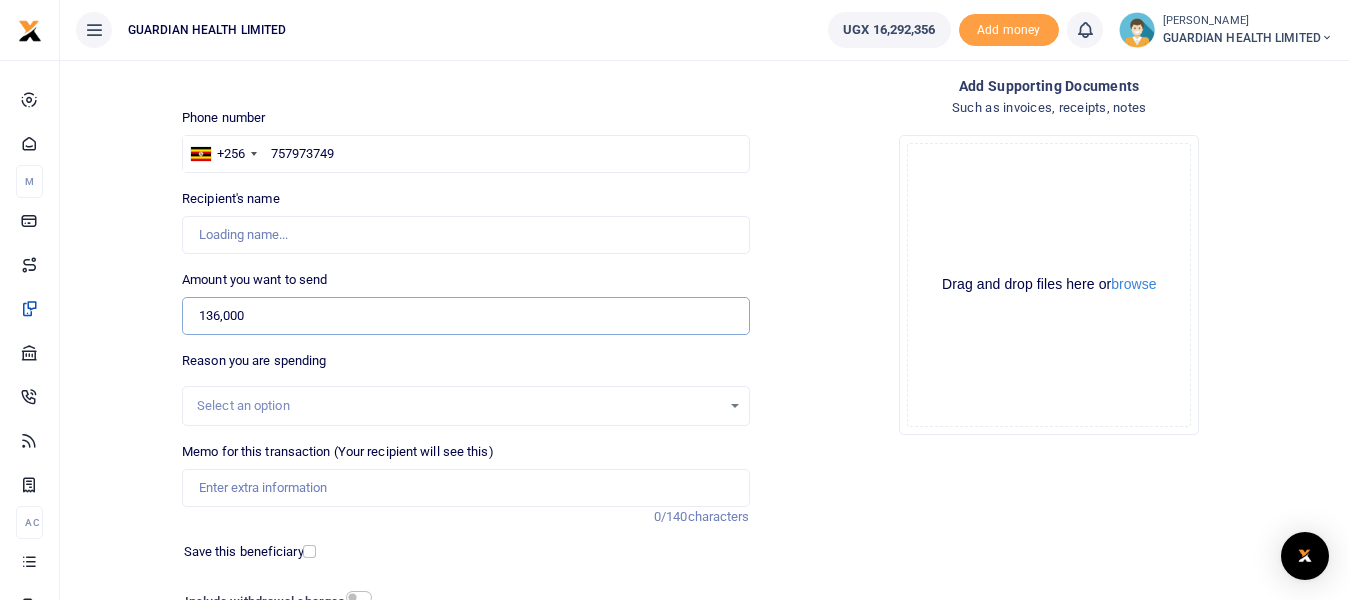 scroll, scrollTop: 266, scrollLeft: 0, axis: vertical 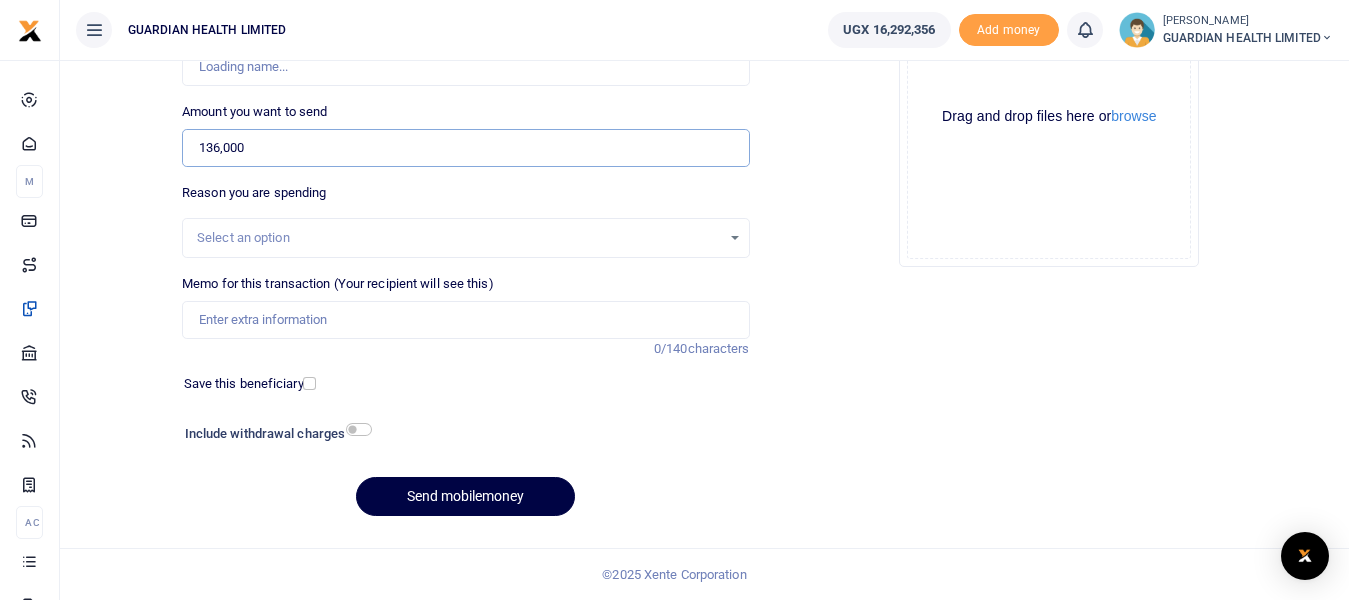 type on "136,000" 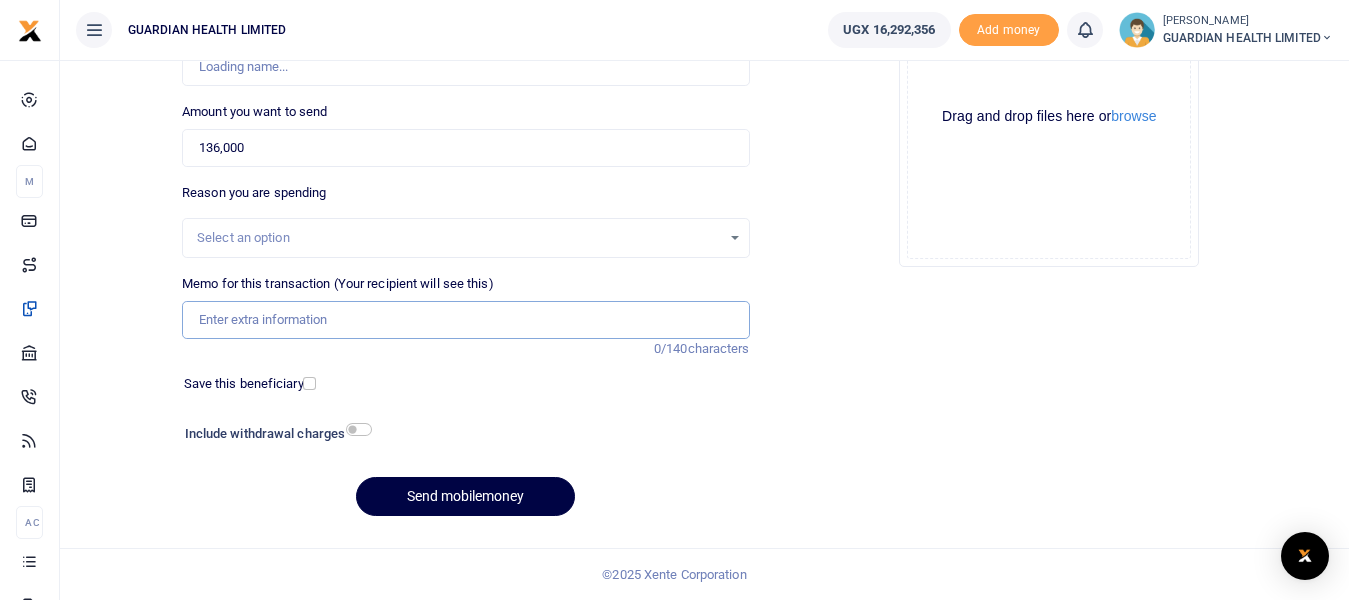 click on "Memo for this transaction (Your recipient will see this)" at bounding box center (465, 320) 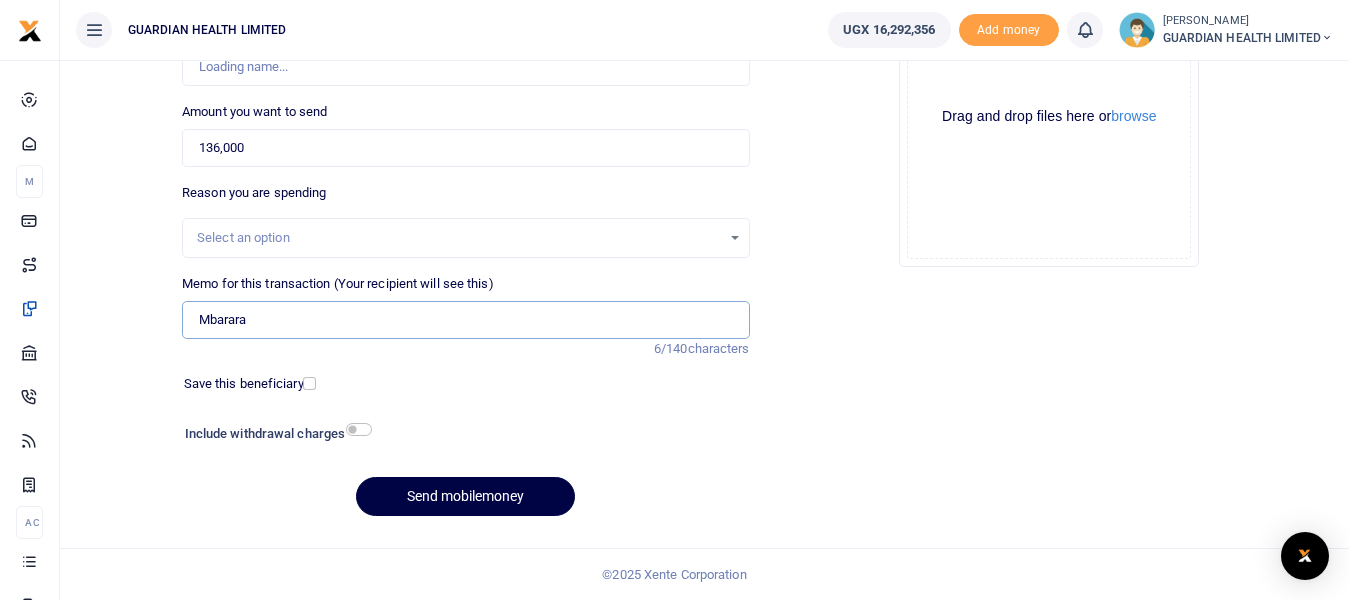 type on "Mbarara" 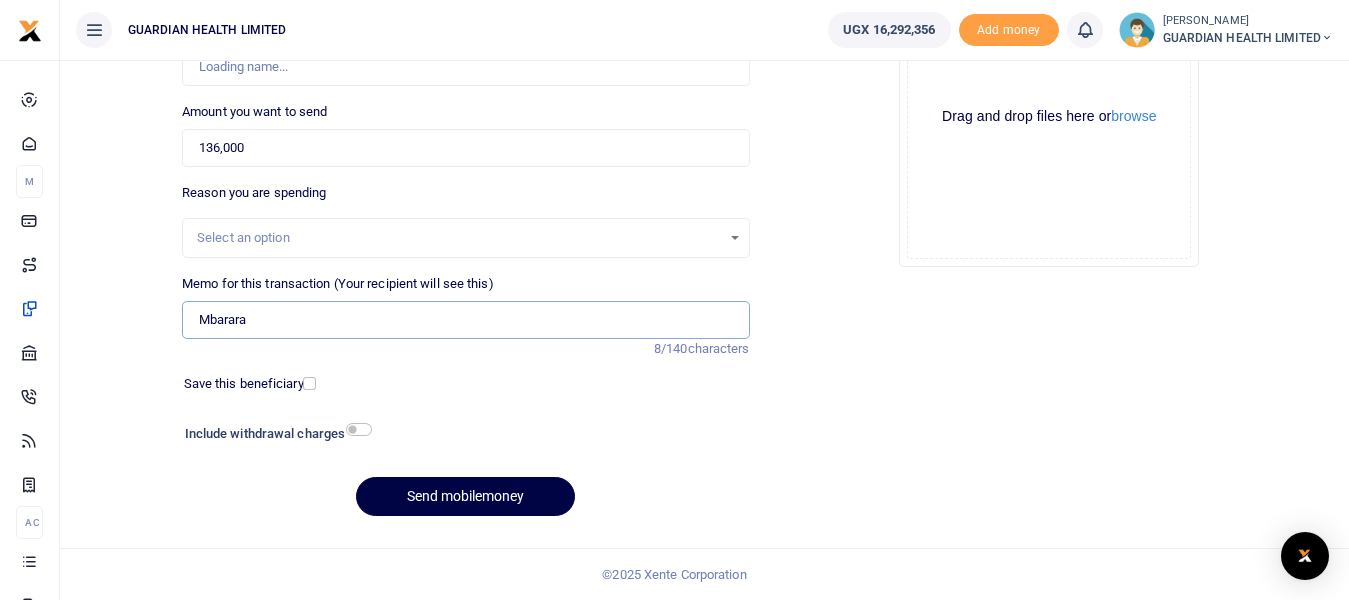 type on "Vasta Ampumuza" 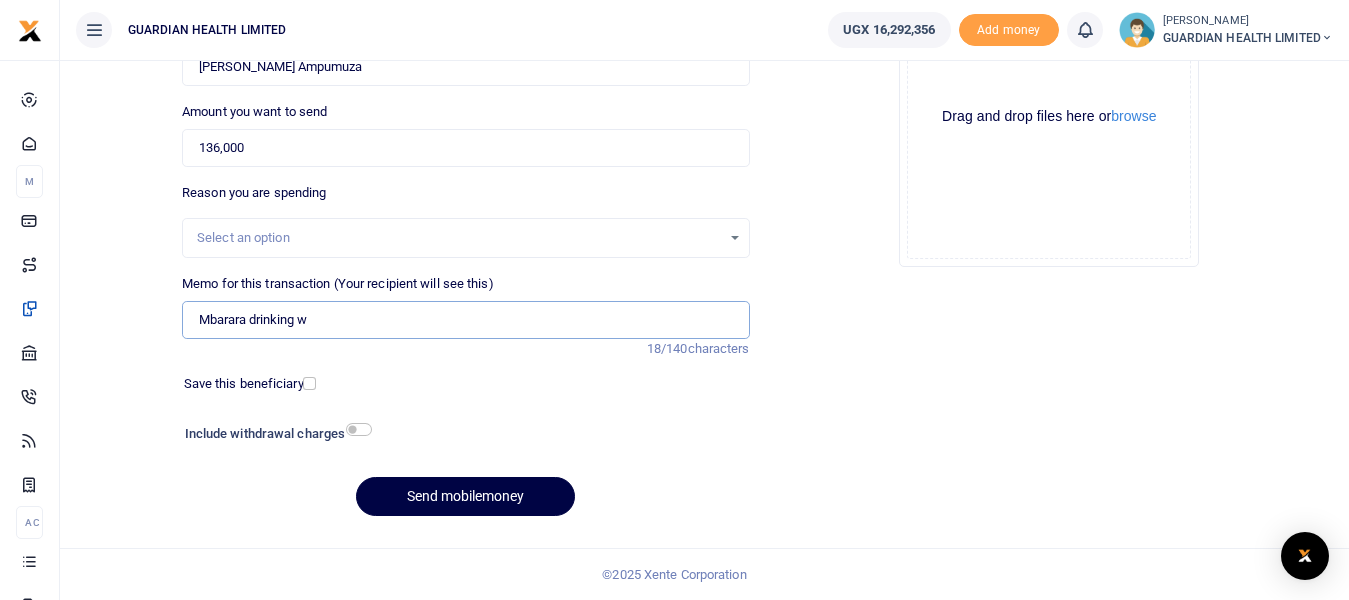 type on "Mbarara drinking wa" 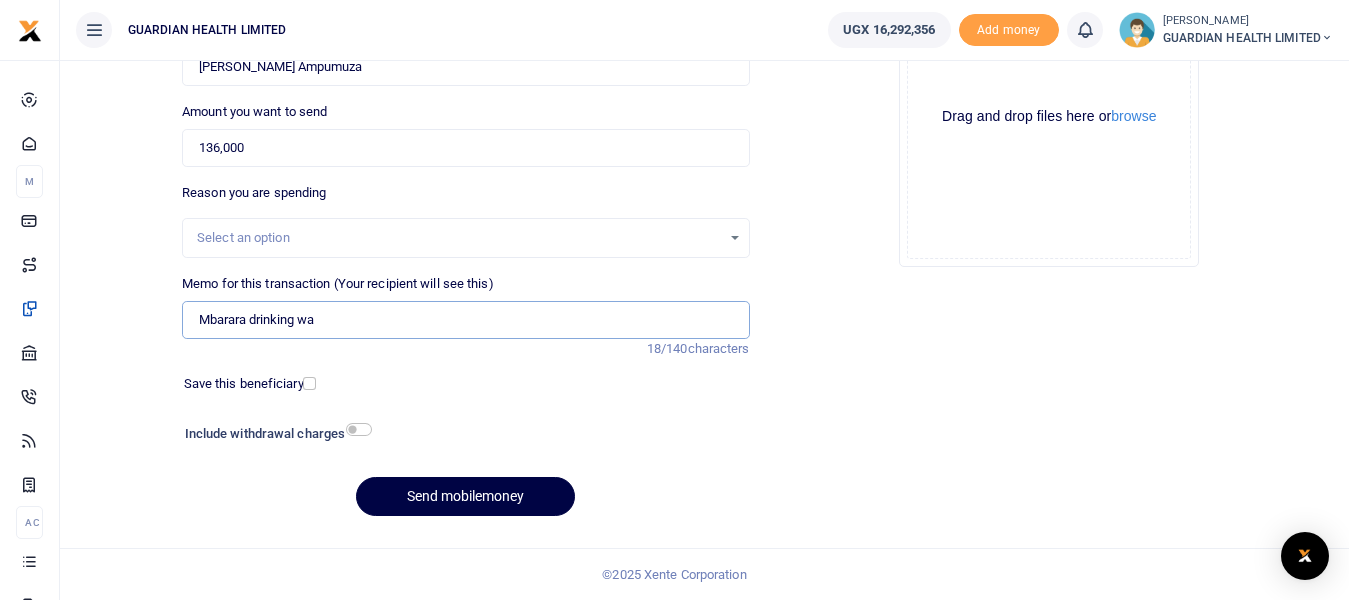 type 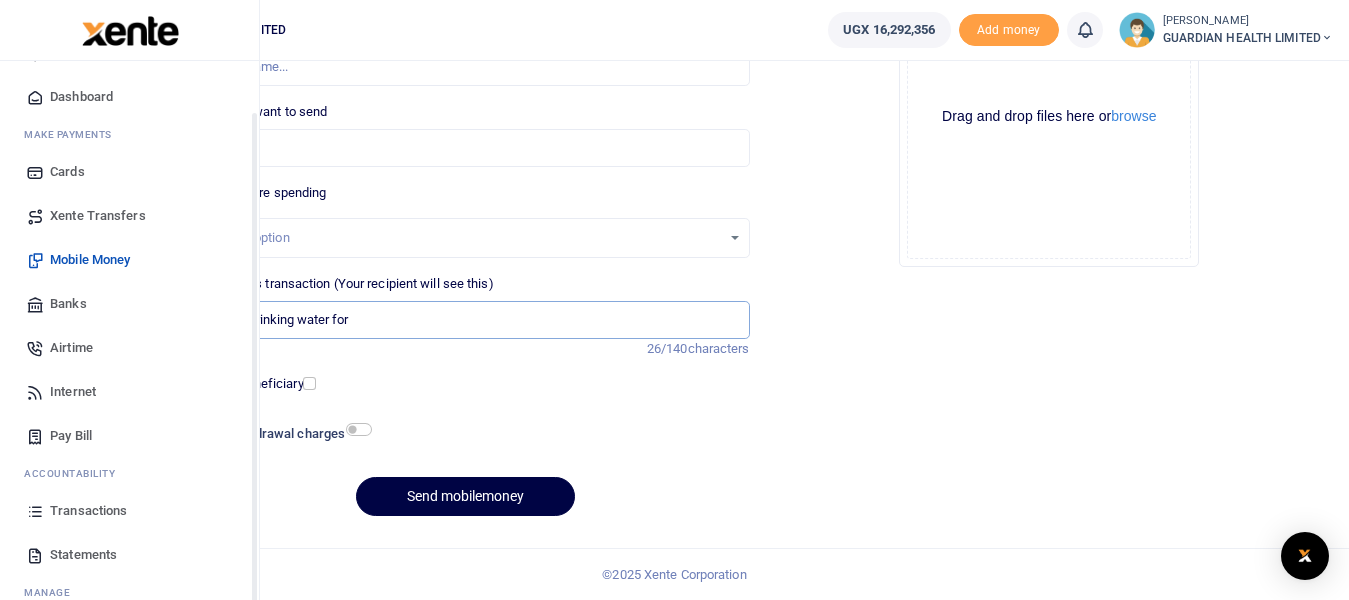 scroll, scrollTop: 113, scrollLeft: 0, axis: vertical 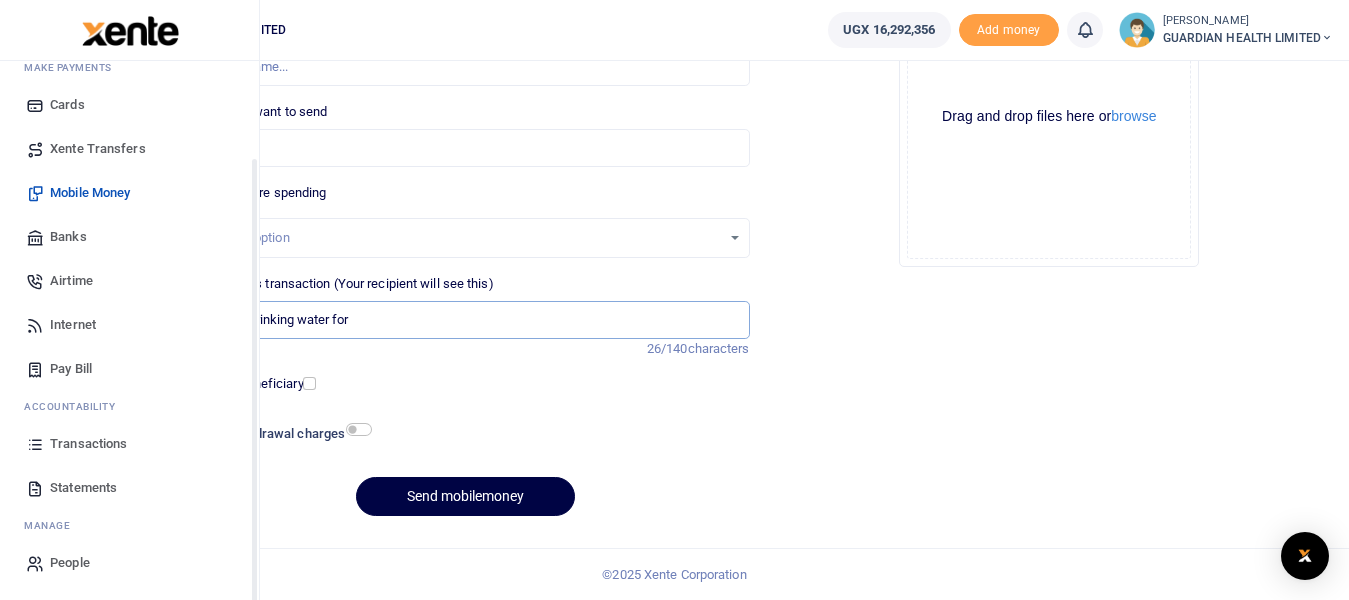 type on "Mbarara drinking water for" 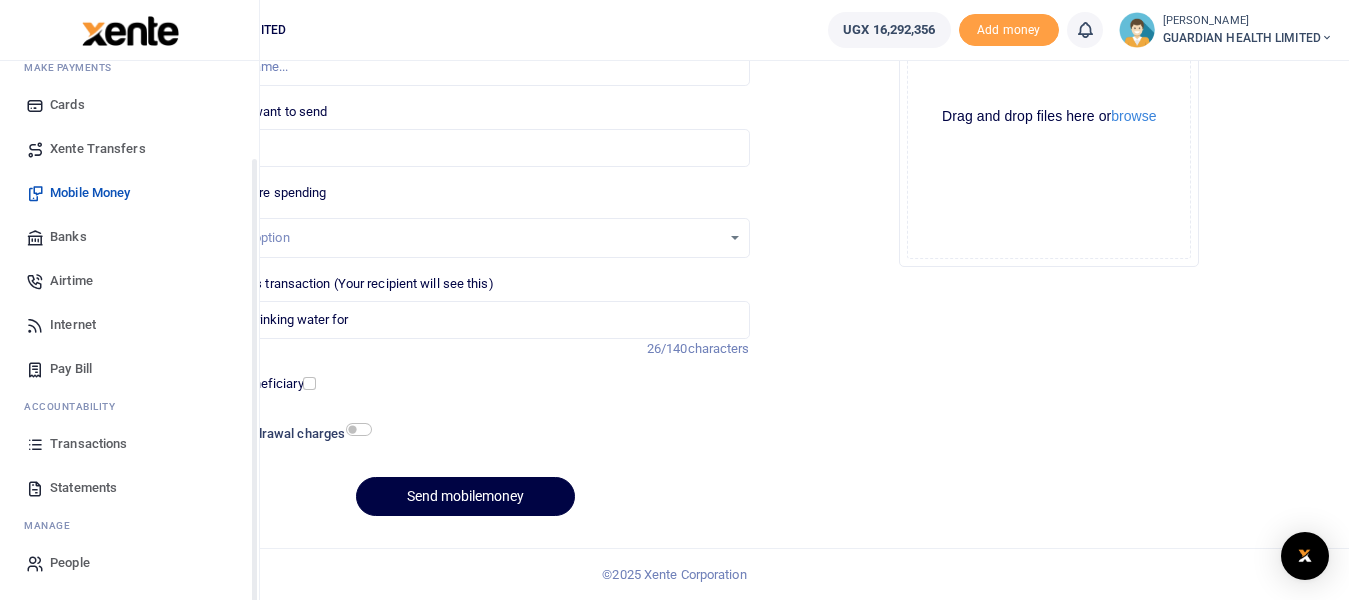 click on "Transactions" at bounding box center (88, 444) 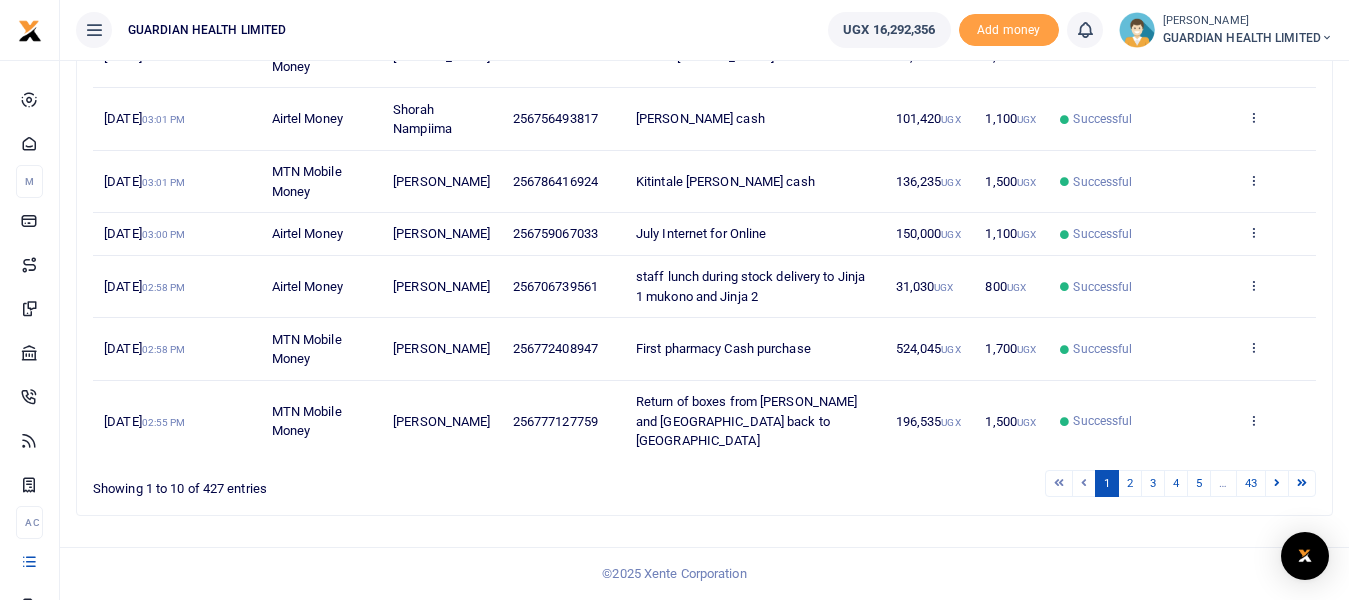 scroll, scrollTop: 554, scrollLeft: 0, axis: vertical 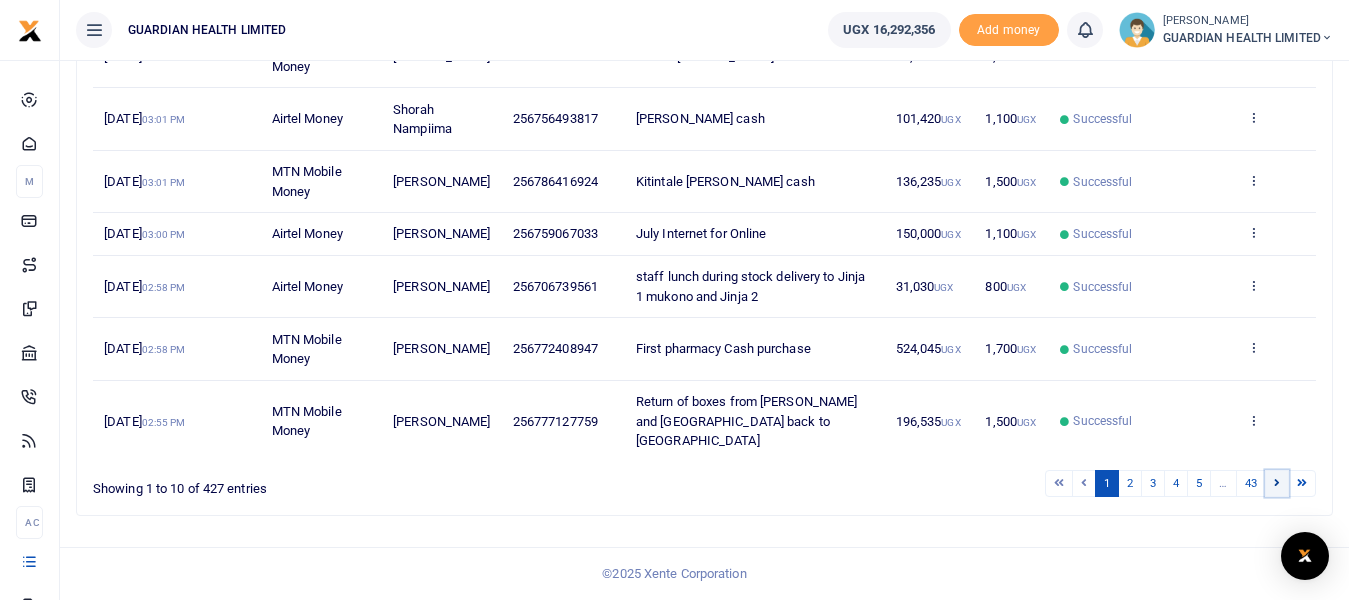 click at bounding box center (1277, 482) 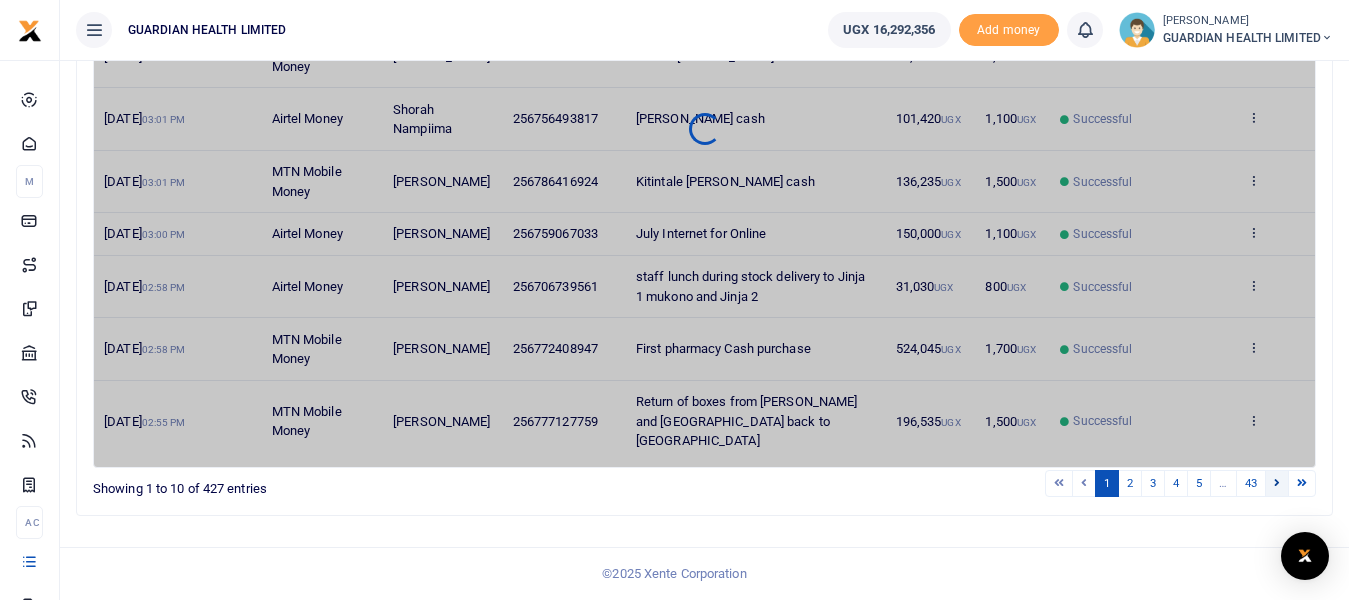 scroll, scrollTop: 534, scrollLeft: 0, axis: vertical 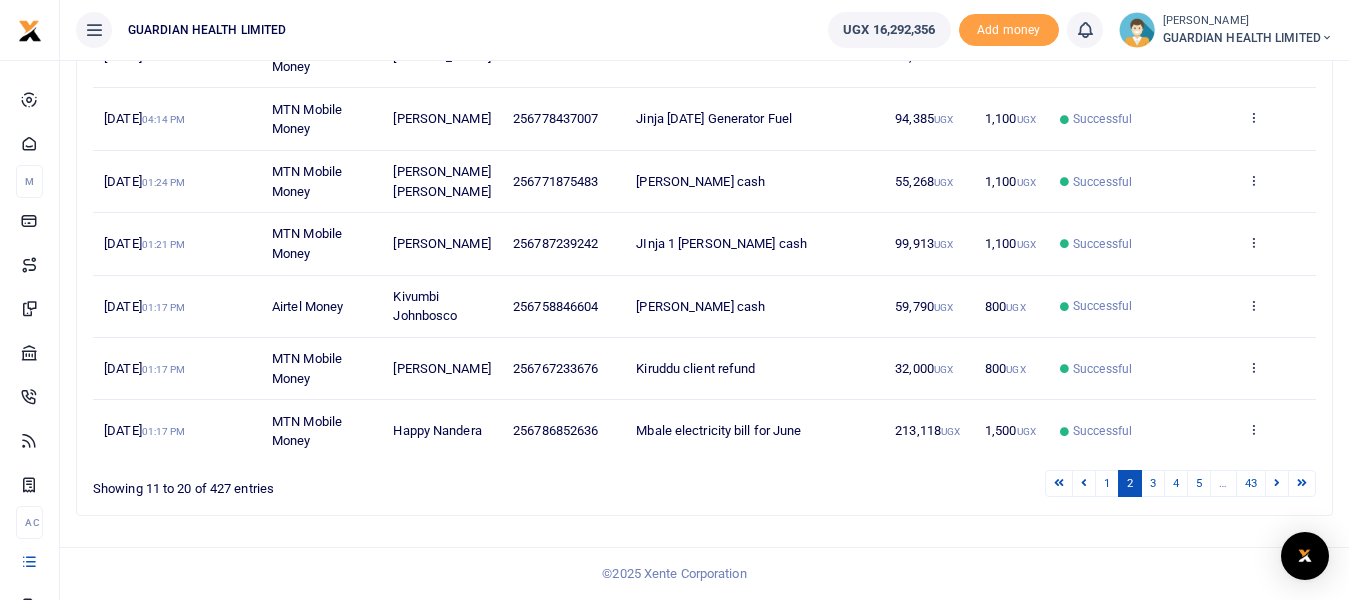click at bounding box center [1277, 482] 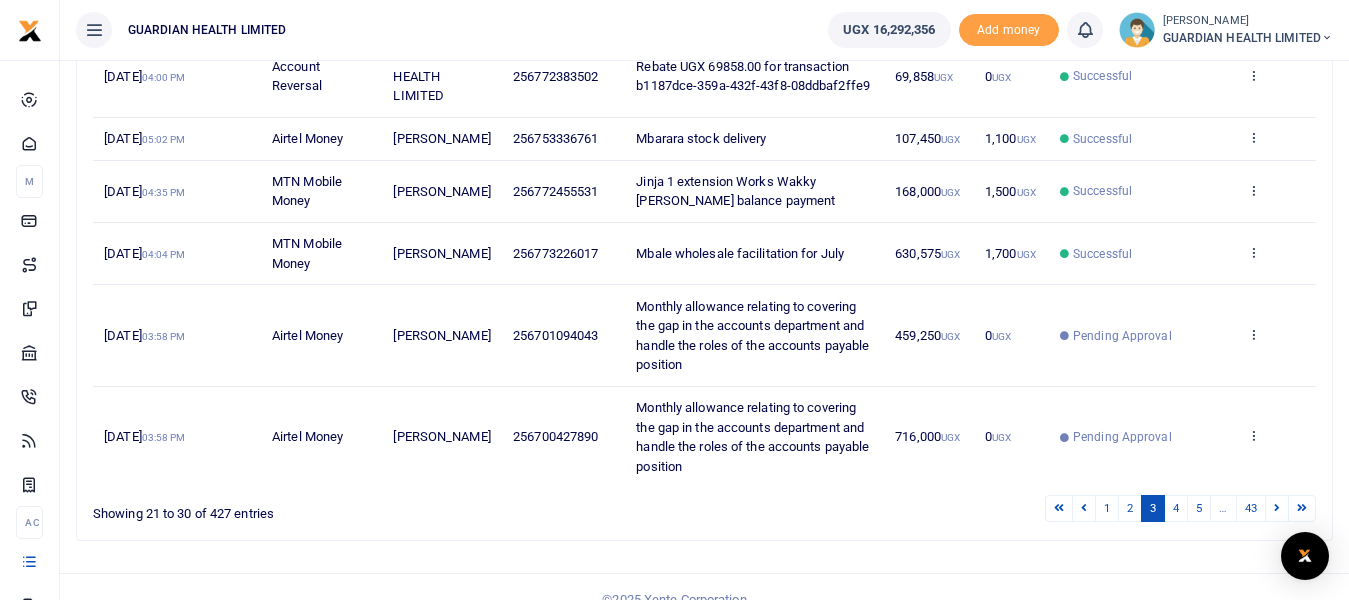 scroll, scrollTop: 612, scrollLeft: 0, axis: vertical 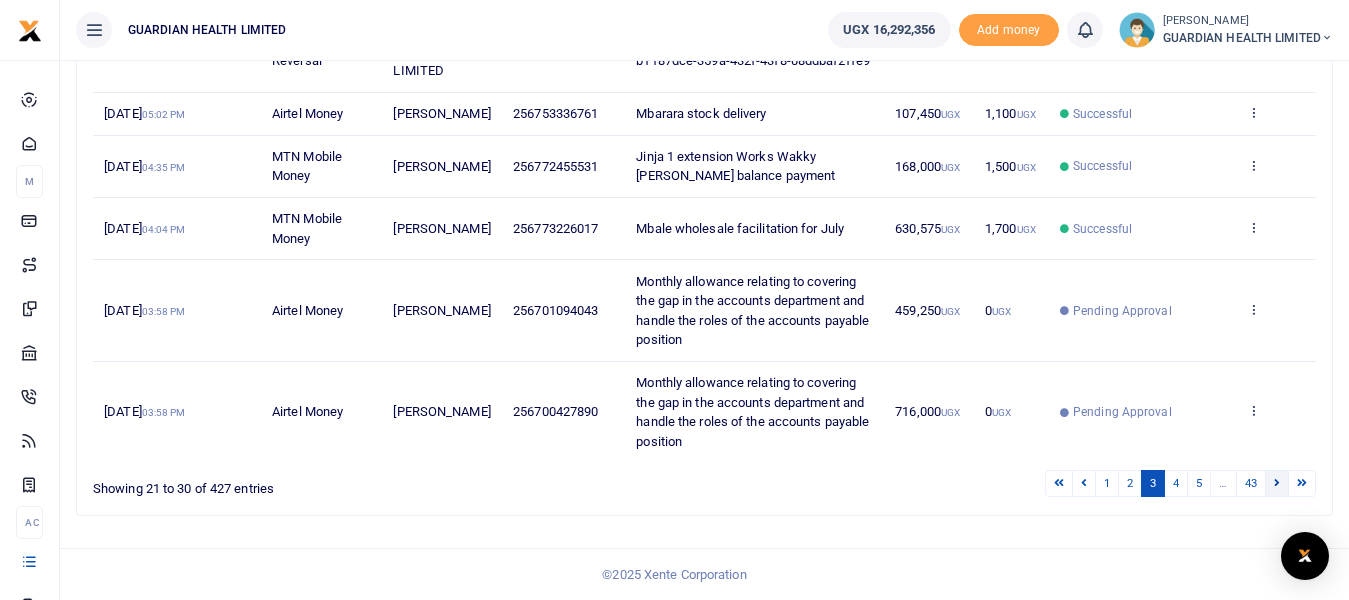 click at bounding box center [1277, 483] 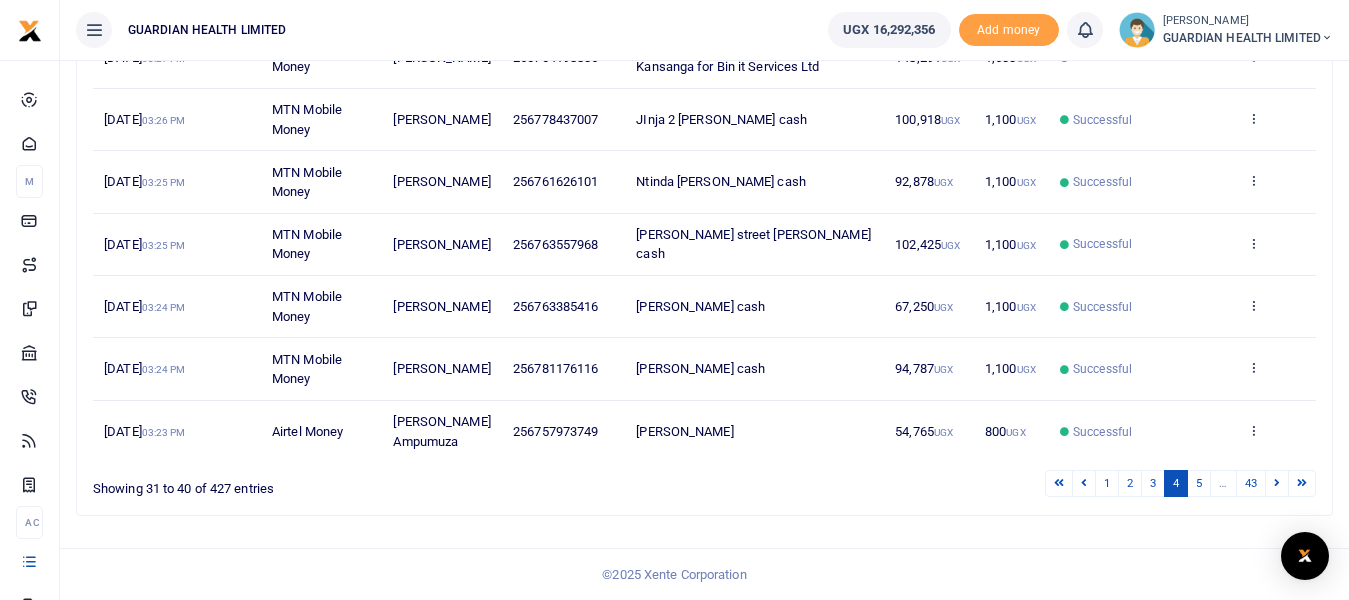 scroll, scrollTop: 554, scrollLeft: 0, axis: vertical 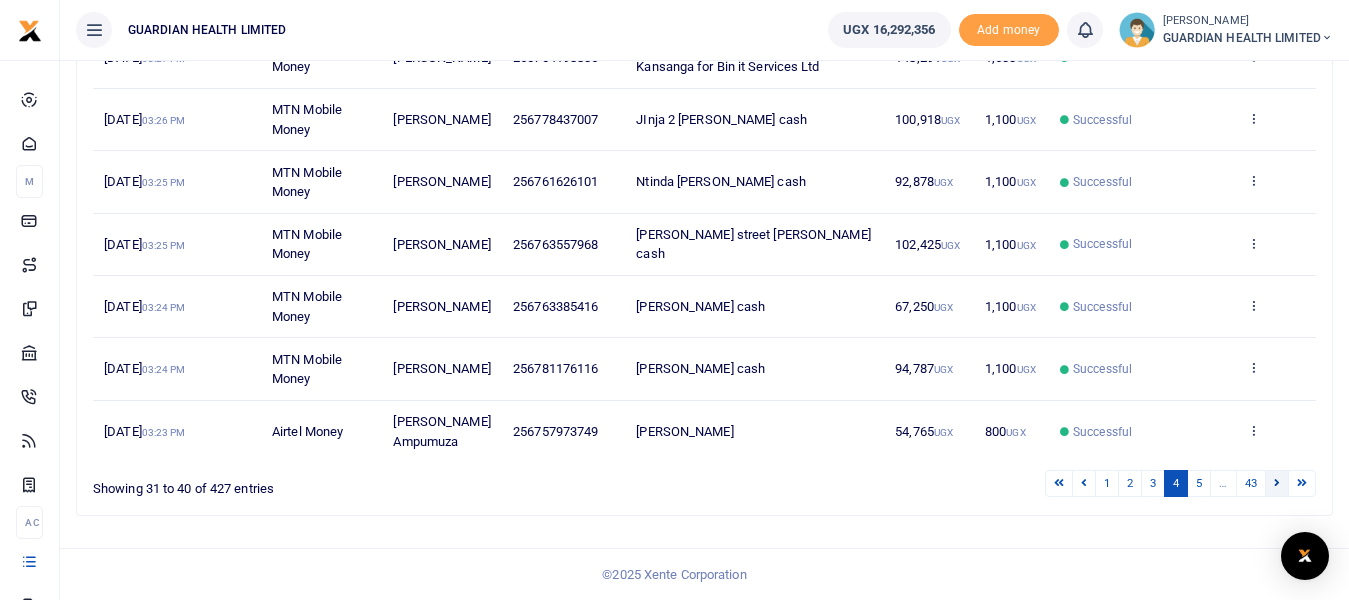 click at bounding box center (1277, 482) 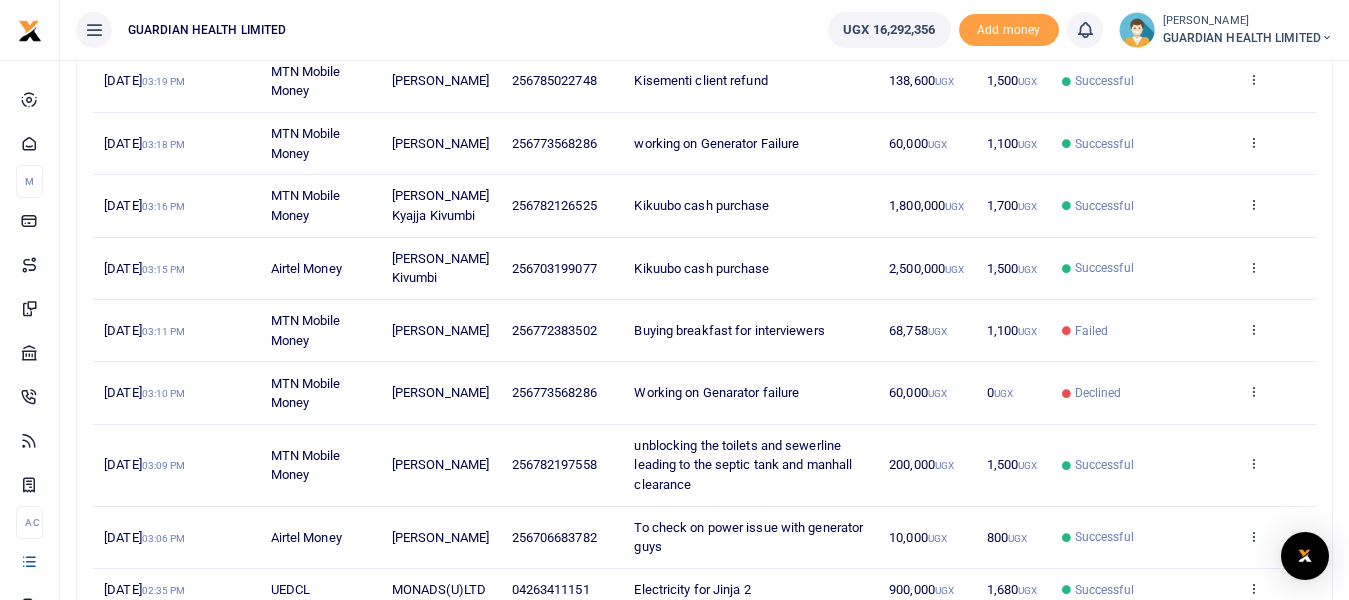 scroll, scrollTop: 515, scrollLeft: 0, axis: vertical 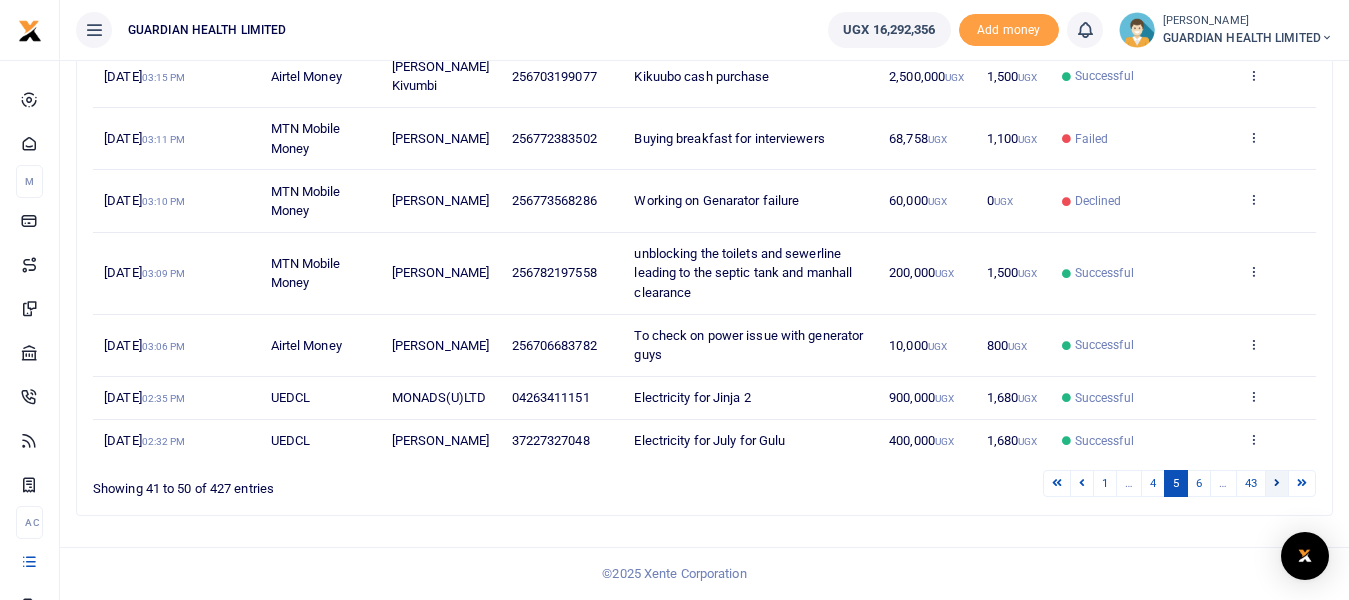 click at bounding box center (1277, 482) 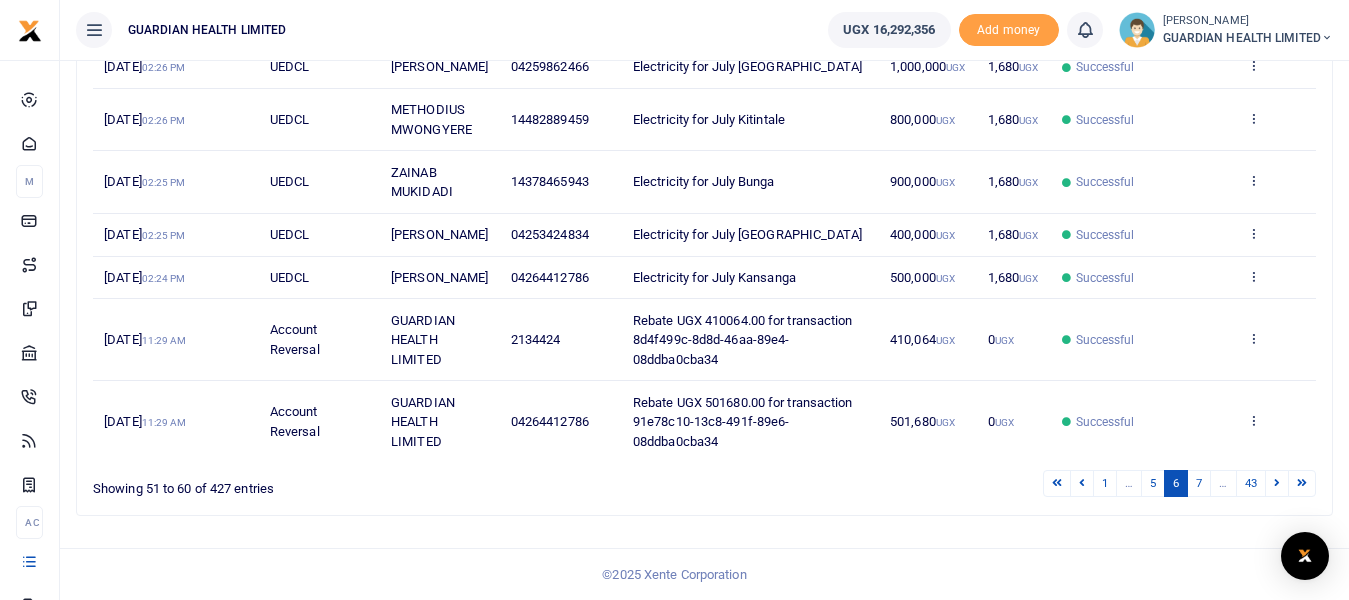 scroll, scrollTop: 573, scrollLeft: 0, axis: vertical 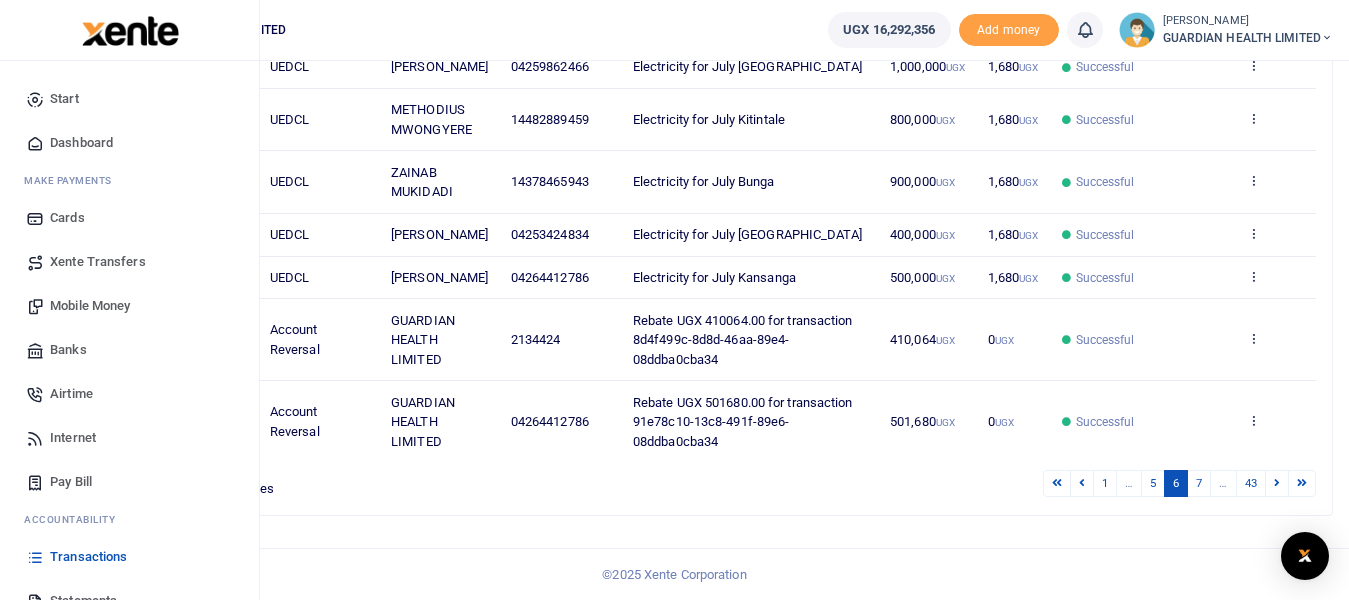 click on "Mobile Money" at bounding box center [90, 306] 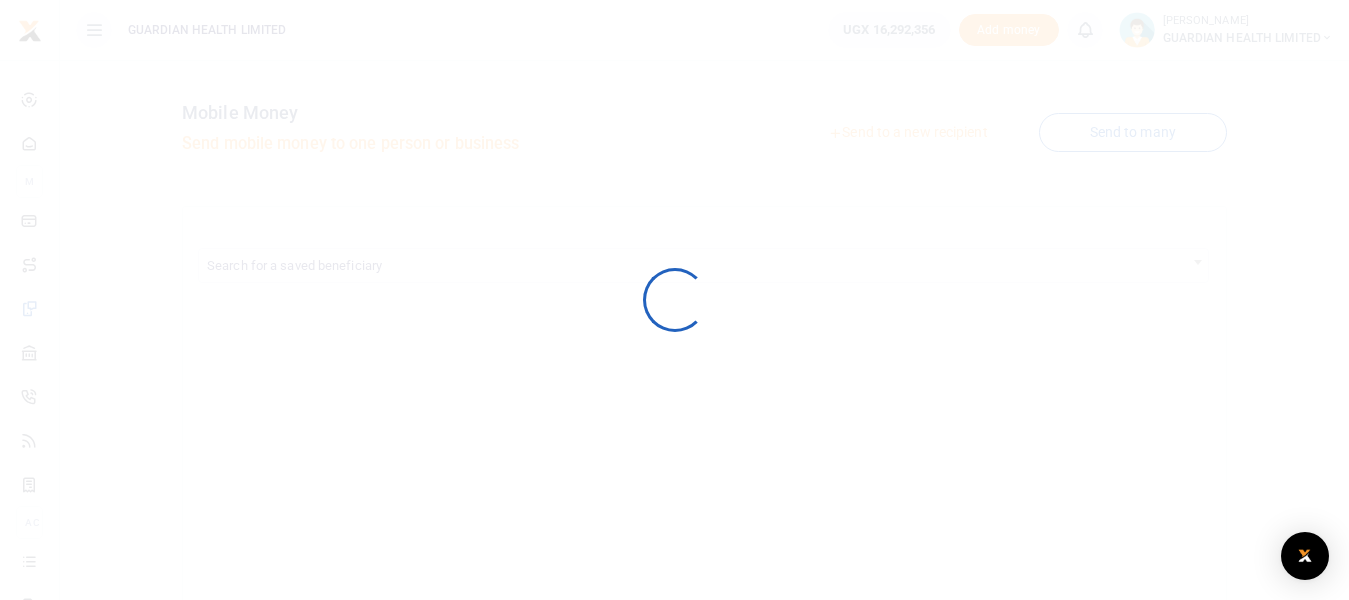 scroll, scrollTop: 0, scrollLeft: 0, axis: both 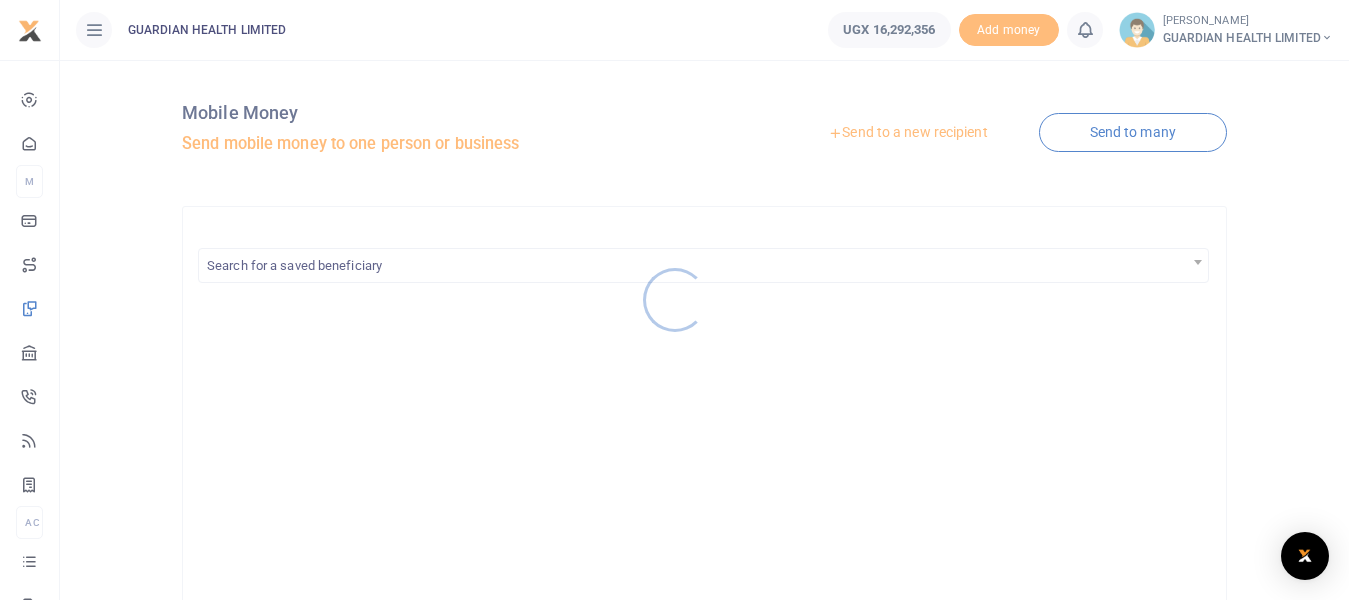 click at bounding box center [674, 300] 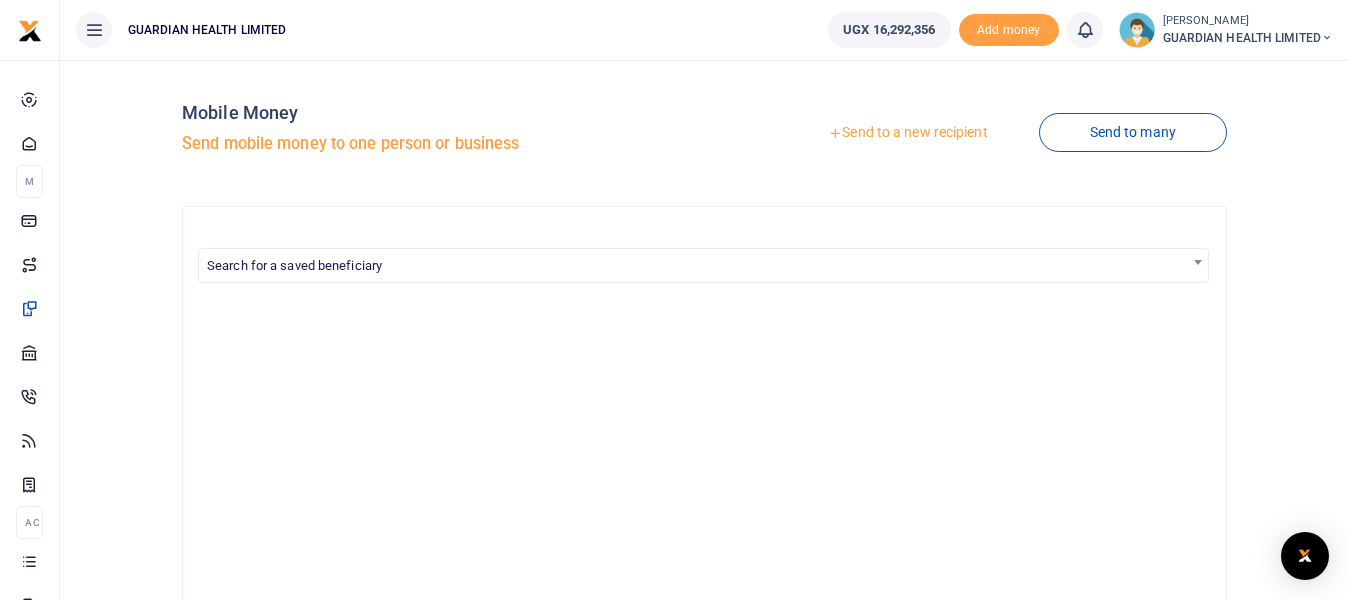 click on "Send to a new recipient" at bounding box center [907, 133] 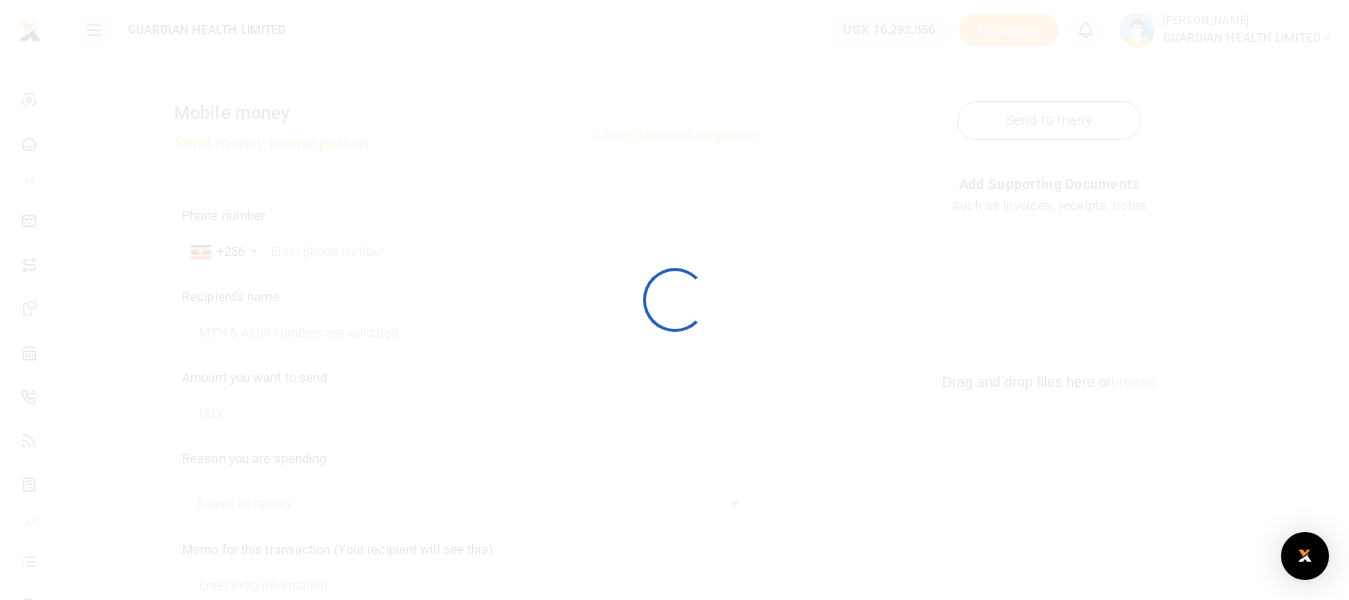 scroll, scrollTop: 0, scrollLeft: 0, axis: both 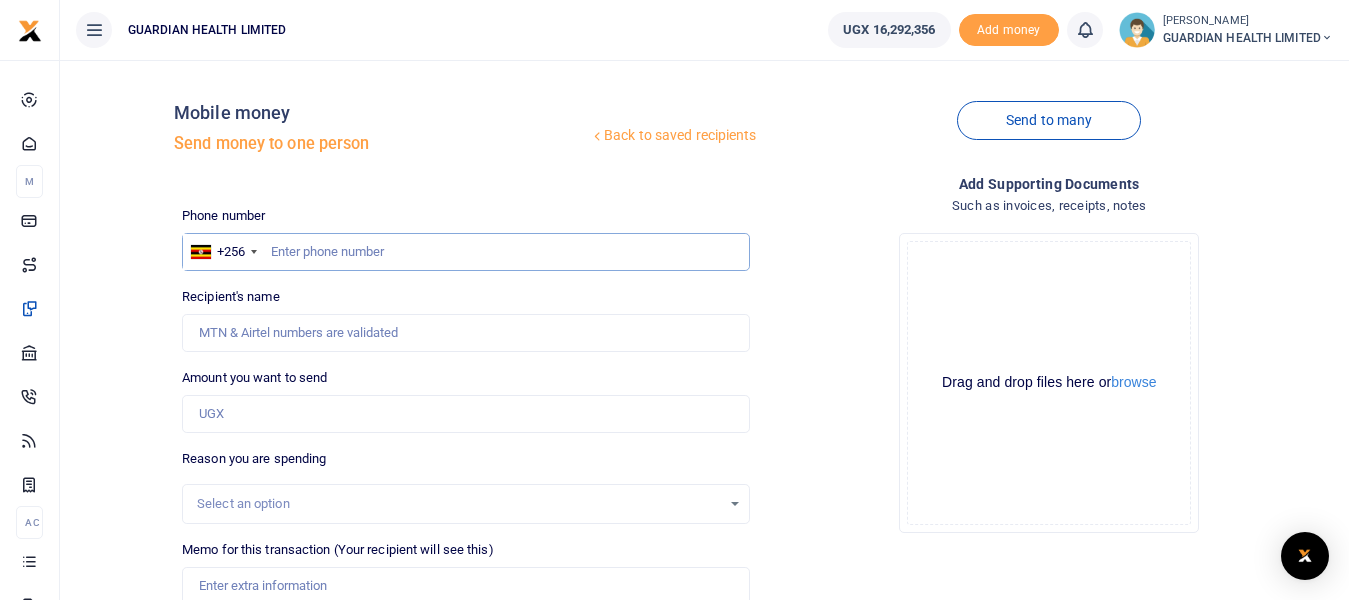paste on "0757973749" 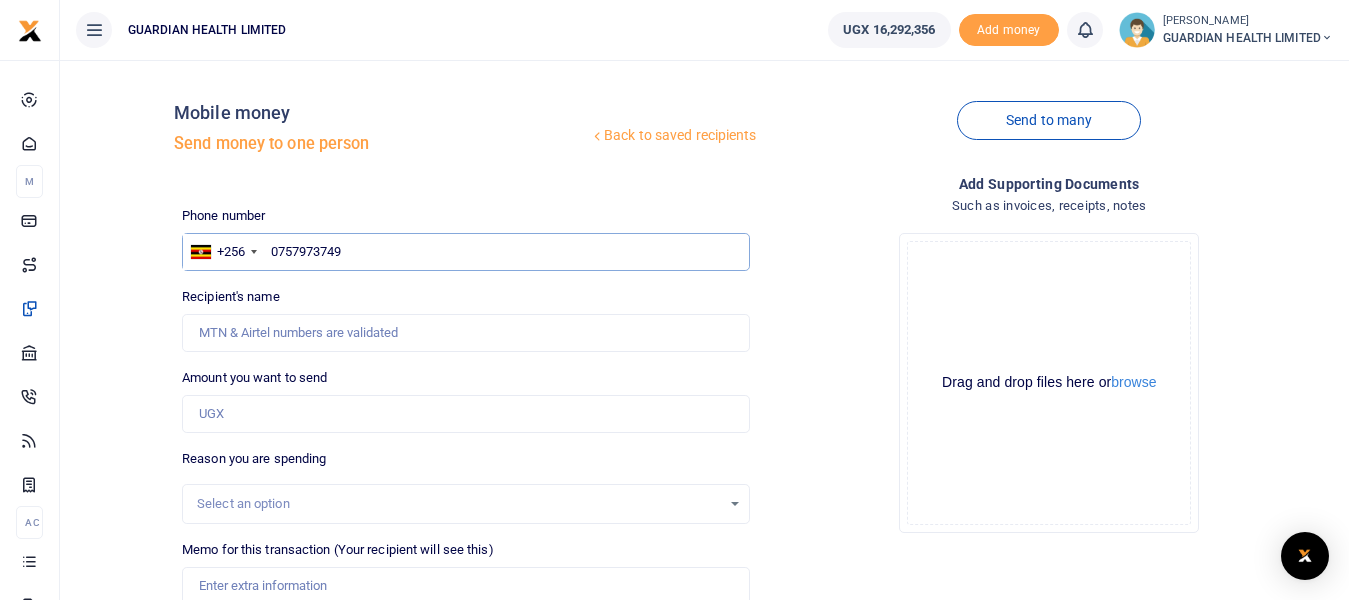 click on "0757973749" at bounding box center [465, 252] 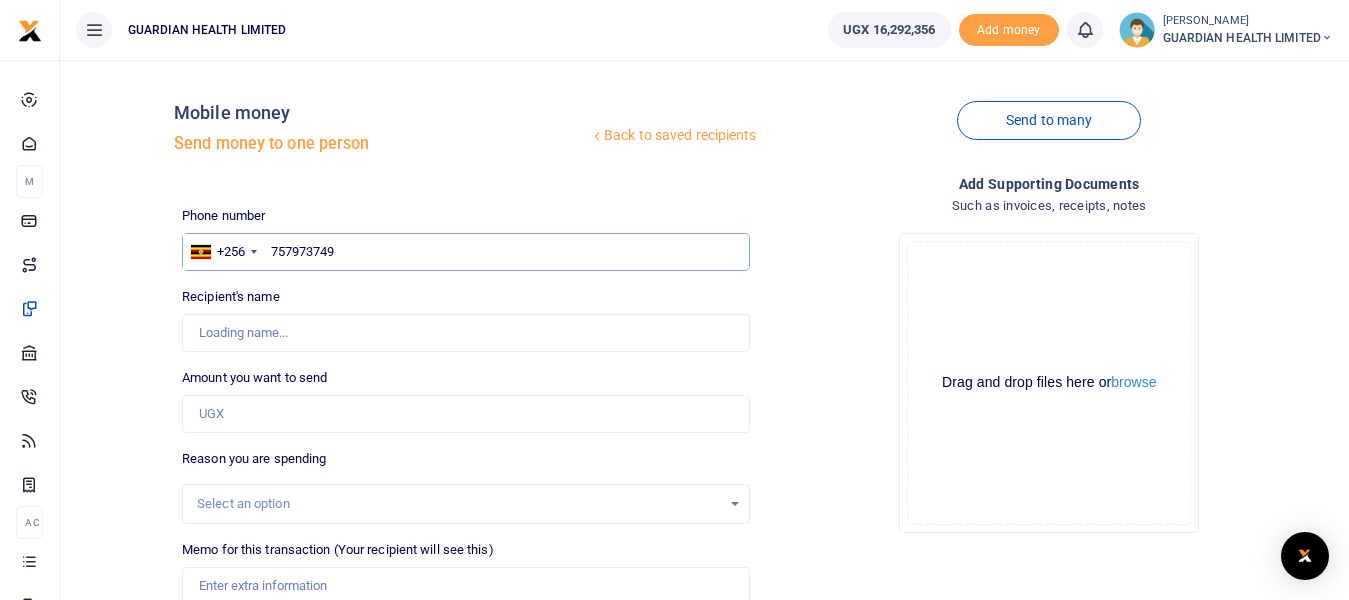 type on "757973749" 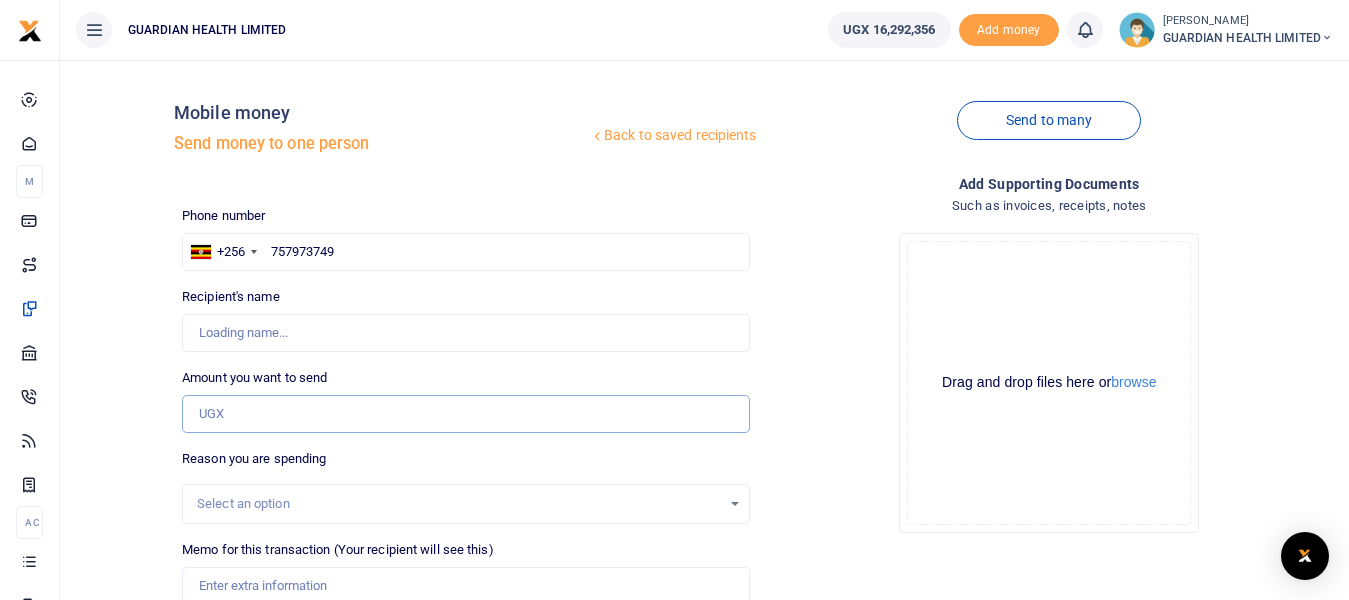 click on "Amount you want to send" at bounding box center [465, 414] 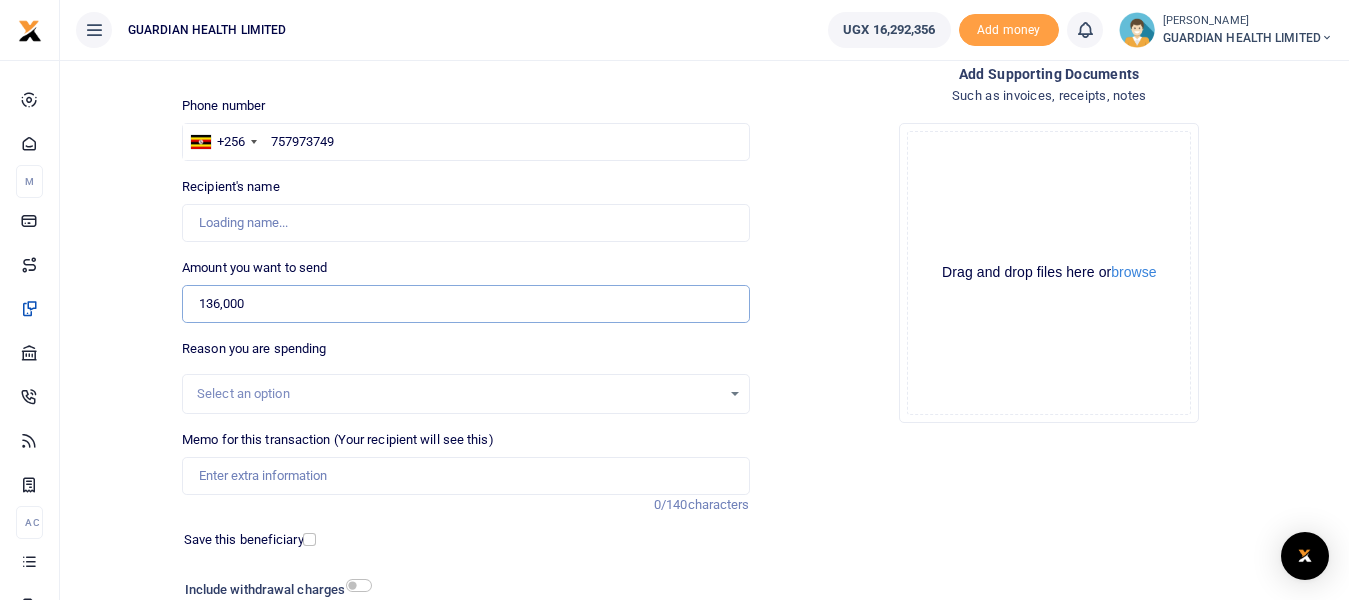 scroll, scrollTop: 266, scrollLeft: 0, axis: vertical 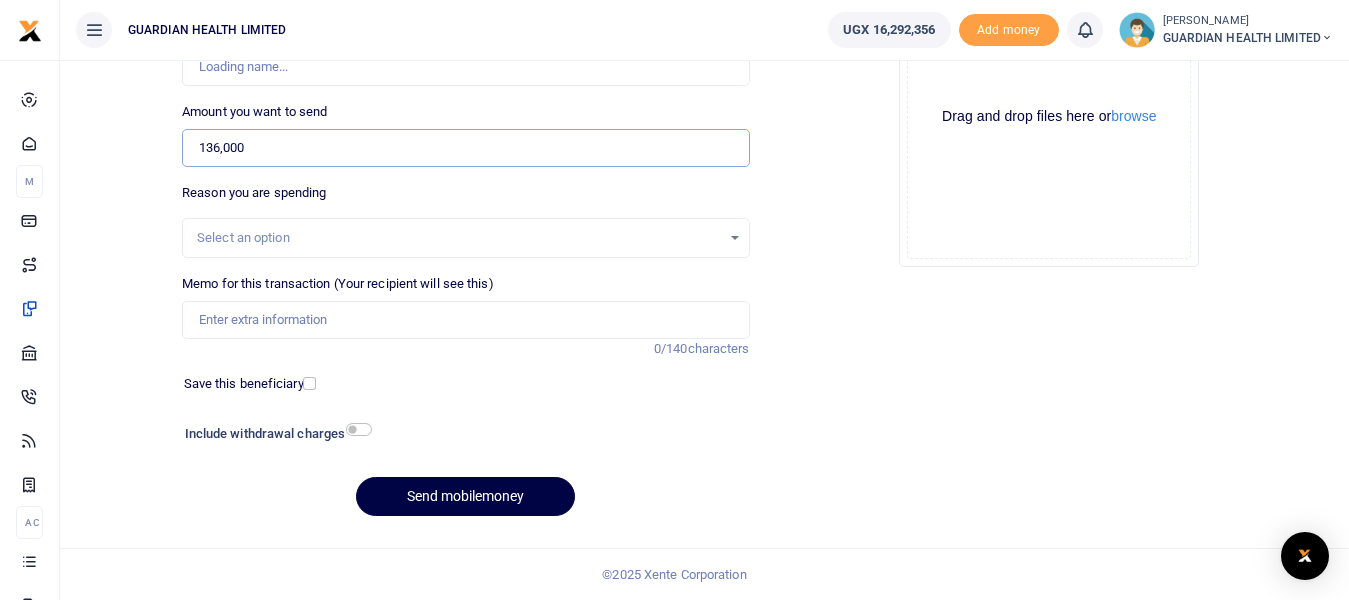 type on "136,000" 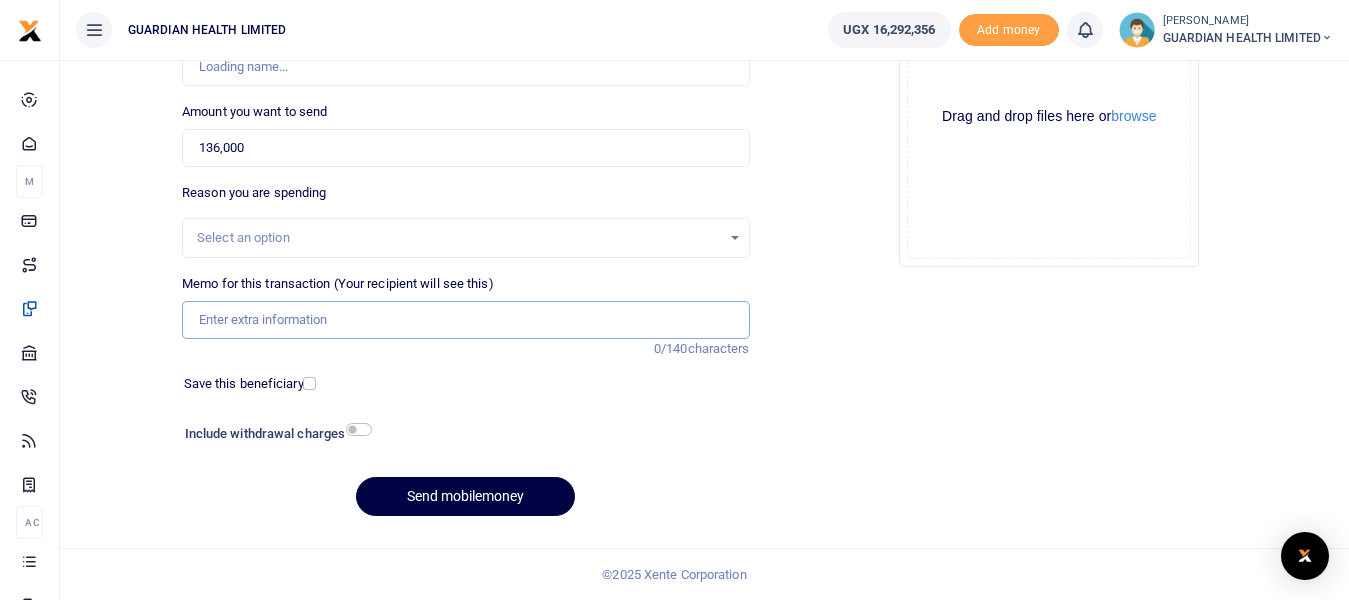 click on "Memo for this transaction (Your recipient will see this)" at bounding box center (465, 320) 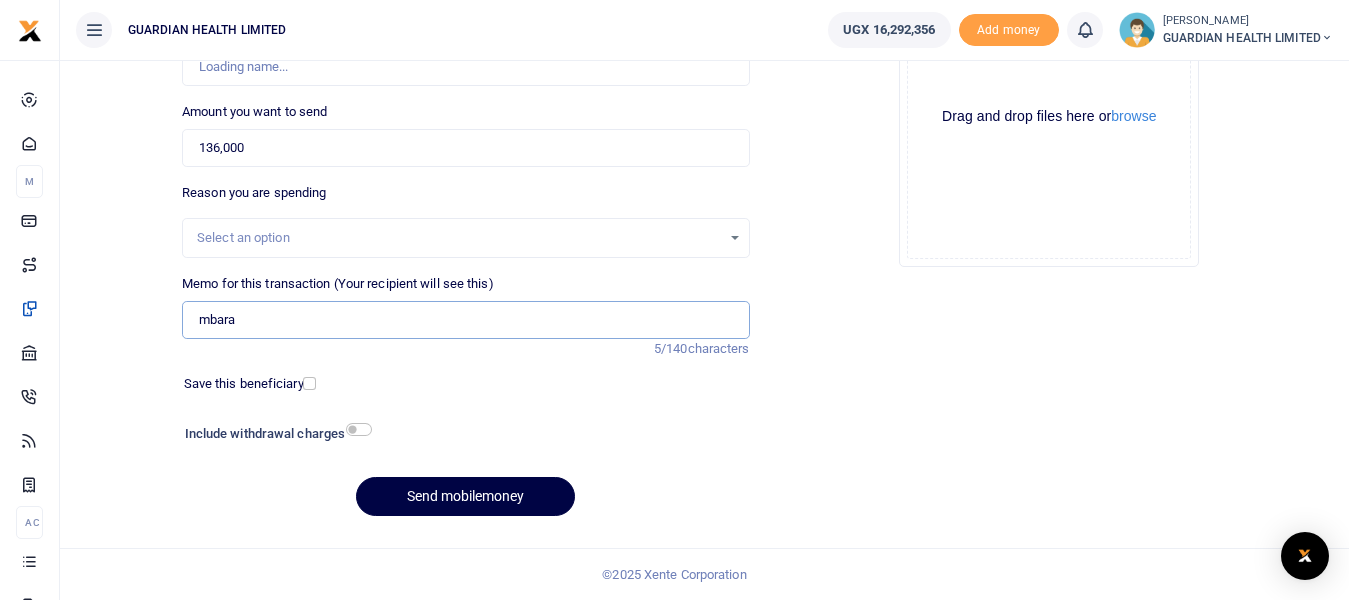 type on "Mbarara drinking water for June" 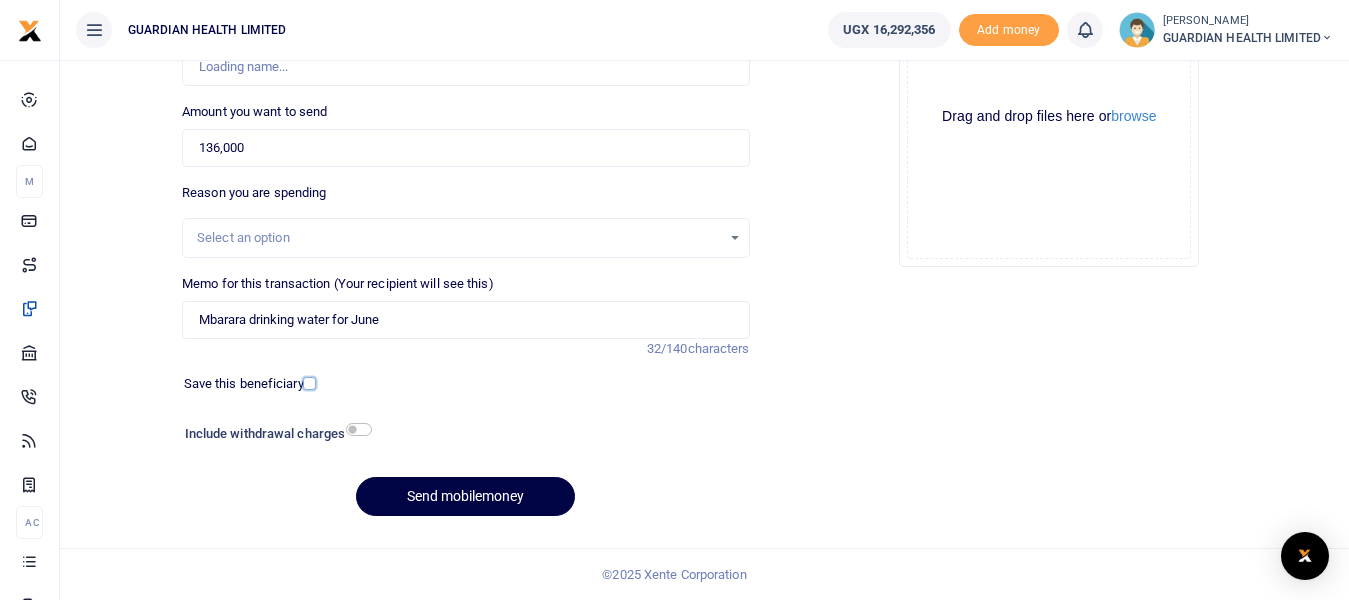 click at bounding box center [309, 383] 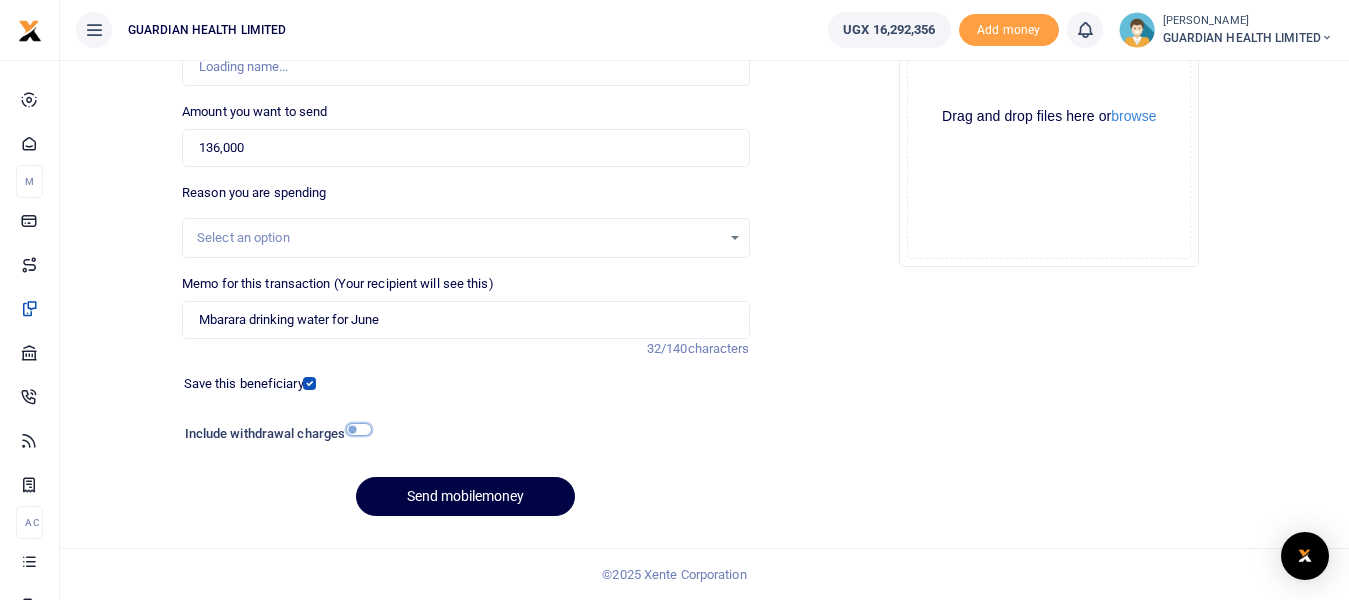 click at bounding box center (359, 429) 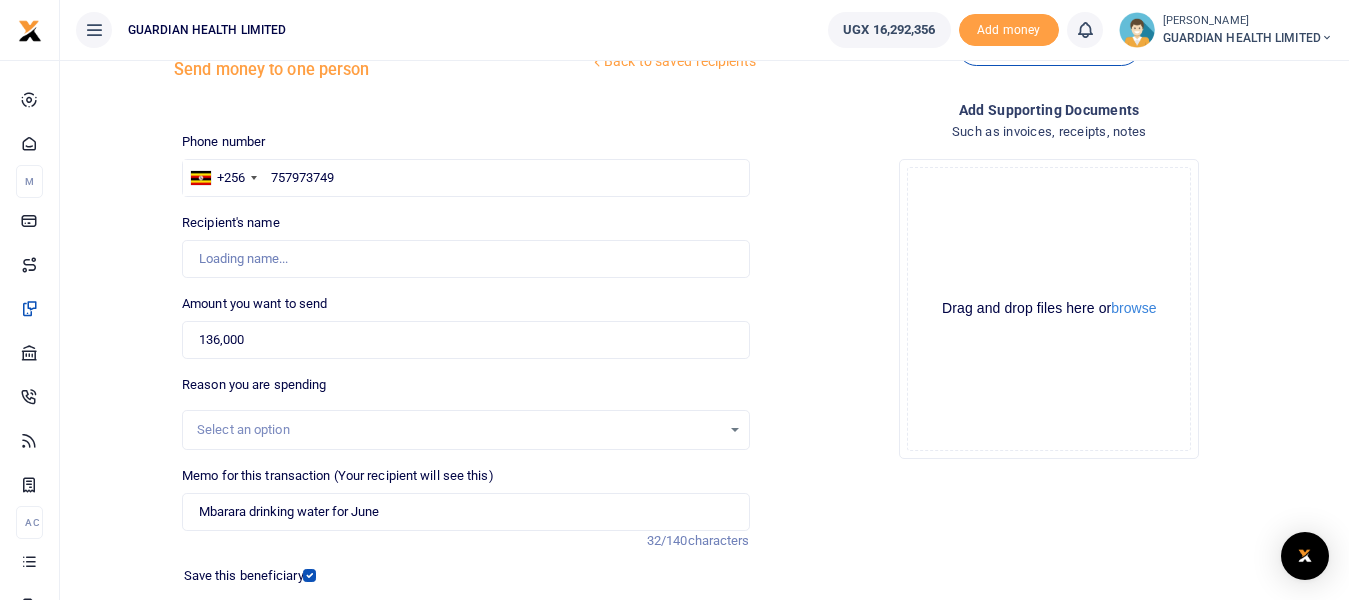 scroll, scrollTop: 66, scrollLeft: 0, axis: vertical 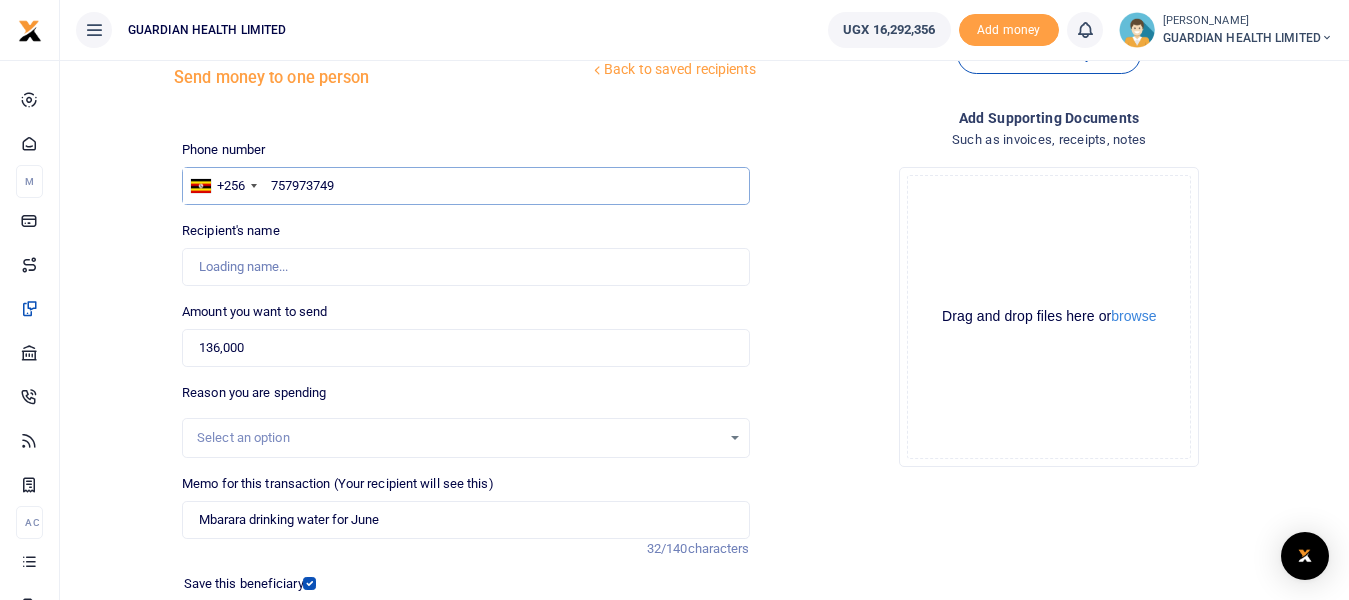click on "757973749" at bounding box center [465, 186] 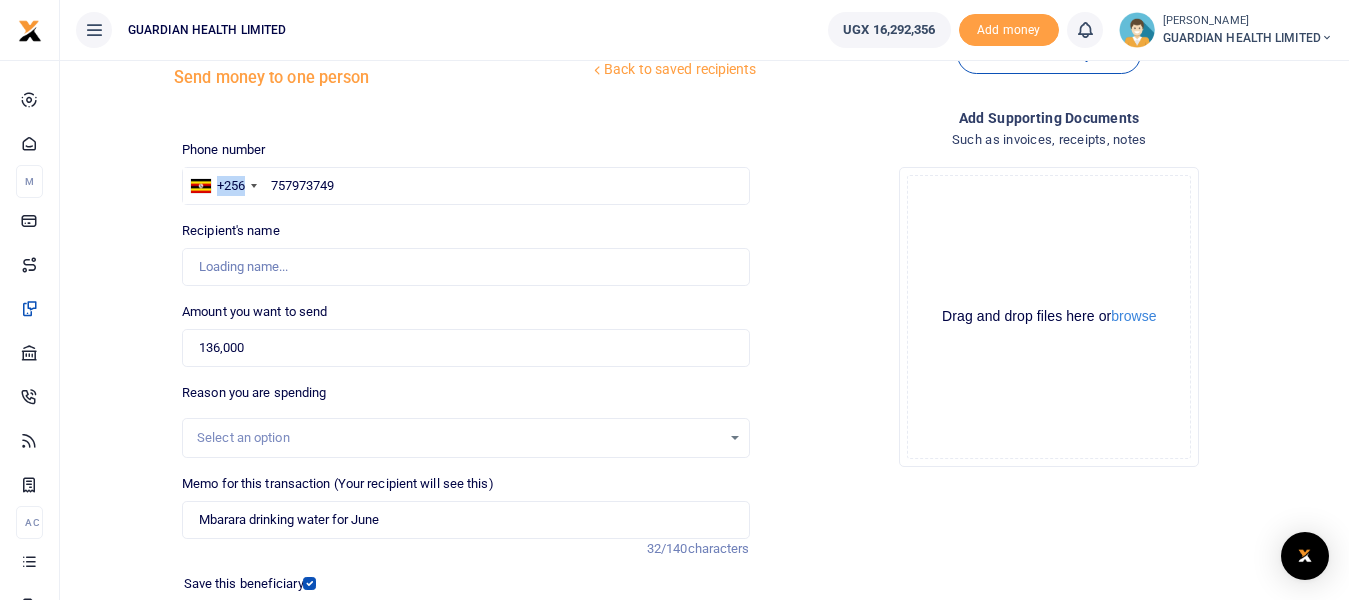 click on "+256 Uganda +256 757973749" at bounding box center (465, 186) 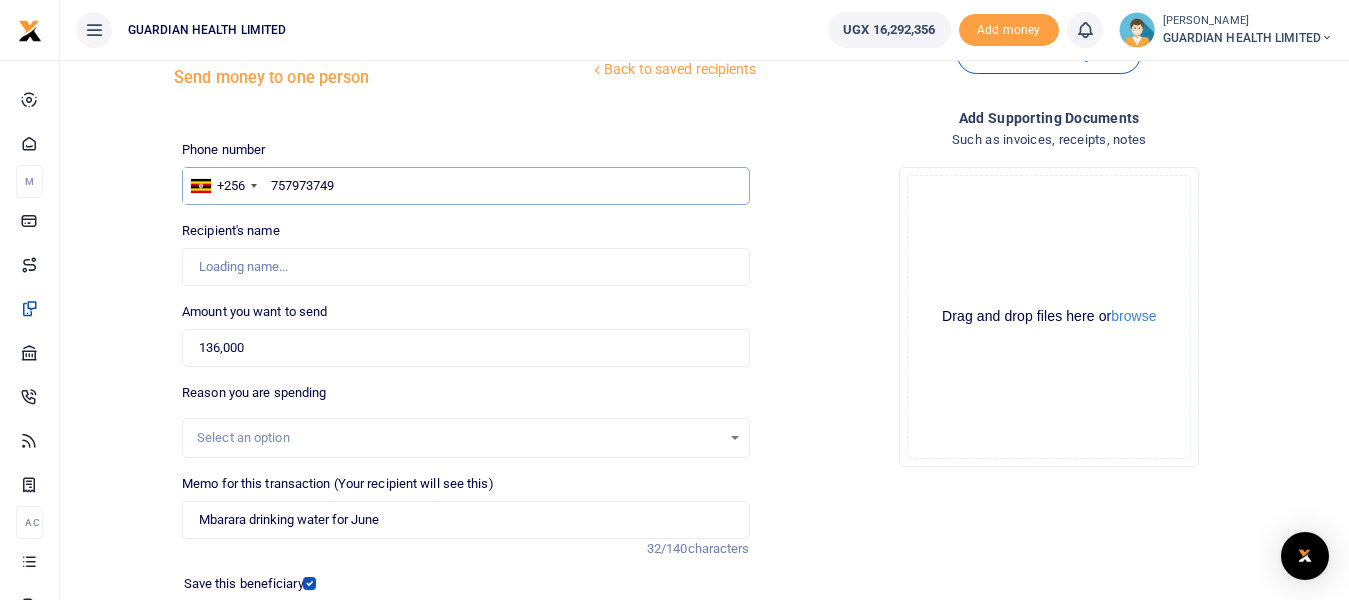 click on "757973749" at bounding box center [465, 186] 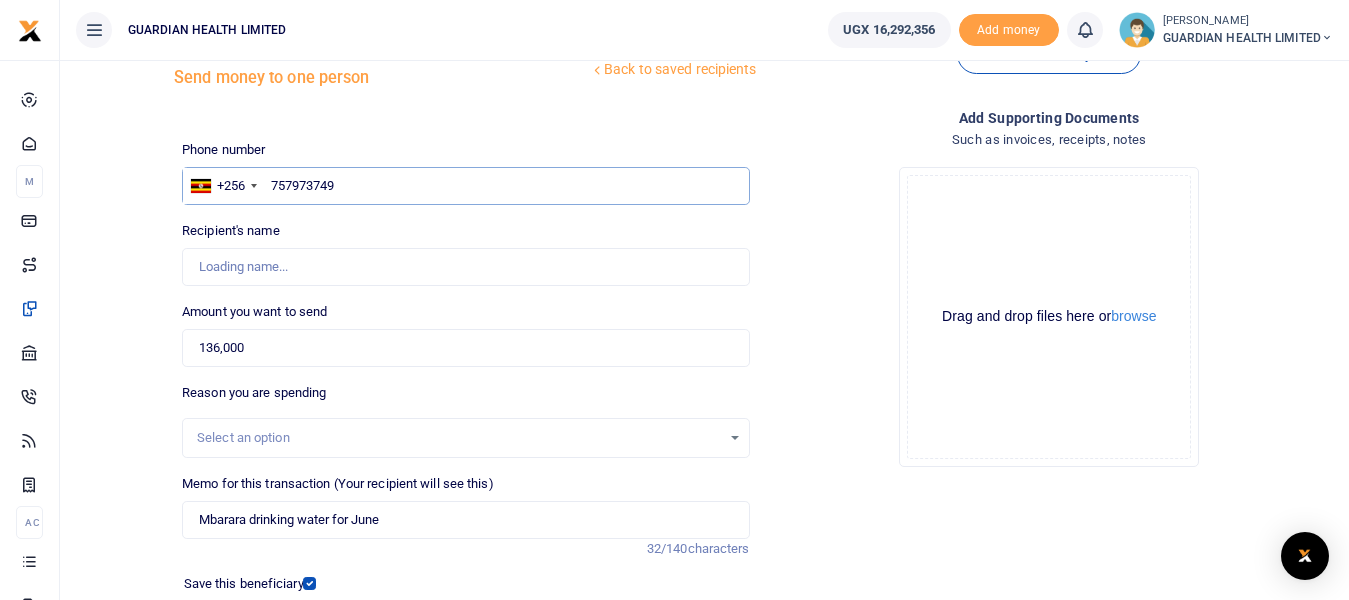 drag, startPoint x: 356, startPoint y: 190, endPoint x: 149, endPoint y: 171, distance: 207.87015 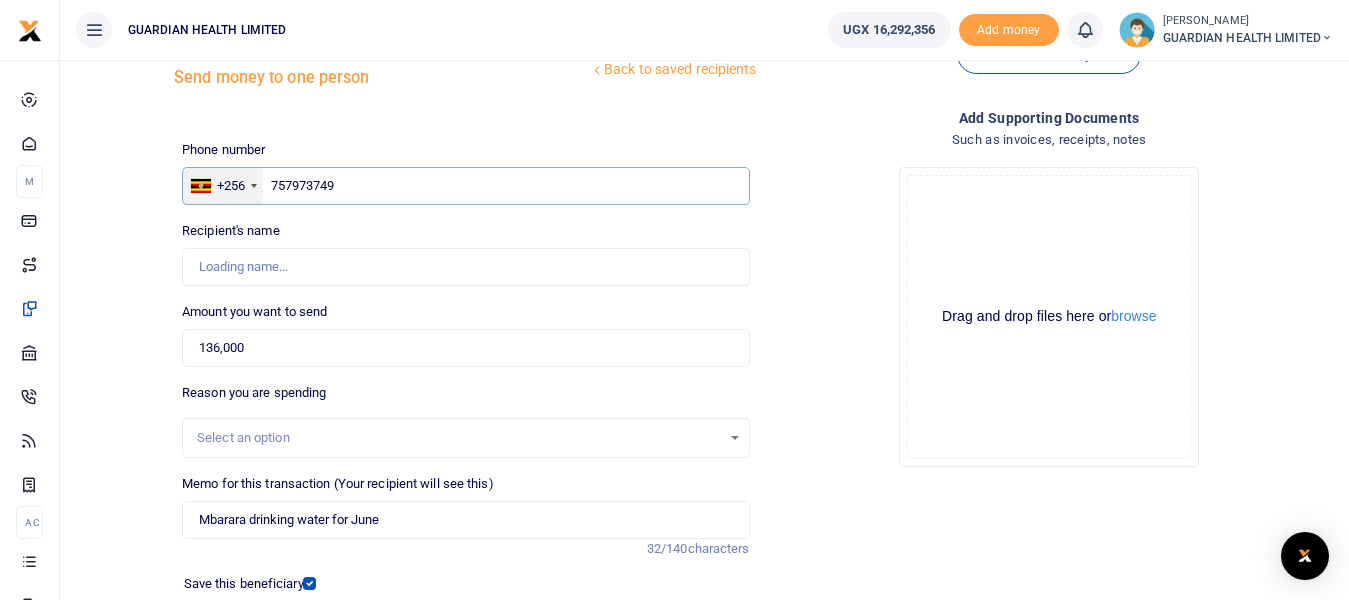 type on "Vasta Ampumuza" 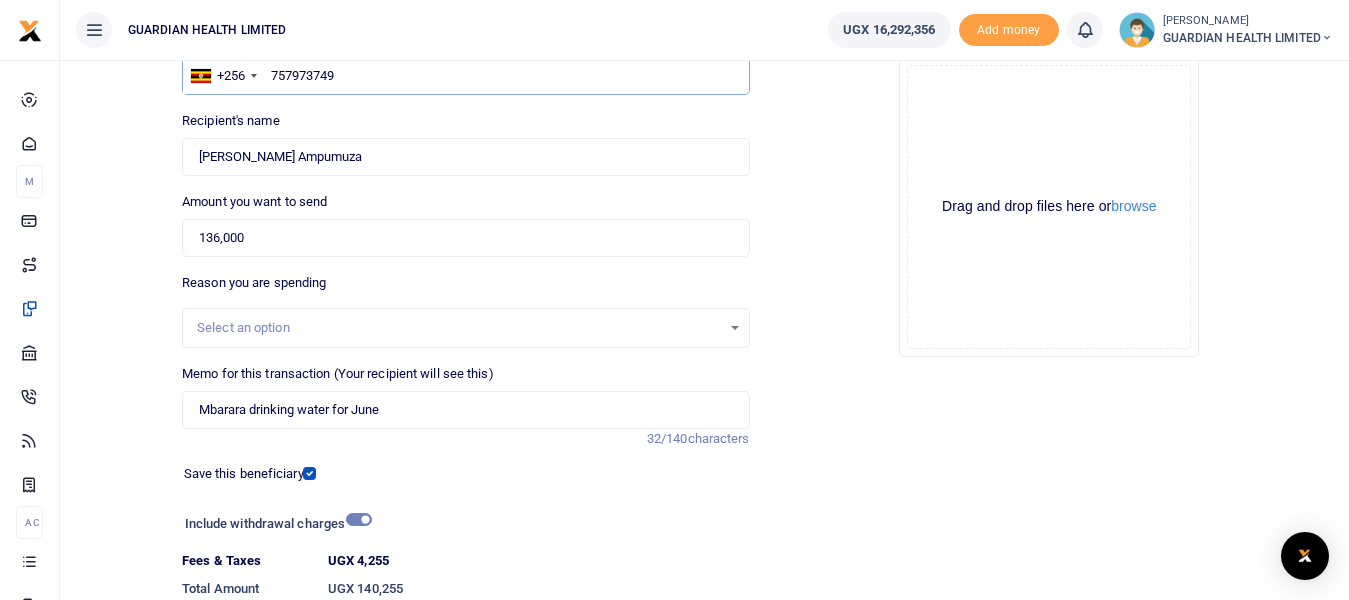 scroll, scrollTop: 321, scrollLeft: 0, axis: vertical 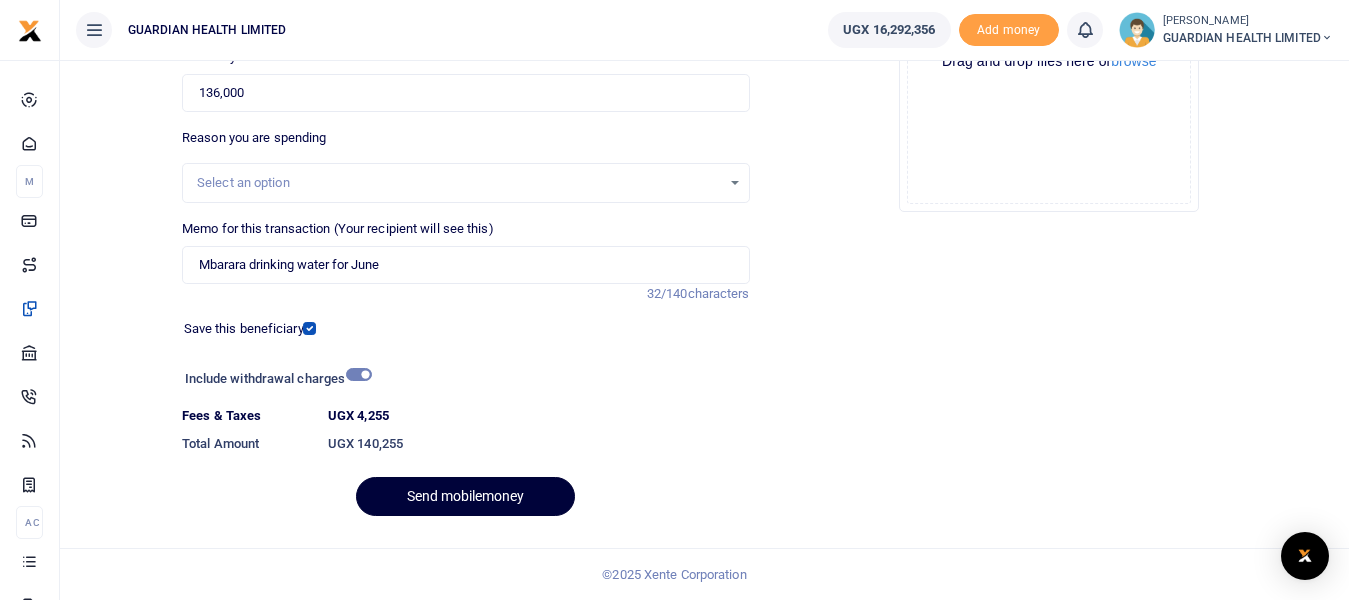 click on "Send mobilemoney" at bounding box center (465, 496) 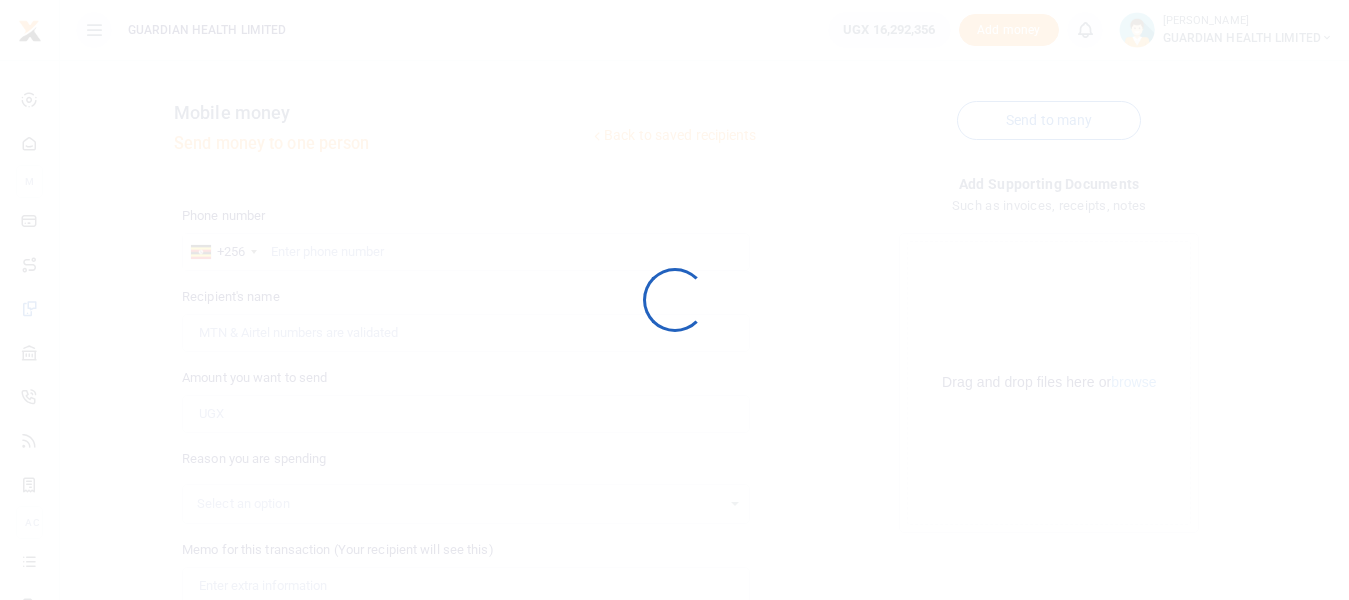 scroll, scrollTop: 266, scrollLeft: 0, axis: vertical 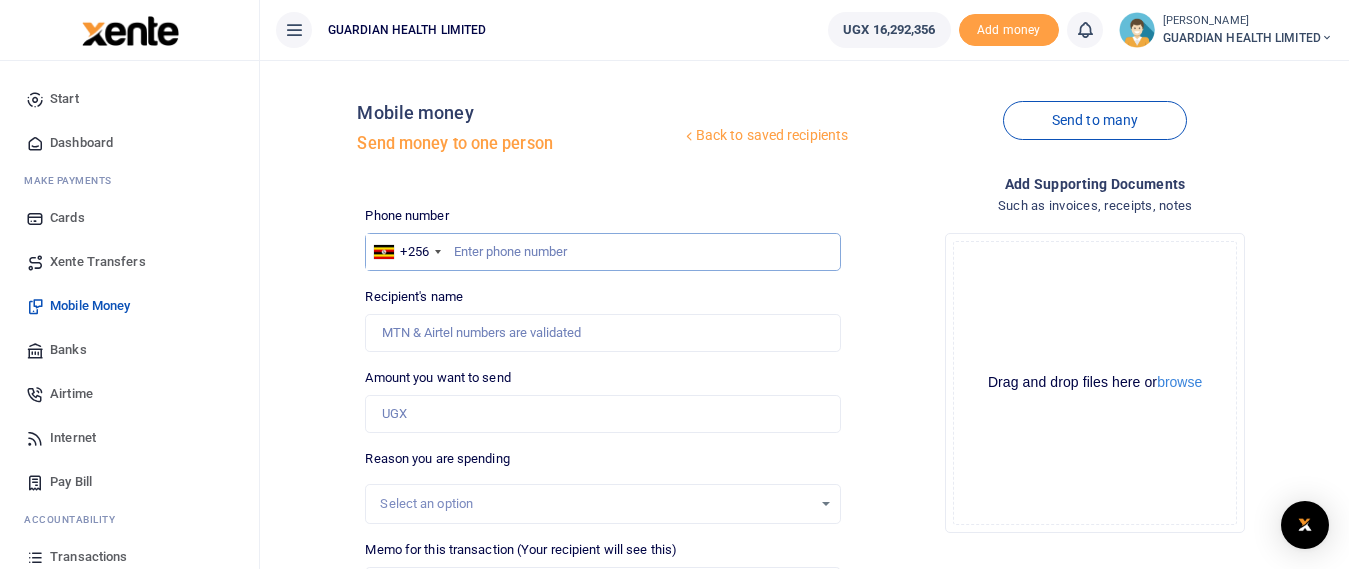 click at bounding box center (603, 252) 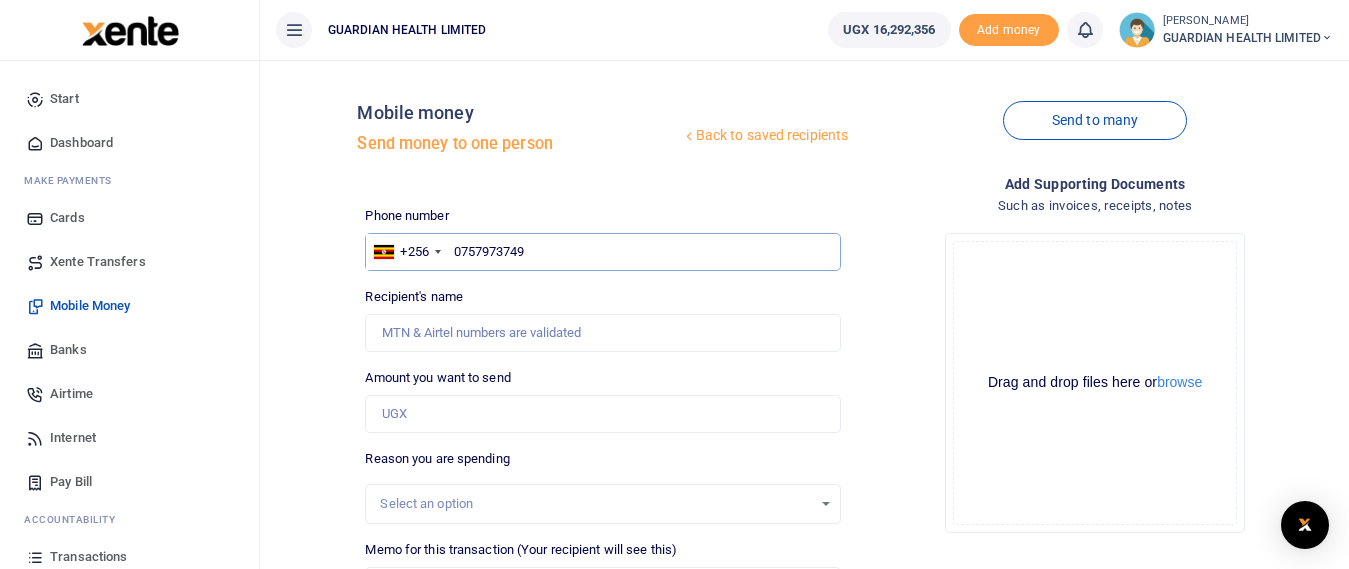 click on "0757973749" at bounding box center [603, 252] 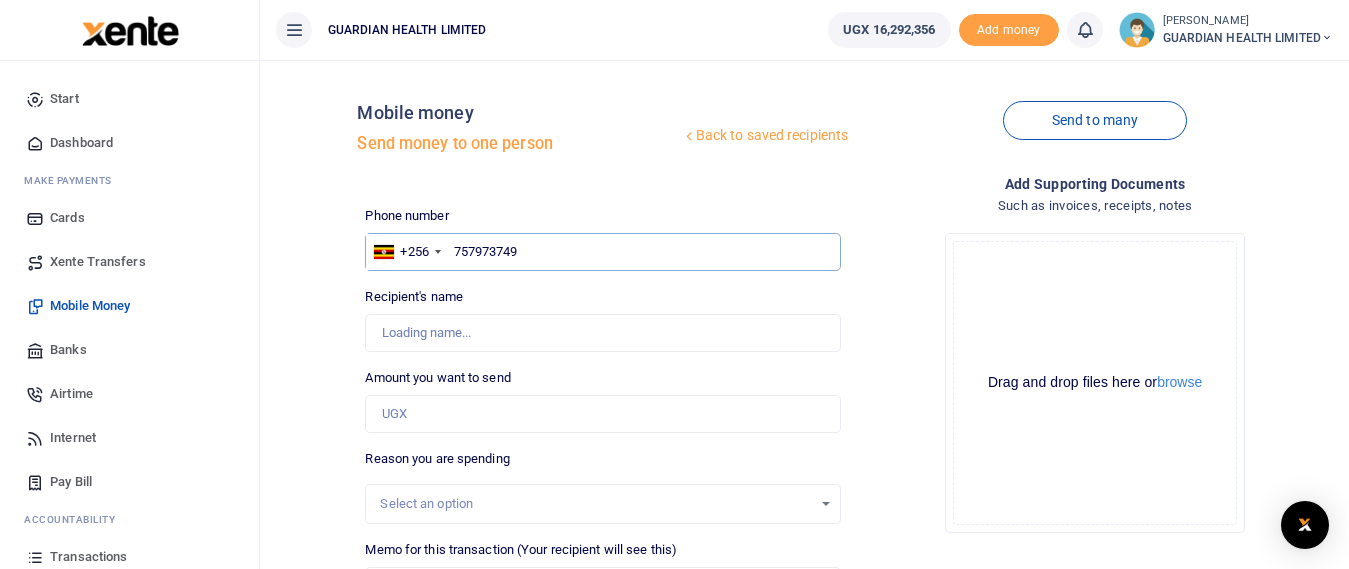 type on "757973749" 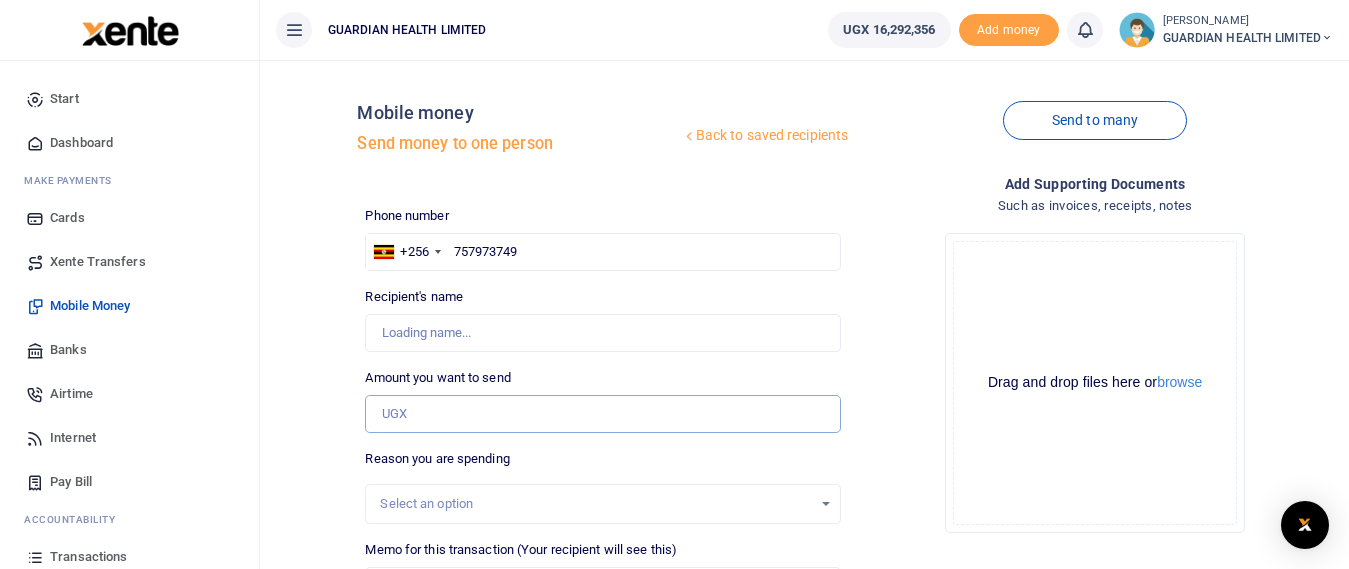 click on "Amount you want to send" at bounding box center (603, 414) 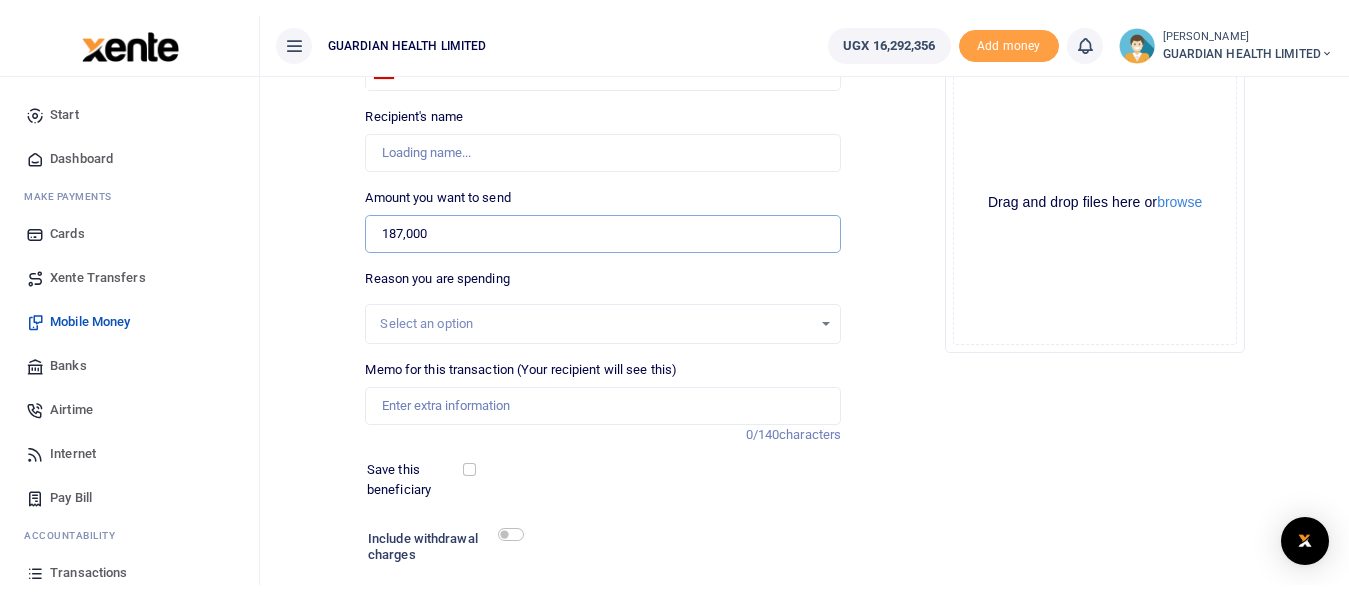 scroll, scrollTop: 200, scrollLeft: 0, axis: vertical 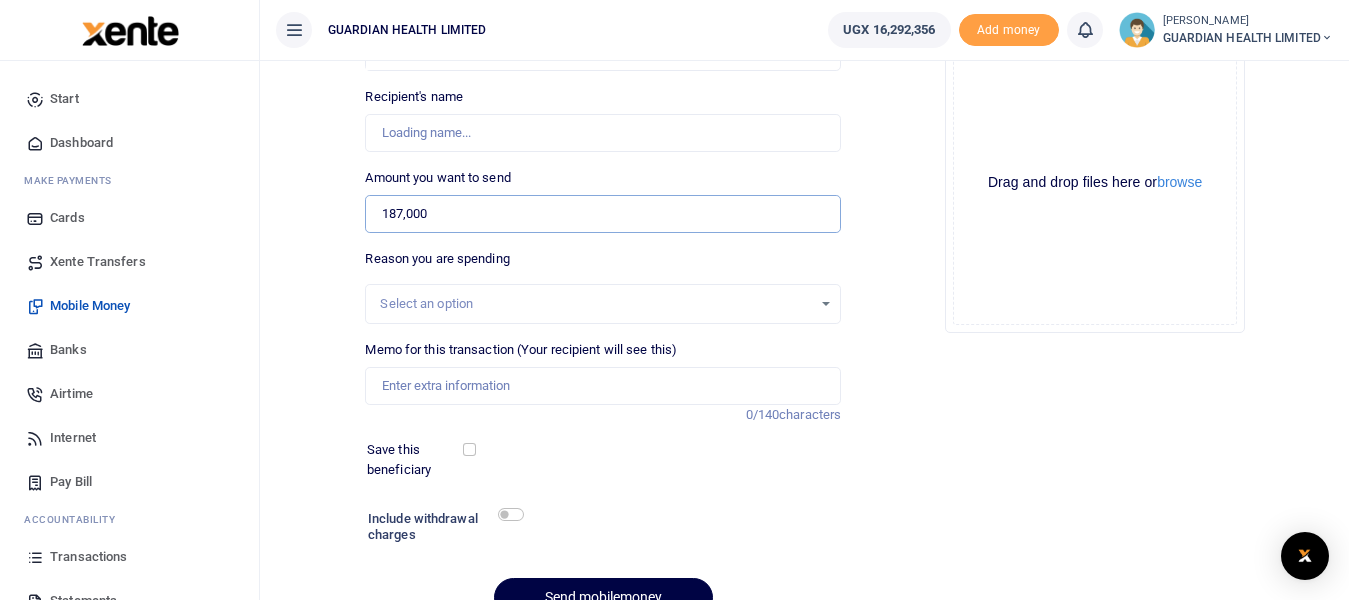 type on "187,000" 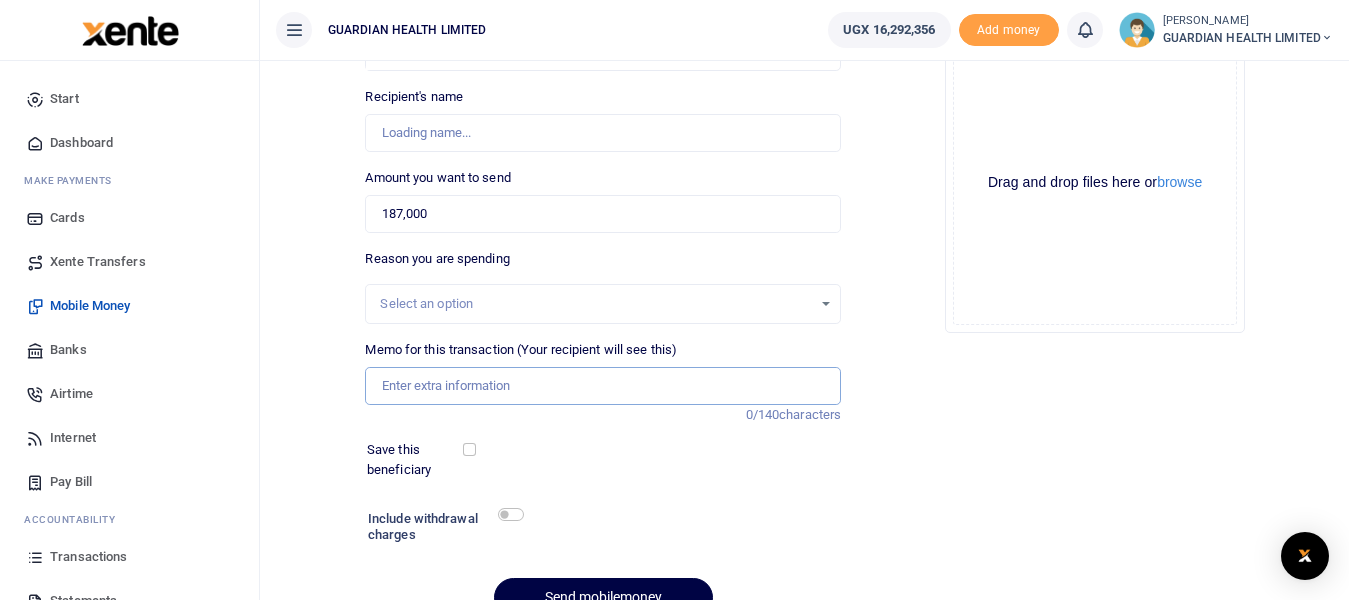 click on "Memo for this transaction (Your recipient will see this)" at bounding box center (603, 386) 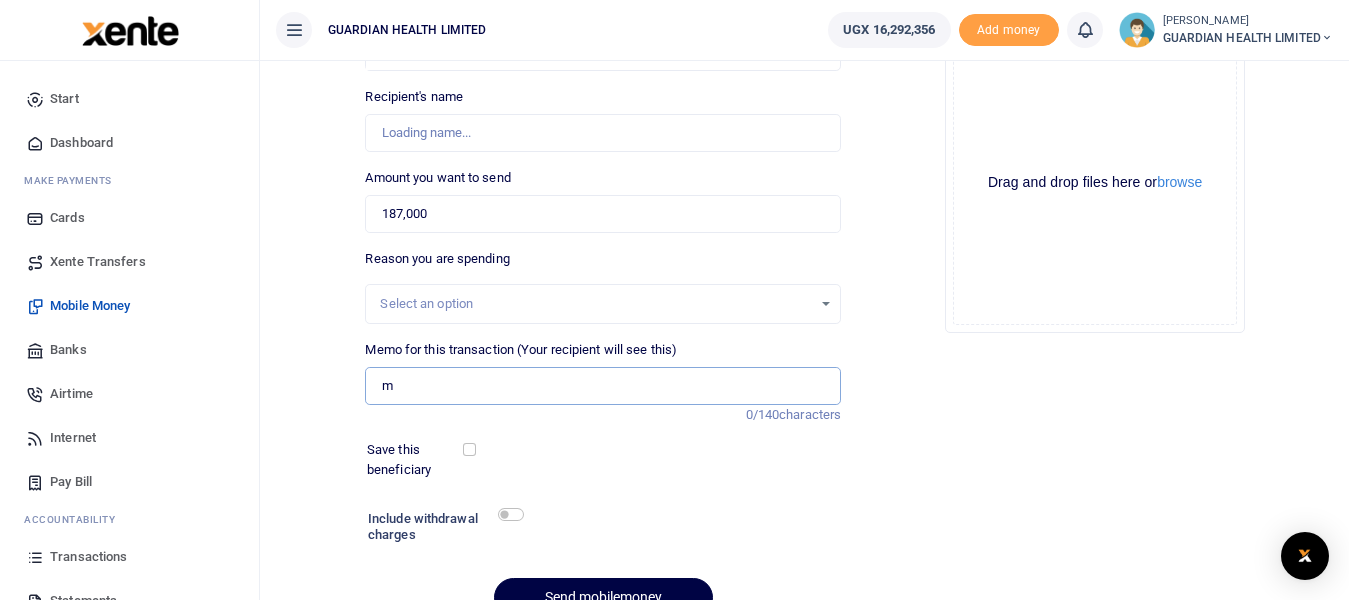 type on "Vasta Ampumuza" 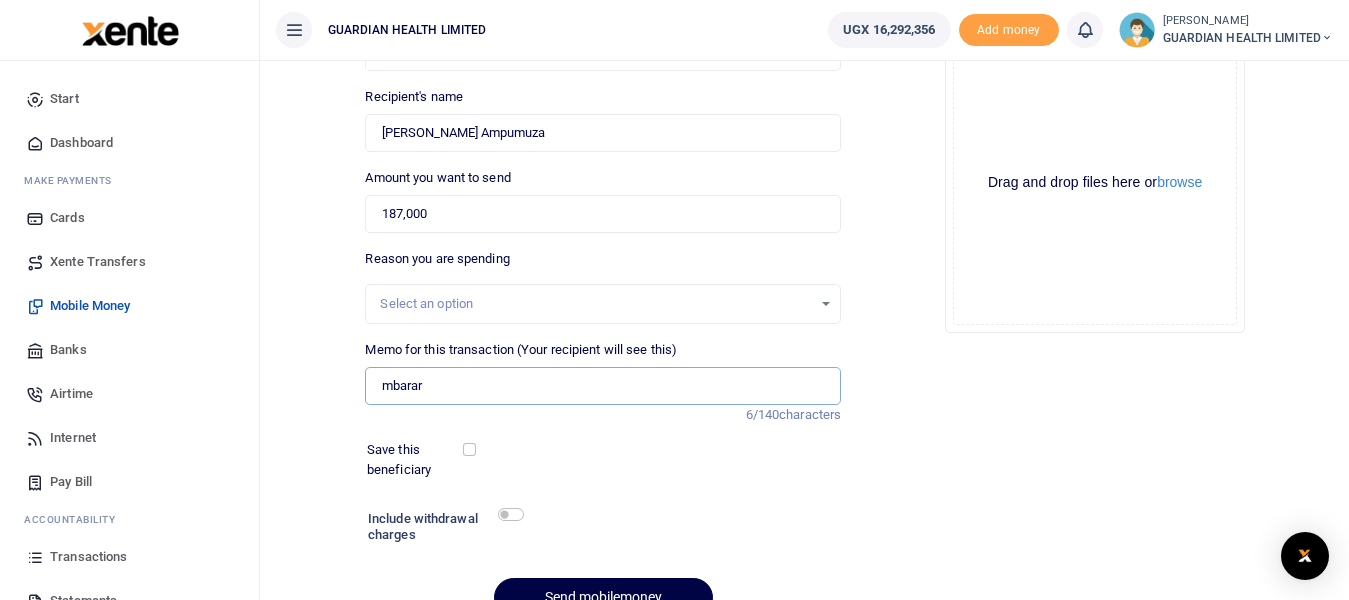 type on "Mbarara Petty cash" 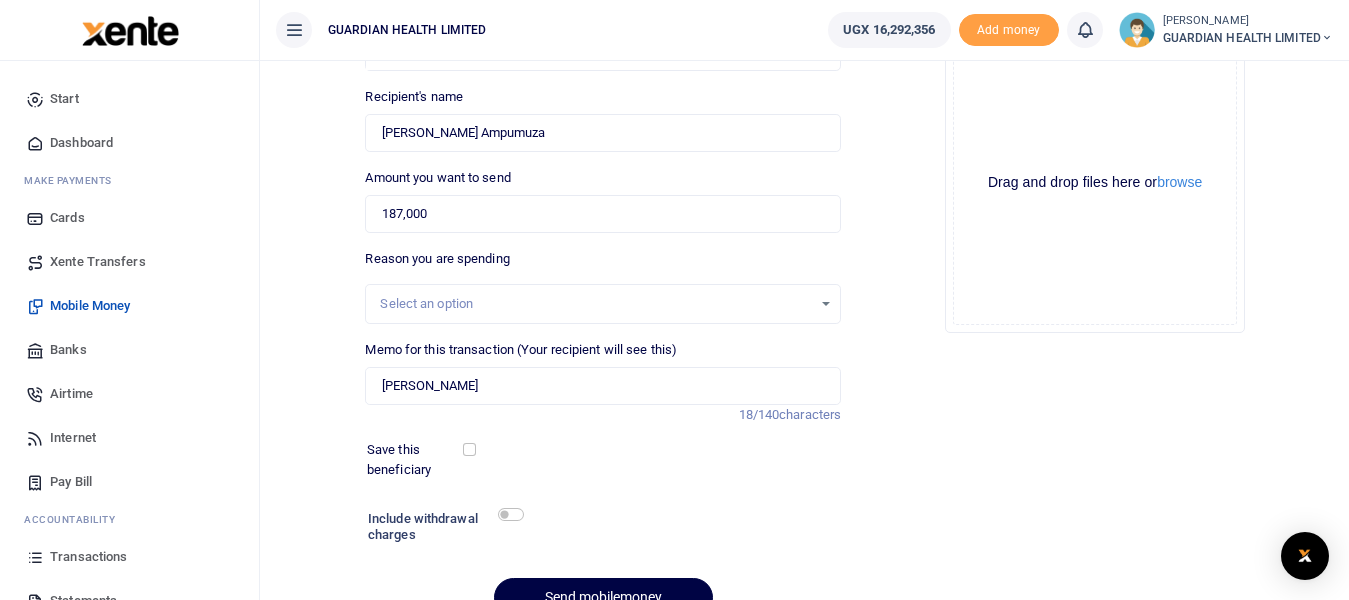 click on "Save this beneficiary" at bounding box center [417, 459] 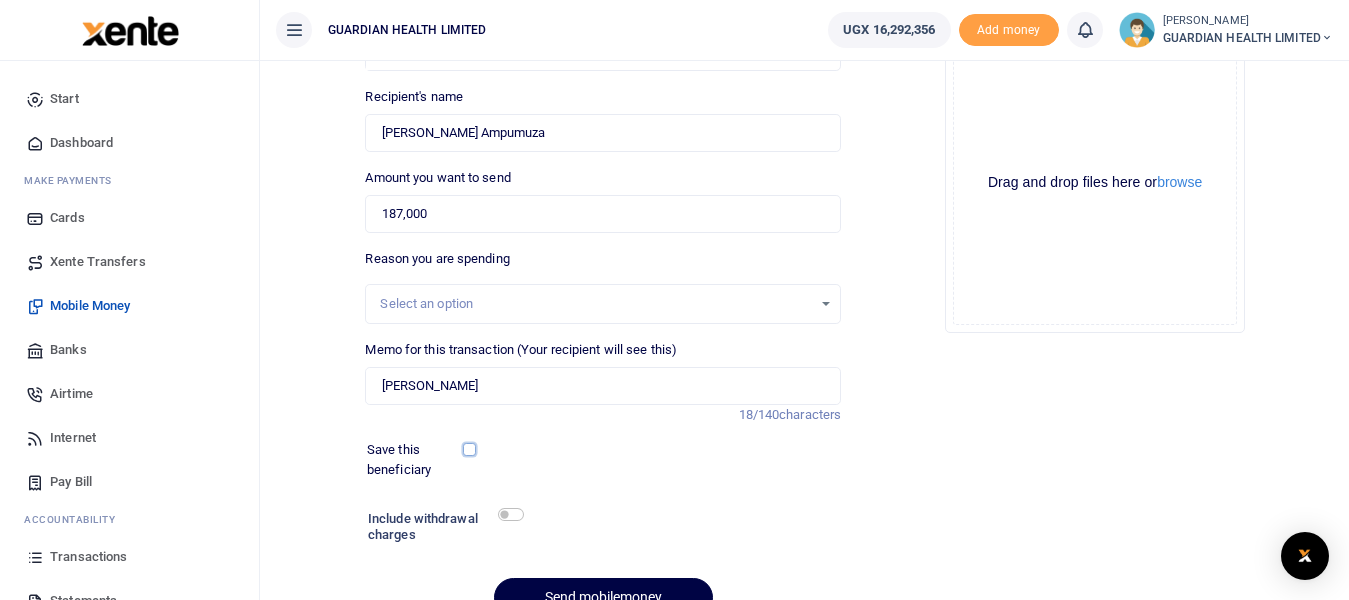click at bounding box center [469, 449] 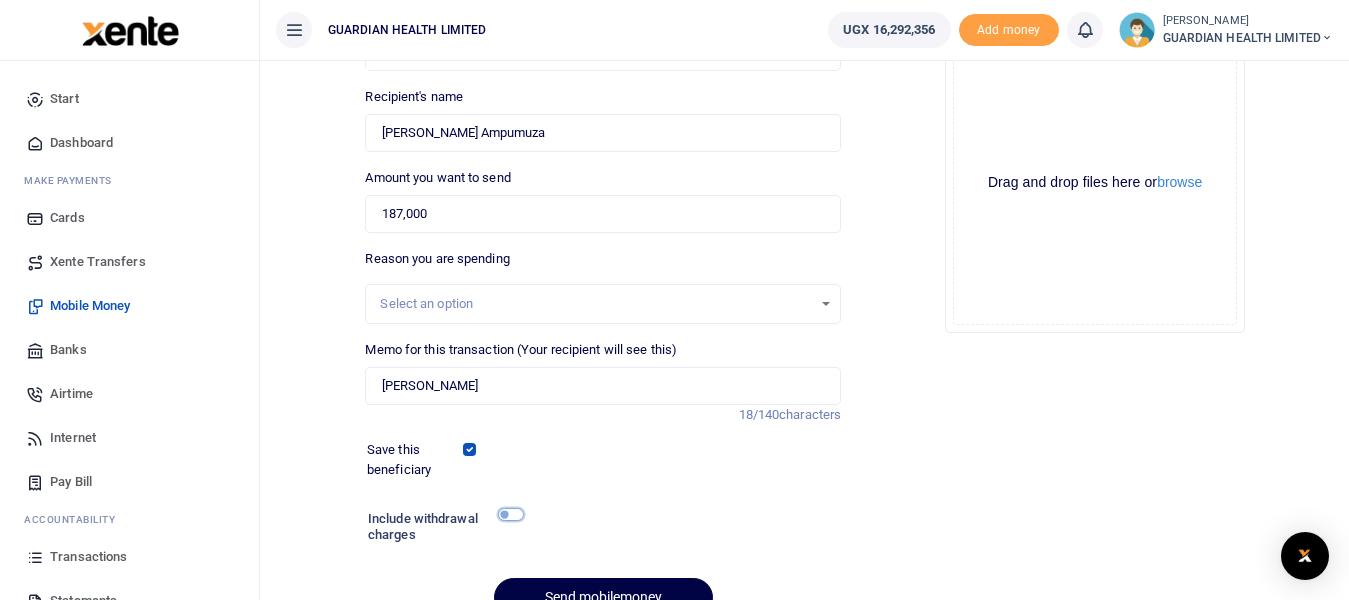 click at bounding box center (511, 514) 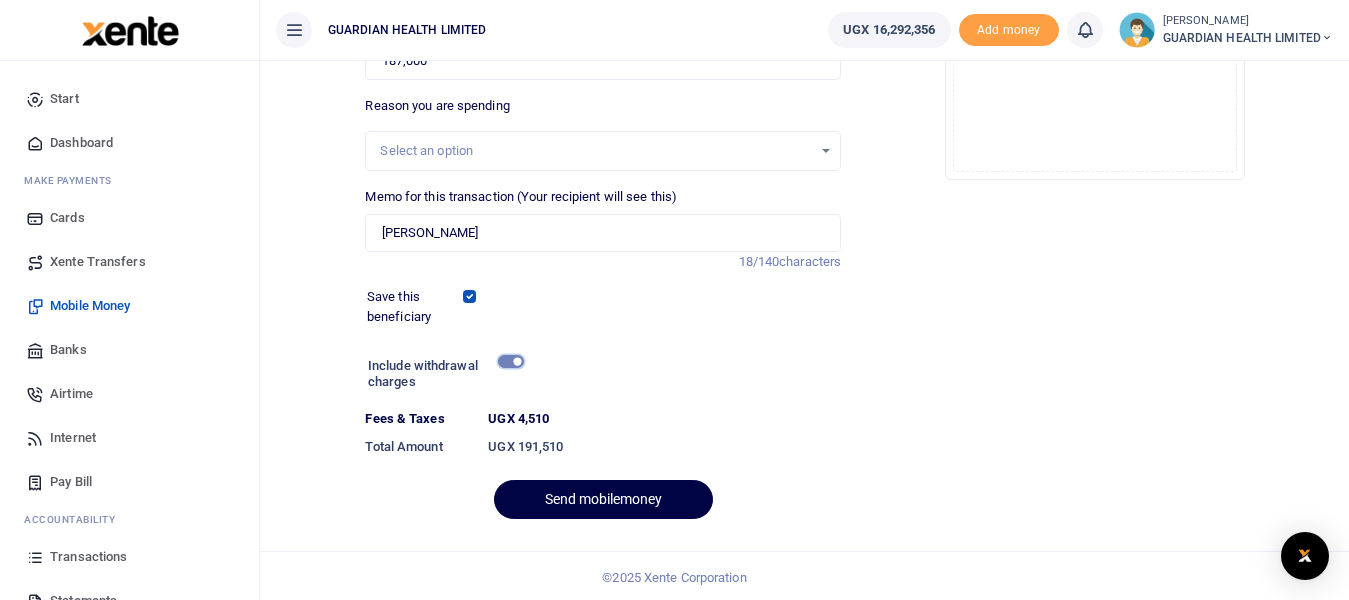 scroll, scrollTop: 356, scrollLeft: 0, axis: vertical 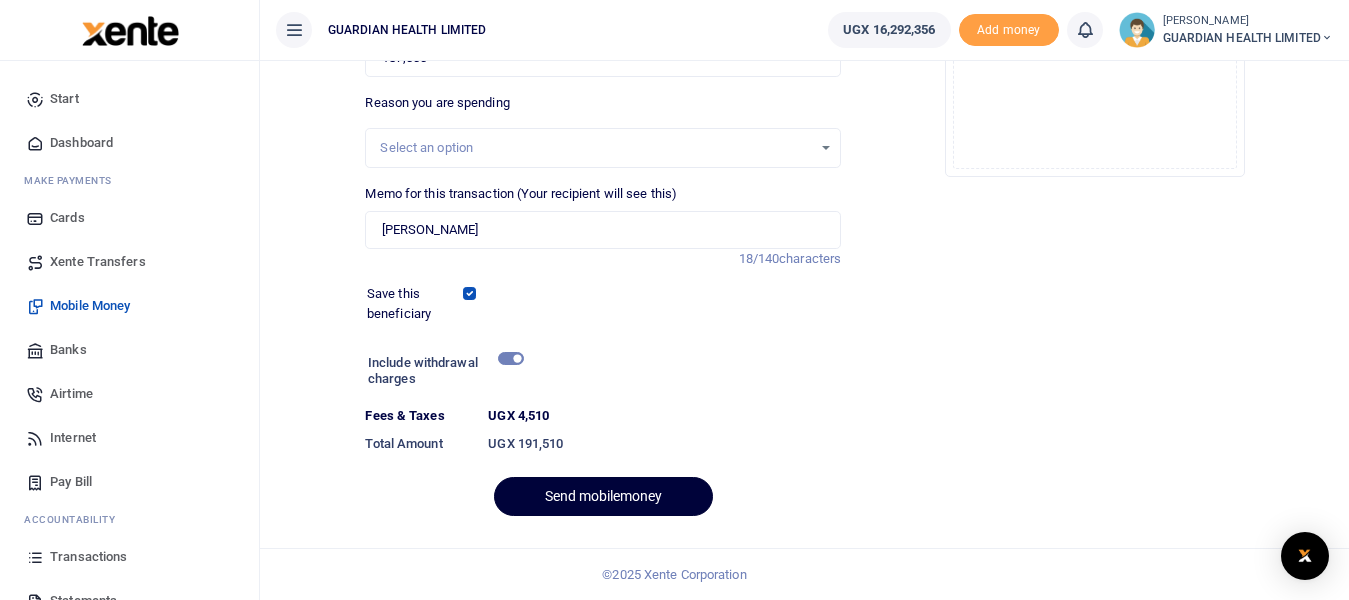 click on "Send mobilemoney" at bounding box center (603, 496) 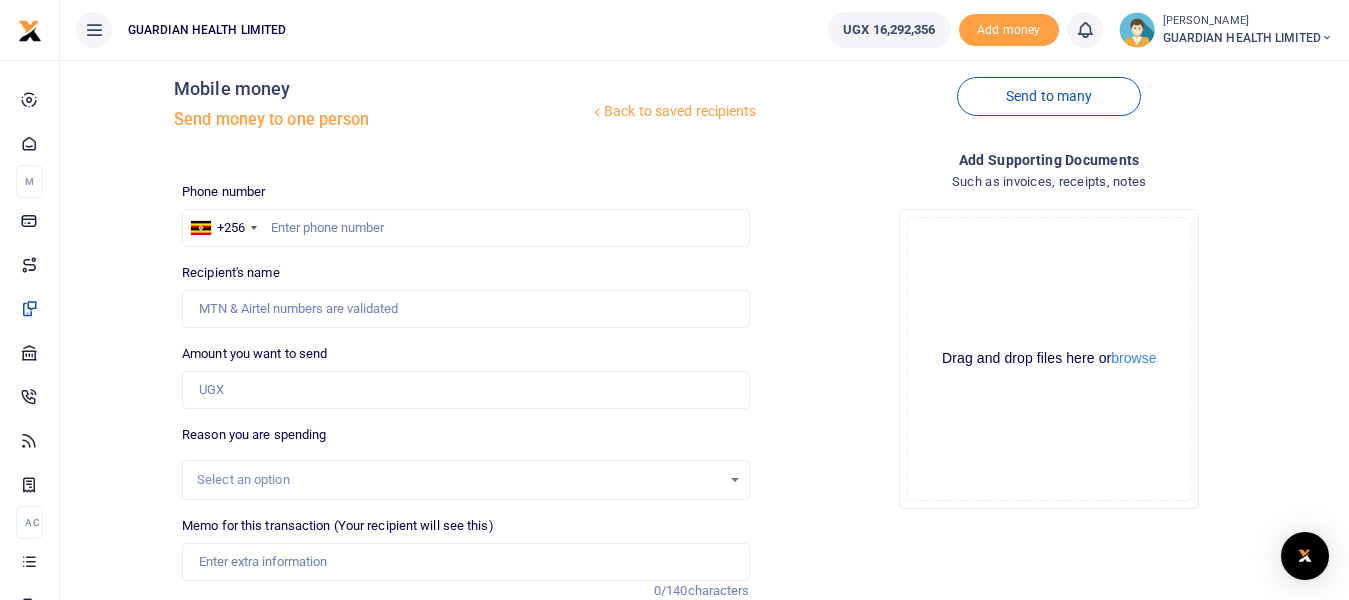 scroll, scrollTop: 0, scrollLeft: 0, axis: both 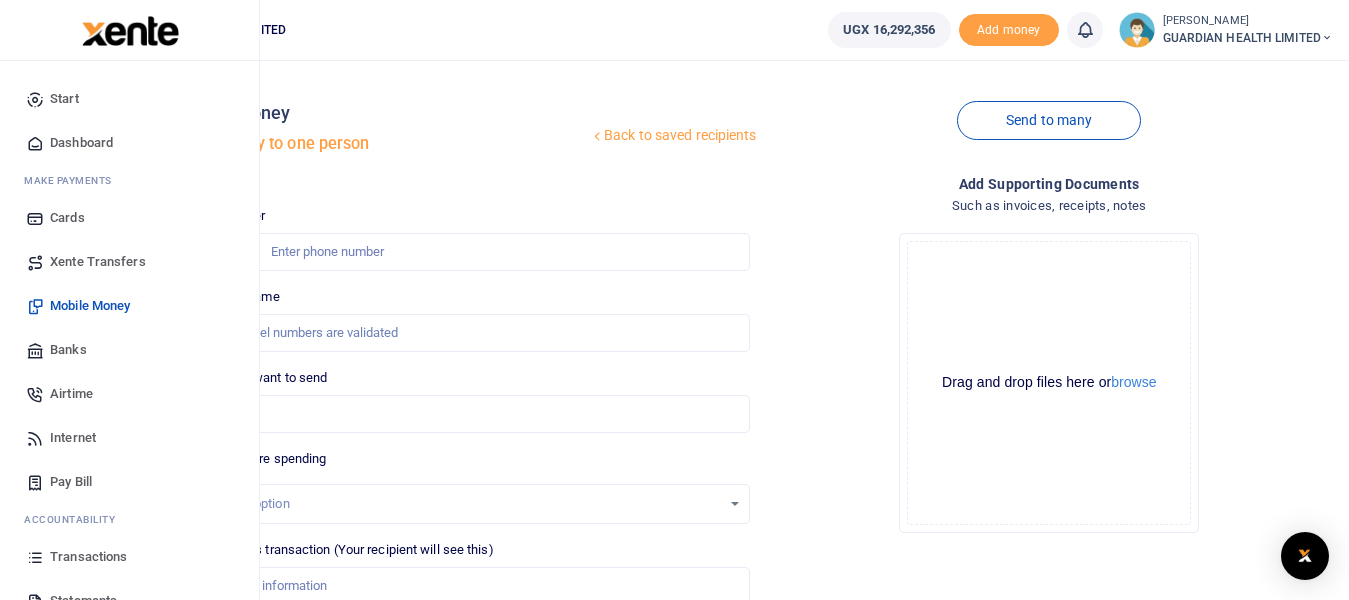 click on "Airtime" at bounding box center [71, 394] 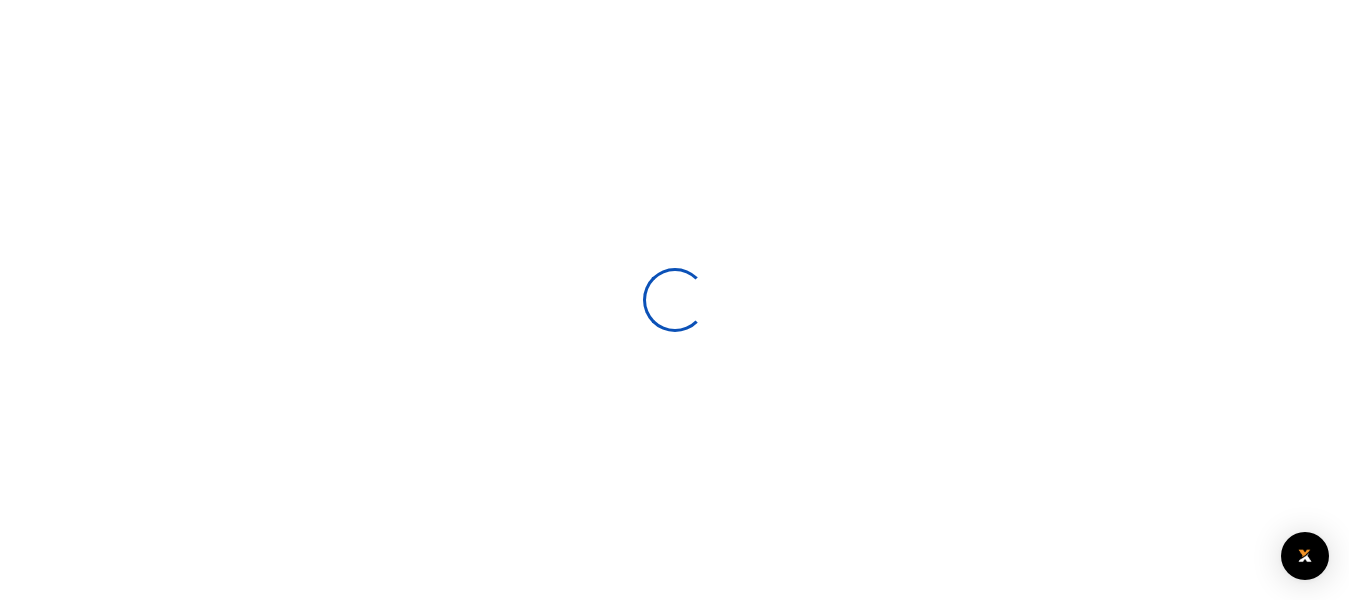 scroll, scrollTop: 0, scrollLeft: 0, axis: both 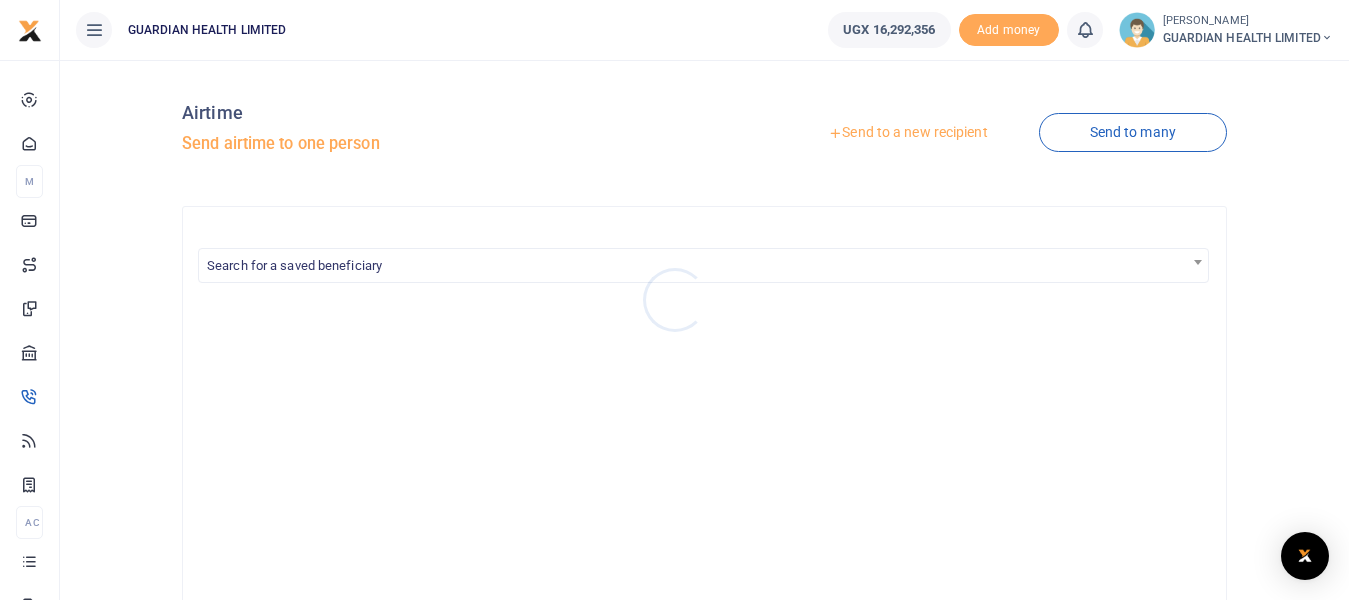 click at bounding box center [674, 300] 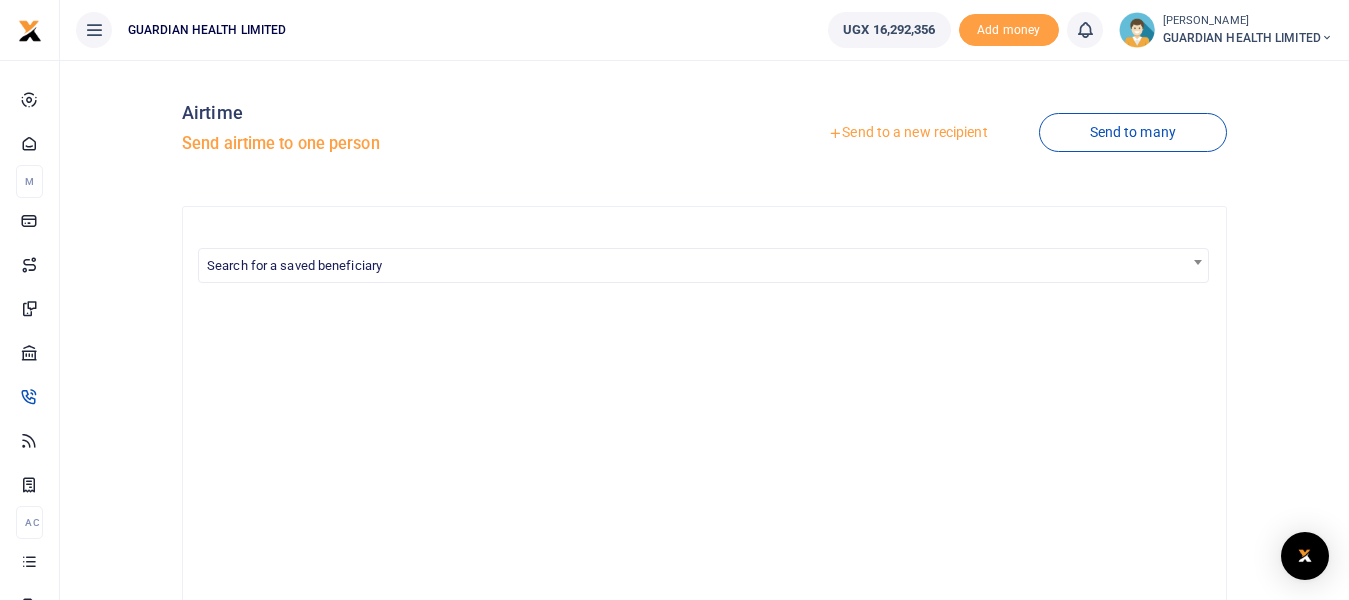 click on "Send to a new recipient" at bounding box center (907, 133) 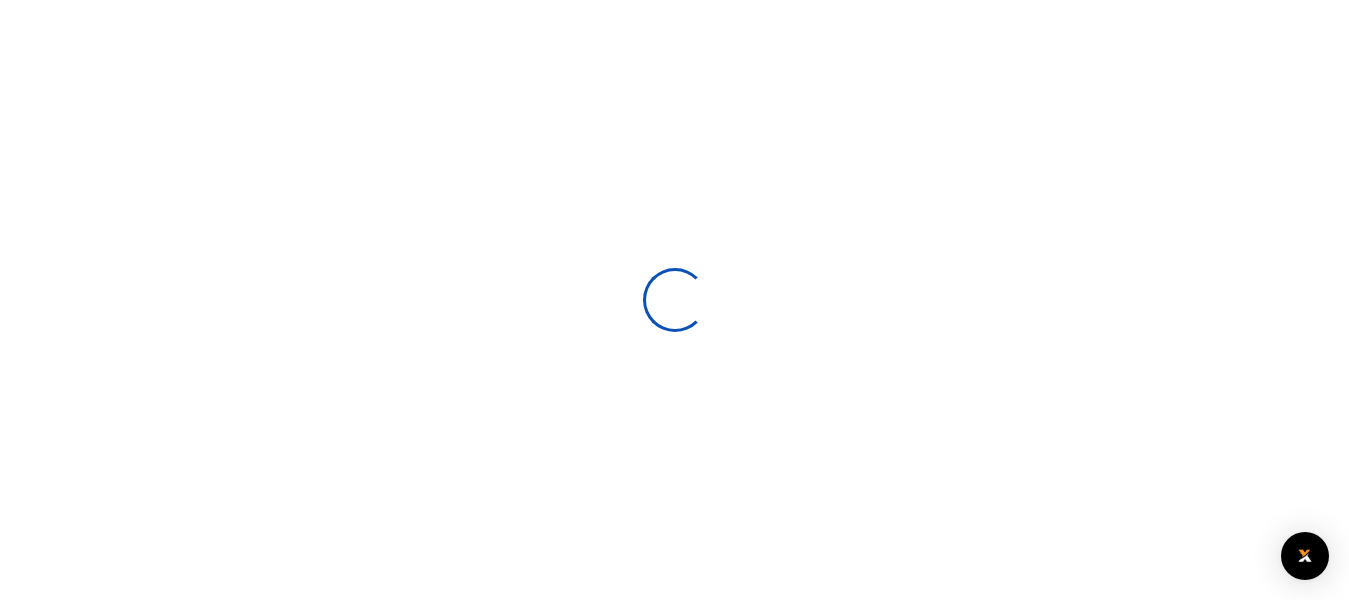 scroll, scrollTop: 0, scrollLeft: 0, axis: both 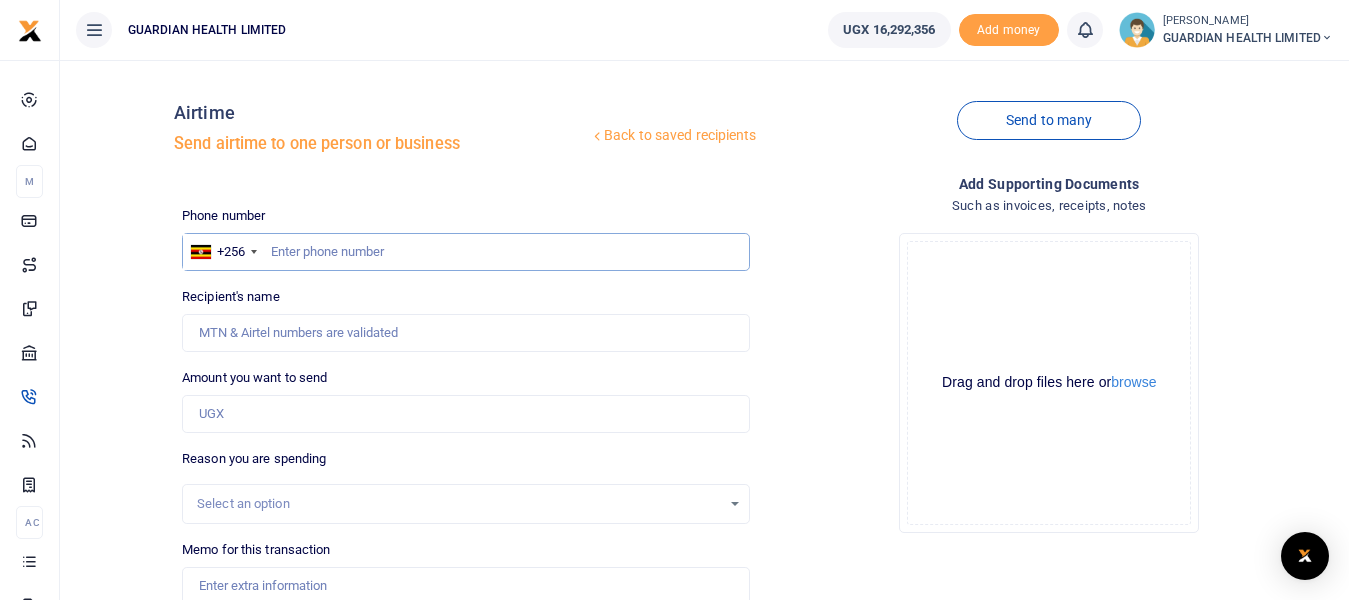 click at bounding box center [465, 252] 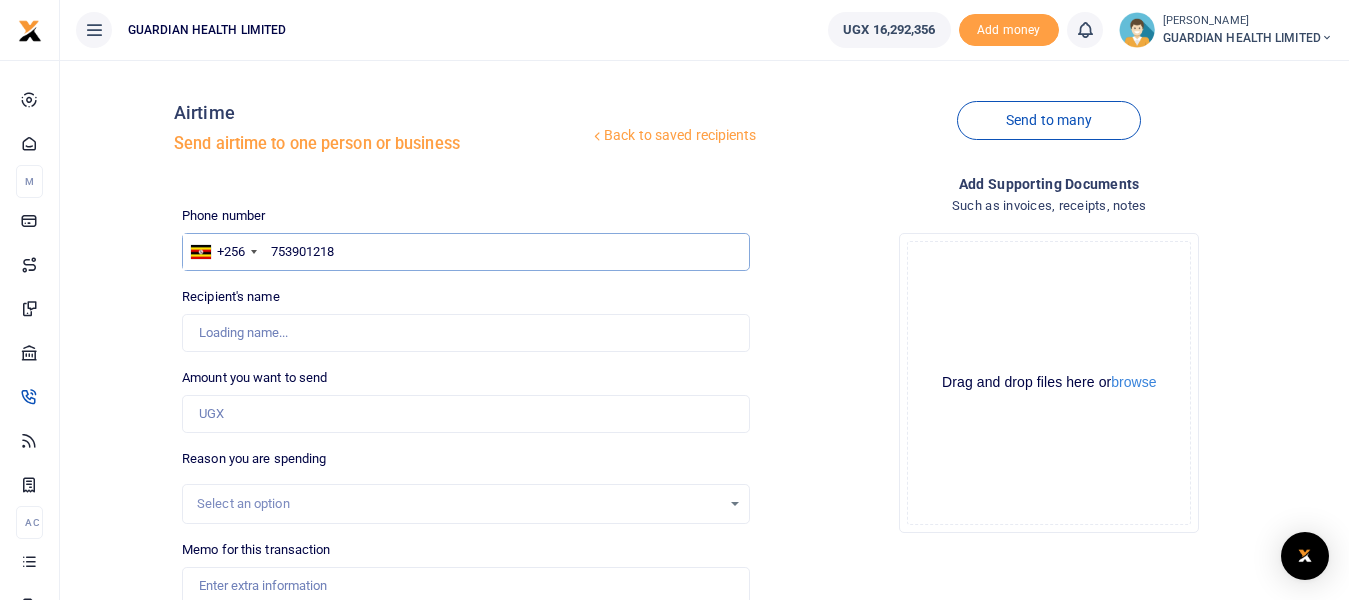 type on "753901218" 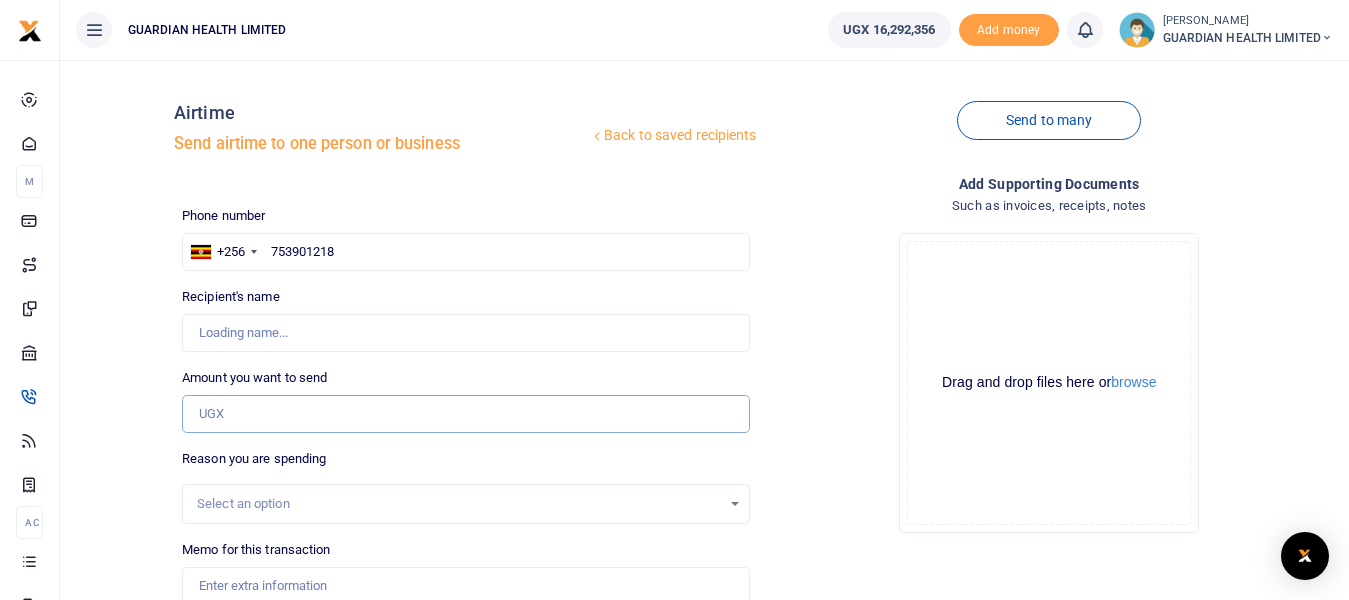 click on "Amount you want to send" at bounding box center (465, 414) 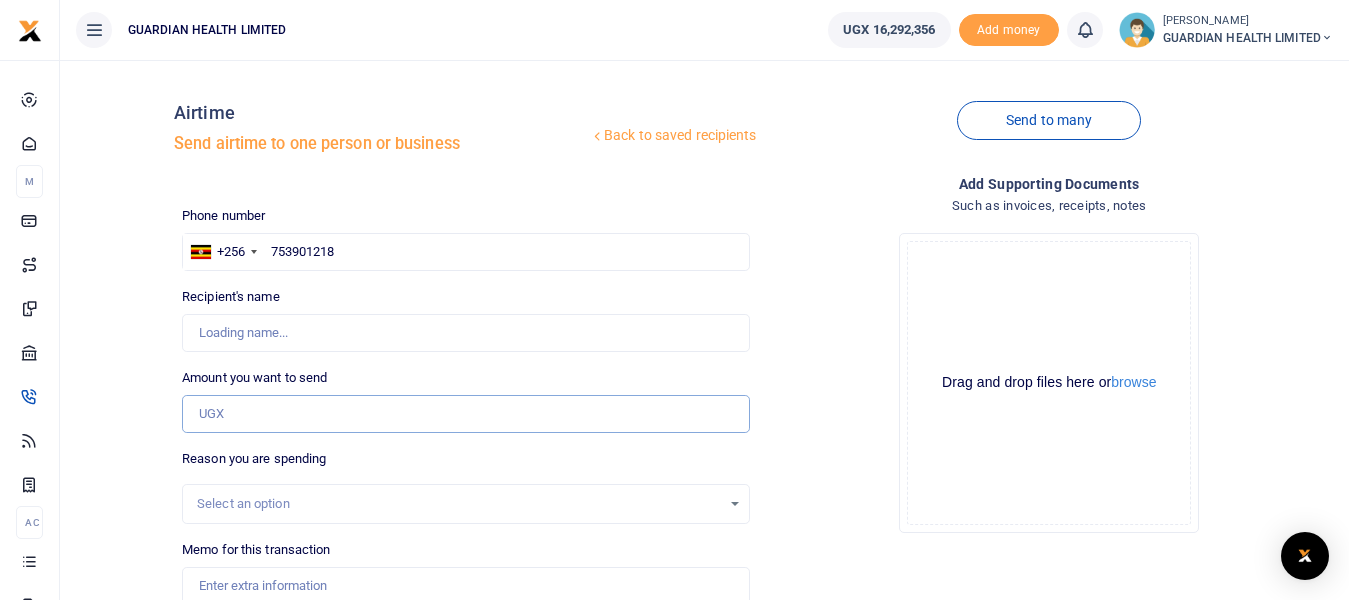 type on "[PERSON_NAME]" 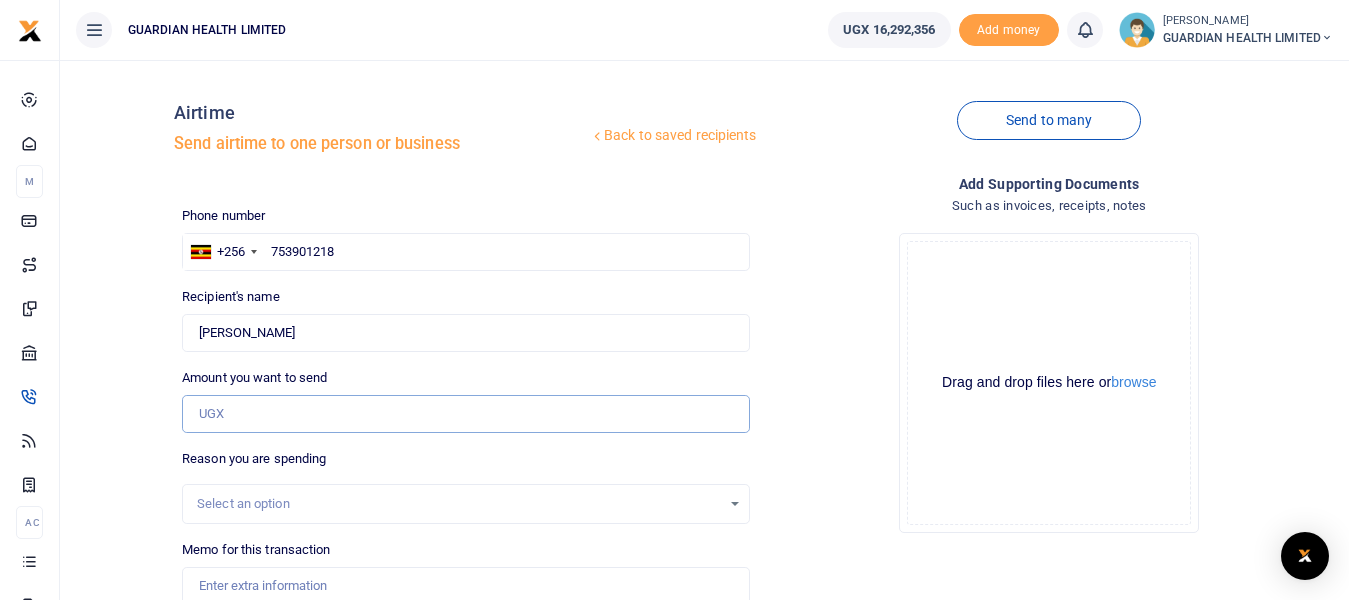 click on "Amount you want to send" at bounding box center (465, 414) 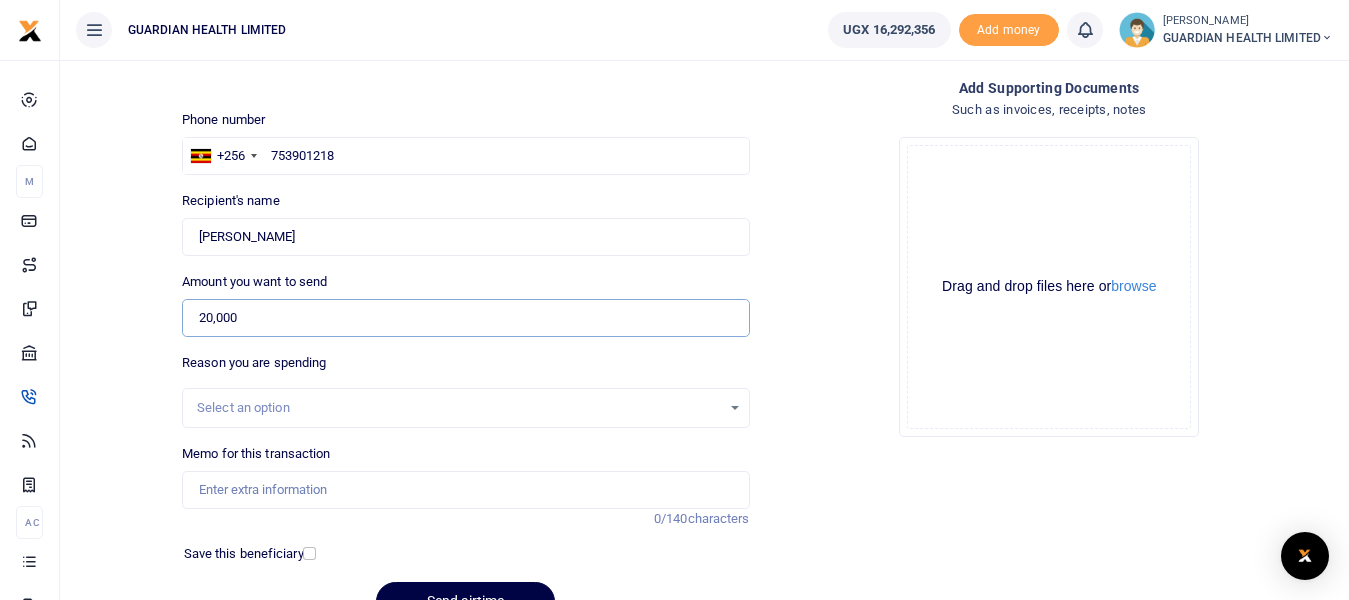 scroll, scrollTop: 200, scrollLeft: 0, axis: vertical 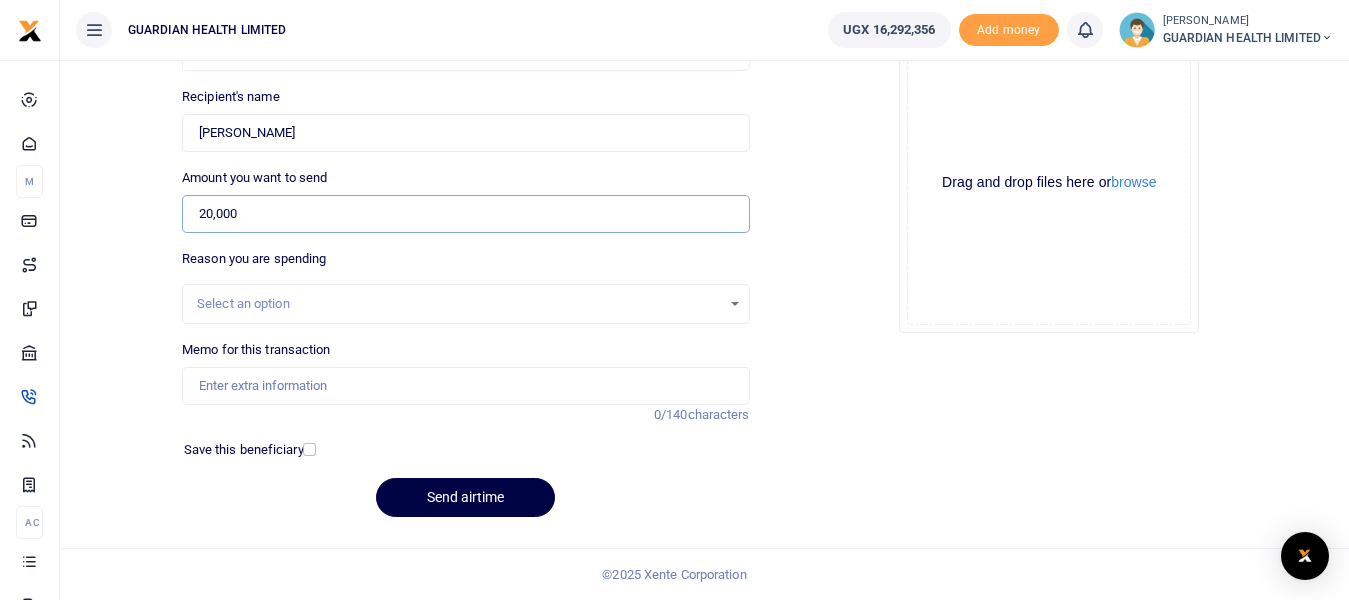 type on "20,000" 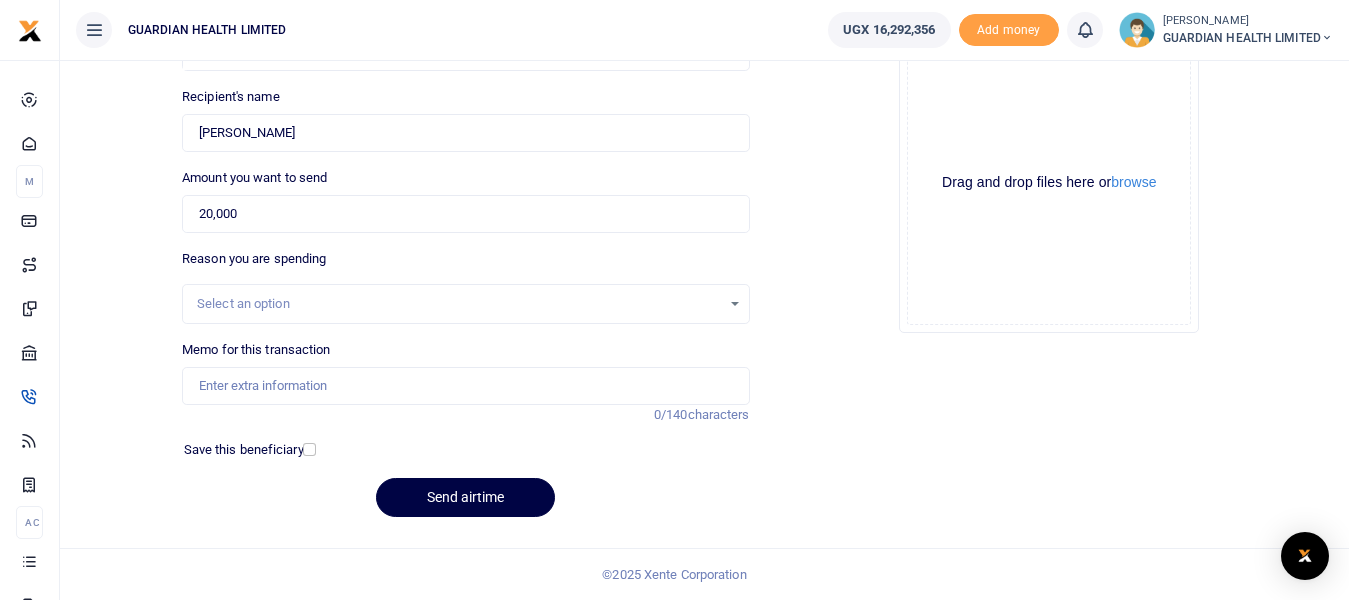 click on "Select an option" at bounding box center [458, 304] 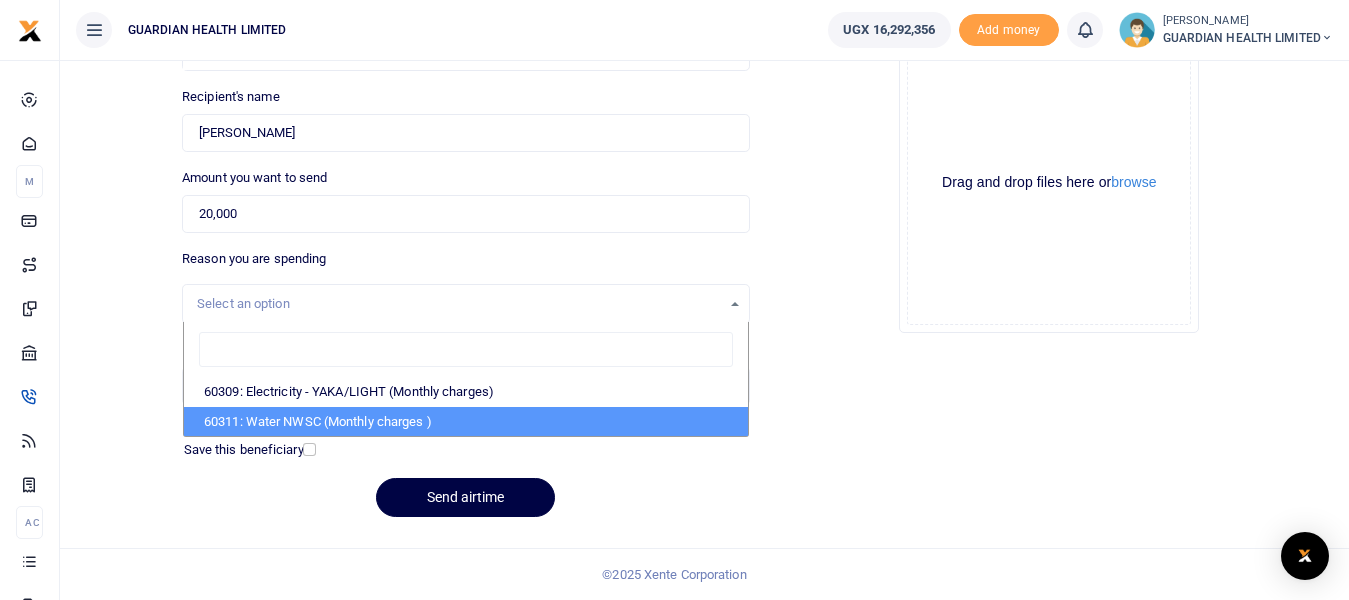 click on "Add supporting Documents
Such as invoices, receipts, notes
Drop your files here Drag and drop files here or  browse Powered by  Uppy" at bounding box center (1049, 253) 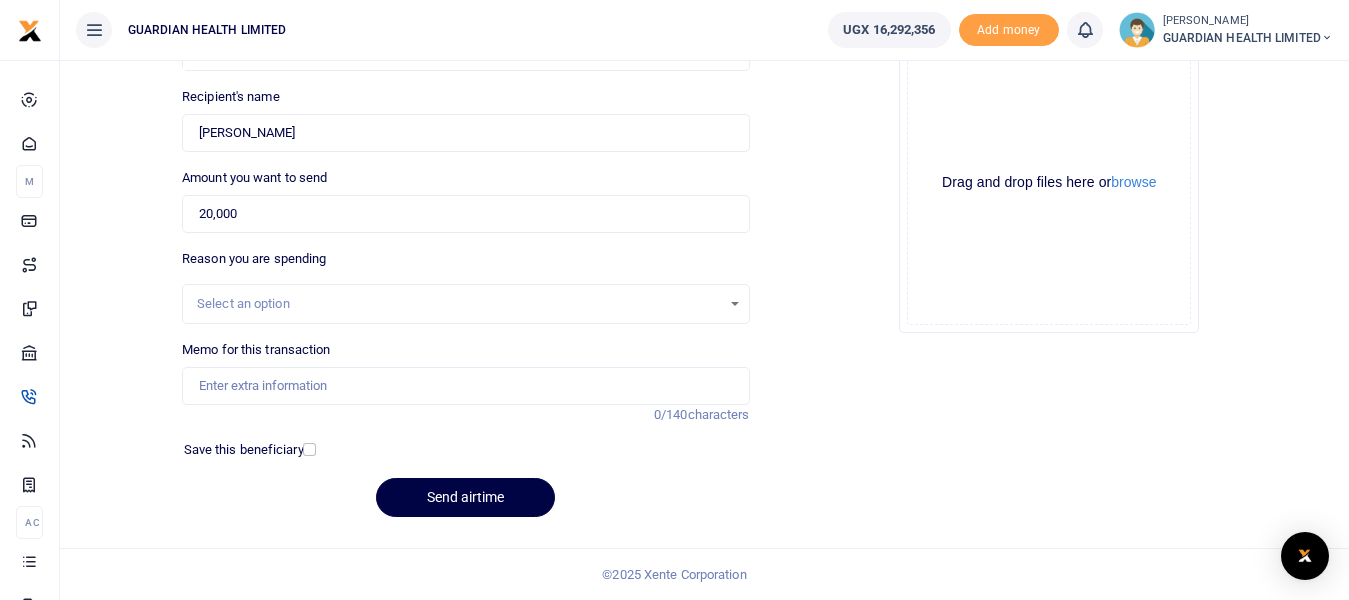 click on "Memo for this transaction
Reason is required.
0/140  characters" at bounding box center (465, 372) 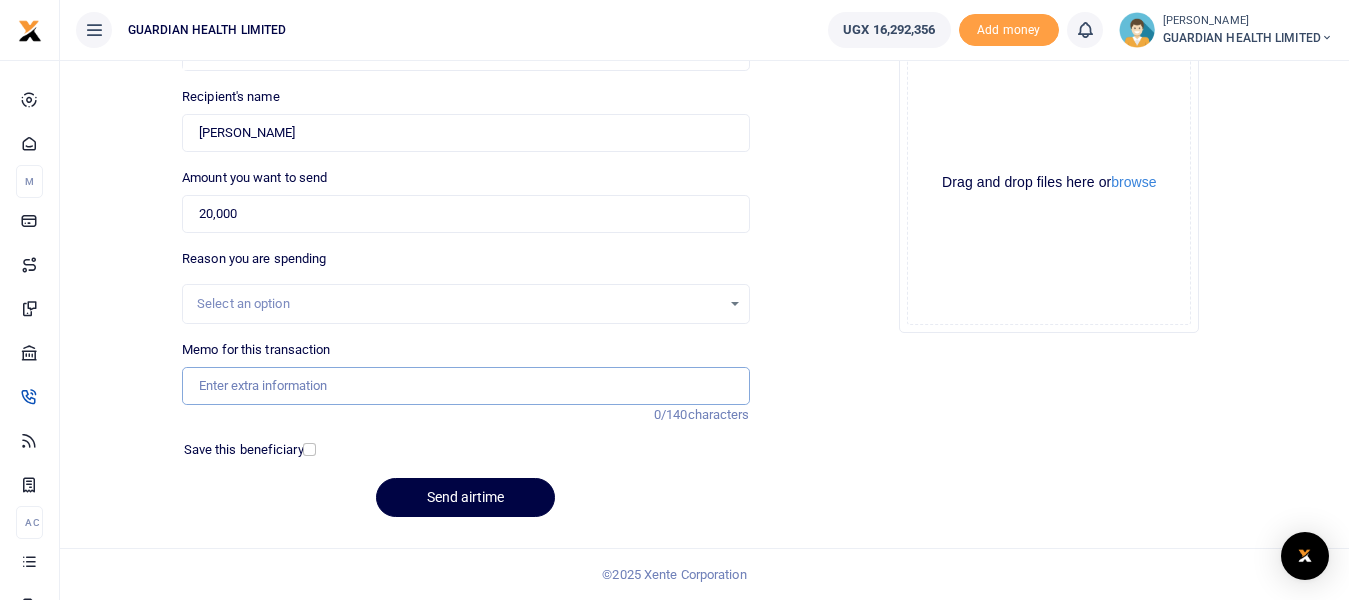 click on "Memo for this transaction" at bounding box center (465, 386) 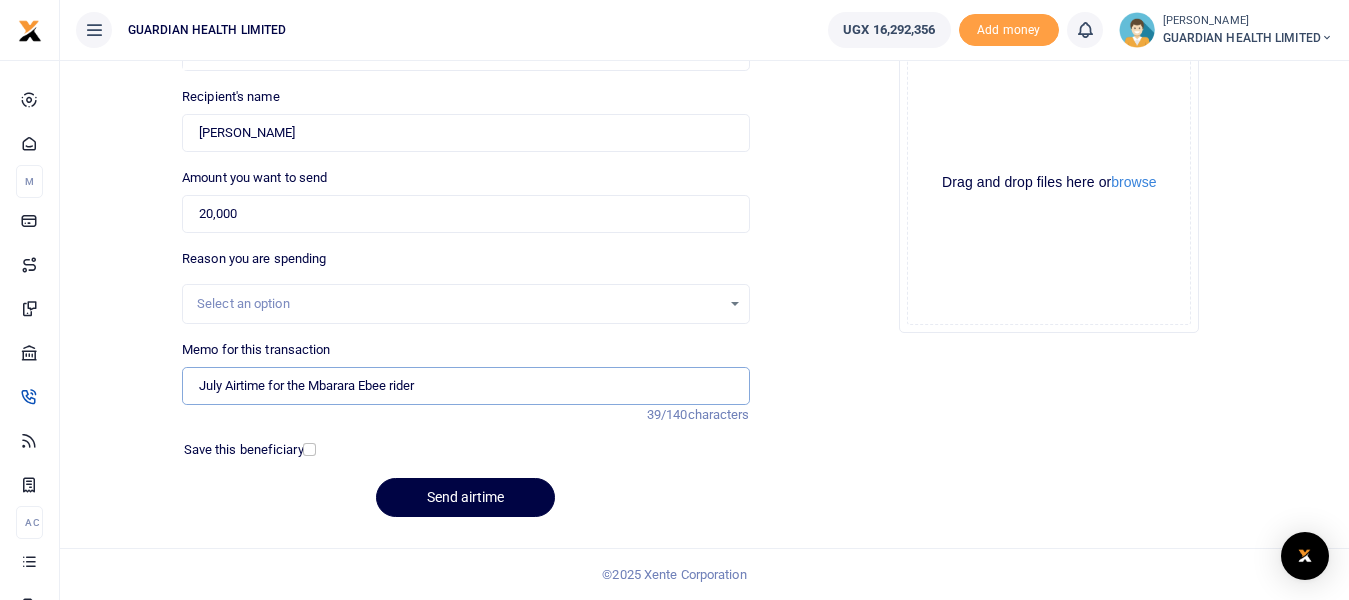 scroll, scrollTop: 201, scrollLeft: 0, axis: vertical 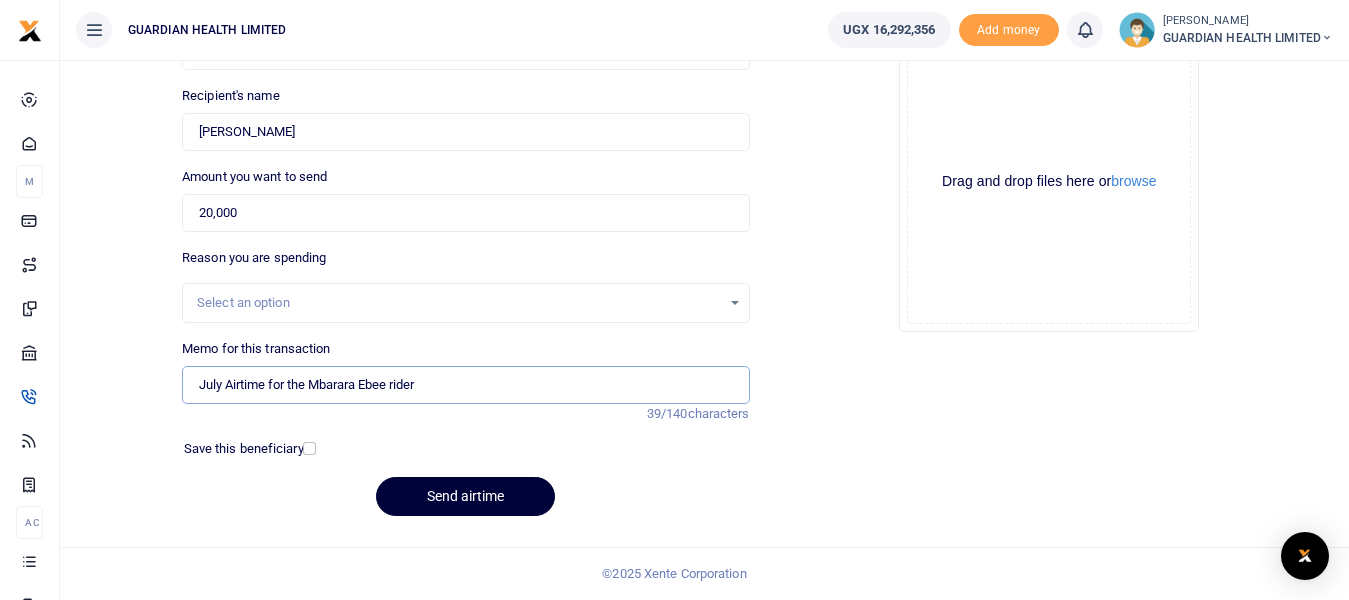 type on "July Airtime for the Mbarara Ebee rider" 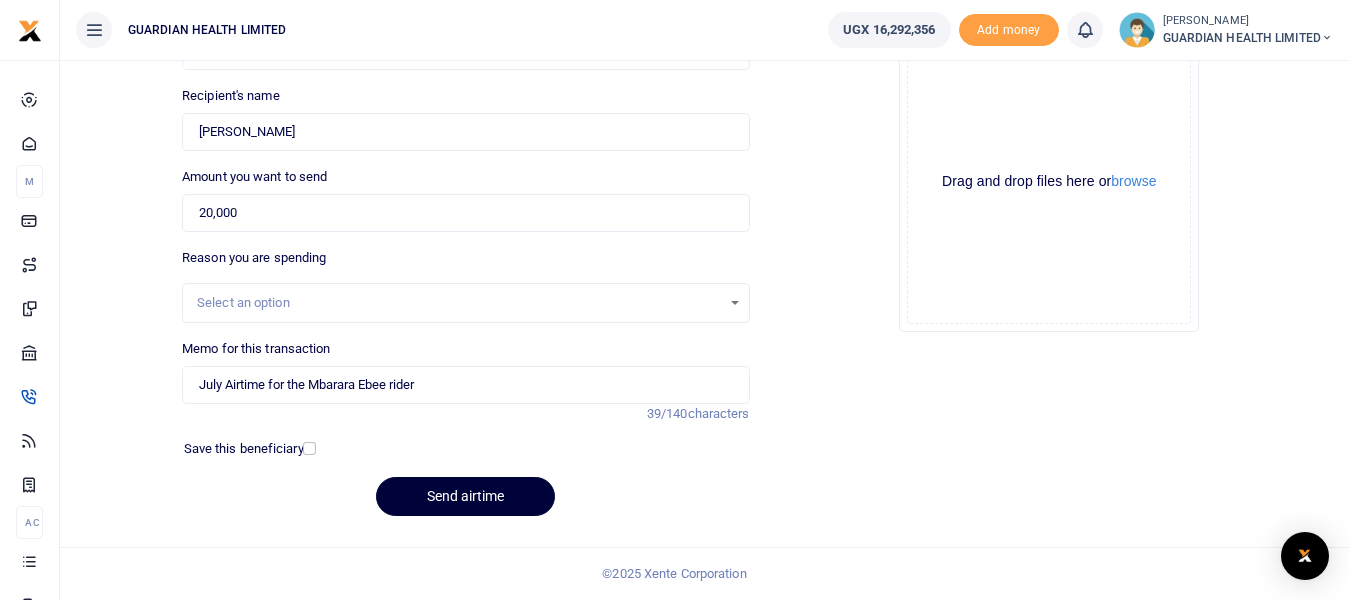 click on "Send airtime" at bounding box center (465, 496) 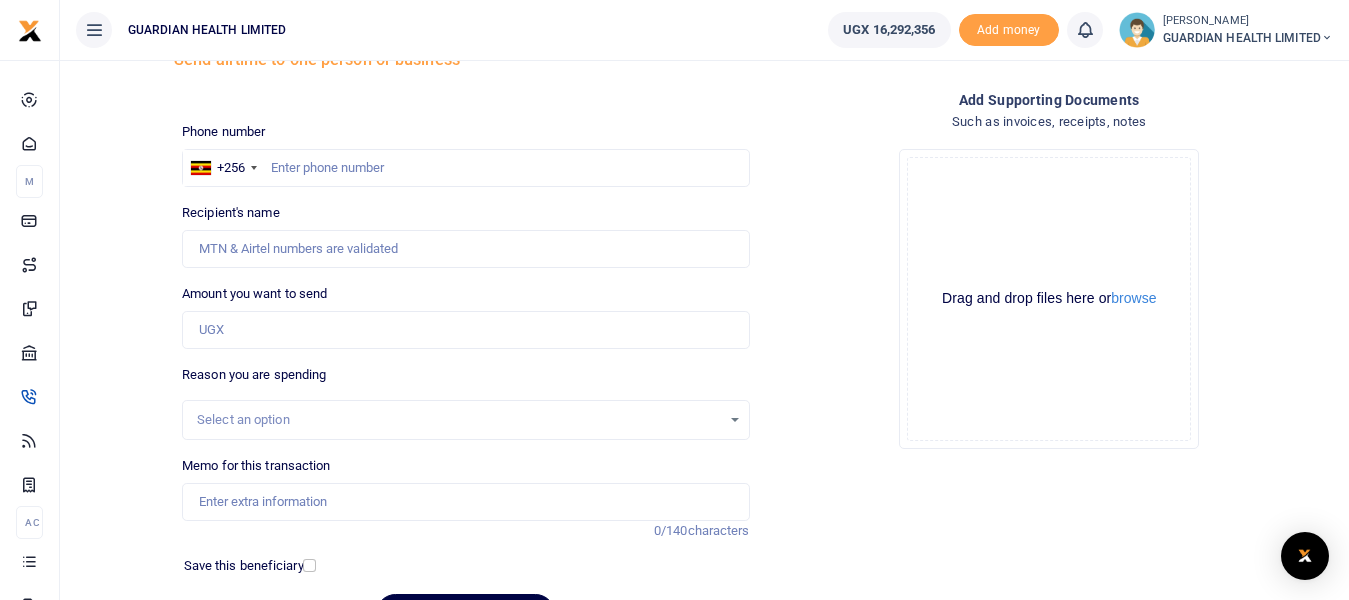 scroll, scrollTop: 0, scrollLeft: 0, axis: both 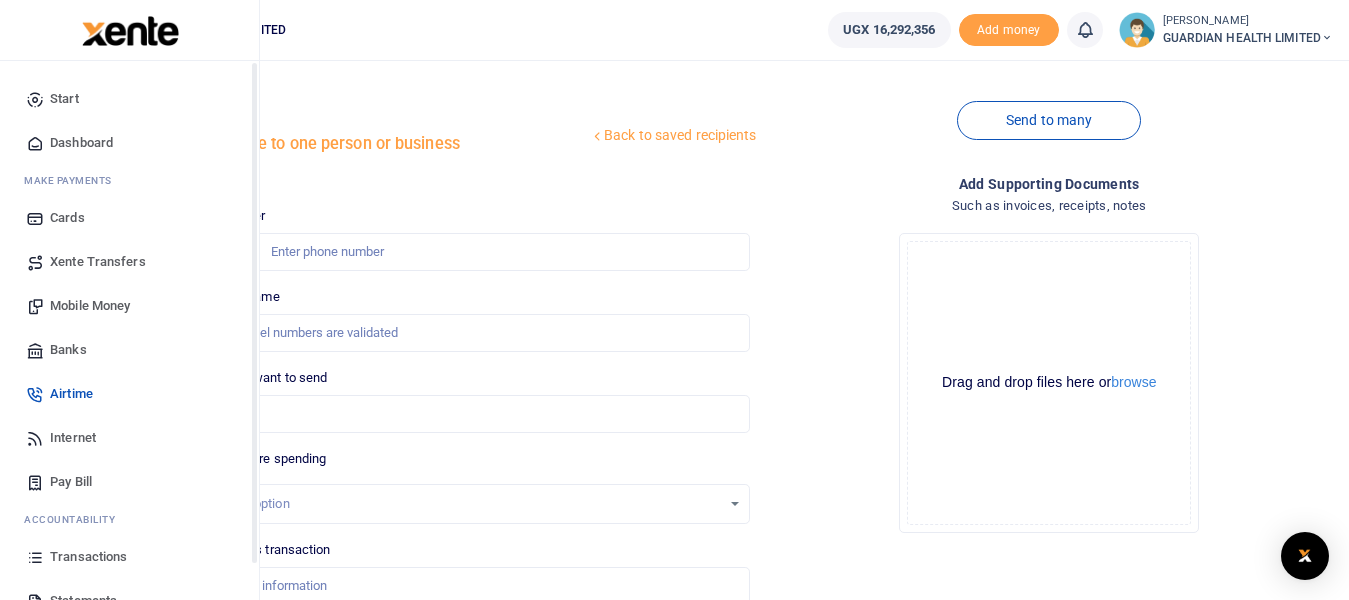 click on "Dashboard" at bounding box center (81, 143) 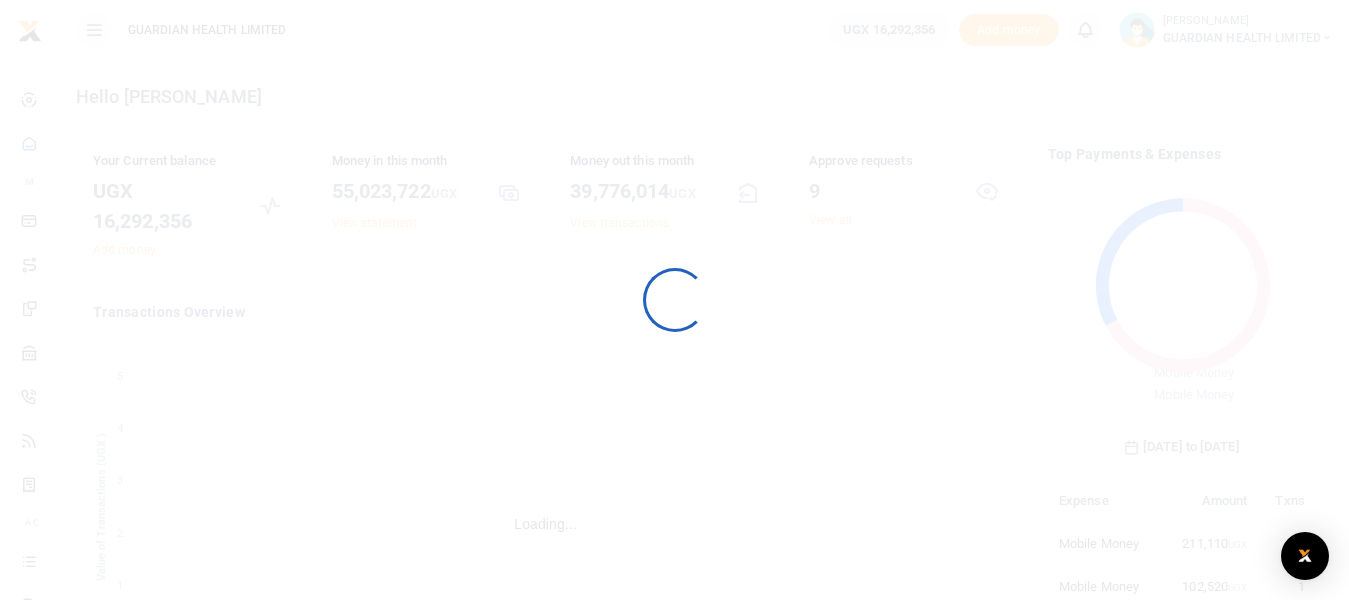 scroll, scrollTop: 0, scrollLeft: 0, axis: both 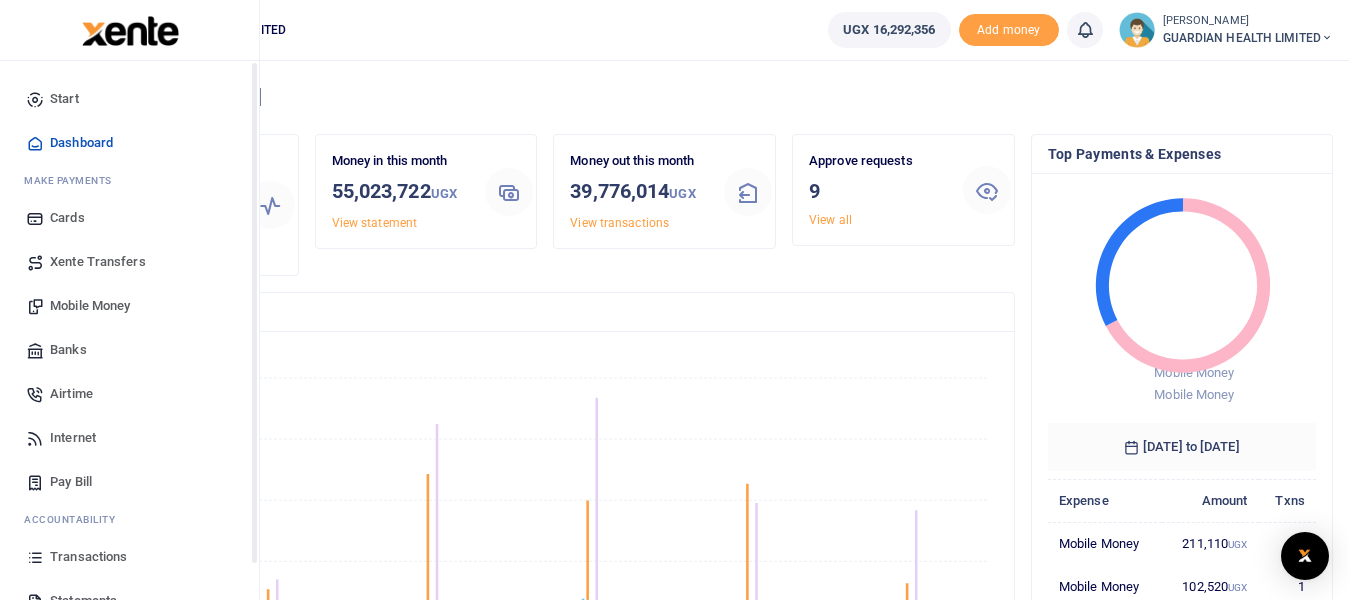 click on "Mobile Money" at bounding box center (90, 306) 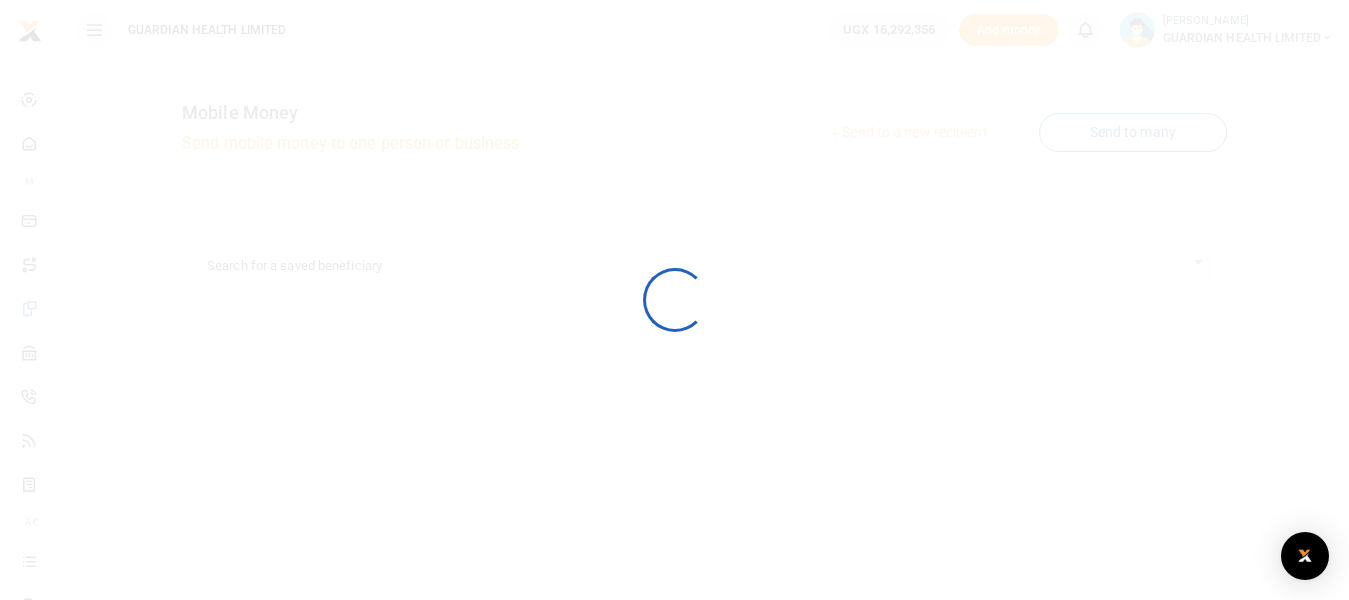 scroll, scrollTop: 0, scrollLeft: 0, axis: both 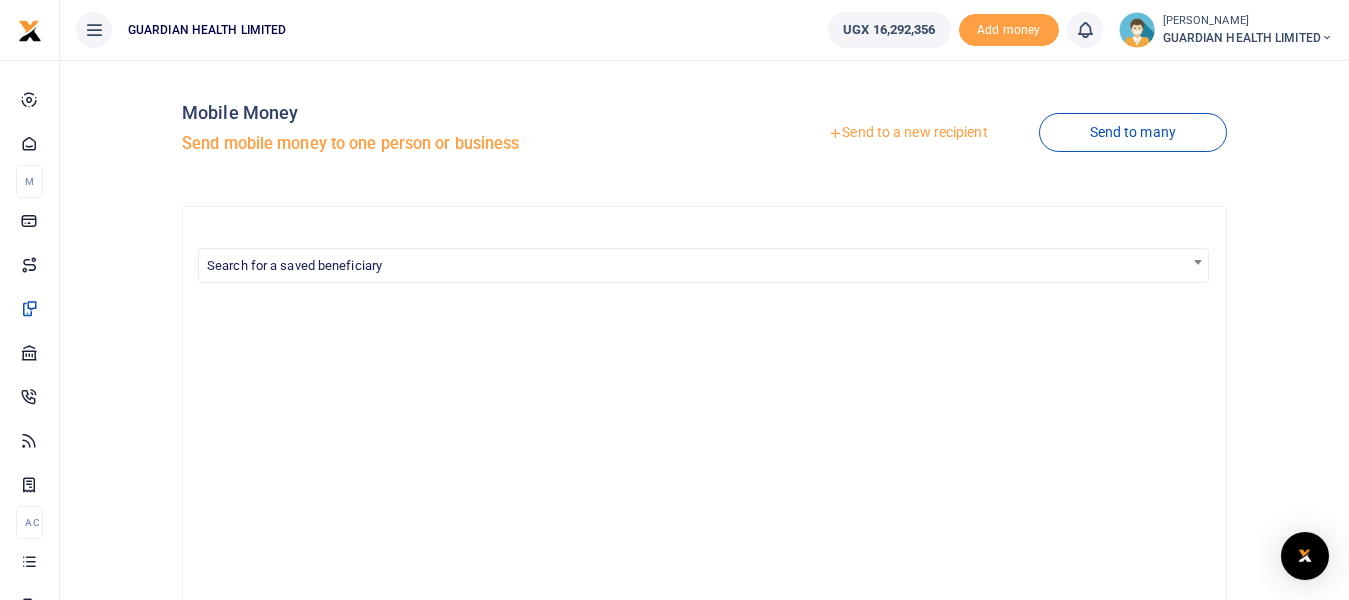 click on "Send to a new recipient" at bounding box center (907, 133) 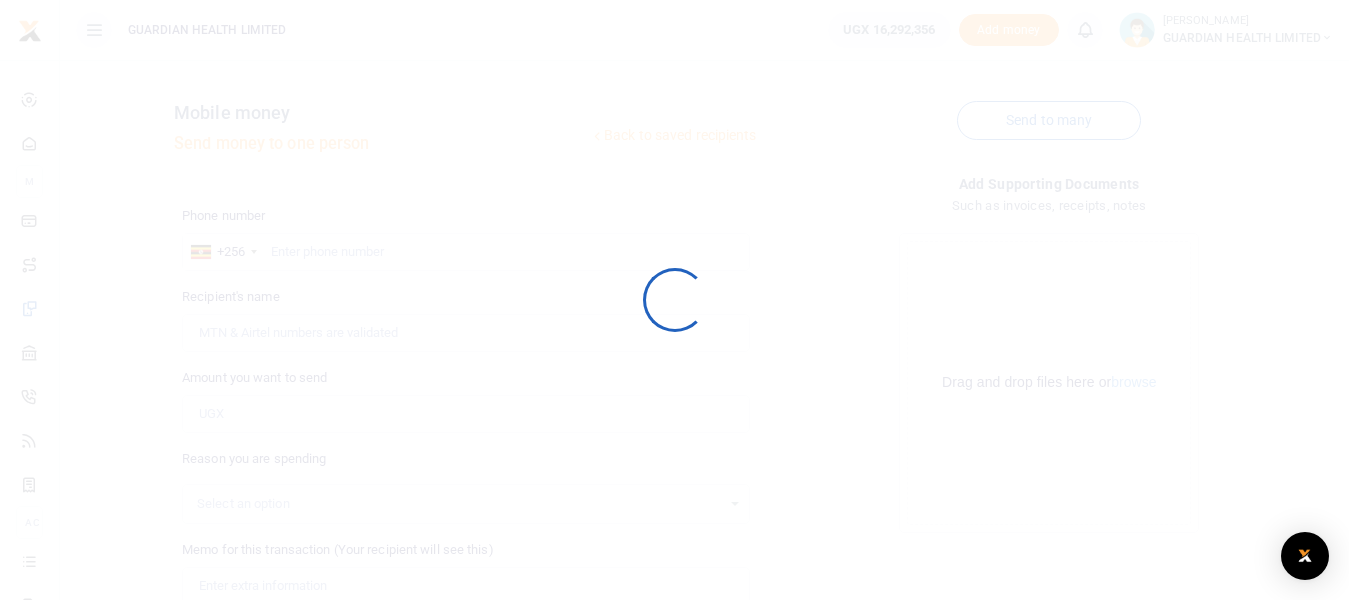 scroll, scrollTop: 0, scrollLeft: 0, axis: both 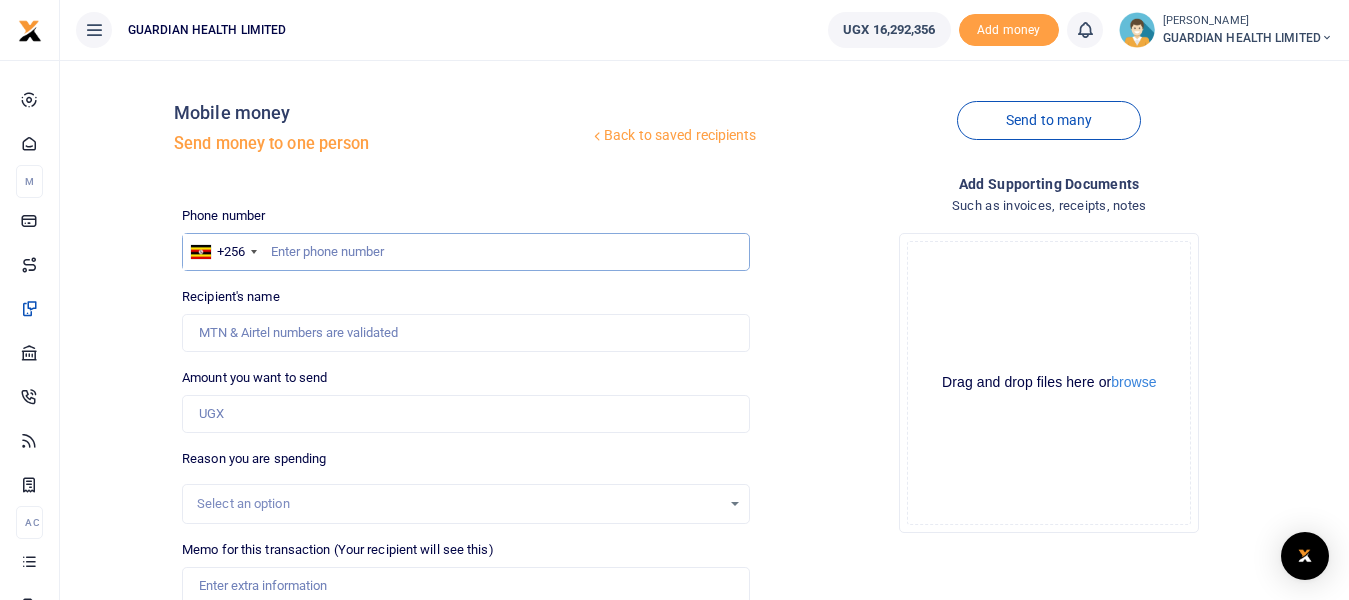 drag, startPoint x: 399, startPoint y: 252, endPoint x: 345, endPoint y: 239, distance: 55.542778 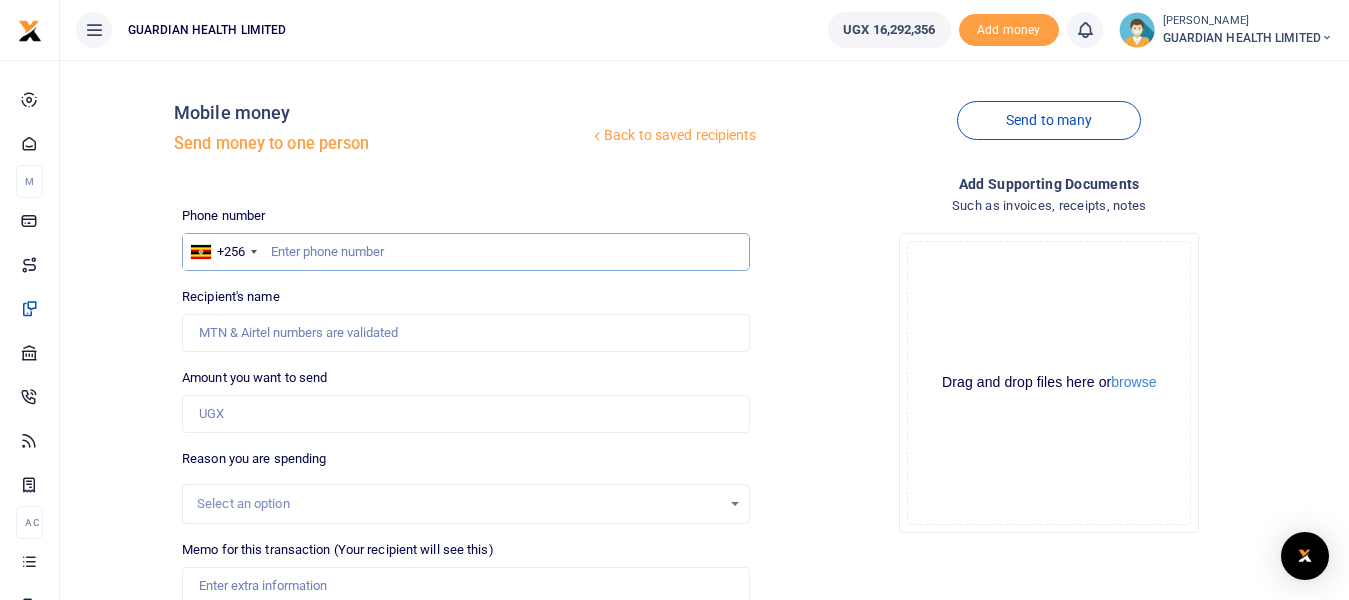 paste on "0762011263" 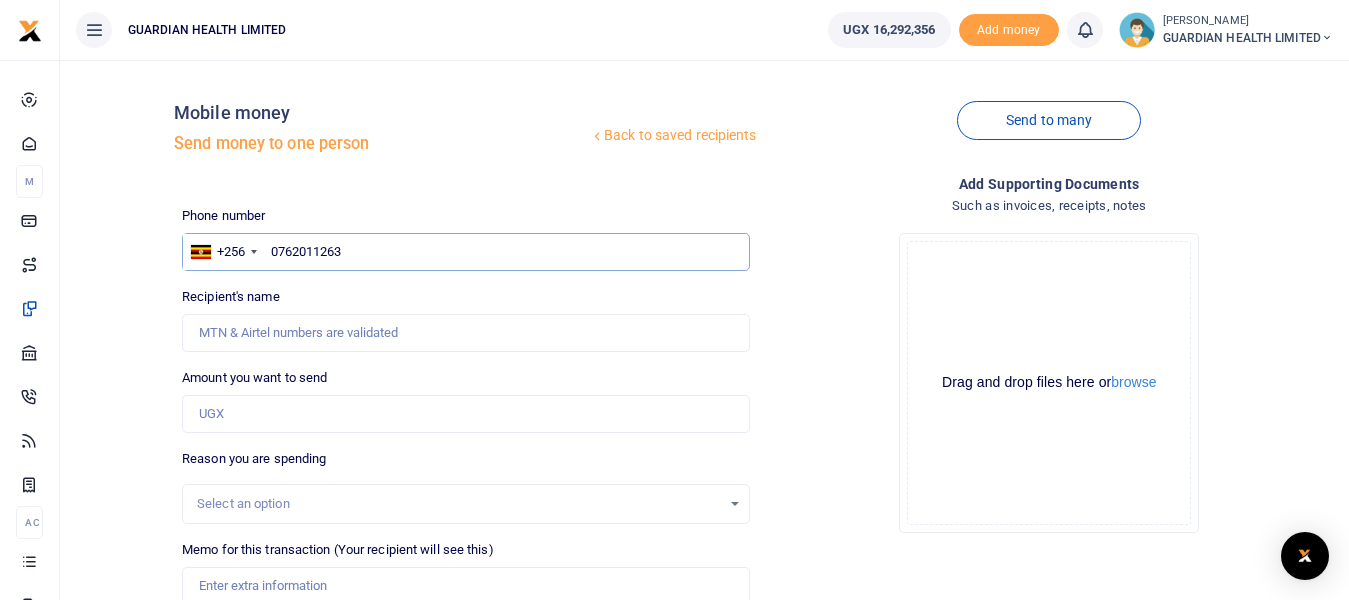 click on "0762011263" at bounding box center [465, 252] 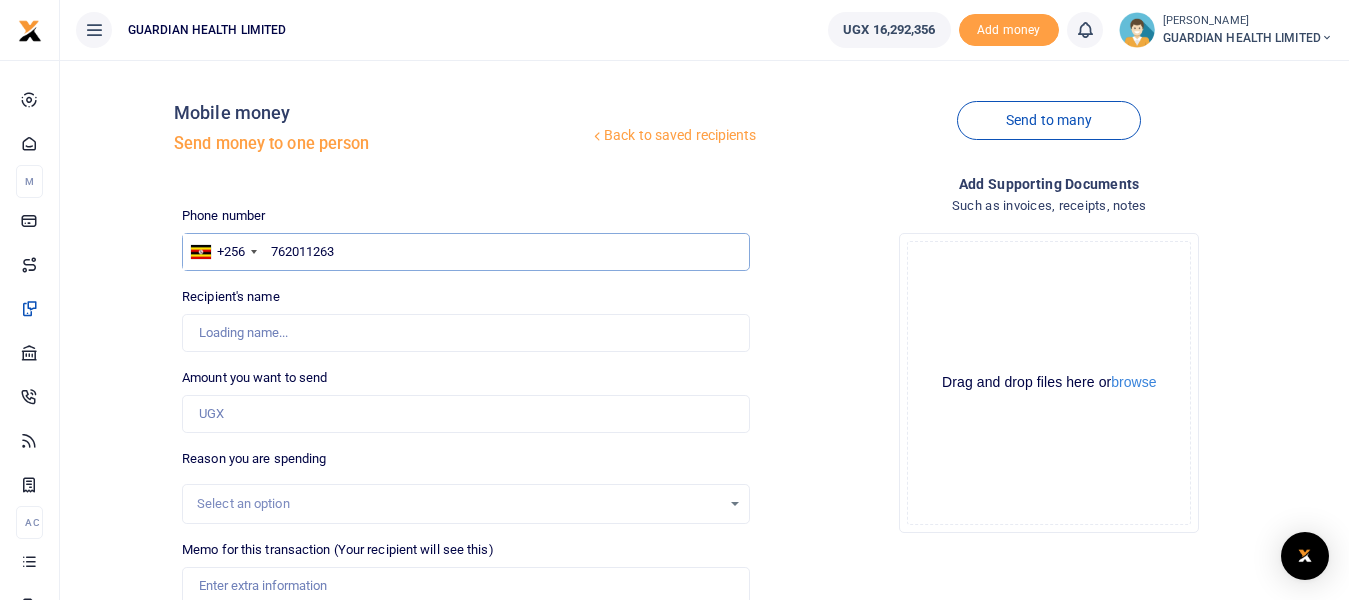 type on "762011263" 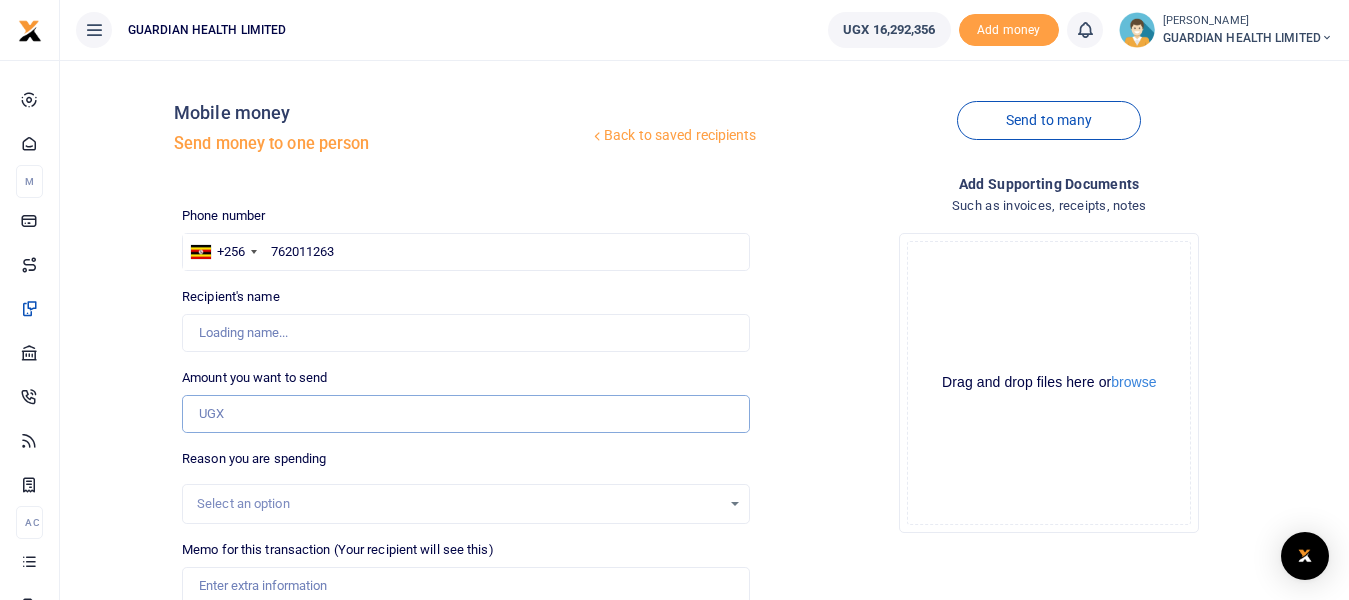 click on "Amount you want to send" at bounding box center (465, 414) 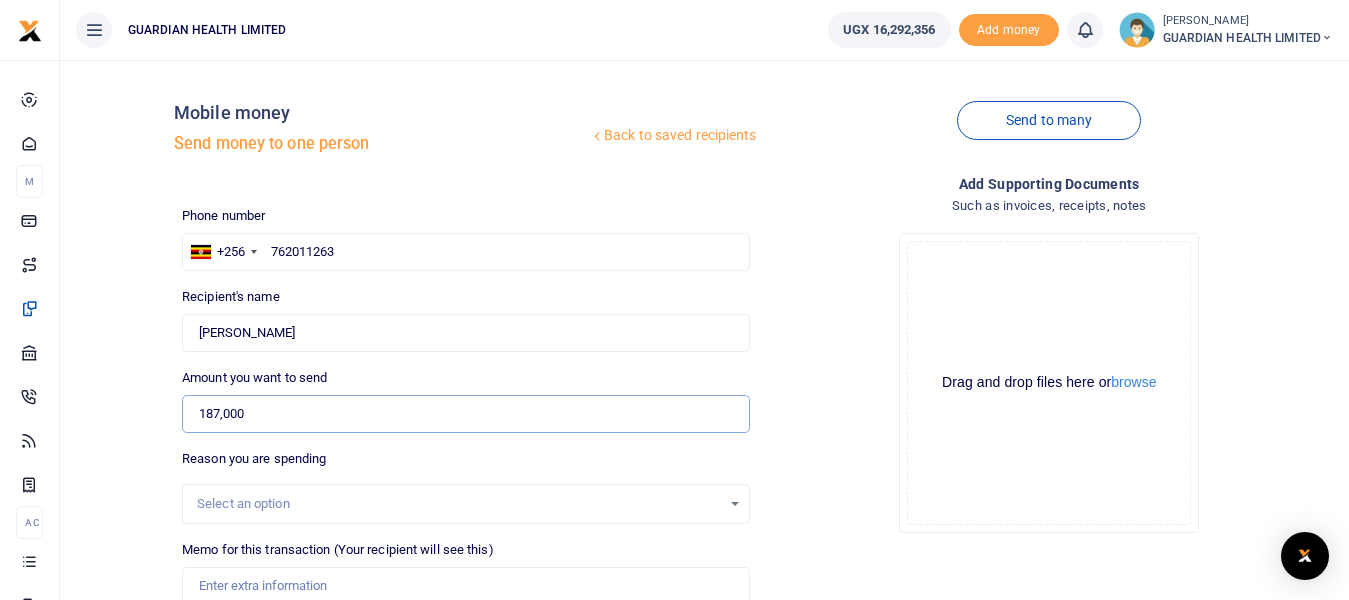 scroll, scrollTop: 266, scrollLeft: 0, axis: vertical 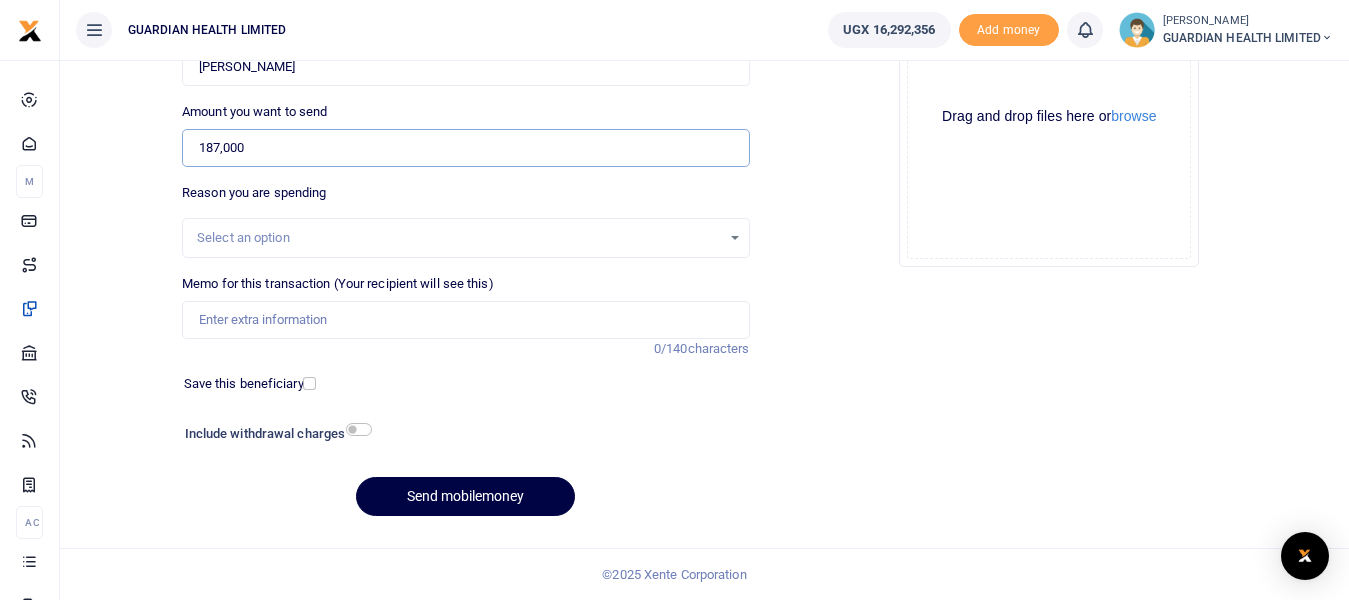 type on "187,000" 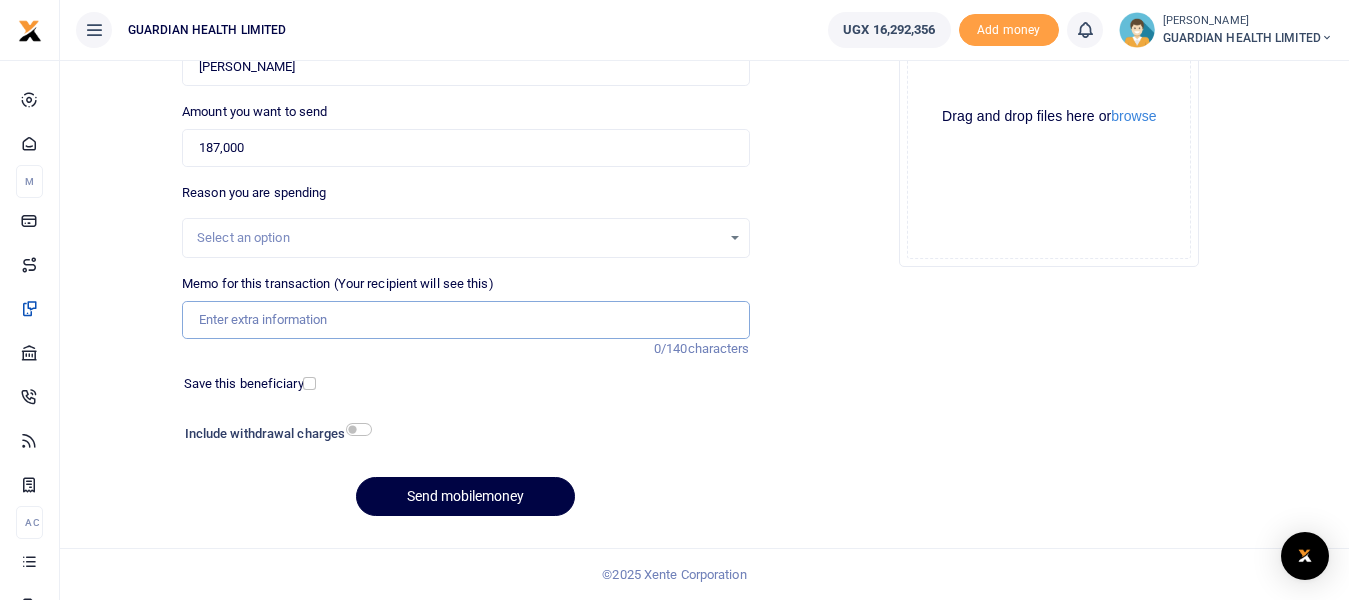 click on "Memo for this transaction (Your recipient will see this)" at bounding box center (465, 320) 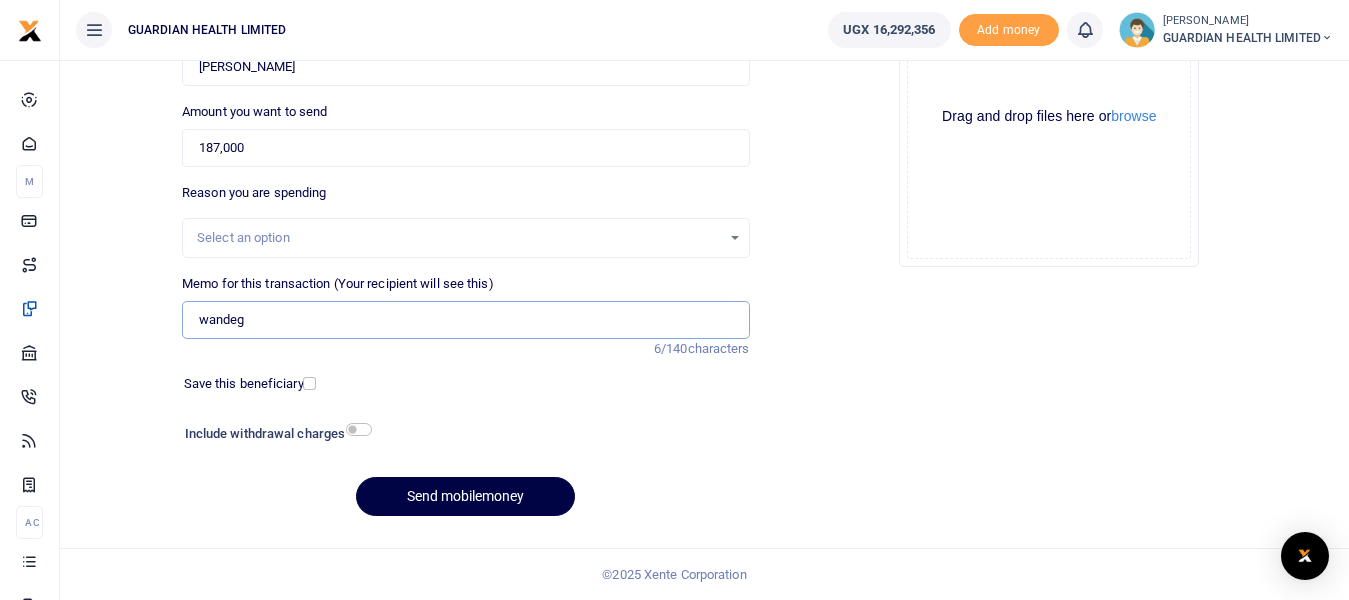 type on "Wandegeya Petty cash" 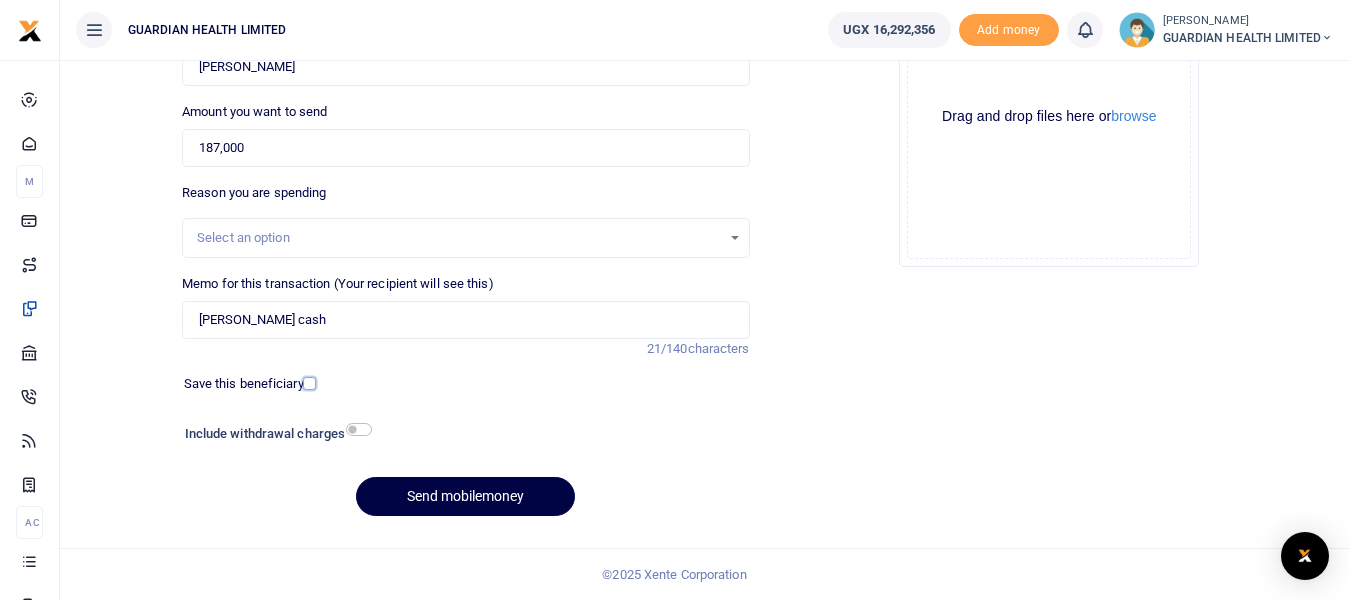 click at bounding box center [309, 383] 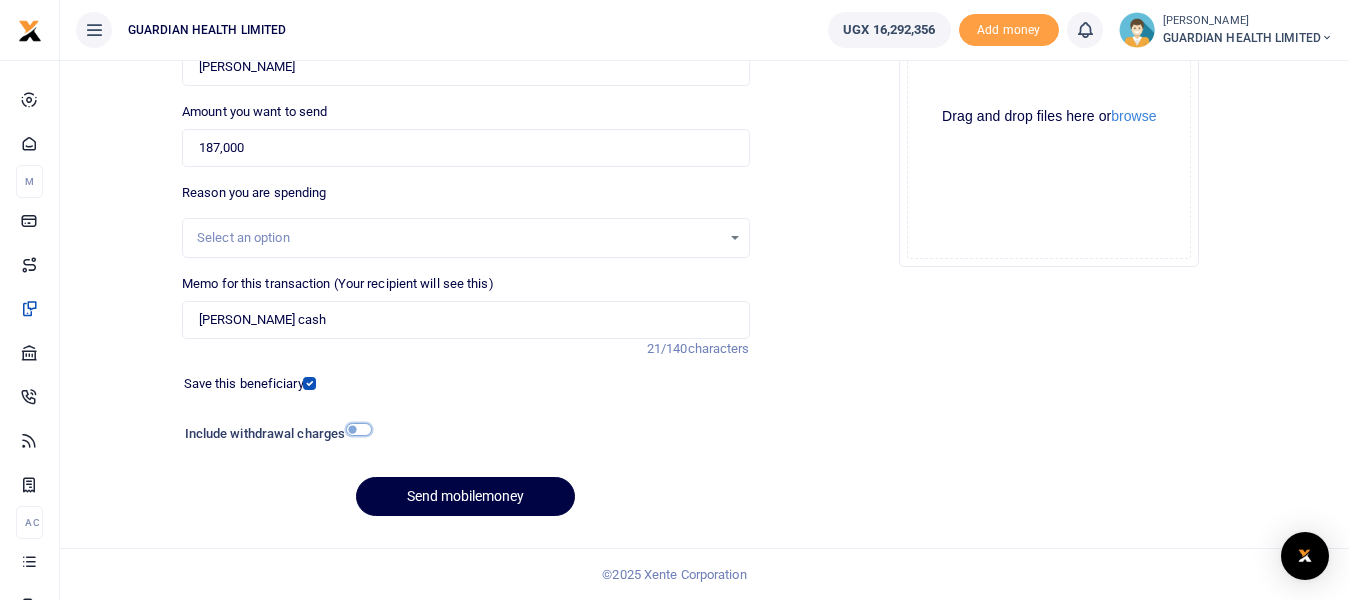 click at bounding box center [359, 429] 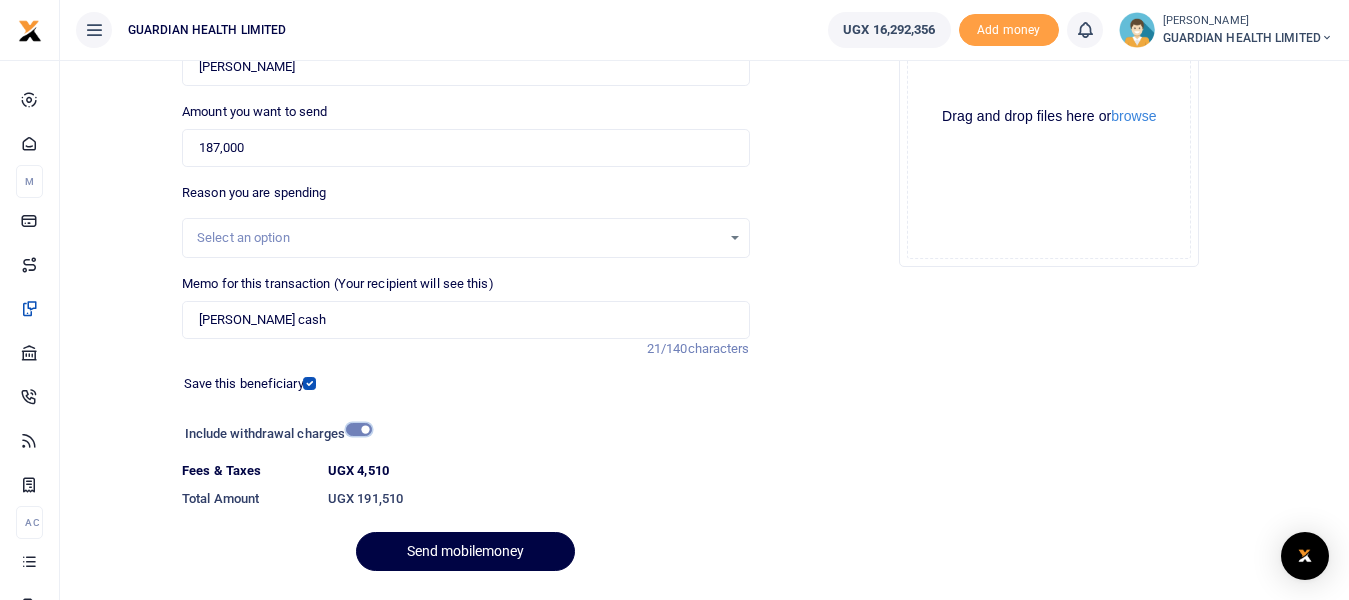 scroll, scrollTop: 321, scrollLeft: 0, axis: vertical 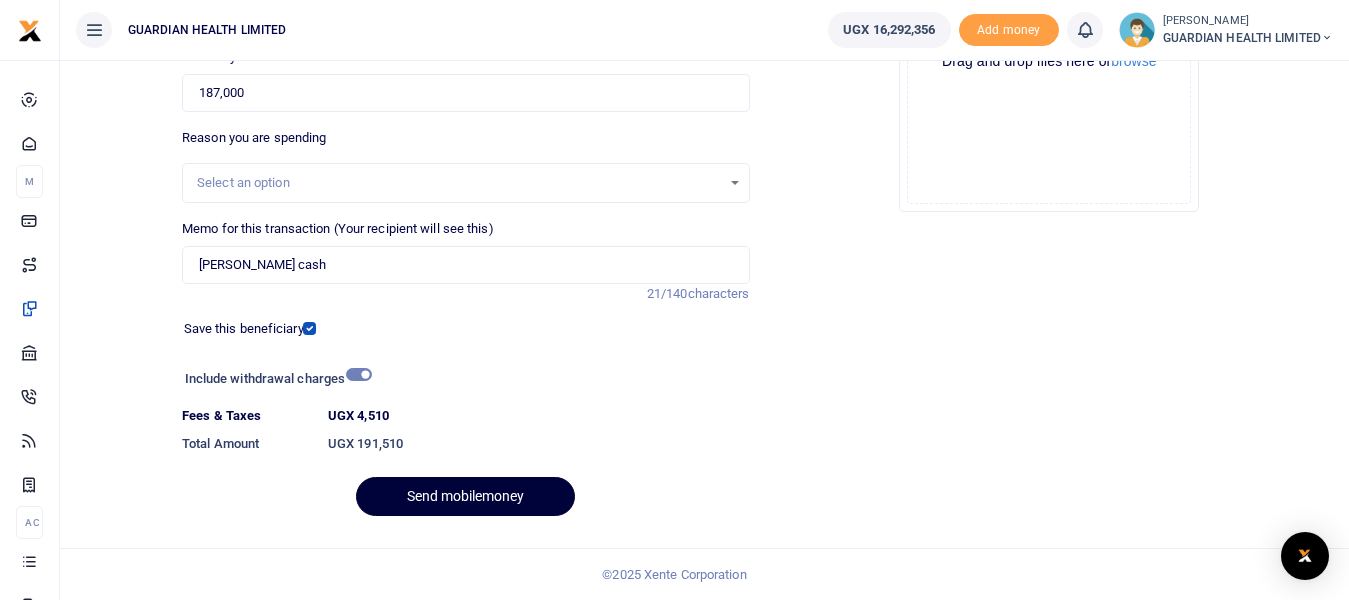 click on "Send mobilemoney" at bounding box center (465, 496) 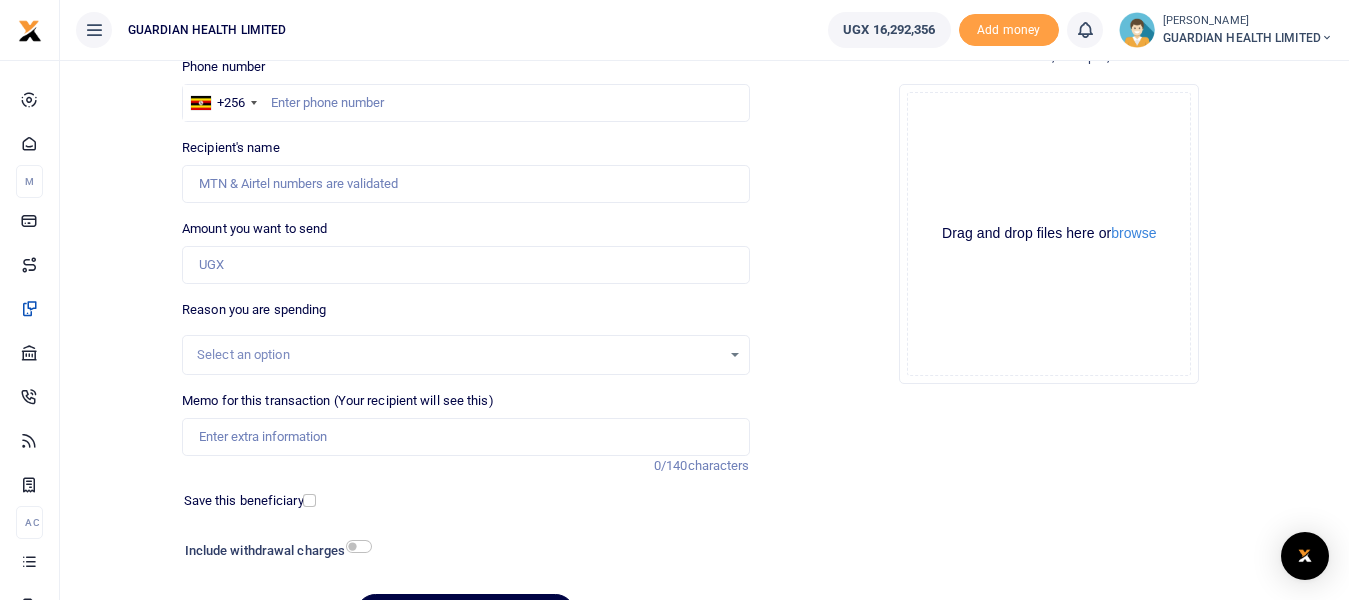 scroll, scrollTop: 0, scrollLeft: 0, axis: both 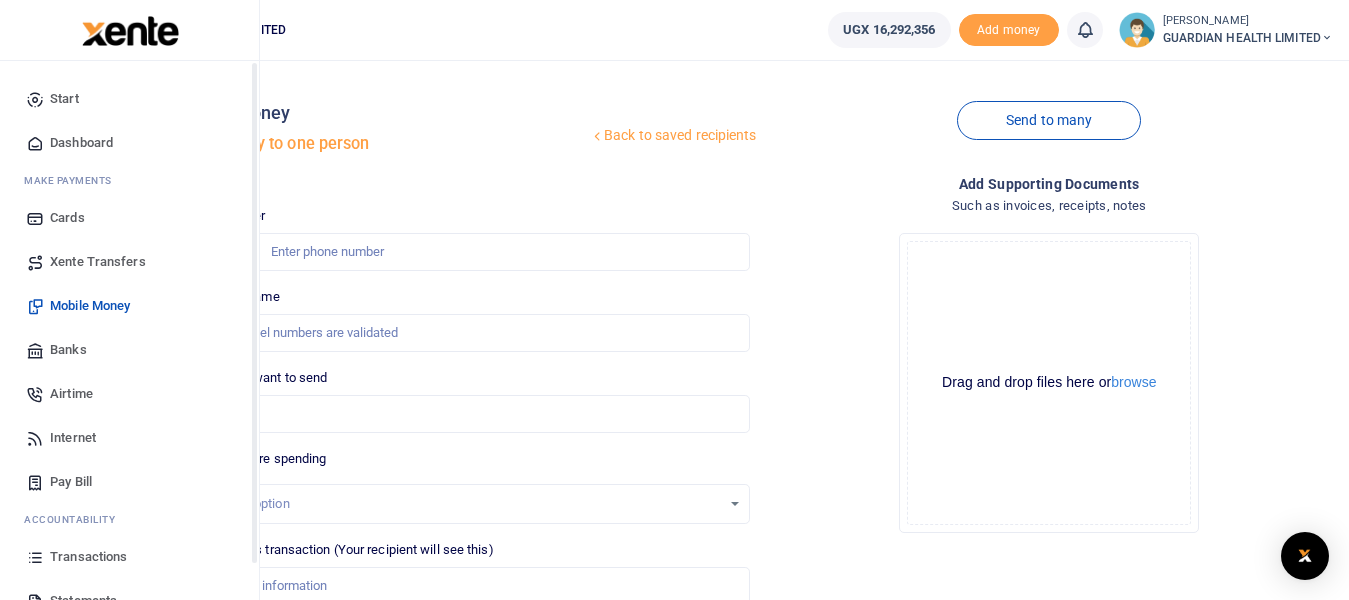 click on "Dashboard" at bounding box center [81, 143] 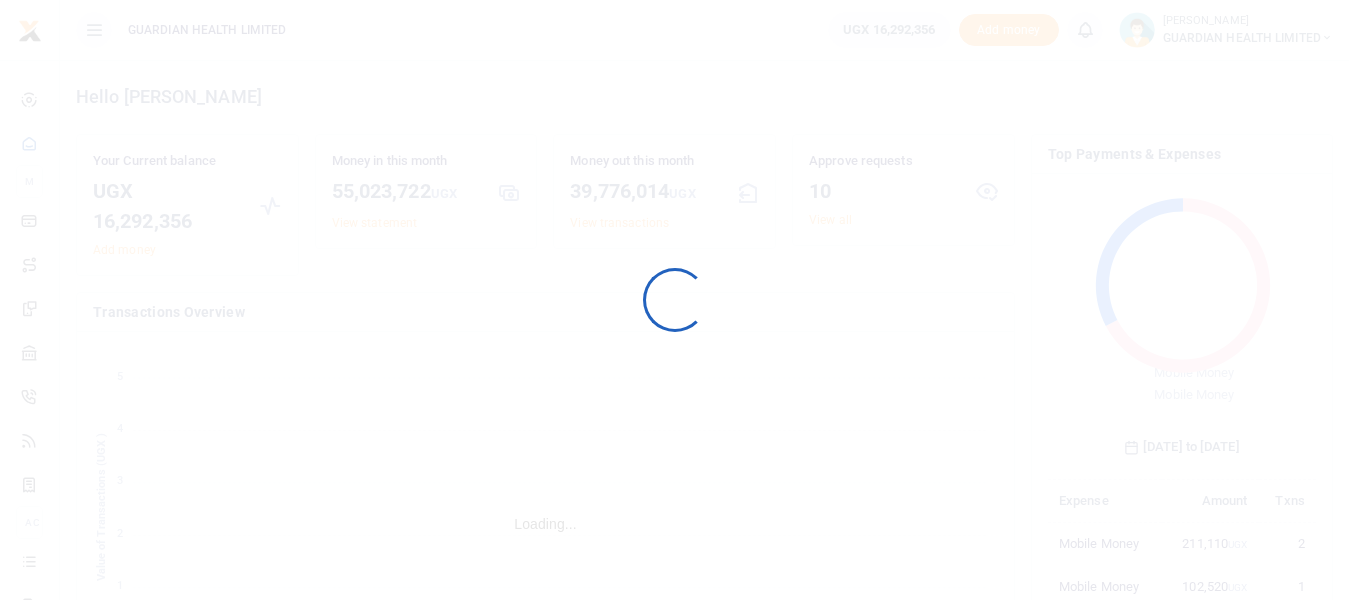 scroll, scrollTop: 0, scrollLeft: 0, axis: both 